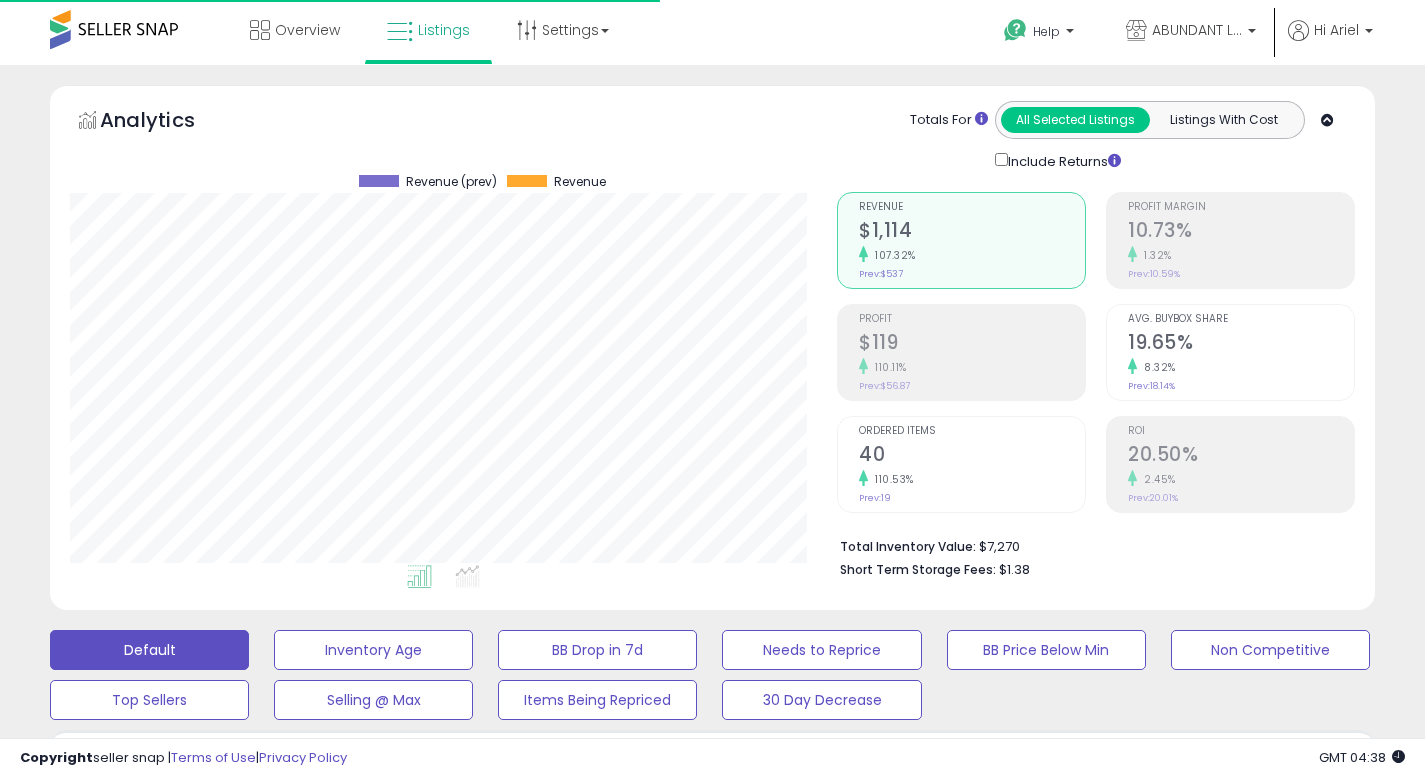 scroll, scrollTop: 689, scrollLeft: 0, axis: vertical 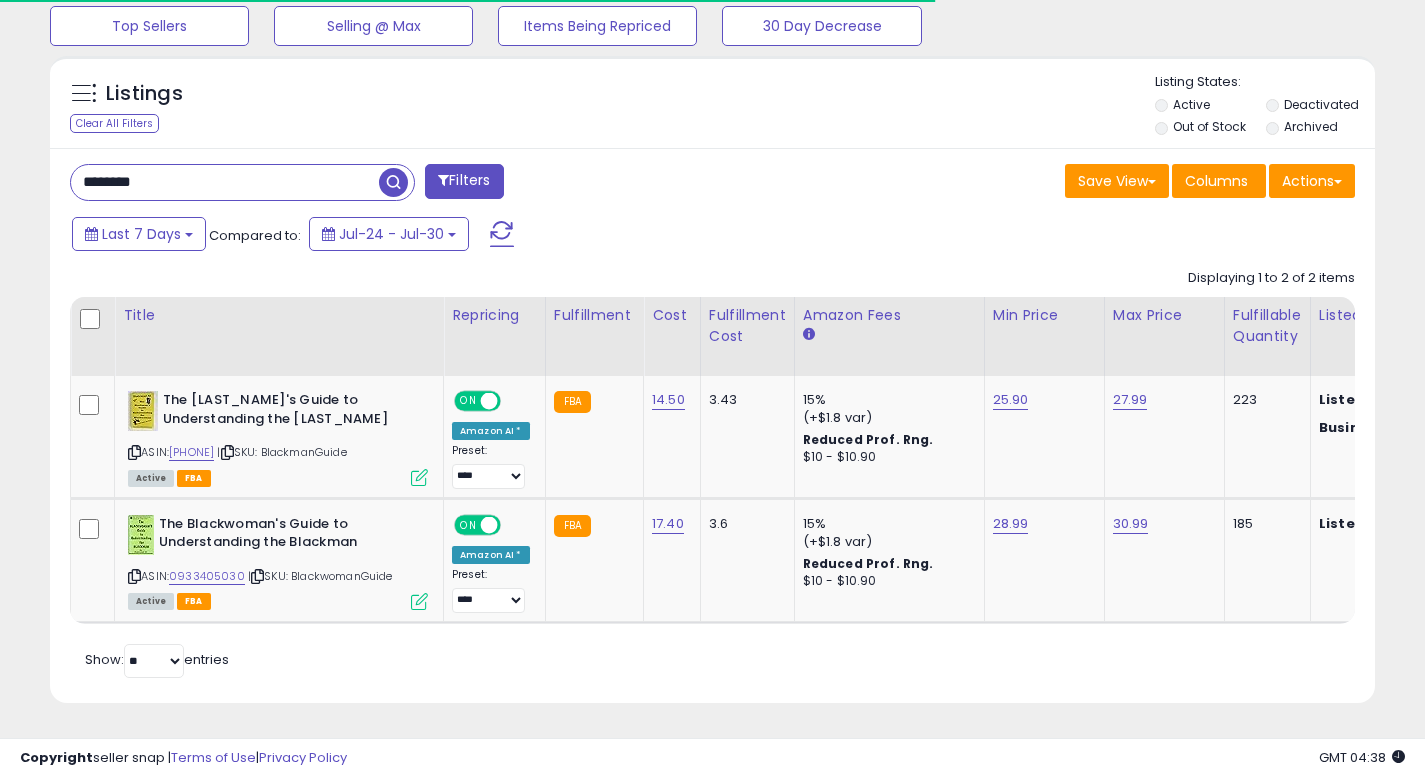 drag, startPoint x: 260, startPoint y: 167, endPoint x: 0, endPoint y: 135, distance: 261.96182 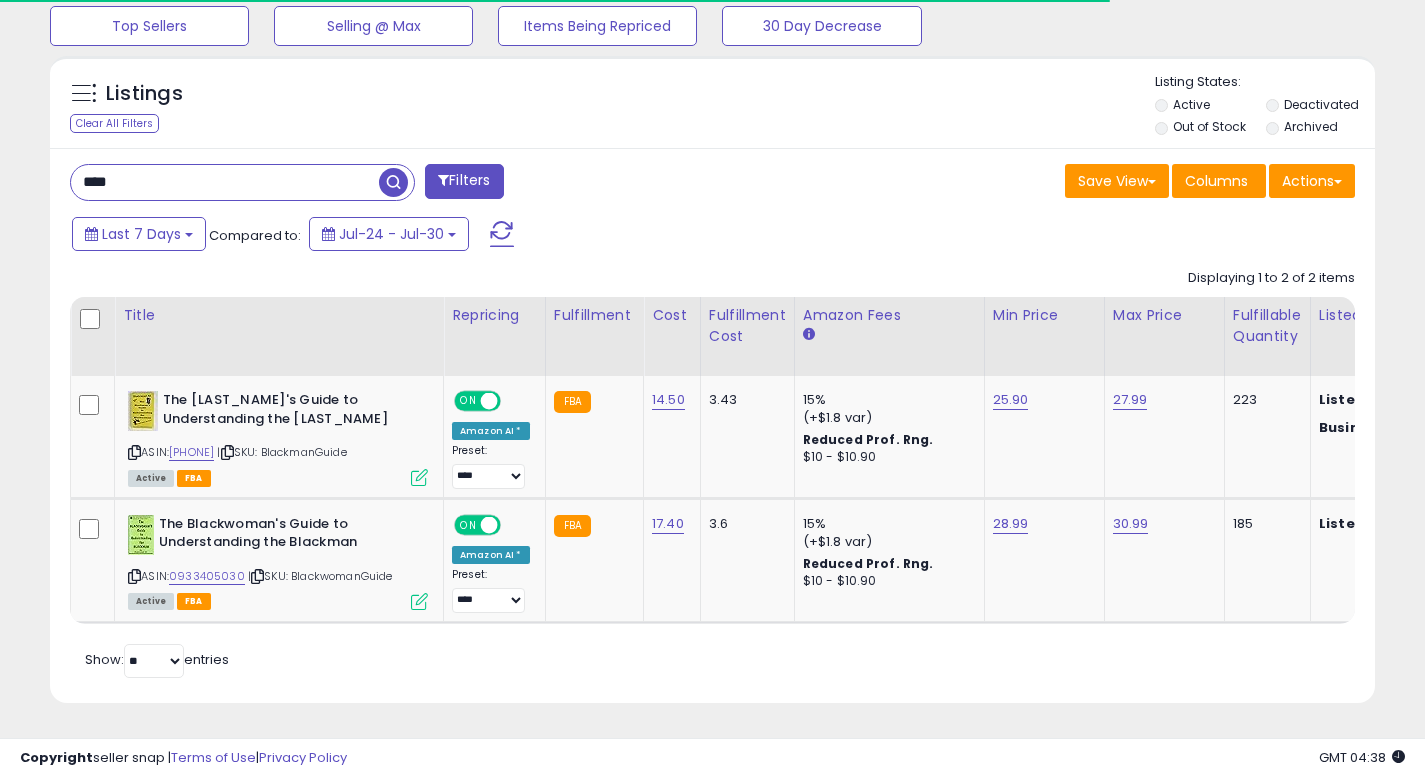 type on "****" 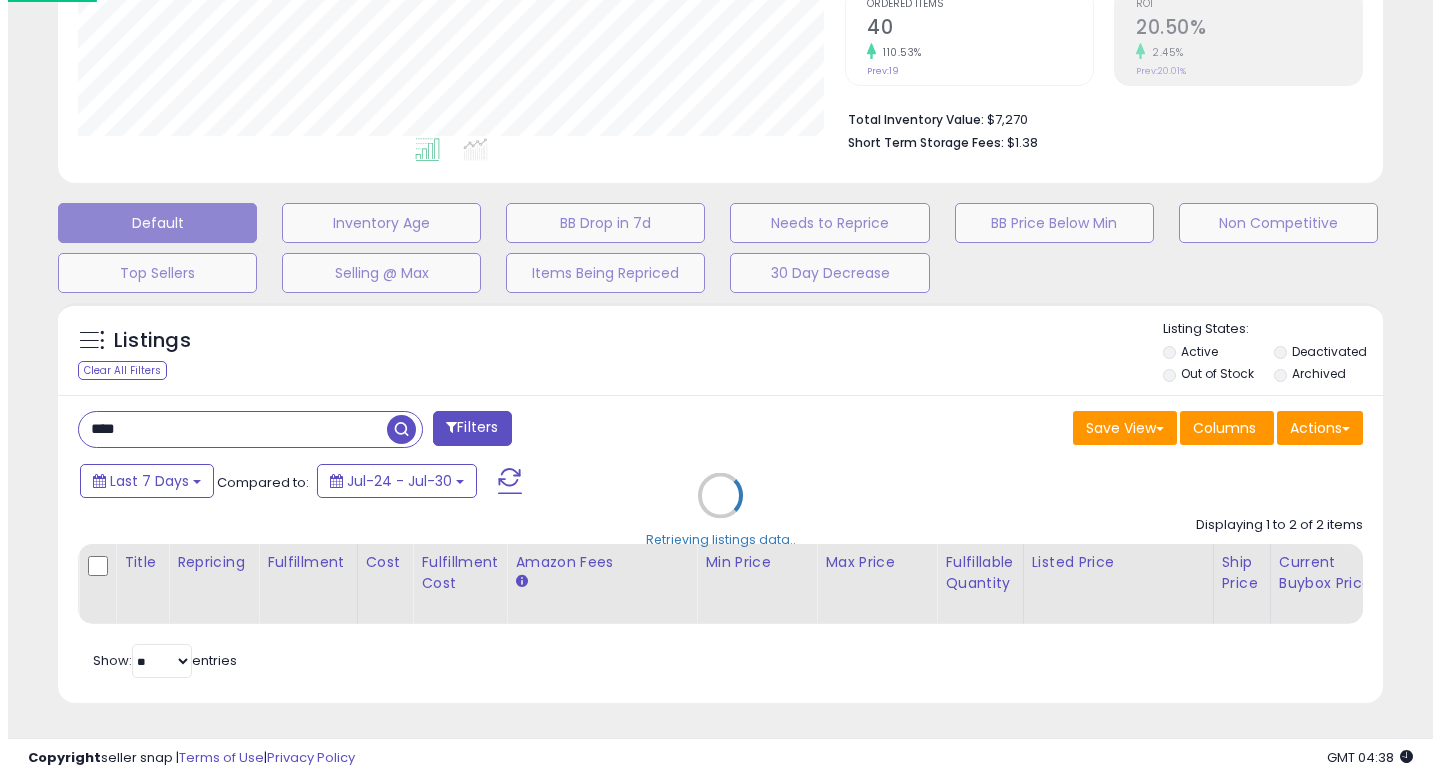 scroll, scrollTop: 442, scrollLeft: 0, axis: vertical 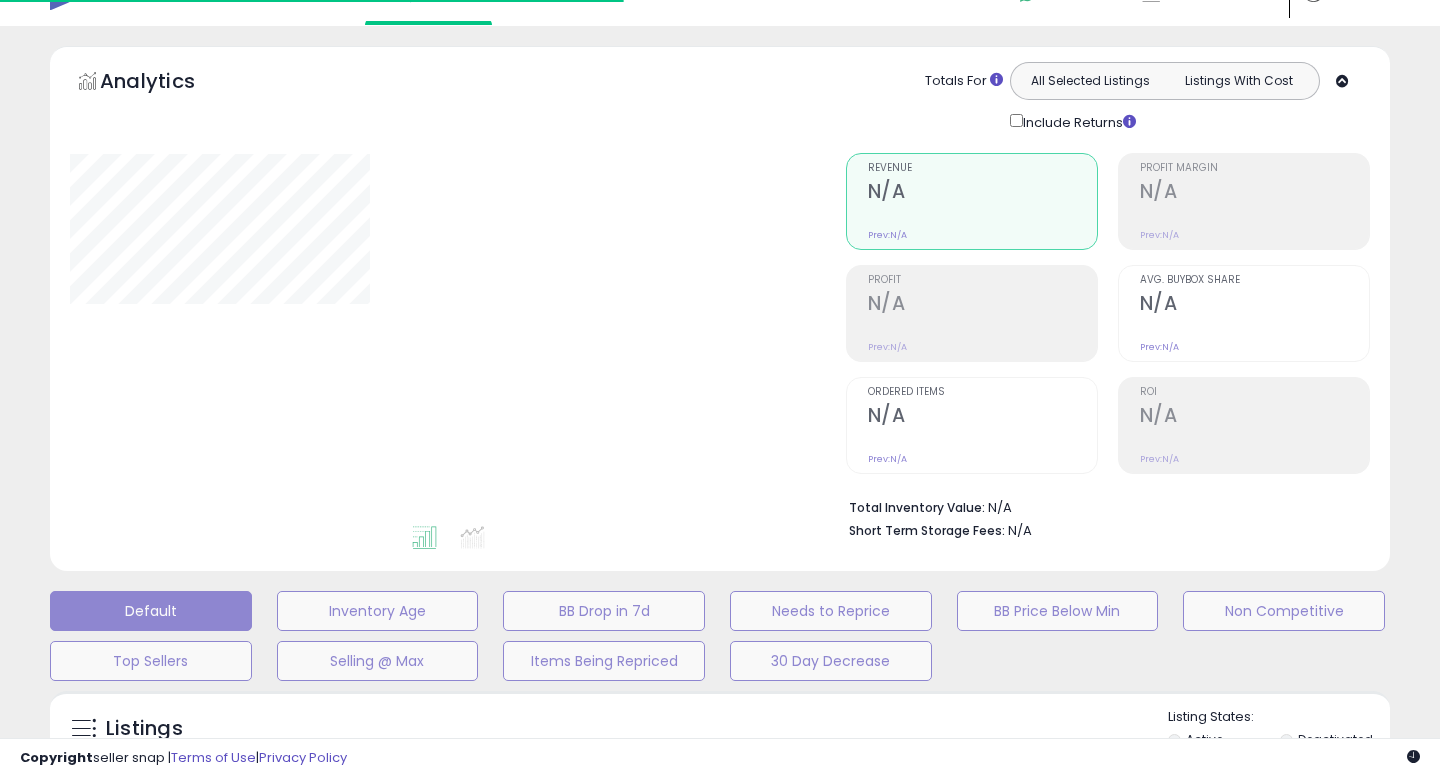 type on "****" 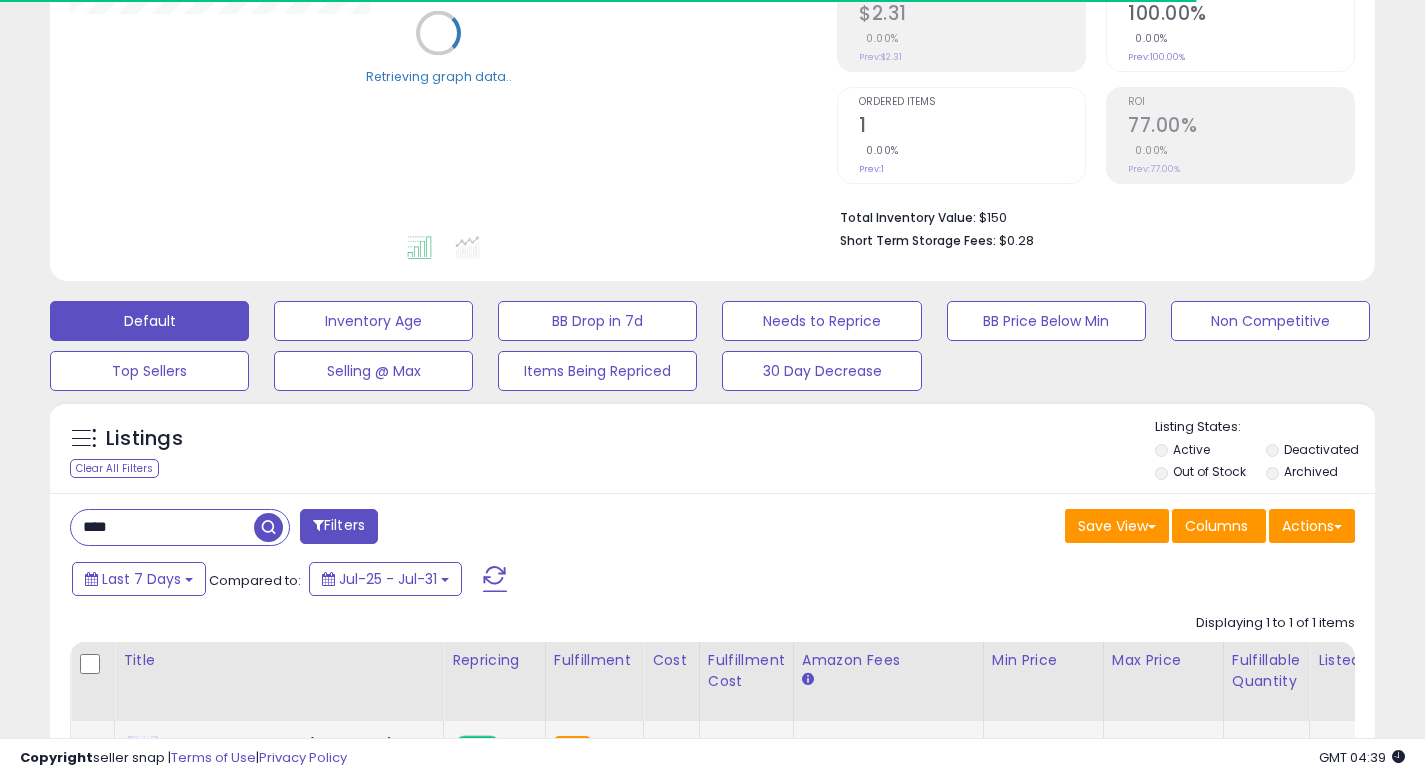 scroll, scrollTop: 565, scrollLeft: 0, axis: vertical 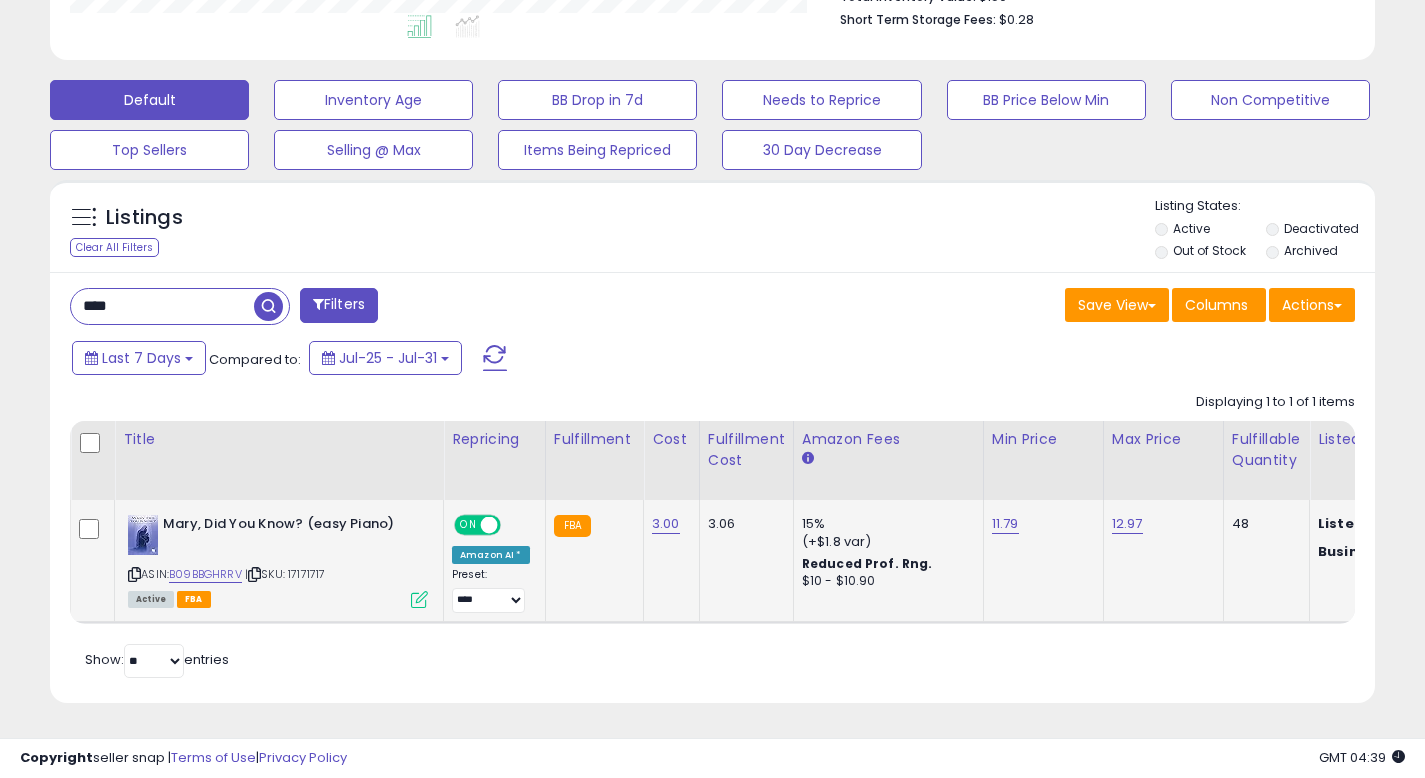 click at bounding box center (419, 599) 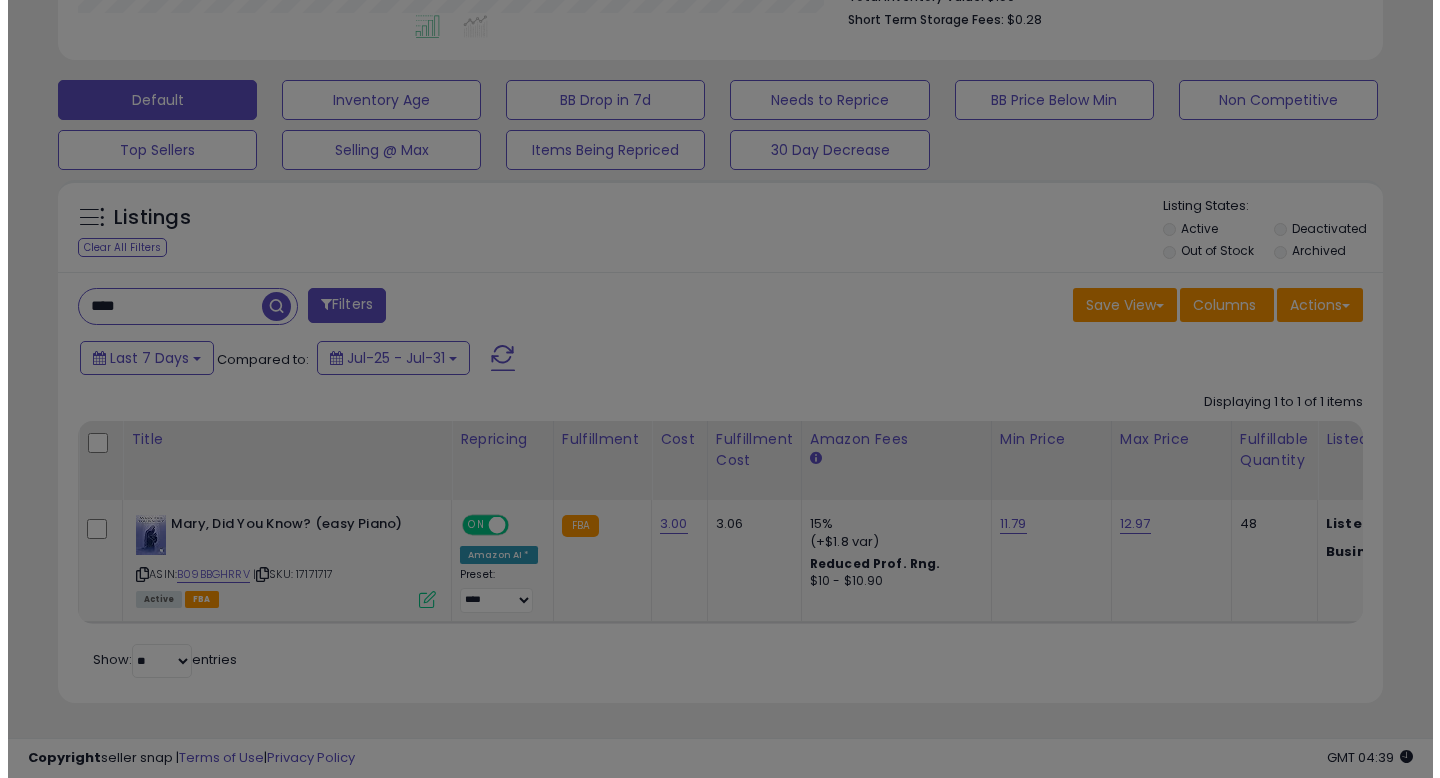 scroll, scrollTop: 999590, scrollLeft: 999224, axis: both 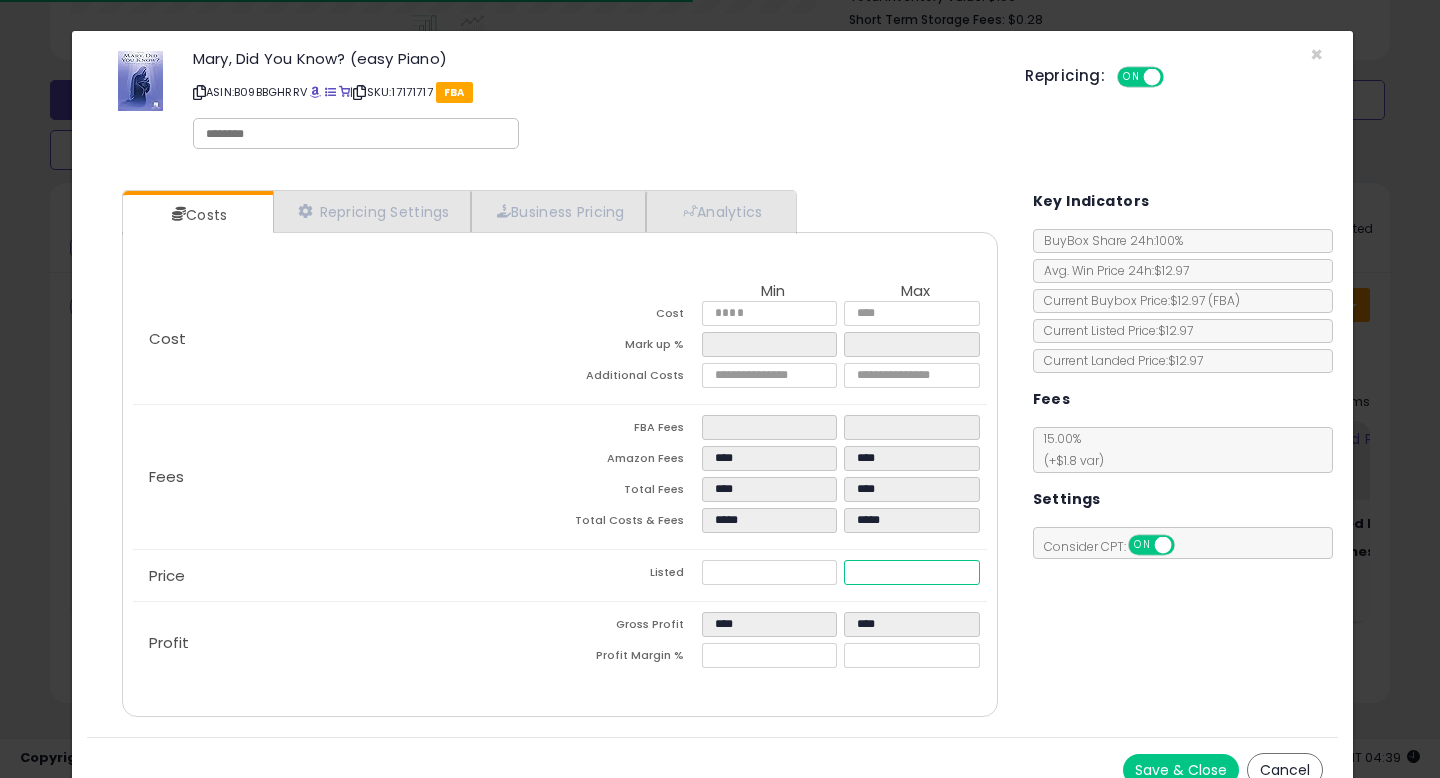 drag, startPoint x: 909, startPoint y: 570, endPoint x: 764, endPoint y: 555, distance: 145.7738 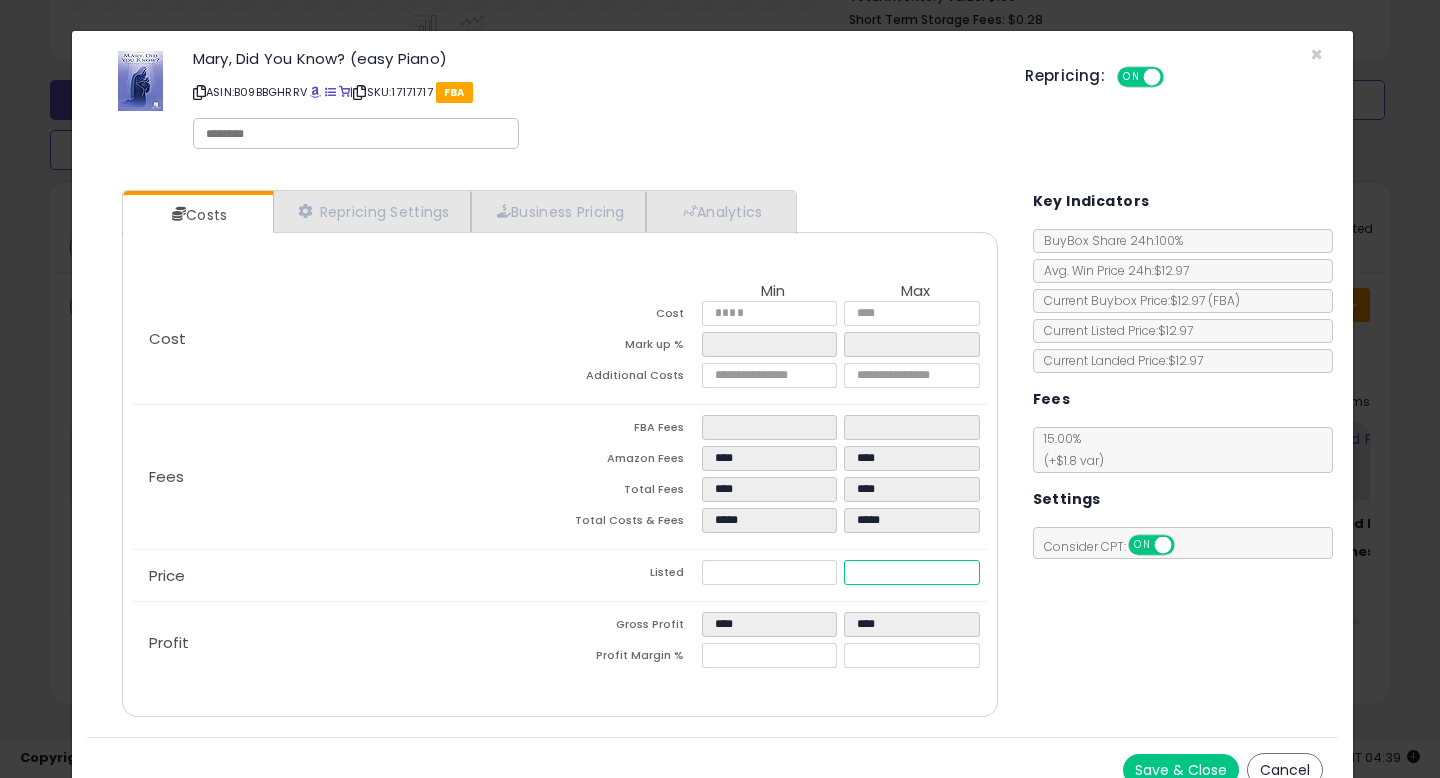 type on "****" 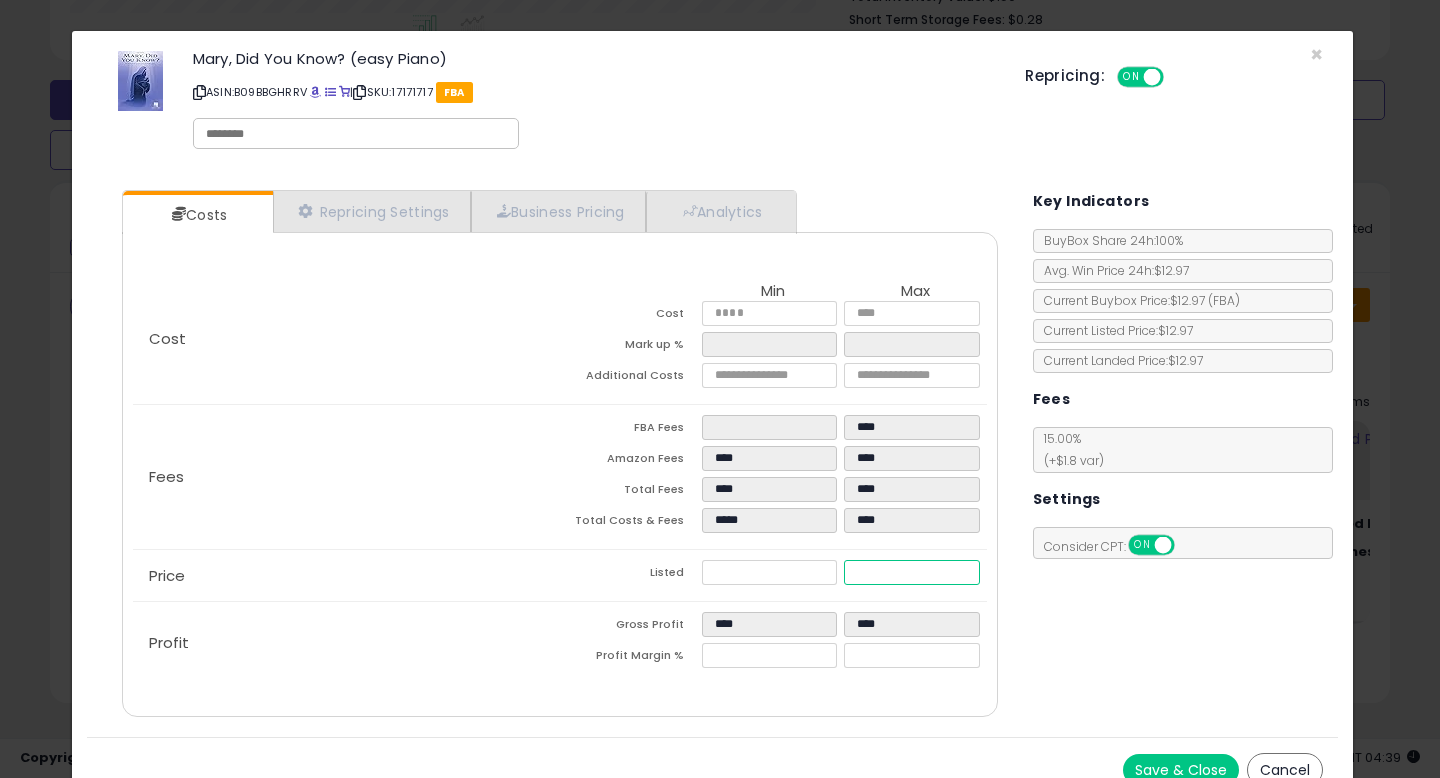 type on "**" 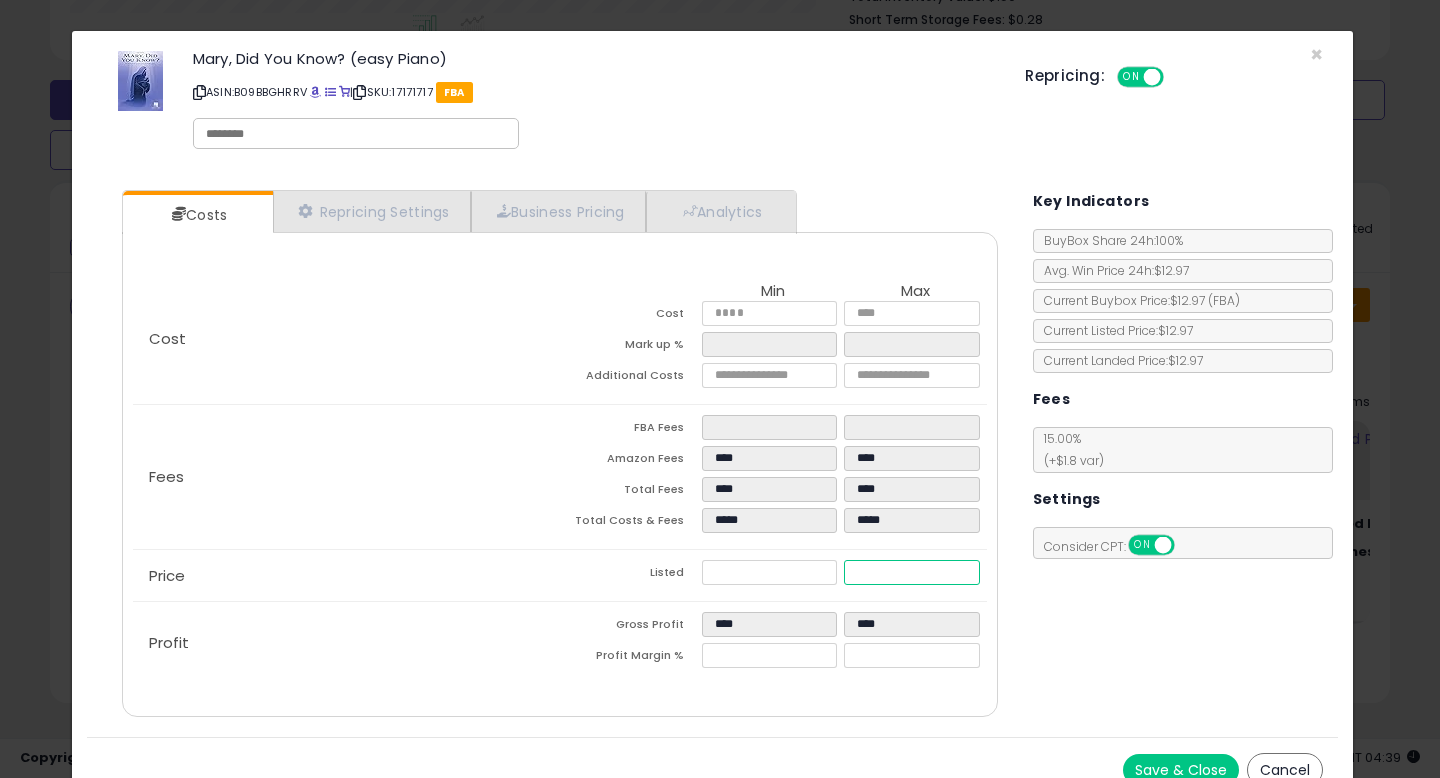 type on "****" 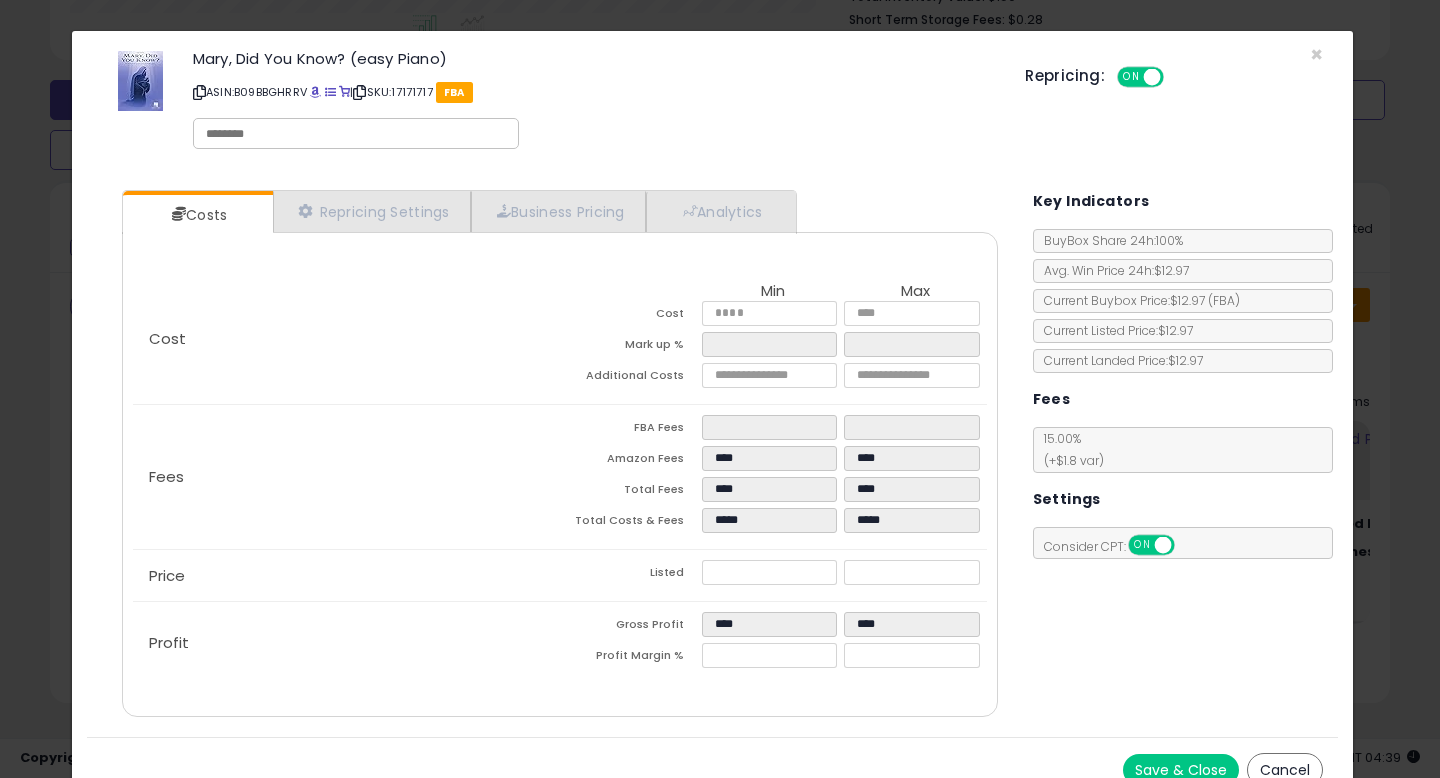 type on "******" 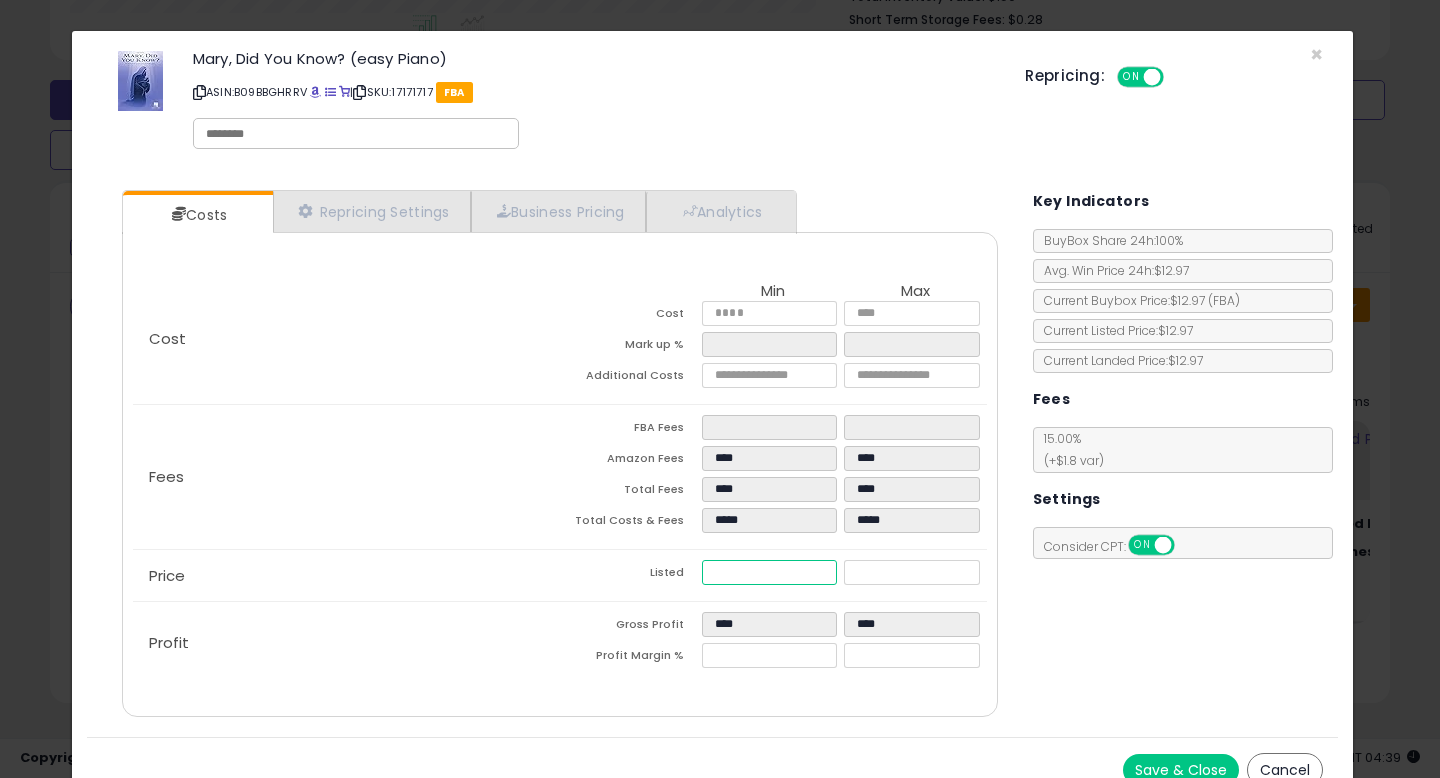 click on "*****" at bounding box center [769, 572] 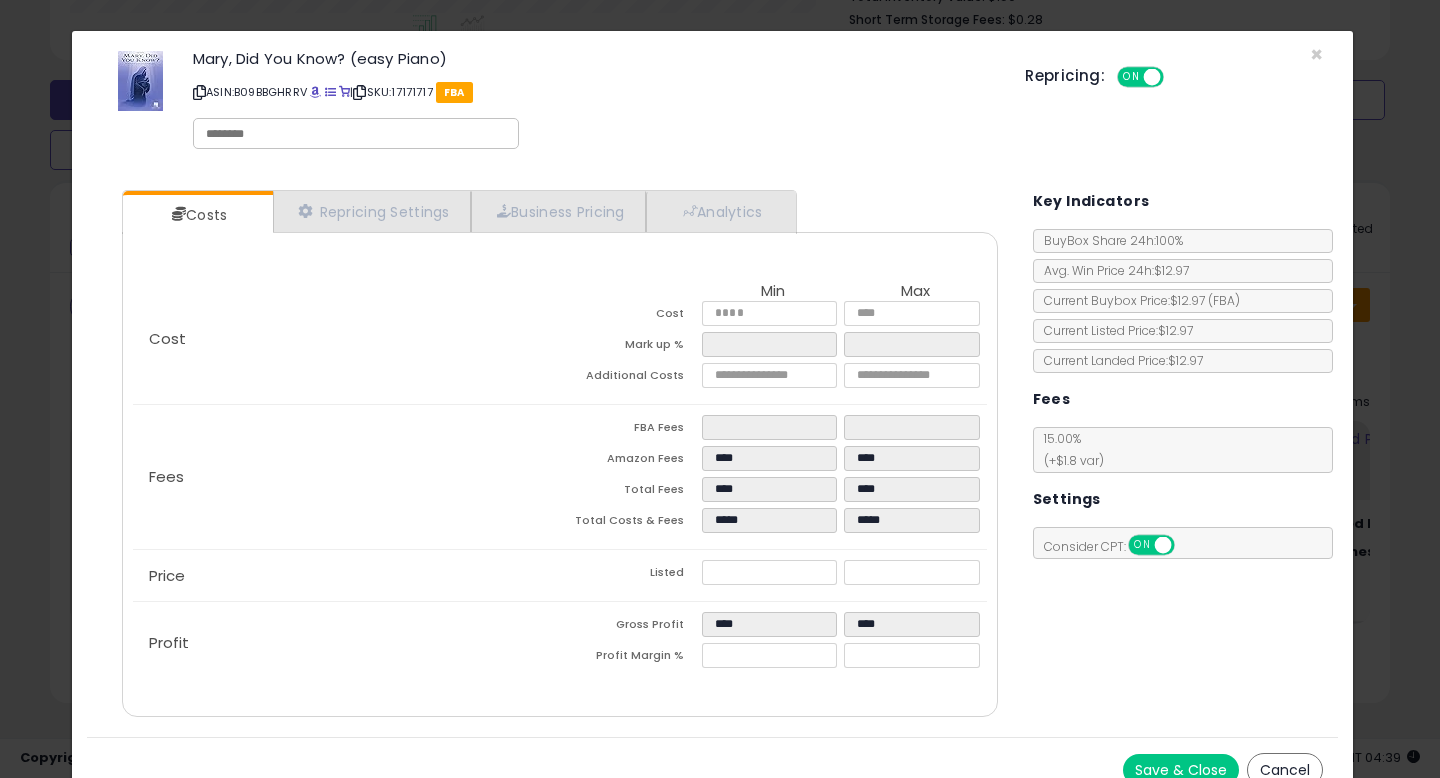 click on "Costs
Repricing Settings
Business Pricing
Analytics
Cost" at bounding box center (712, 456) 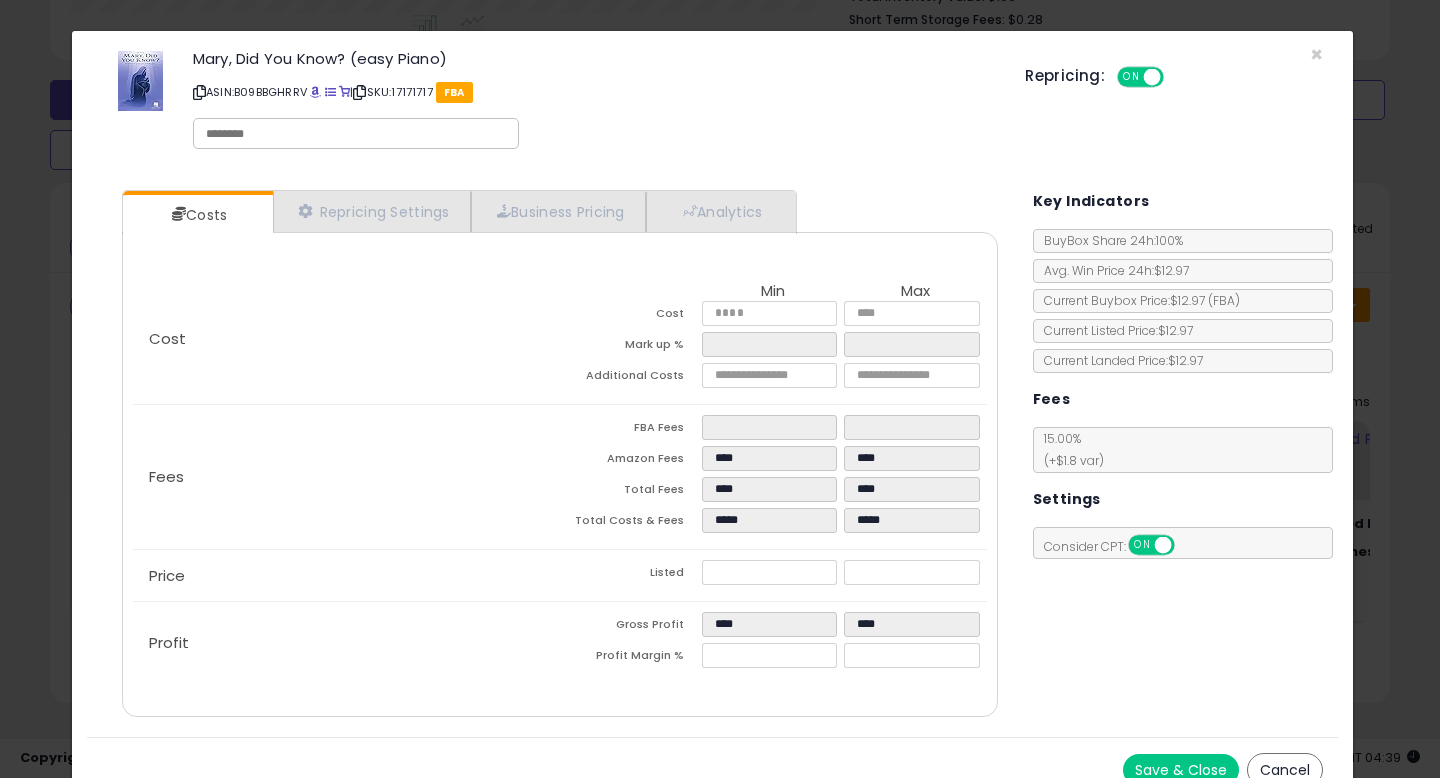click on "Save & Close" at bounding box center [1181, 770] 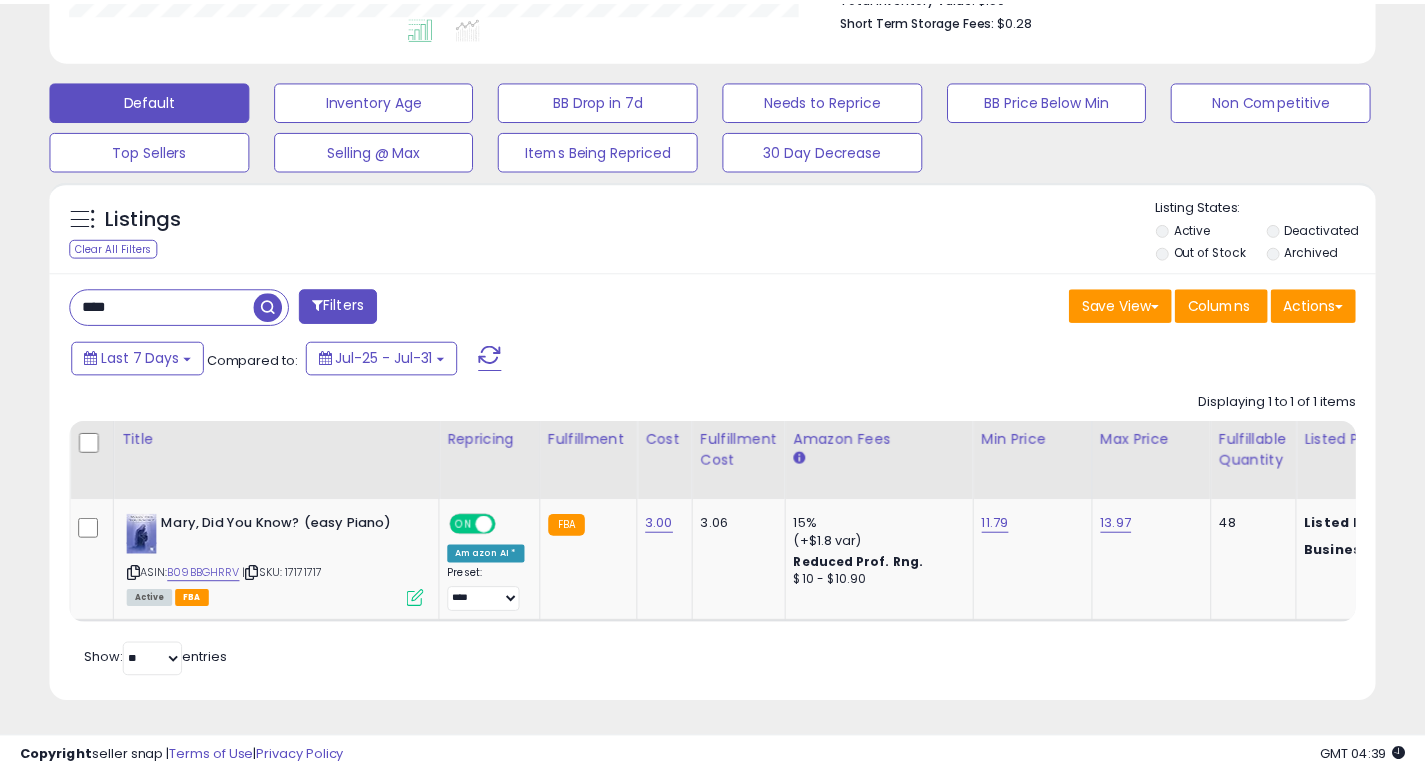 scroll, scrollTop: 410, scrollLeft: 767, axis: both 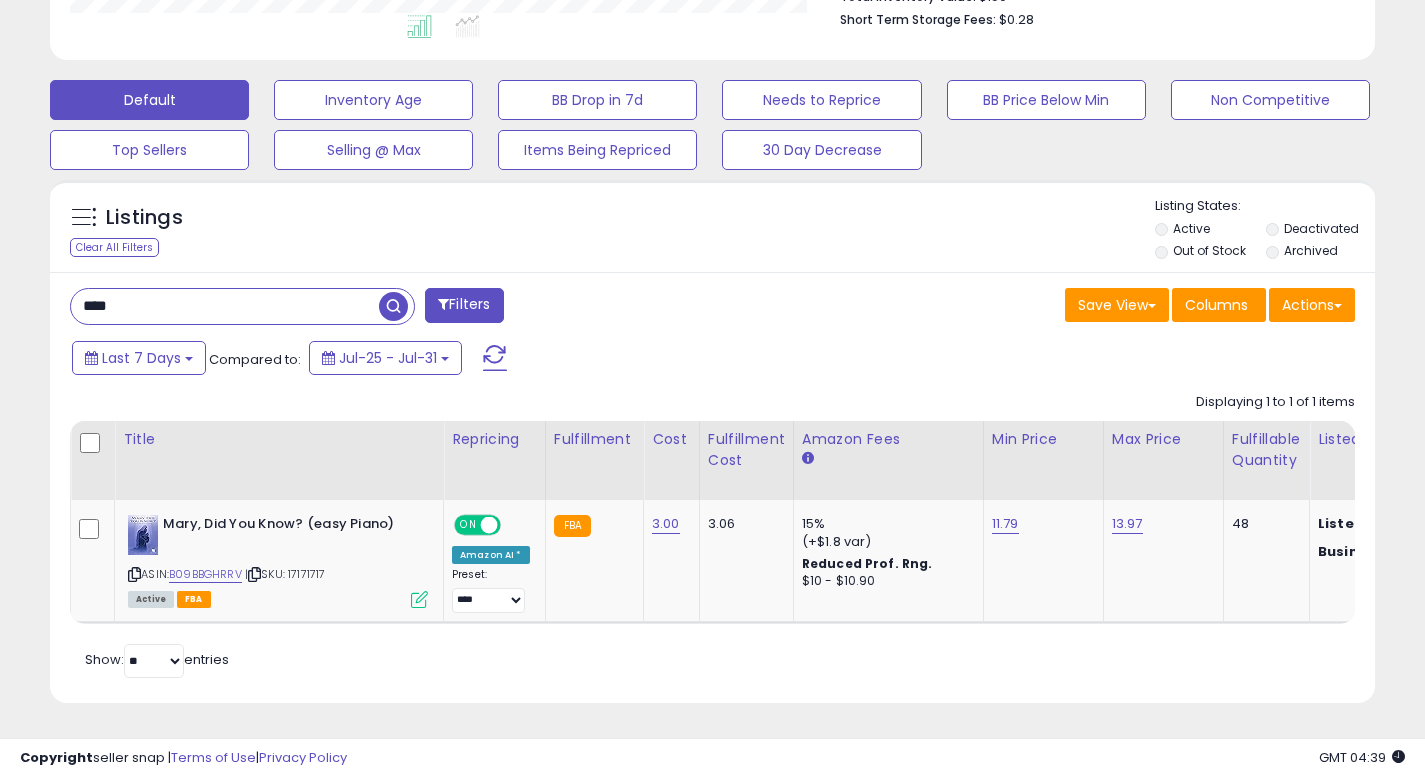 drag, startPoint x: 168, startPoint y: 294, endPoint x: 51, endPoint y: 283, distance: 117.51595 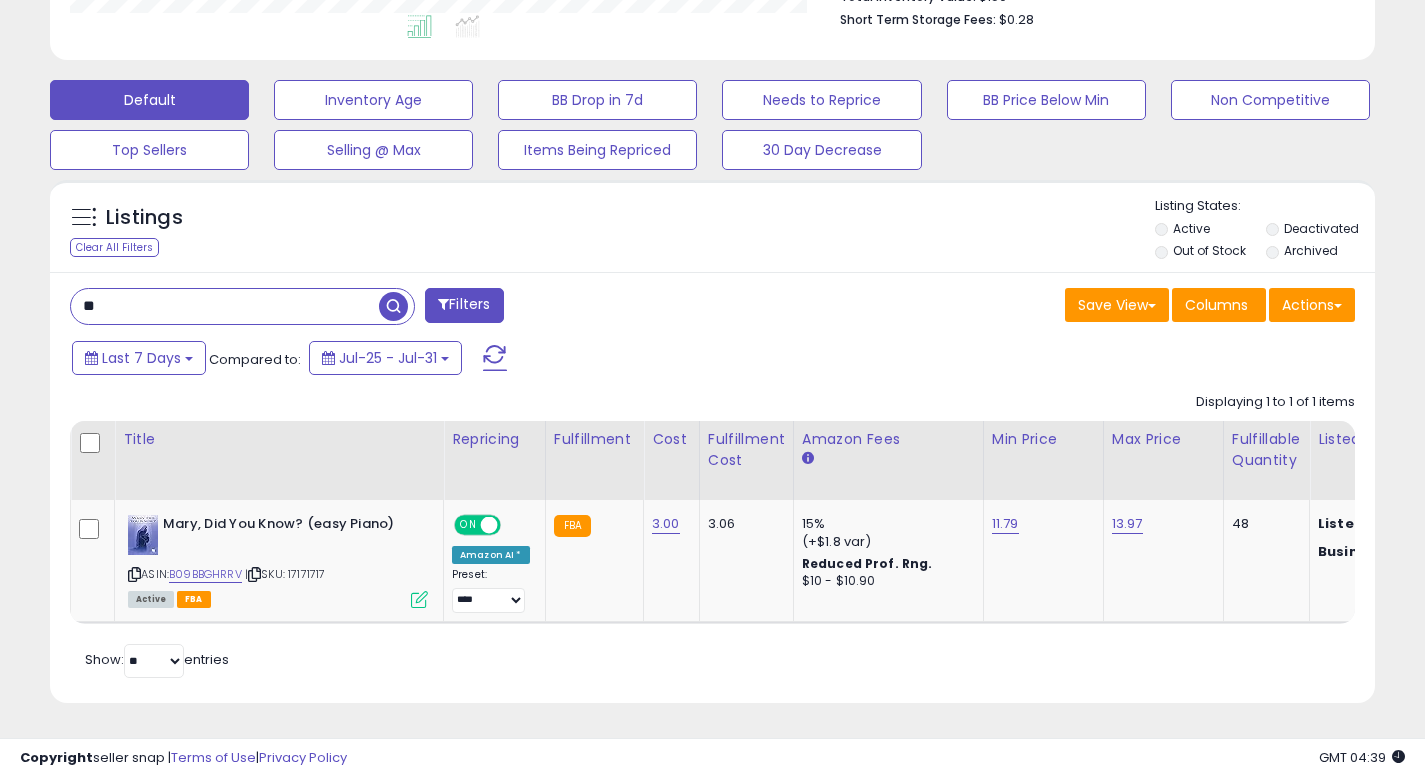 type on "*" 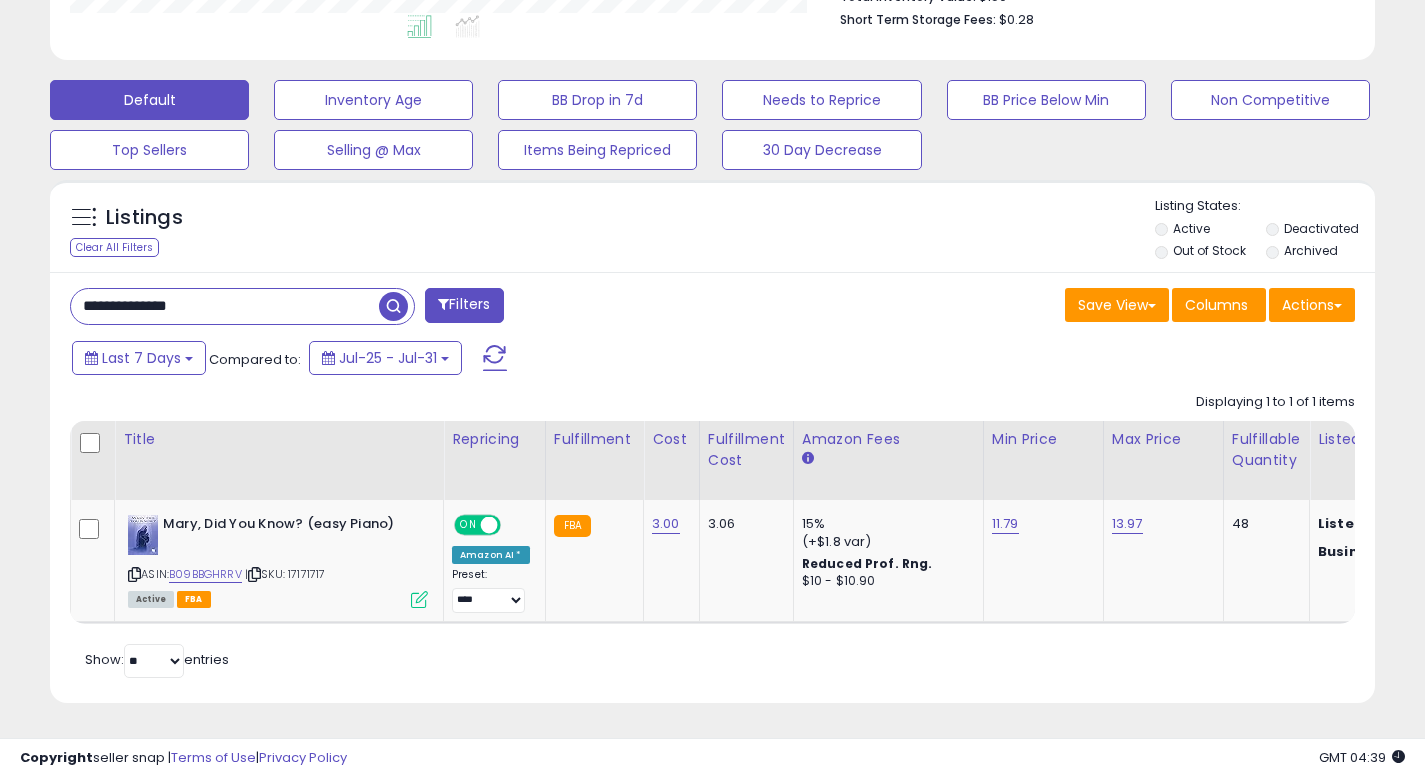 type on "**********" 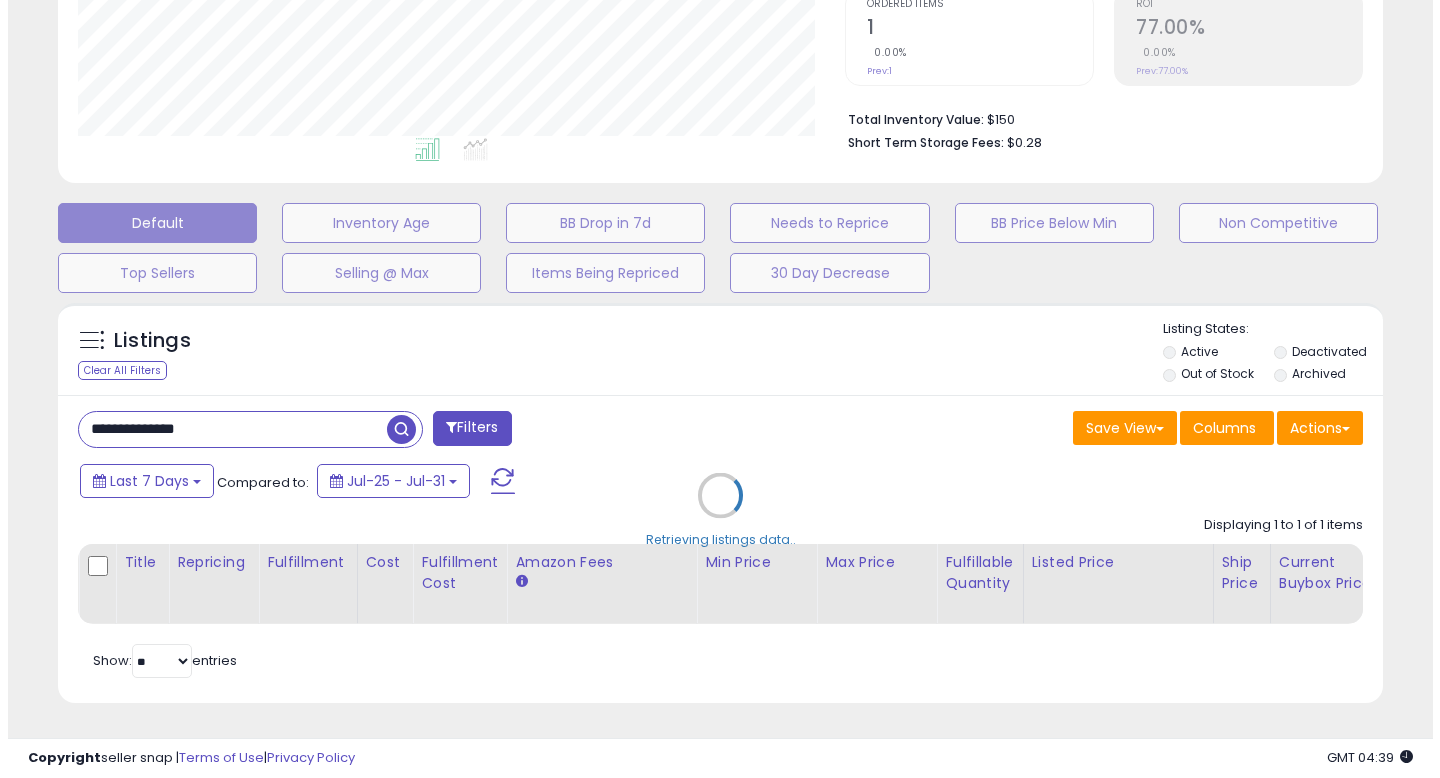 scroll, scrollTop: 442, scrollLeft: 0, axis: vertical 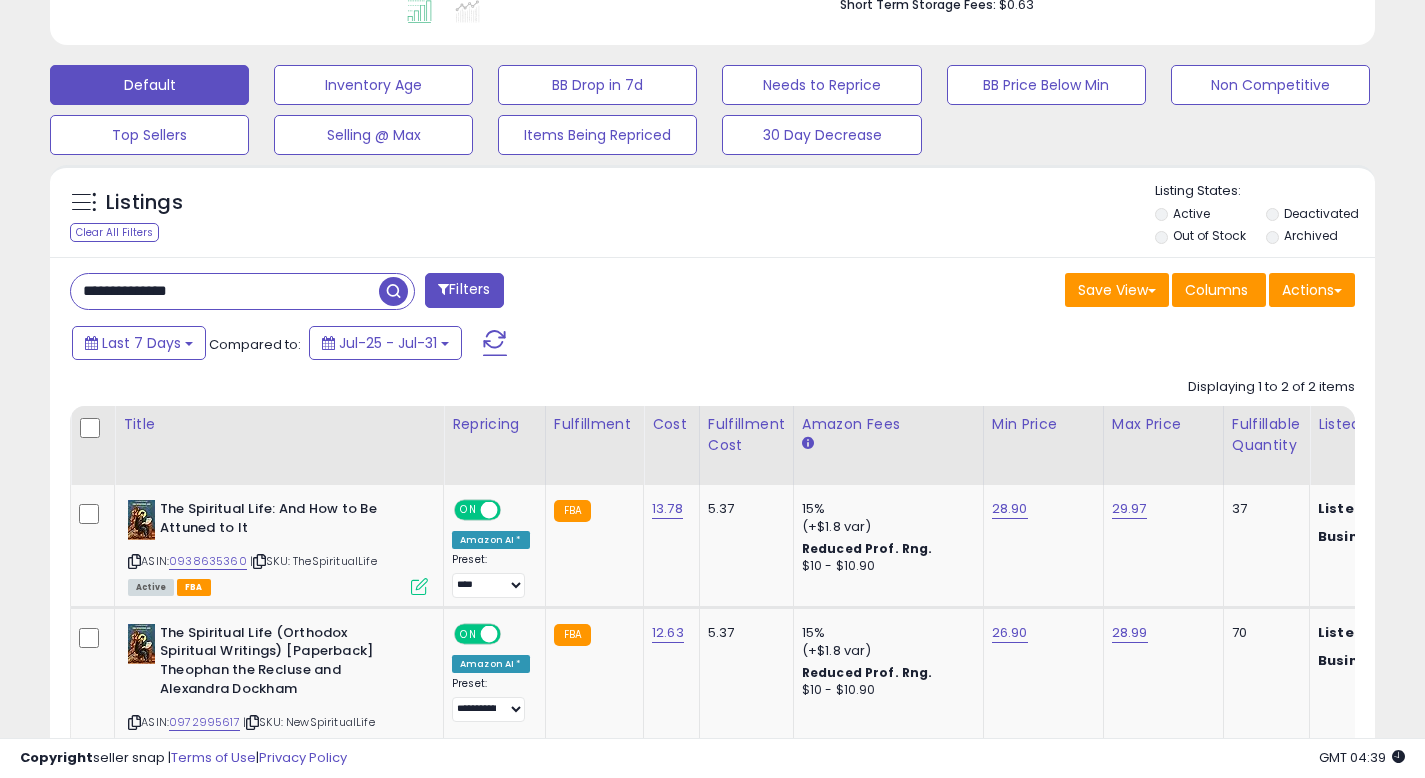 drag, startPoint x: 260, startPoint y: 294, endPoint x: 0, endPoint y: 281, distance: 260.3248 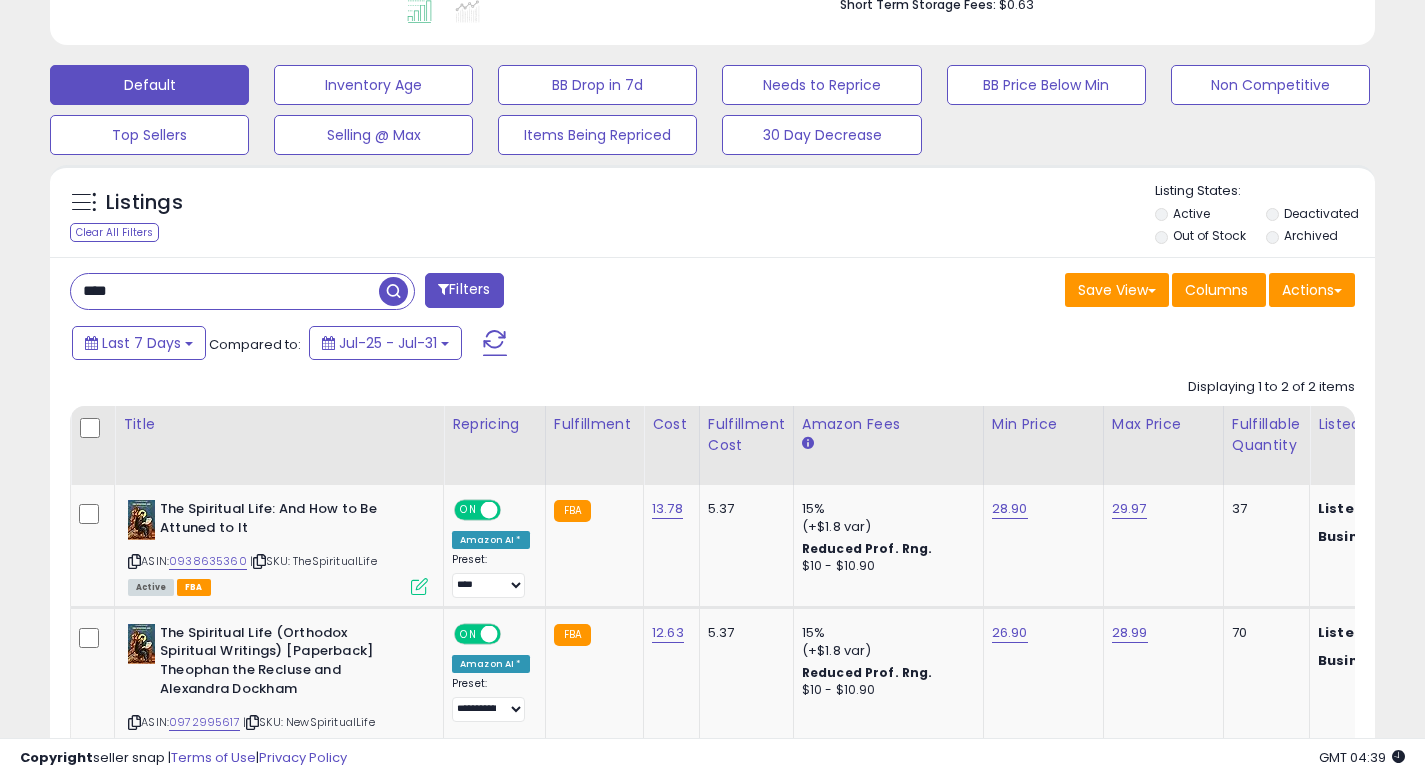type on "****" 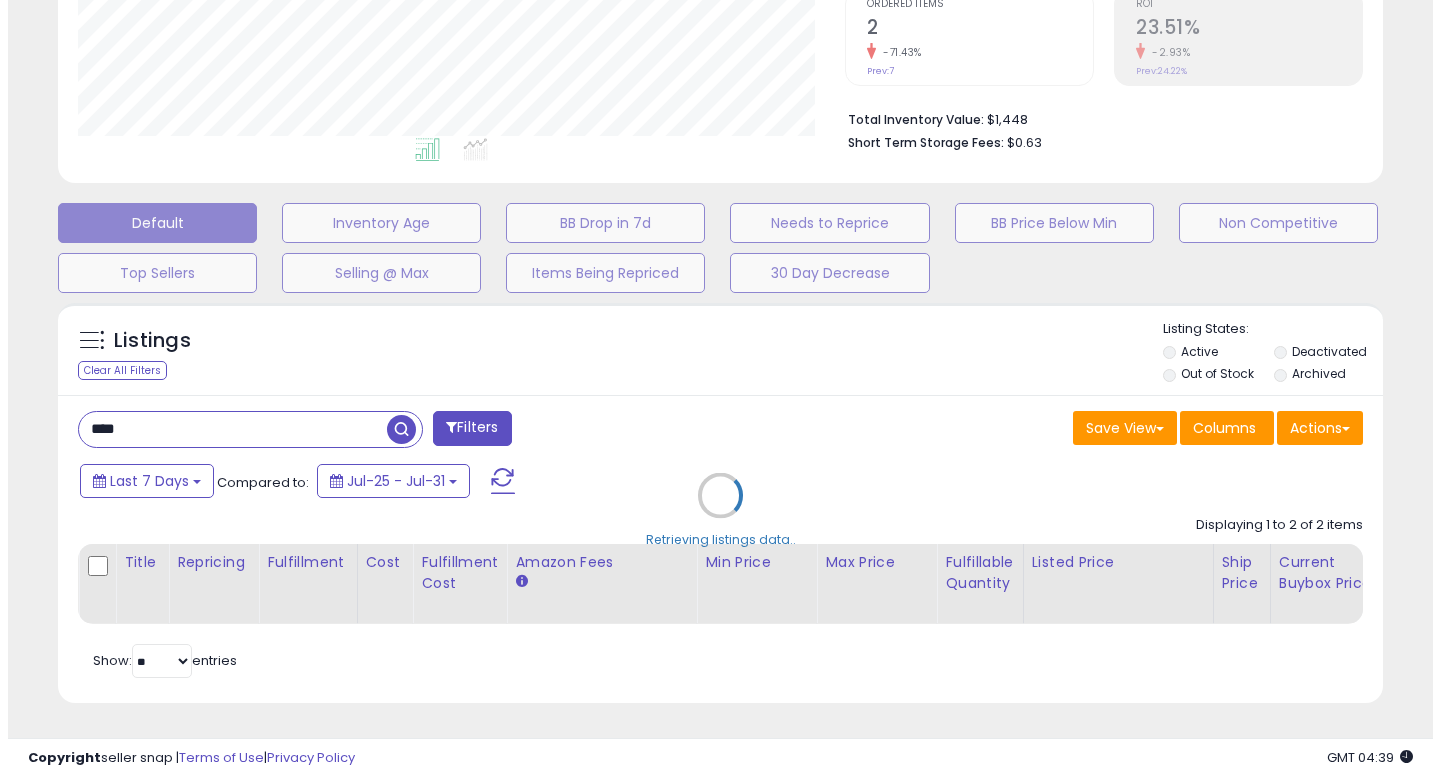 scroll, scrollTop: 442, scrollLeft: 0, axis: vertical 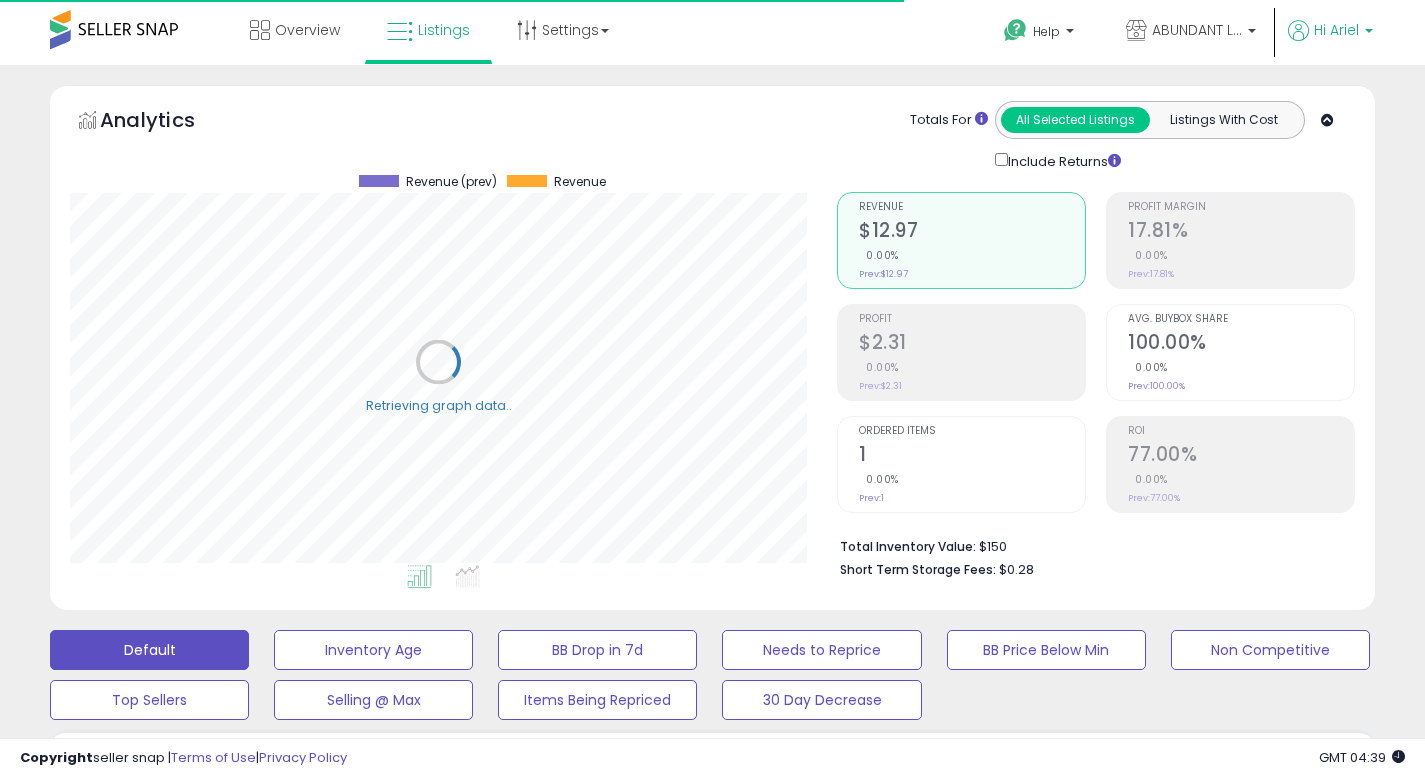 click on "Unable to login
Retrieving listings data..
has not yet accepted the Terms of Use. Once the Terms of Use have been
accepted, you will be able to login.
Logout
Overview
Listings
Help" at bounding box center [712, 389] 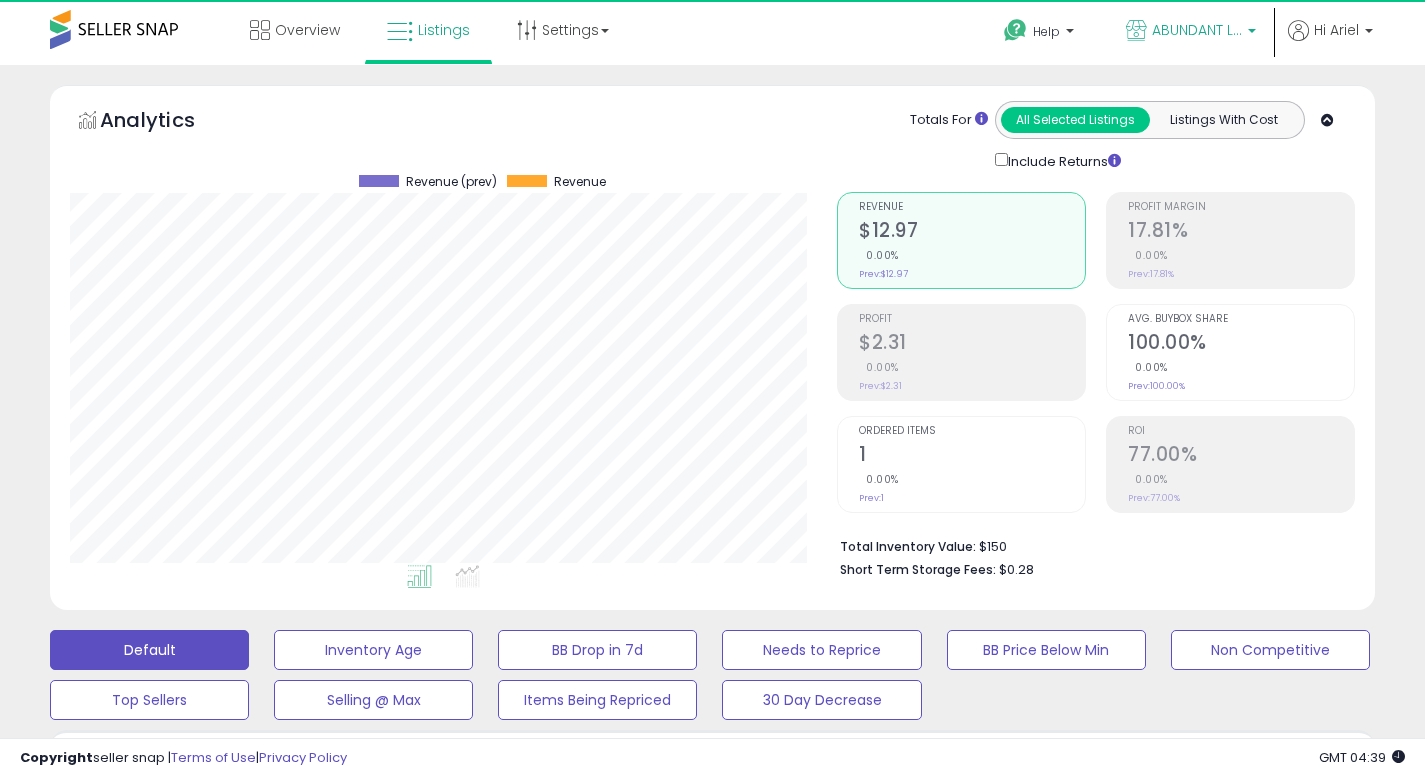 scroll, scrollTop: 999590, scrollLeft: 999233, axis: both 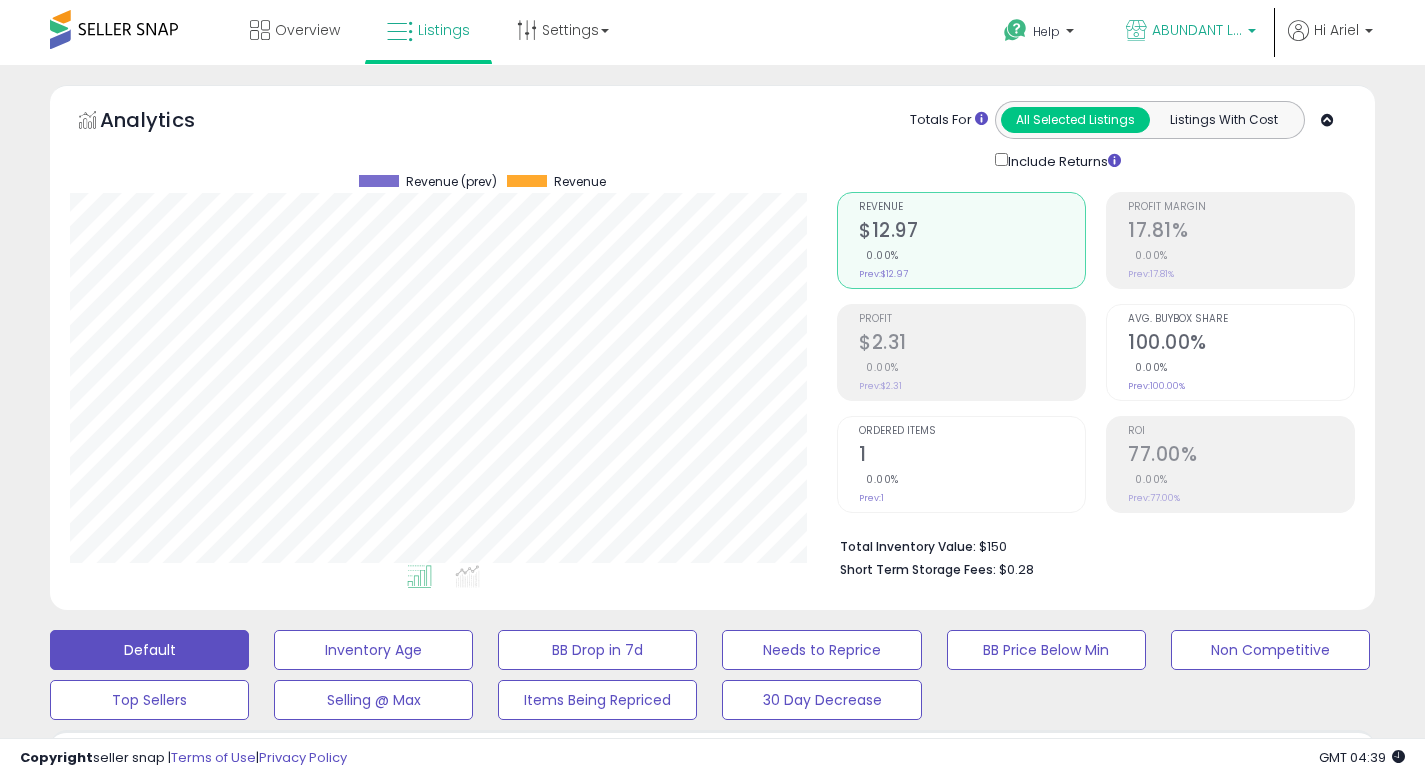 click on "ABUNDANT LiFE" at bounding box center (1191, 32) 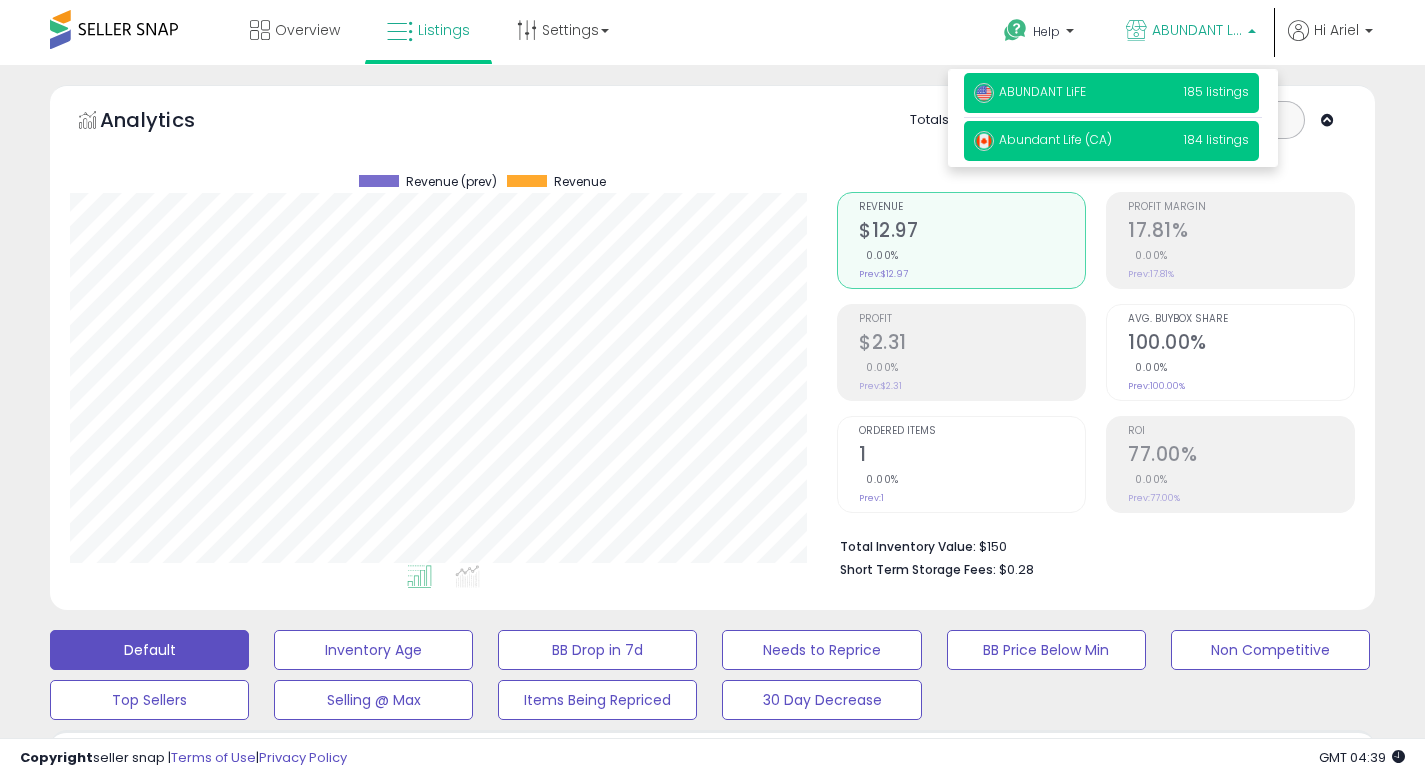 click on "Abundant Life (CA)
184
listings" at bounding box center [1111, 141] 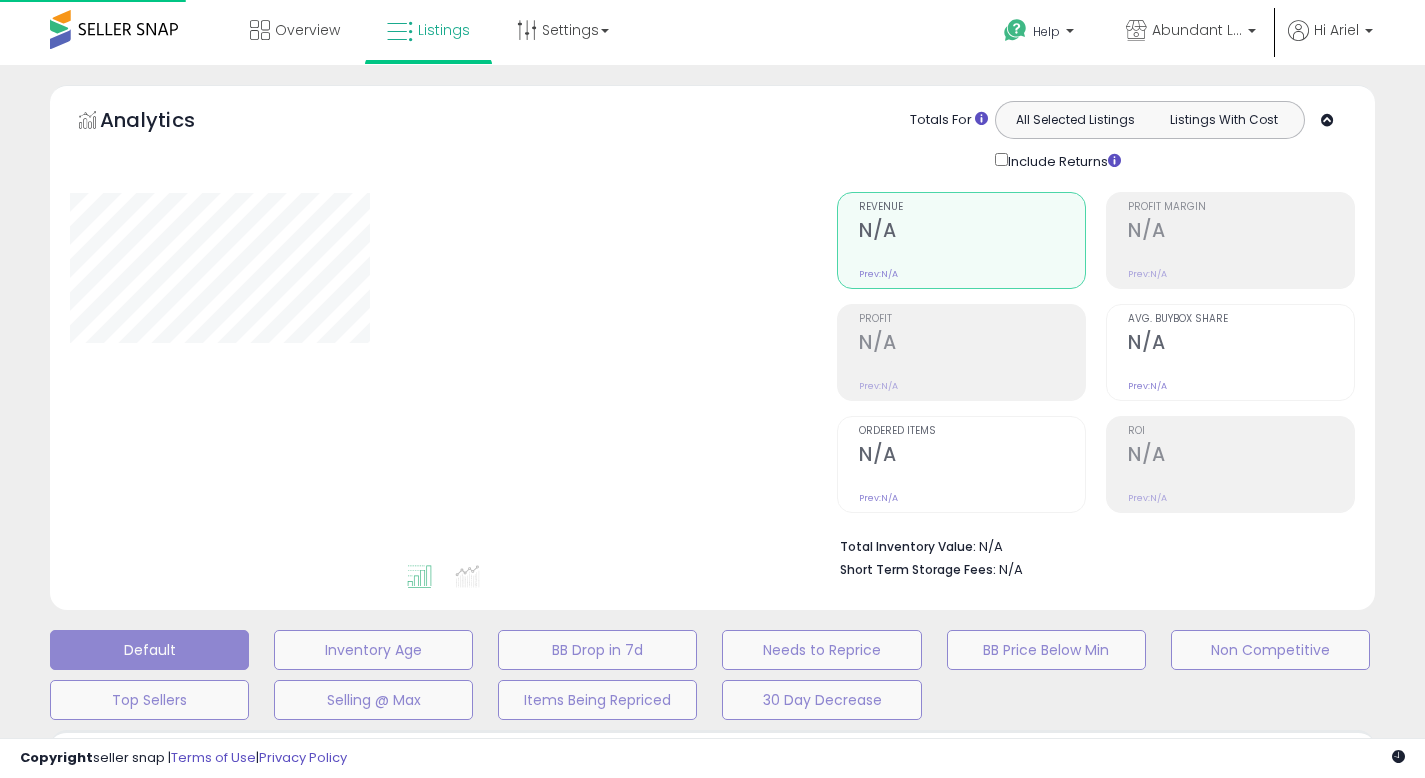 scroll, scrollTop: 0, scrollLeft: 0, axis: both 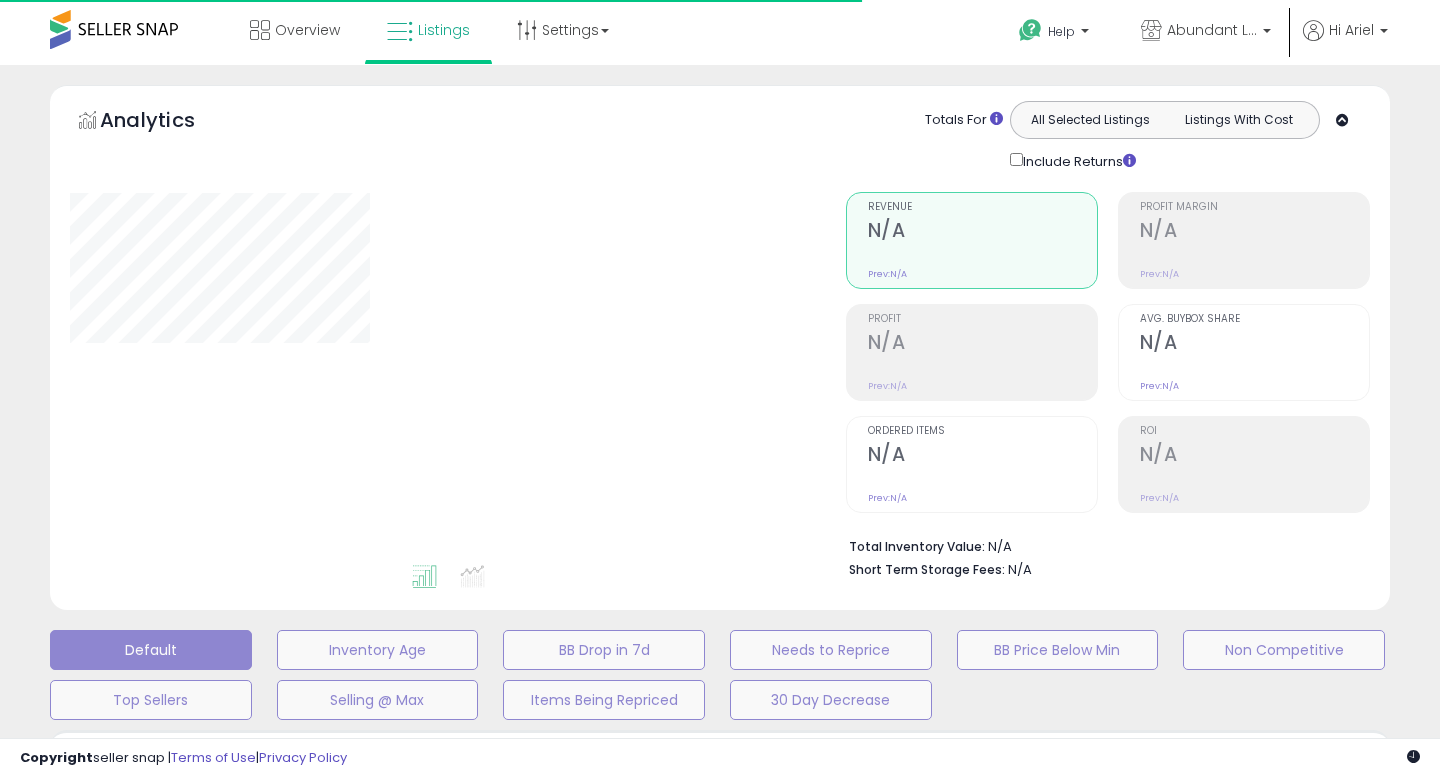 type on "****" 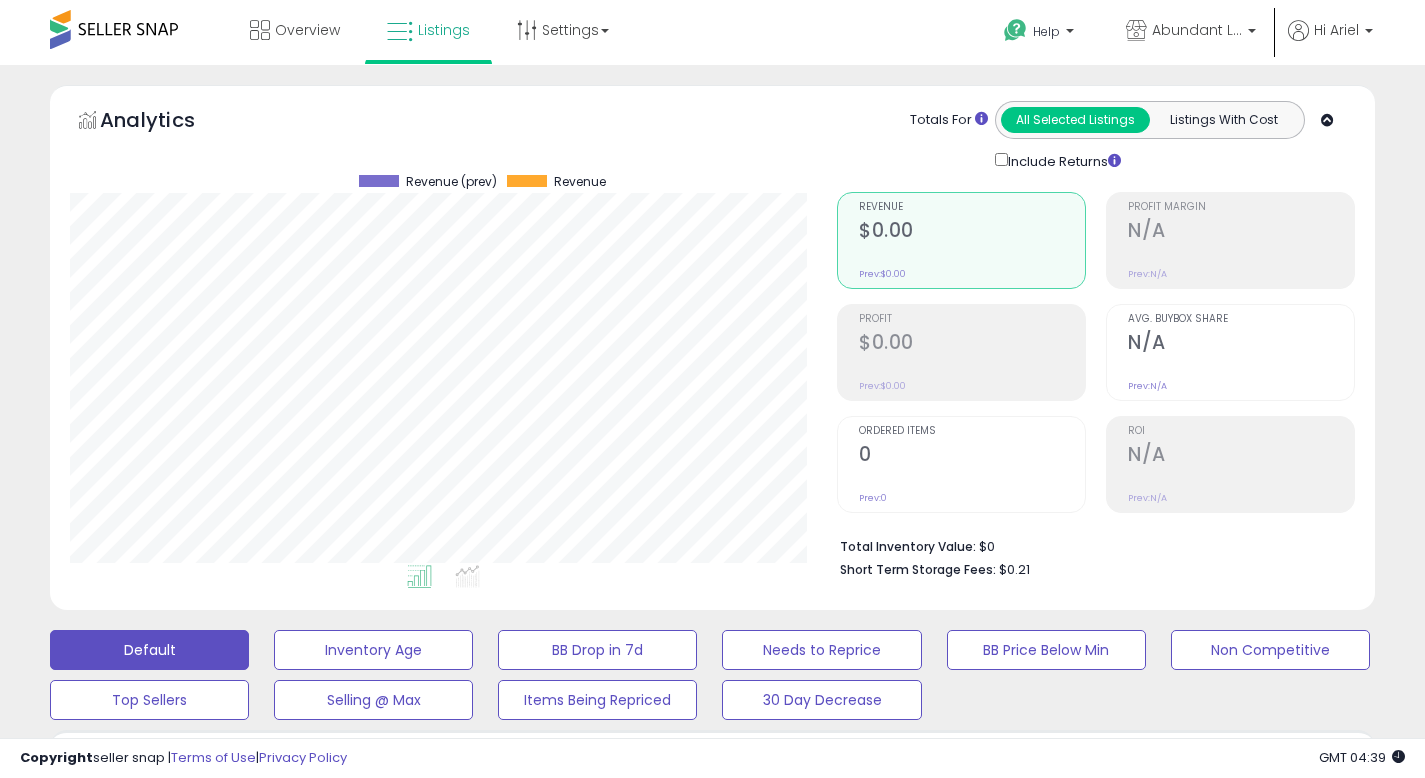 scroll, scrollTop: 999590, scrollLeft: 999233, axis: both 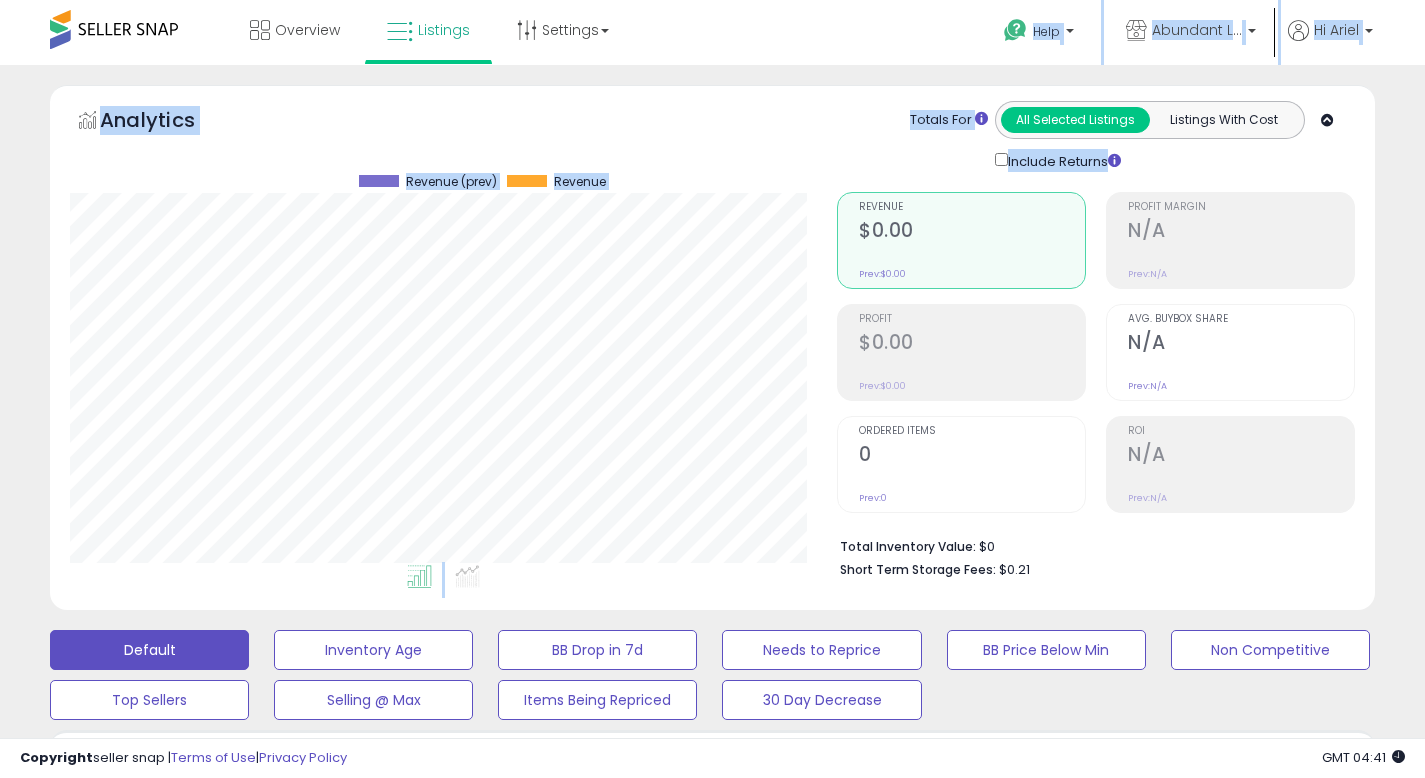 drag, startPoint x: 1435, startPoint y: 103, endPoint x: 1430, endPoint y: 11, distance: 92.13577 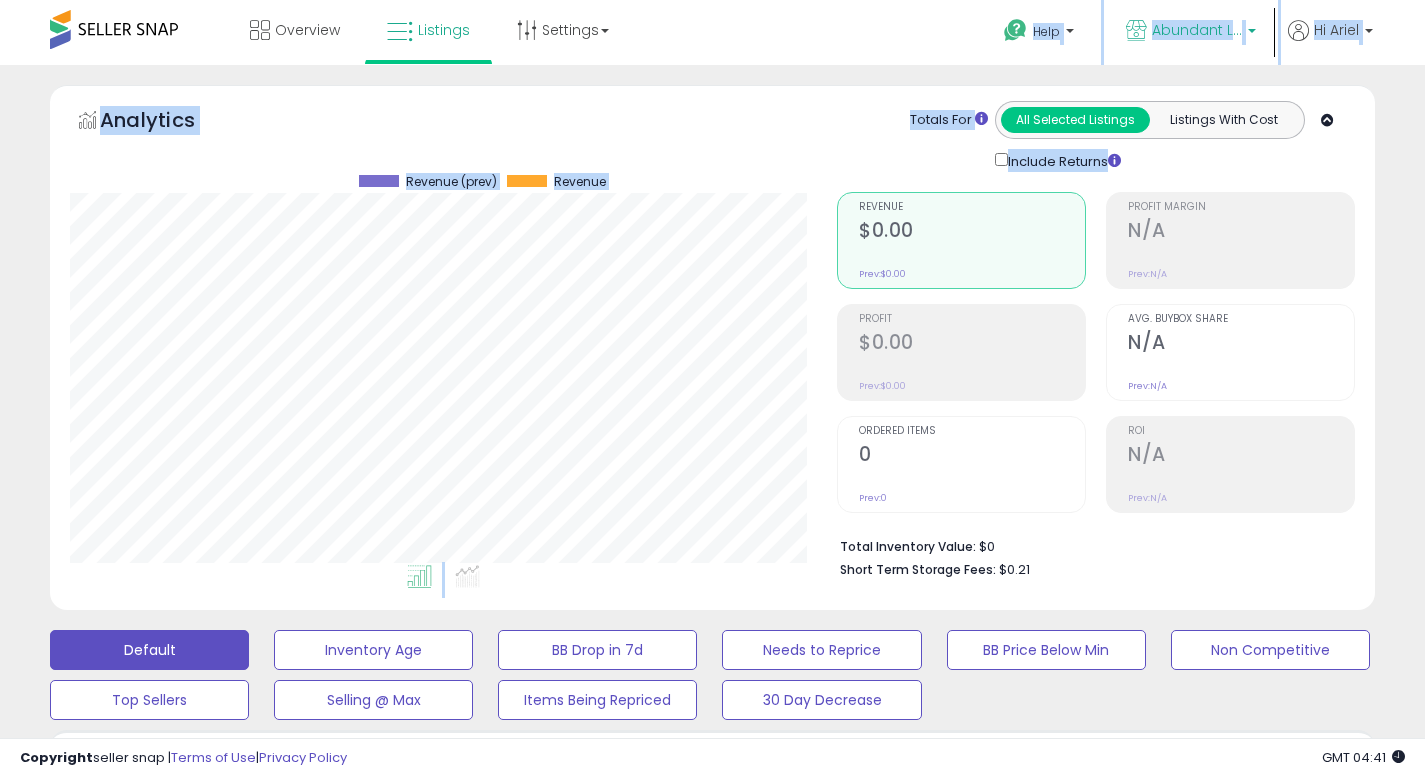 click on "Abundant Life (CA)" at bounding box center (1191, 32) 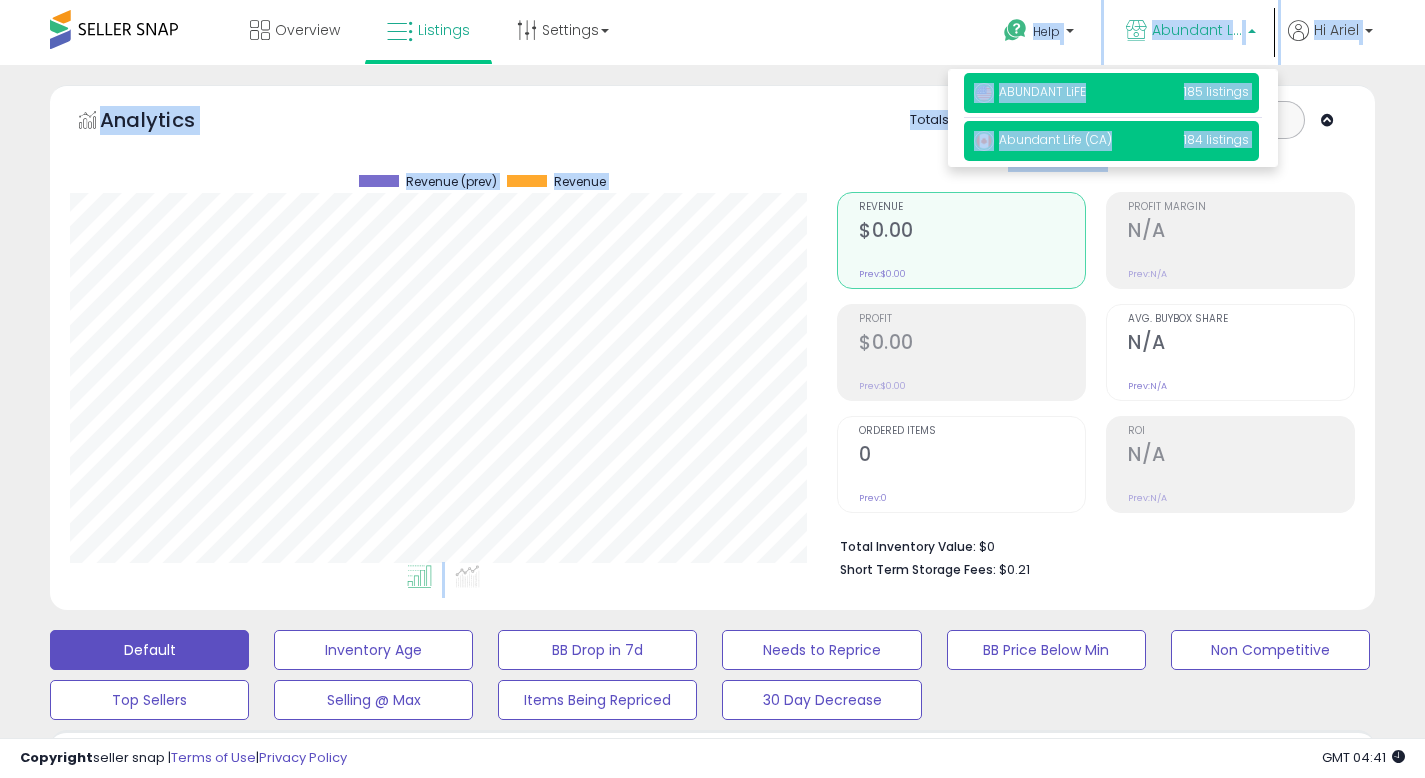 click on "ABUNDANT LiFE
185
listings" at bounding box center [1111, 93] 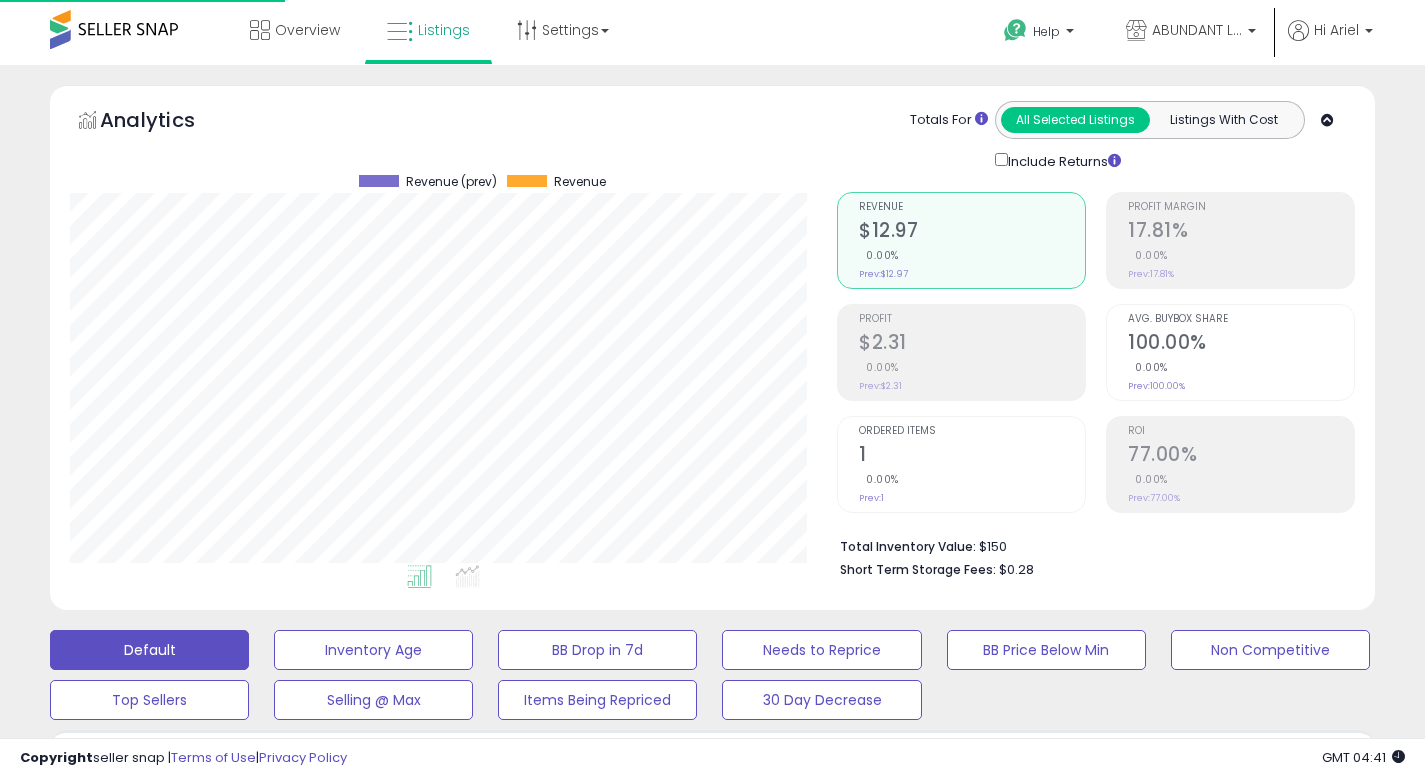 scroll, scrollTop: 0, scrollLeft: 0, axis: both 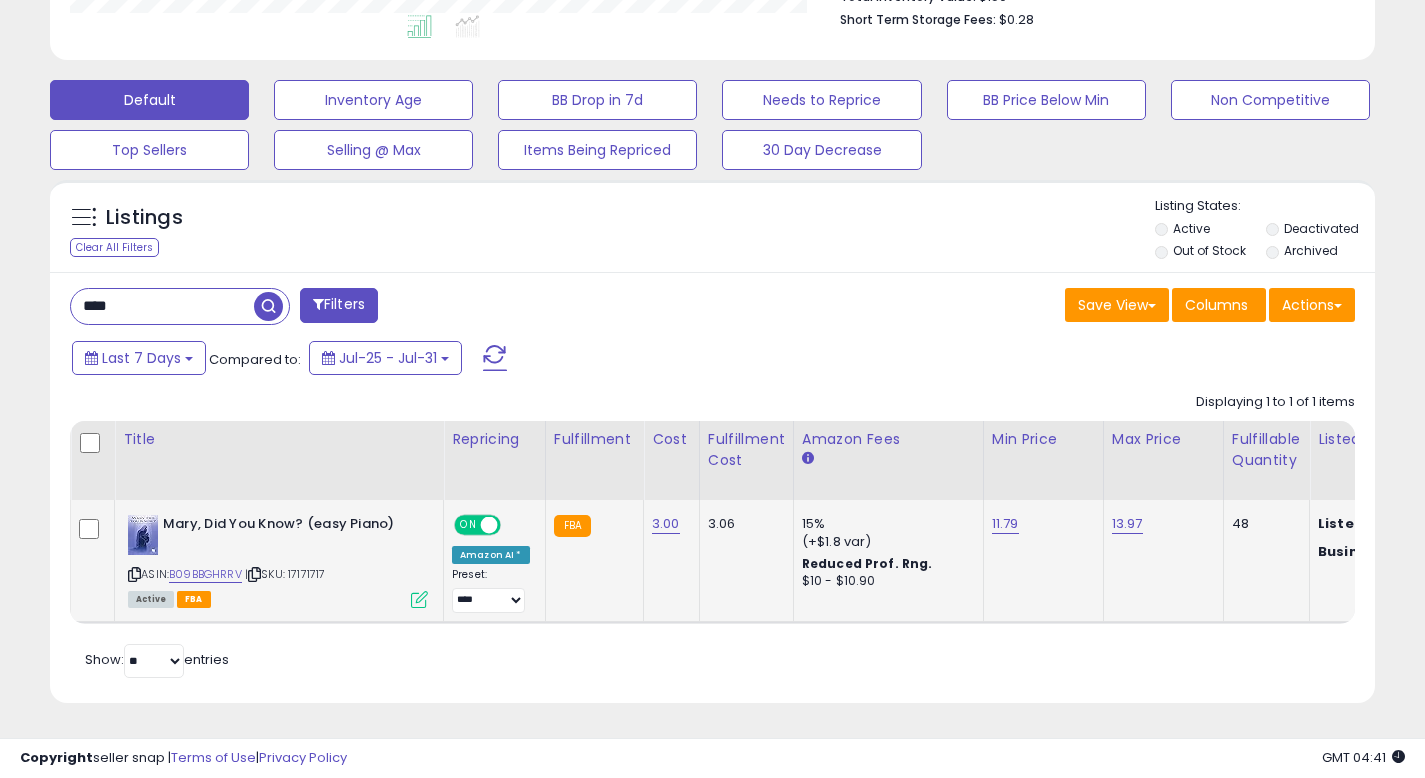 click at bounding box center (419, 599) 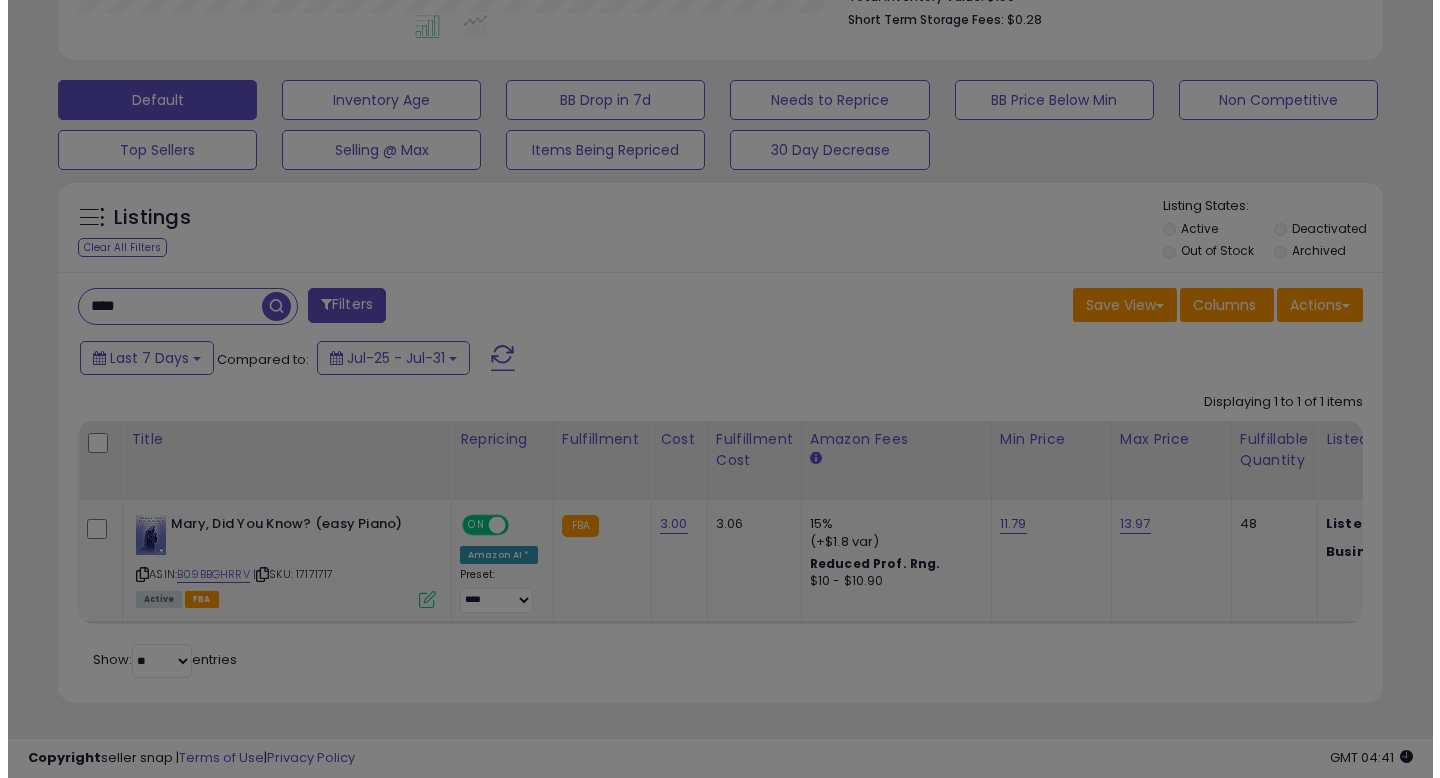 scroll, scrollTop: 999590, scrollLeft: 999224, axis: both 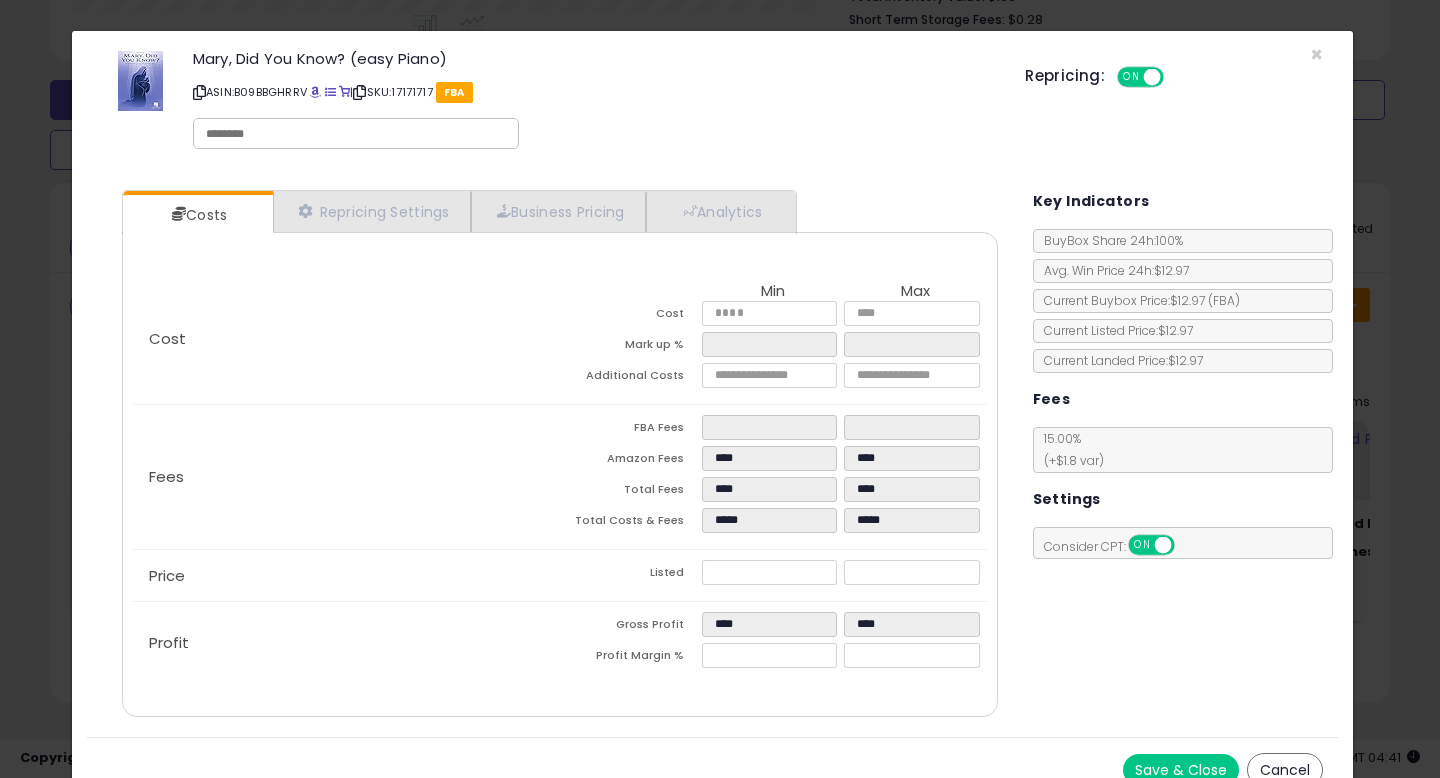 click on "Cancel" at bounding box center (1285, 770) 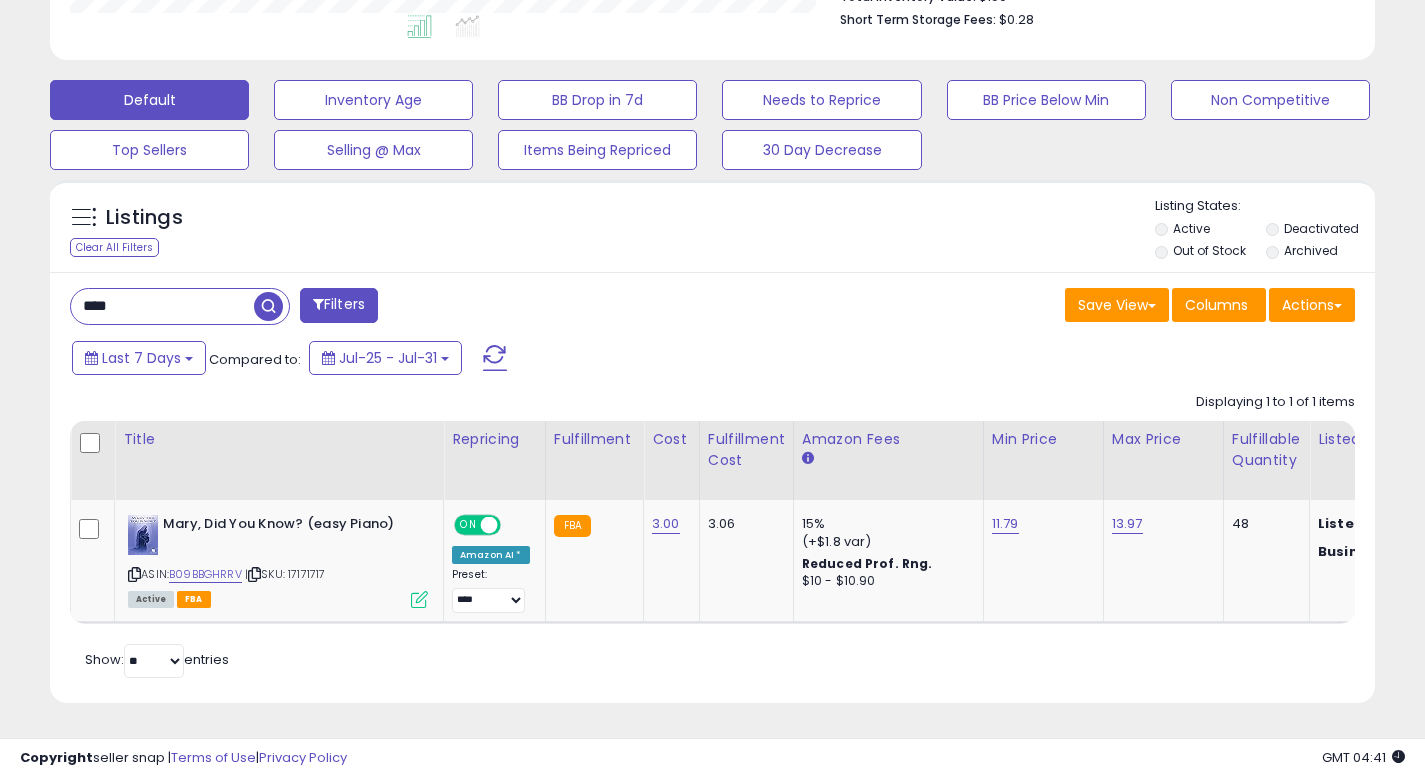 scroll, scrollTop: 410, scrollLeft: 767, axis: both 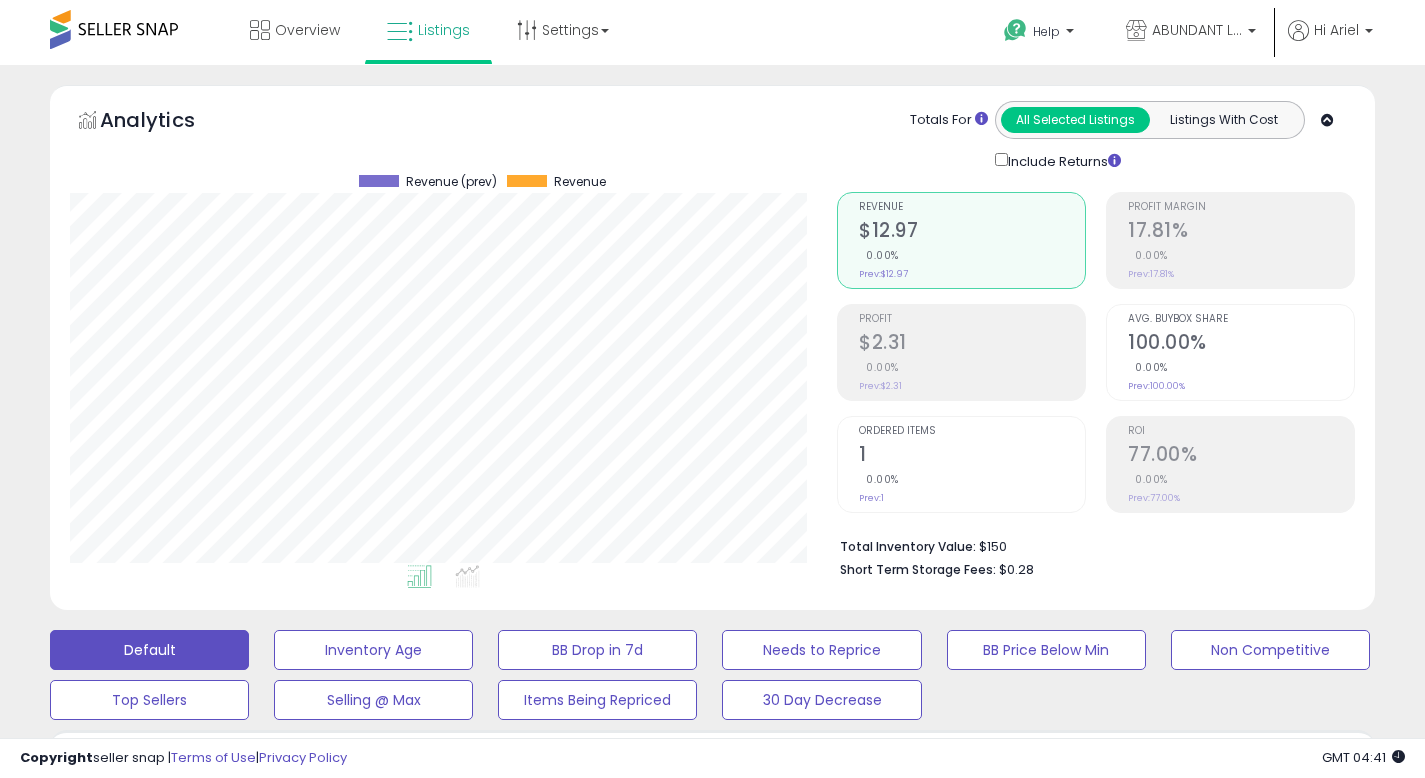 drag, startPoint x: 1439, startPoint y: 249, endPoint x: 1405, endPoint y: 3, distance: 248.33849 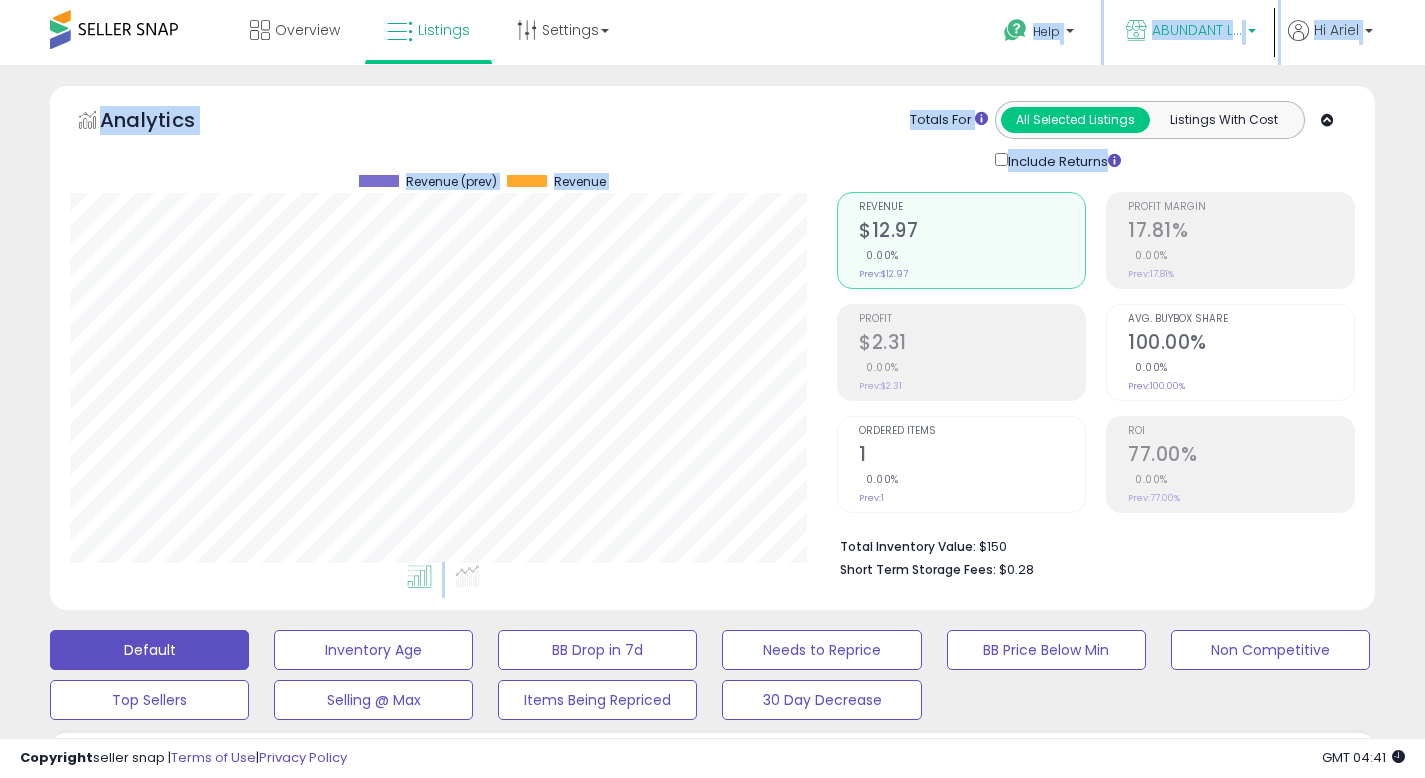 click on "ABUNDANT LiFE" at bounding box center [1197, 30] 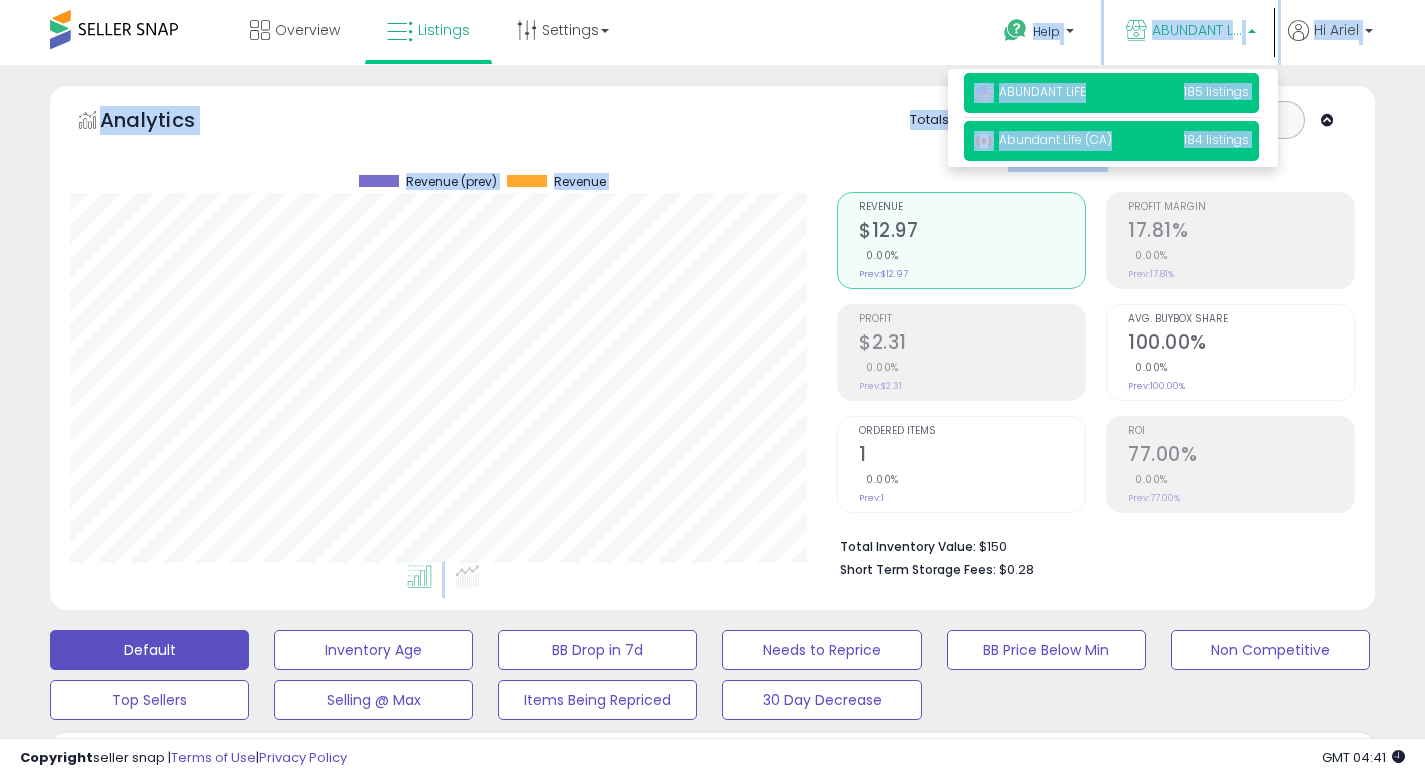 click on "Abundant Life (CA)
184
listings" at bounding box center [1111, 141] 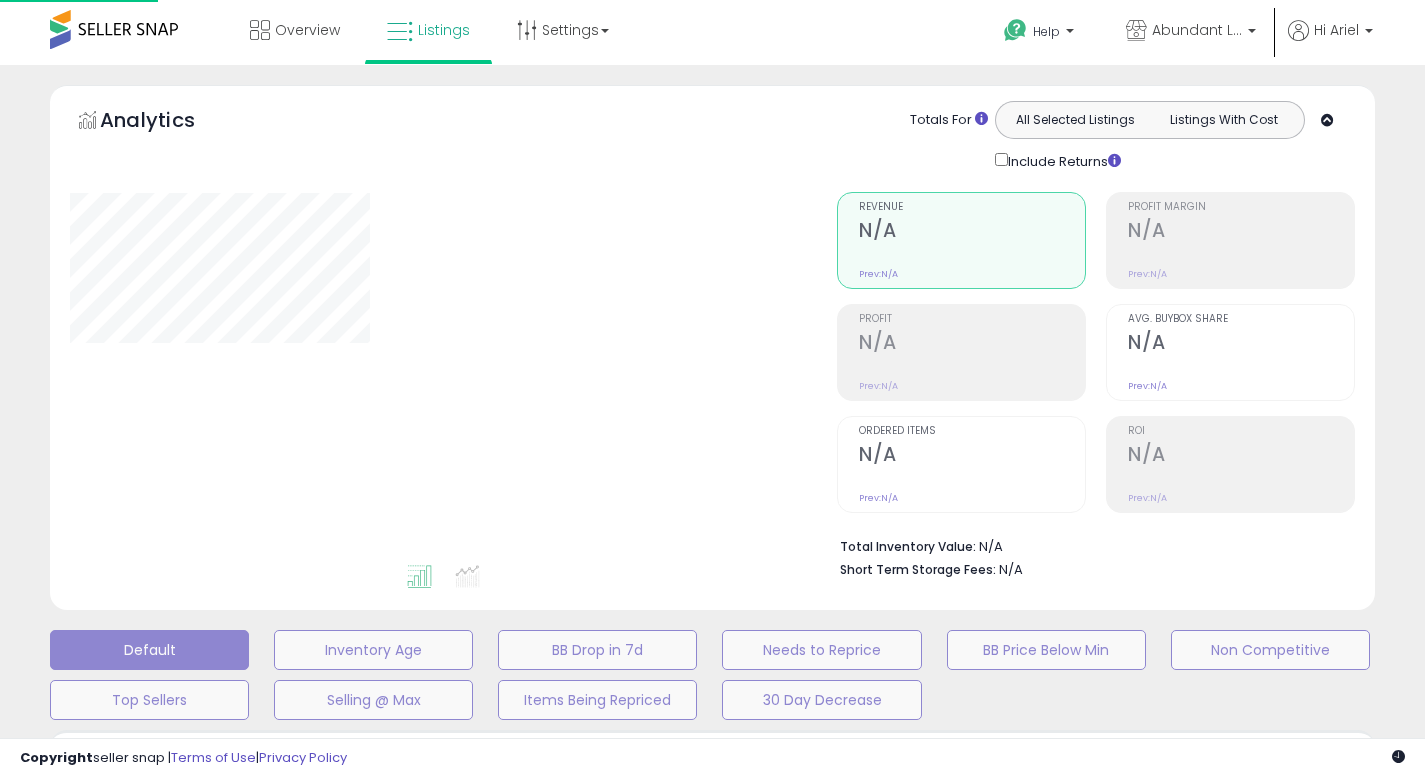 scroll, scrollTop: 0, scrollLeft: 0, axis: both 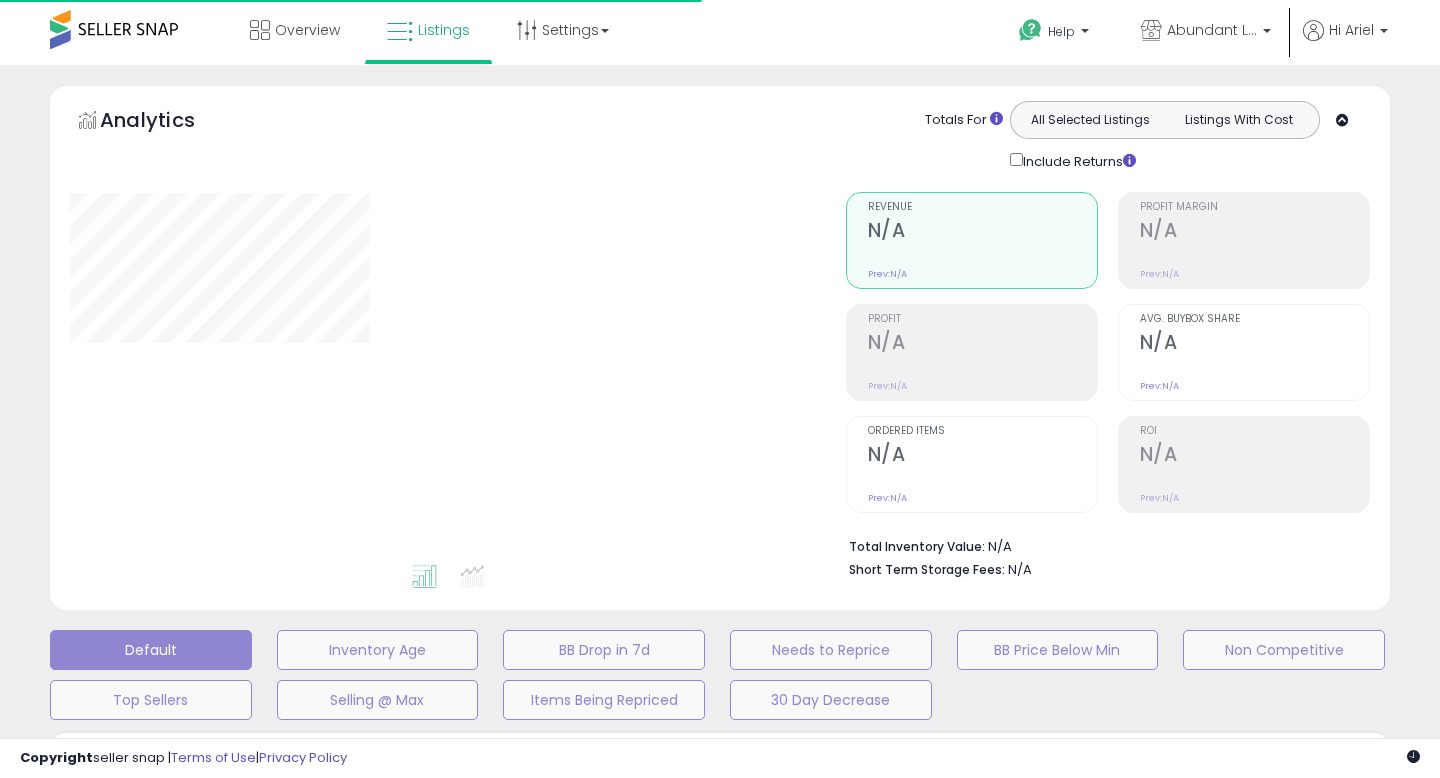 type on "****" 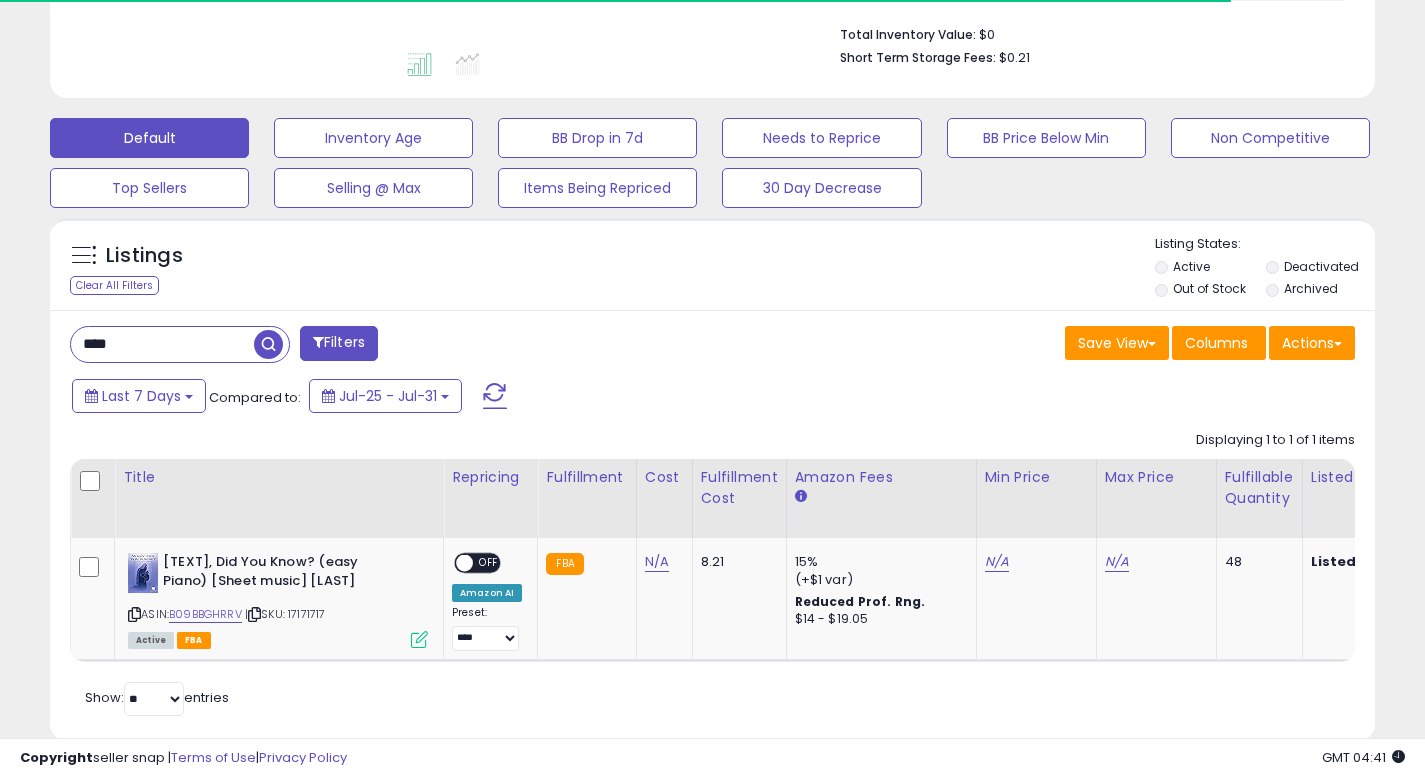 scroll, scrollTop: 565, scrollLeft: 0, axis: vertical 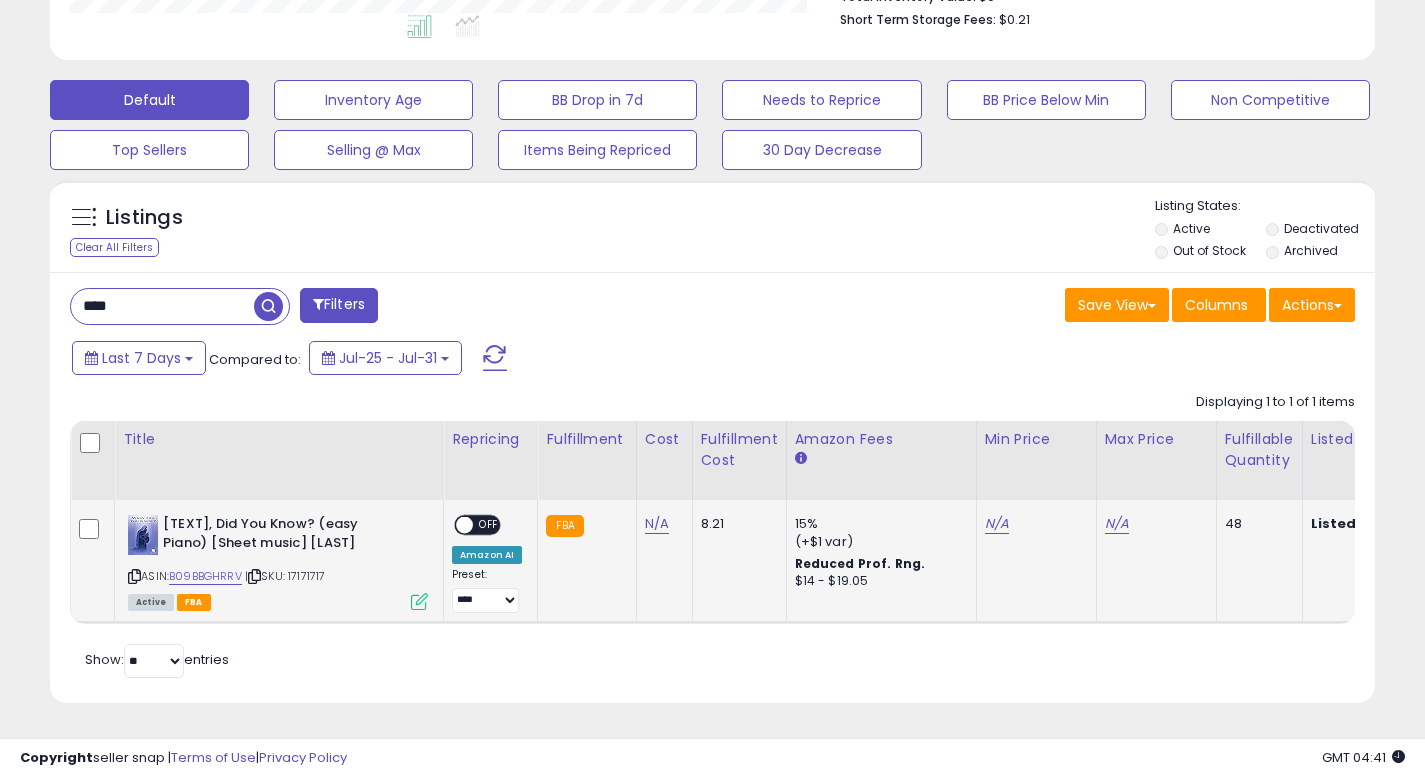 click on "N/A" 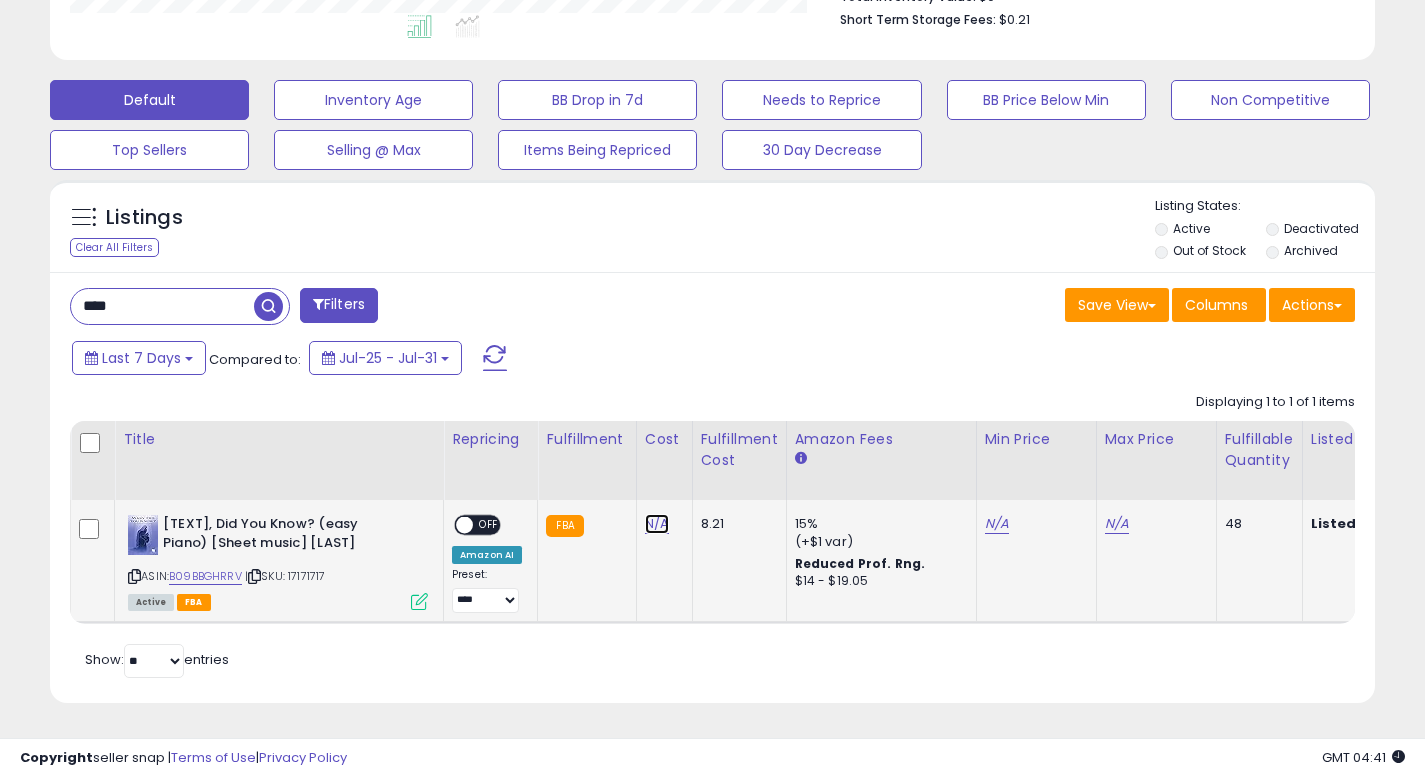 click on "N/A" at bounding box center (657, 524) 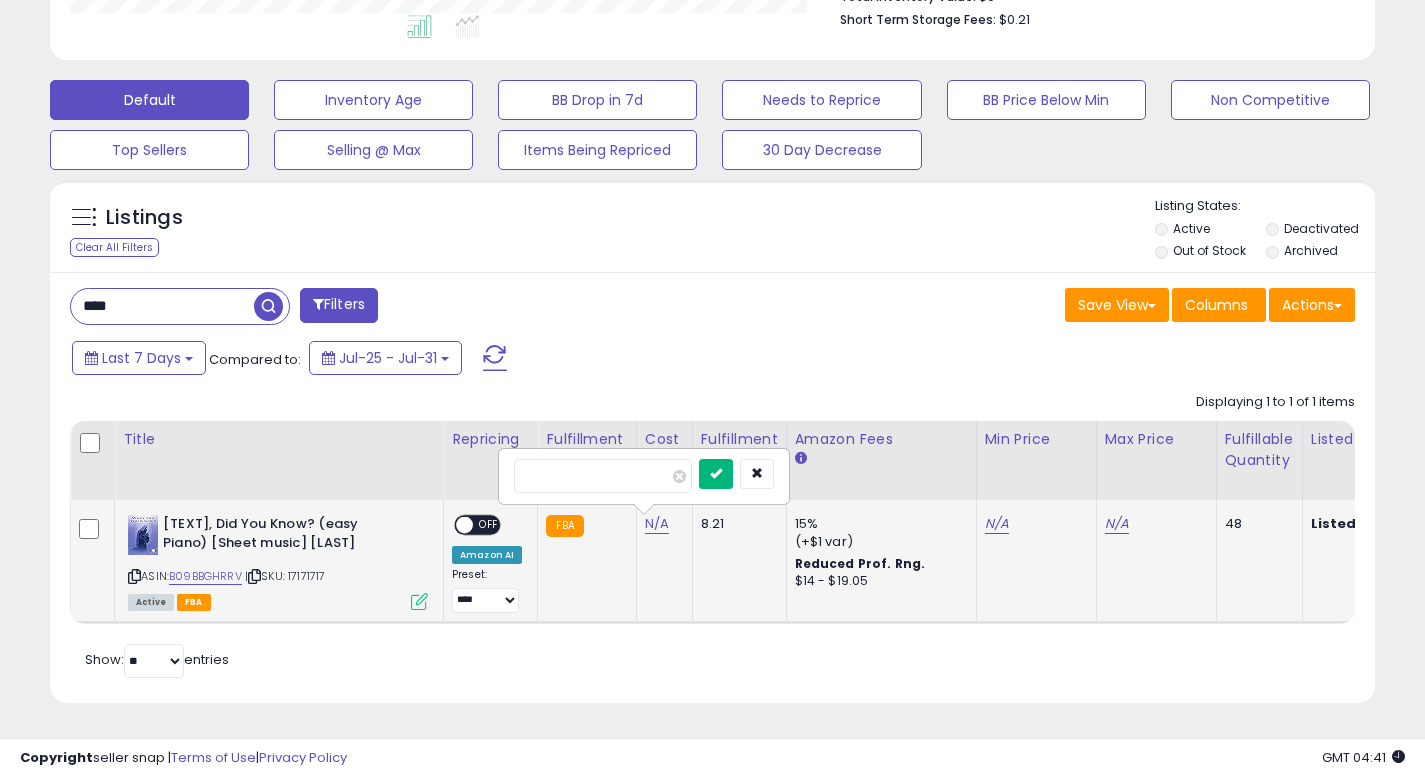 type on "****" 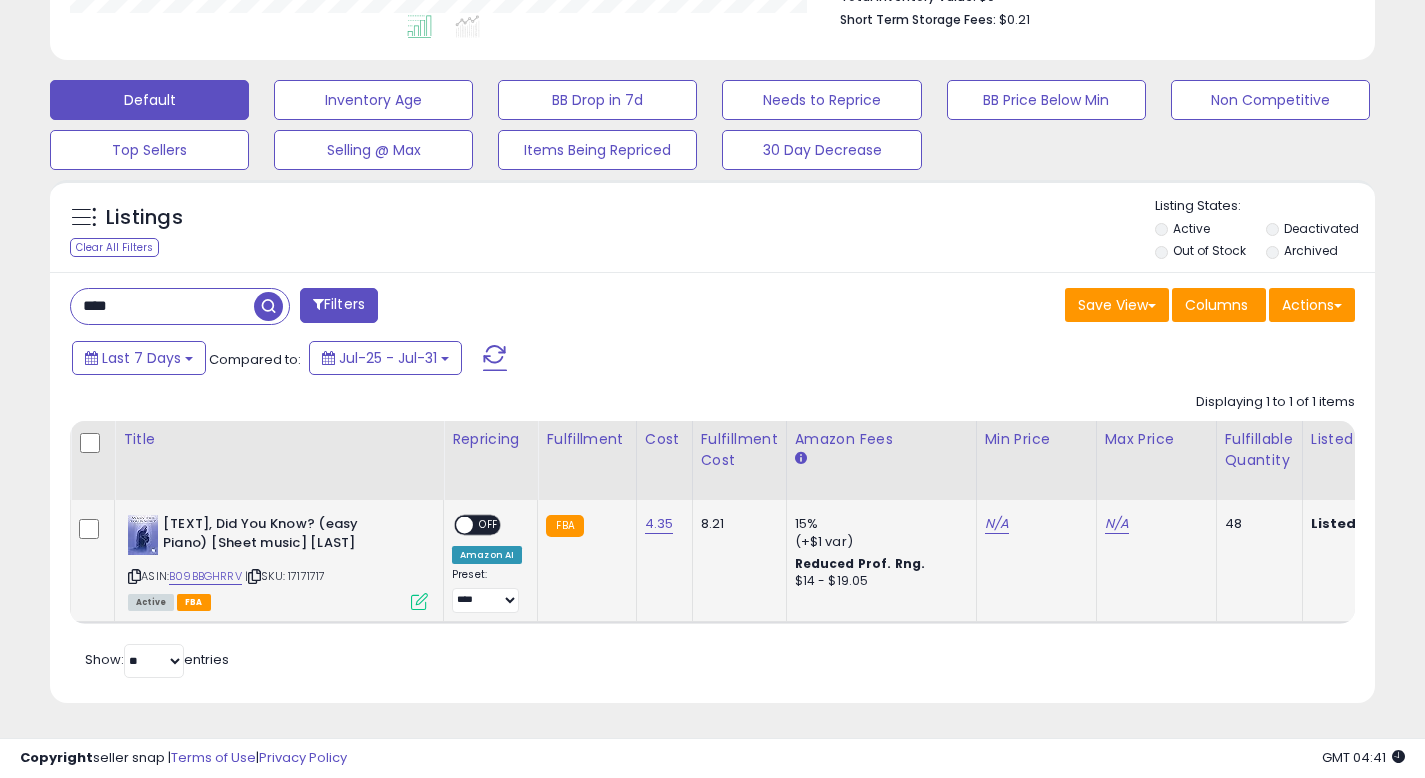 click at bounding box center [419, 601] 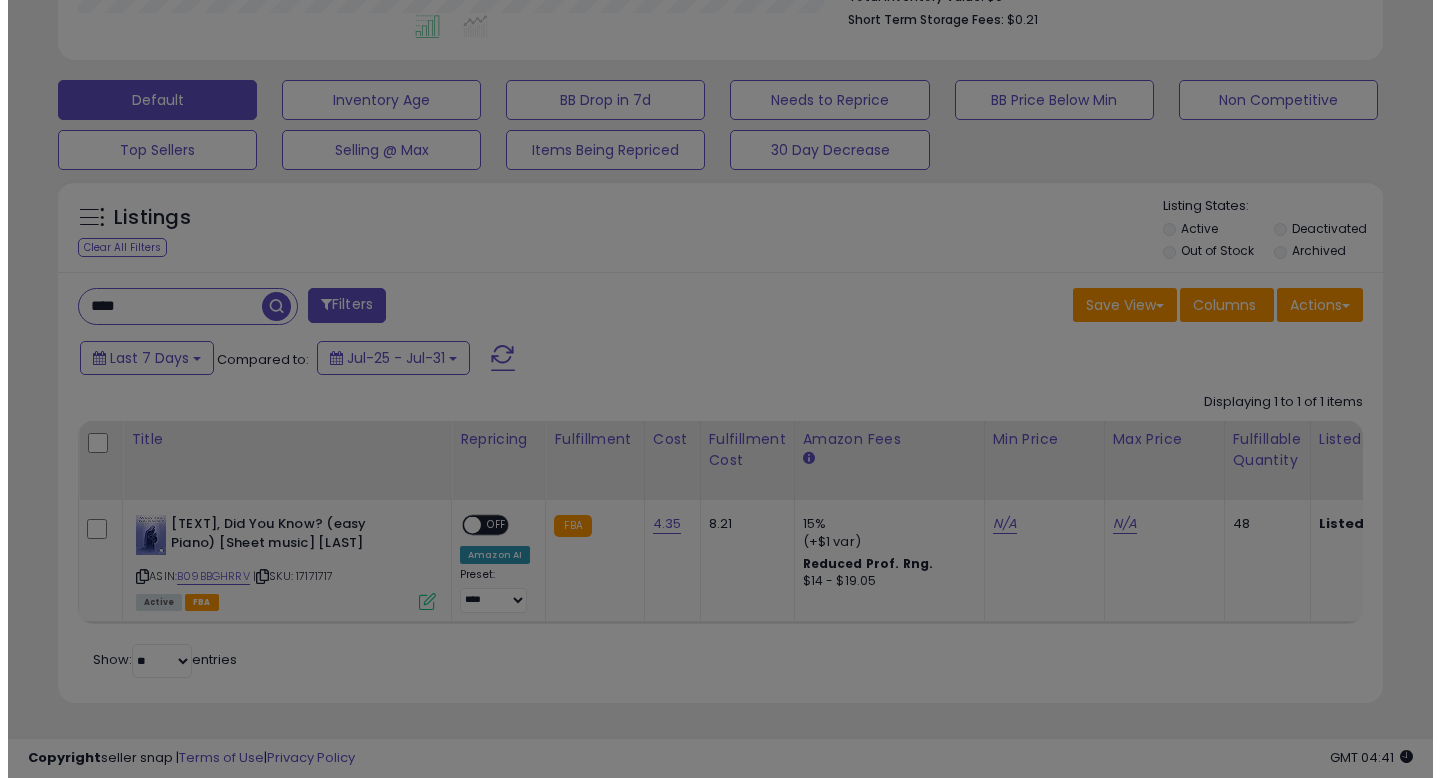 scroll, scrollTop: 999590, scrollLeft: 999224, axis: both 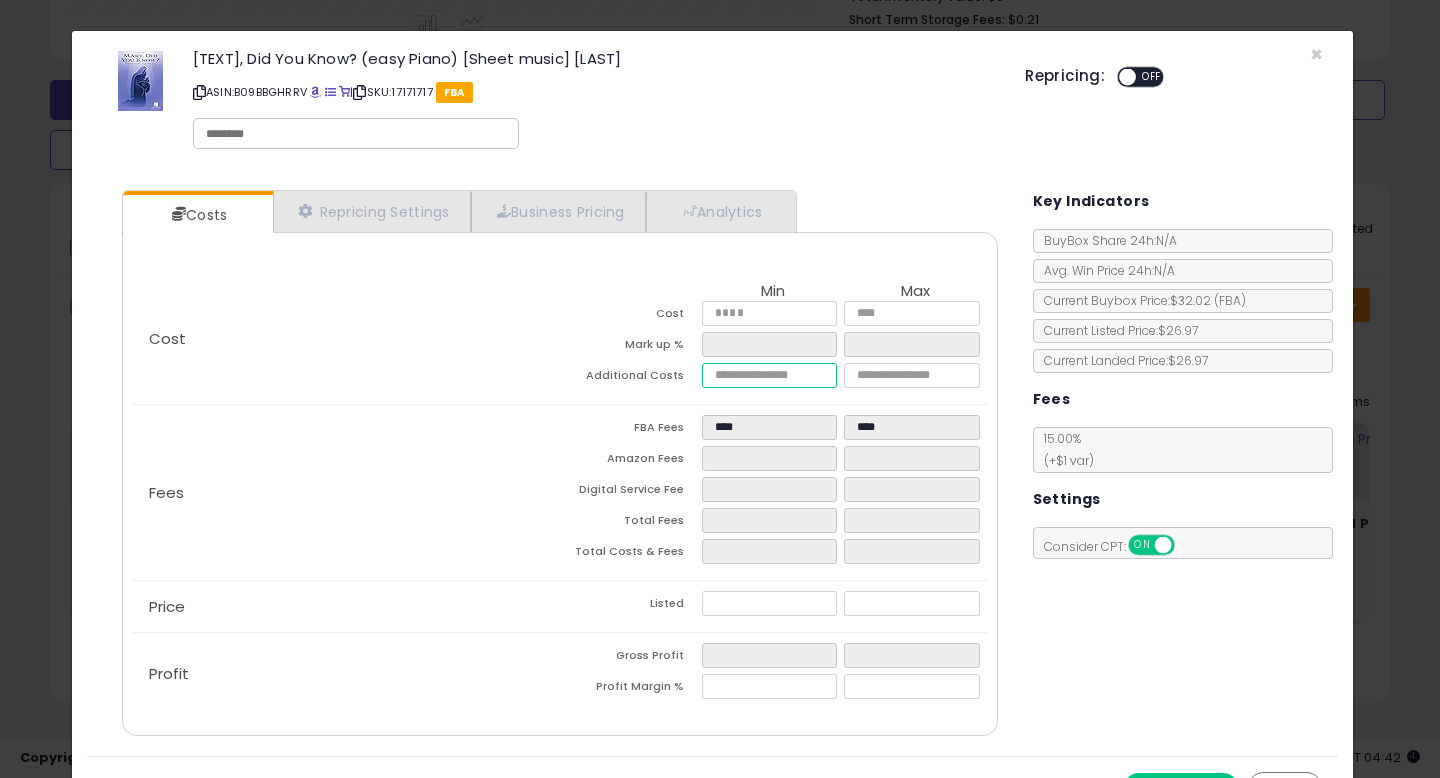click at bounding box center (769, 375) 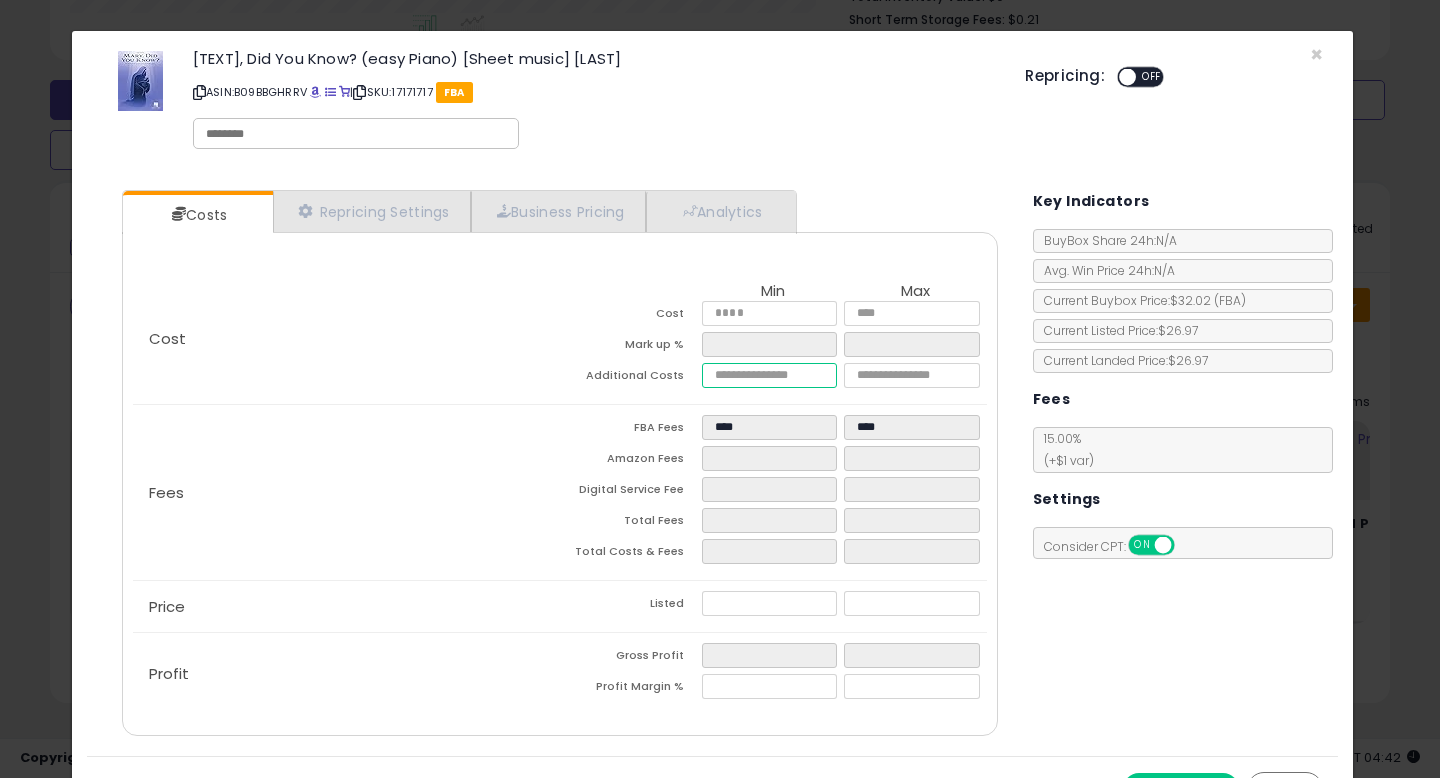 type on "*" 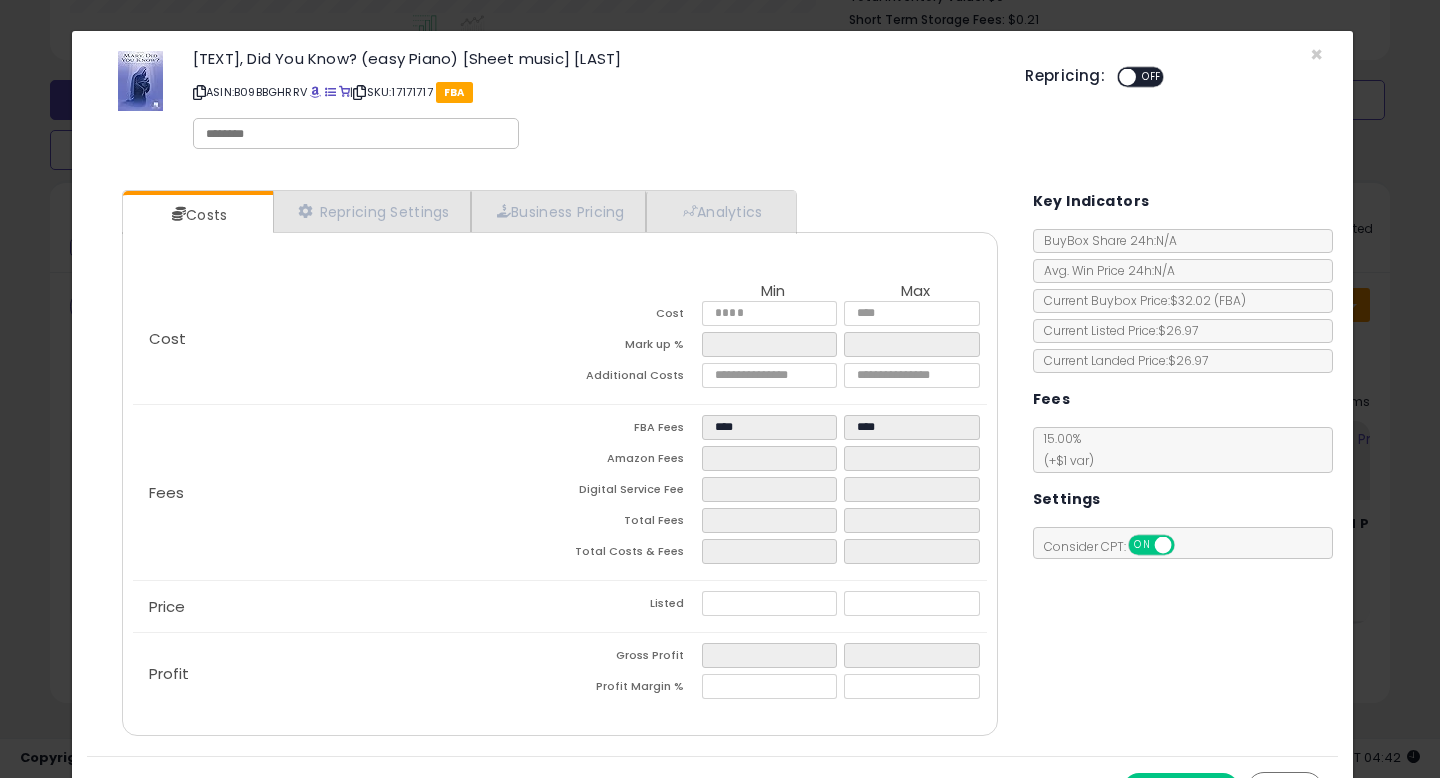 drag, startPoint x: 1140, startPoint y: 679, endPoint x: 1134, endPoint y: 669, distance: 11.661903 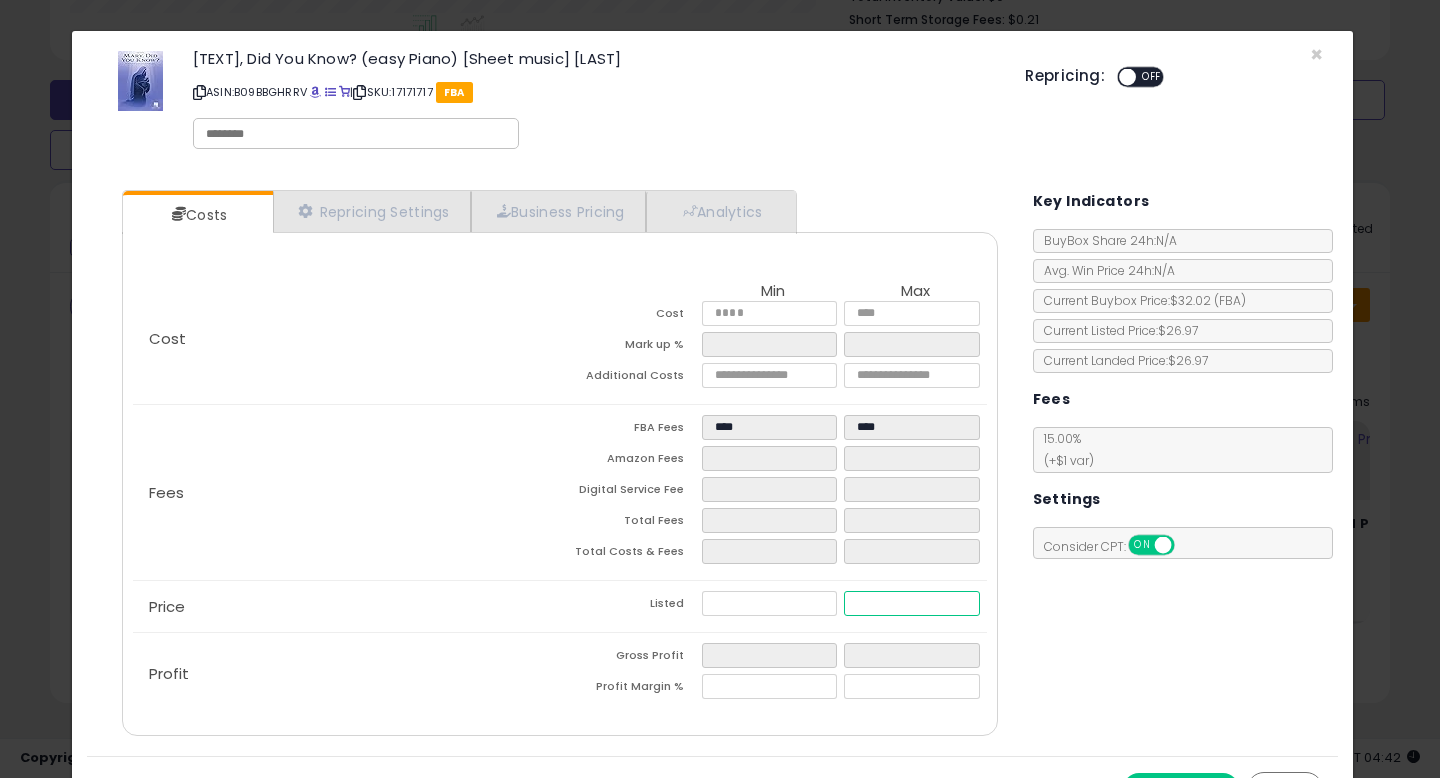 click at bounding box center (911, 603) 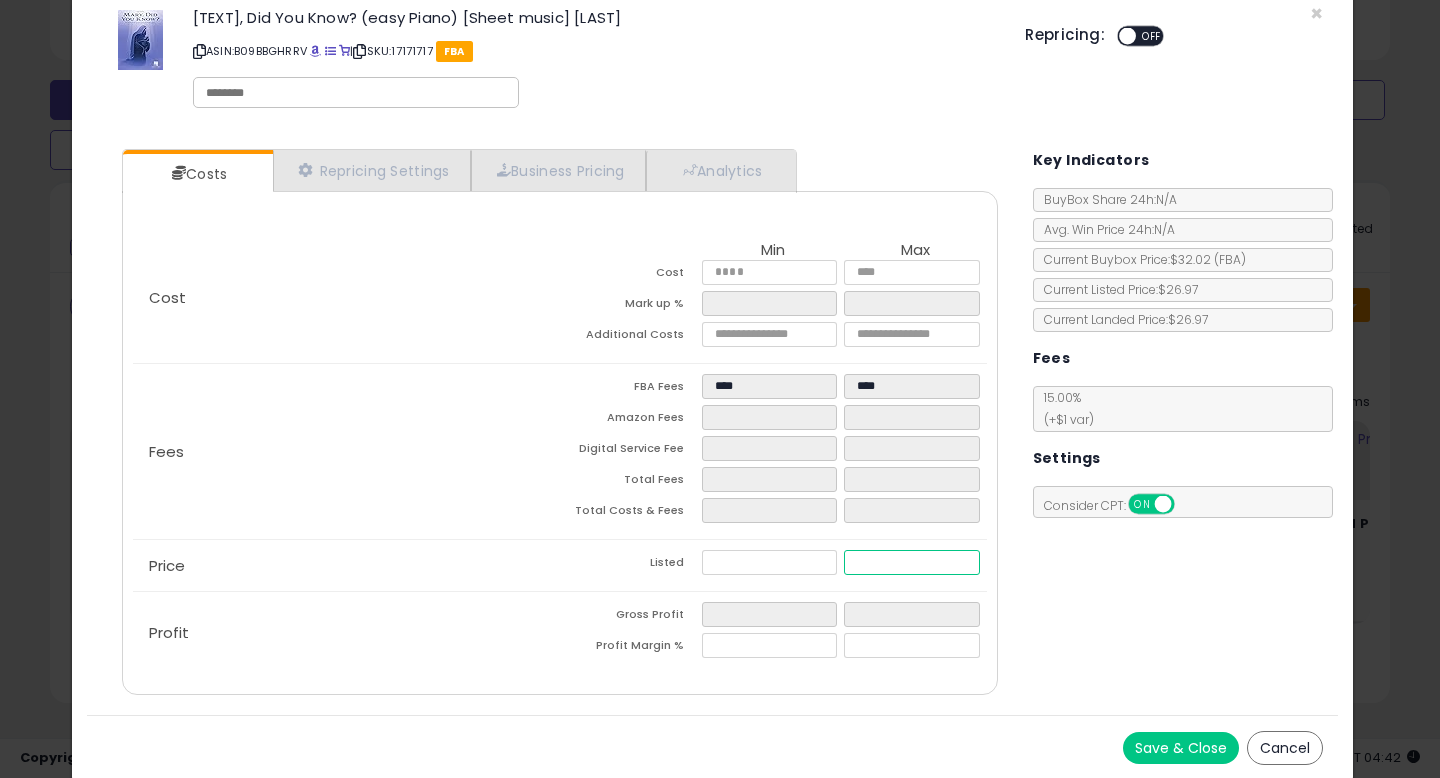 scroll, scrollTop: 42, scrollLeft: 0, axis: vertical 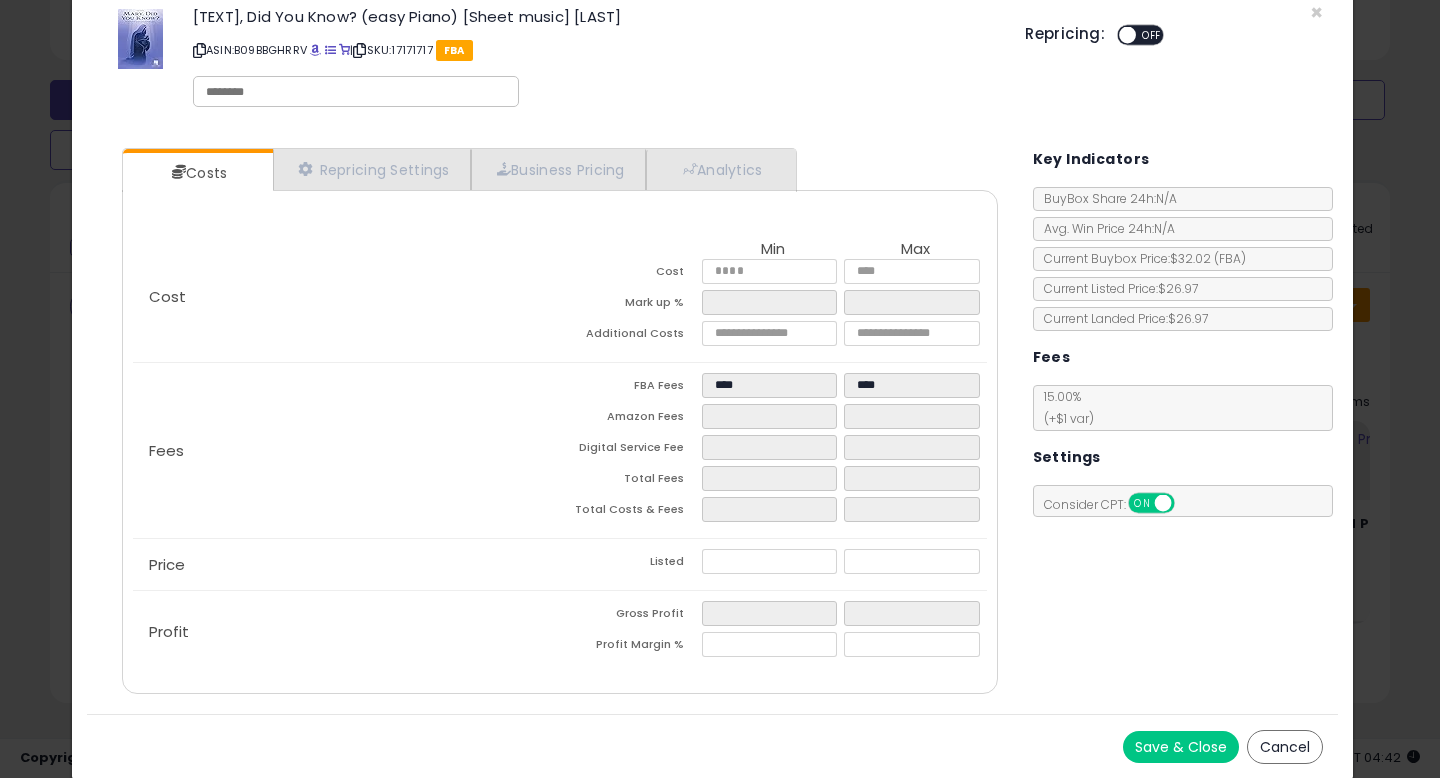 type on "****" 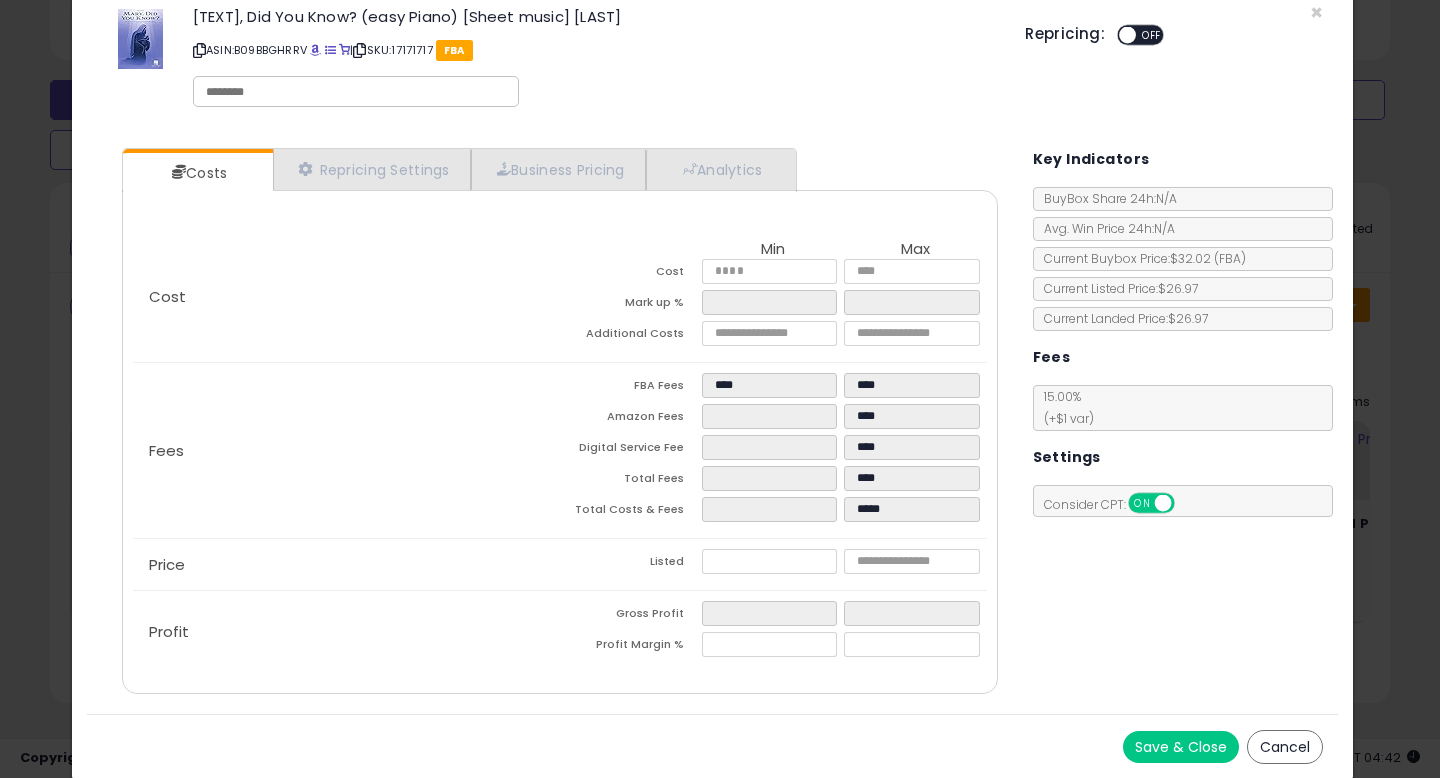 click on "Save & Close" at bounding box center [1181, 747] 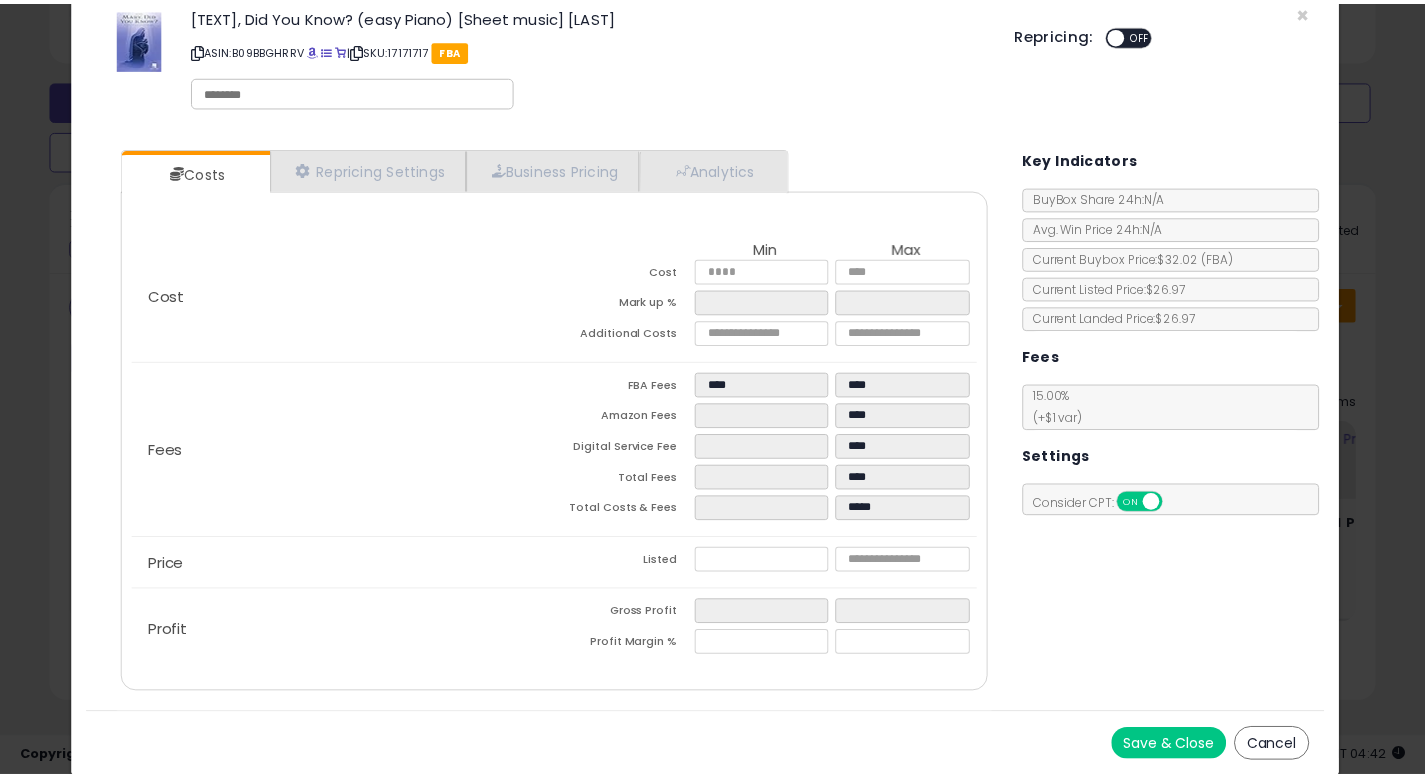 scroll, scrollTop: 0, scrollLeft: 0, axis: both 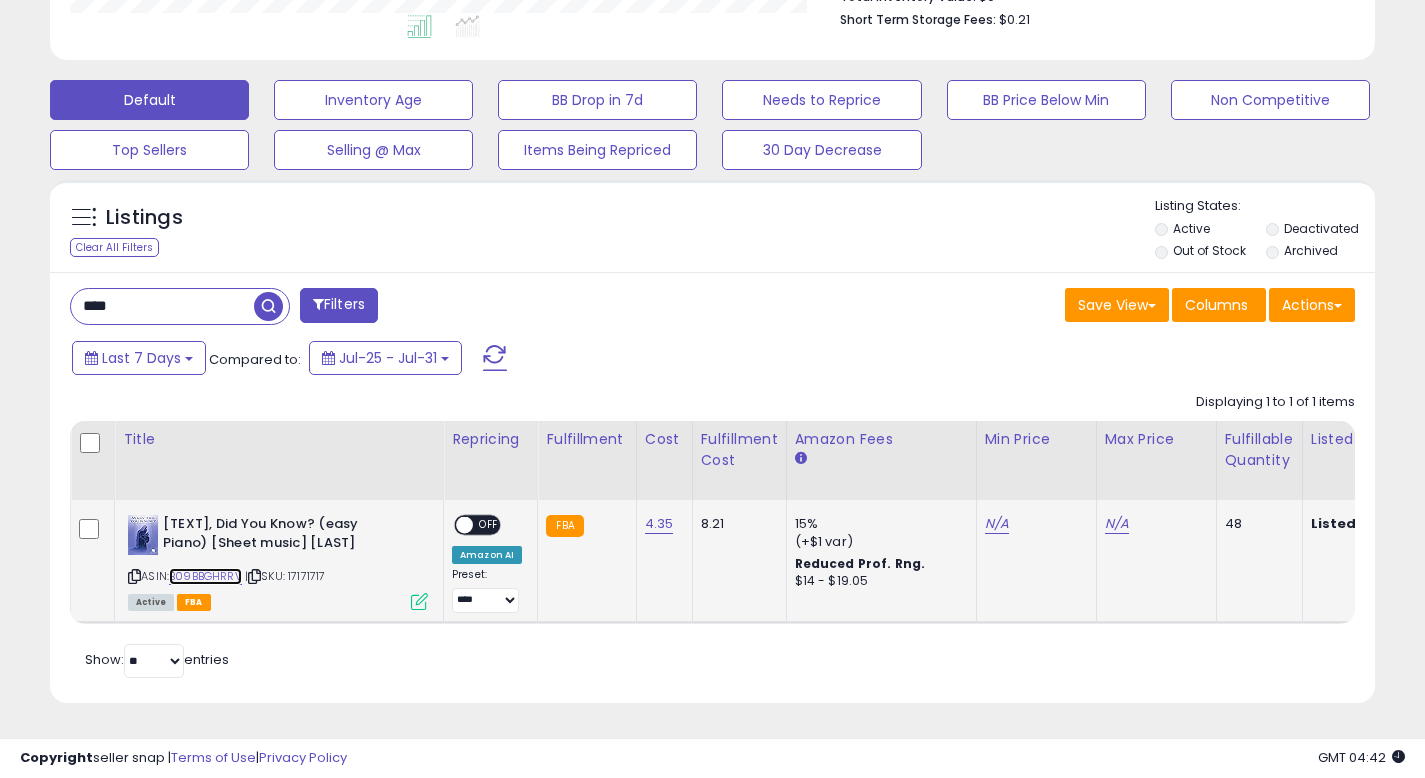 click on "B09BBGHRRV" at bounding box center [205, 576] 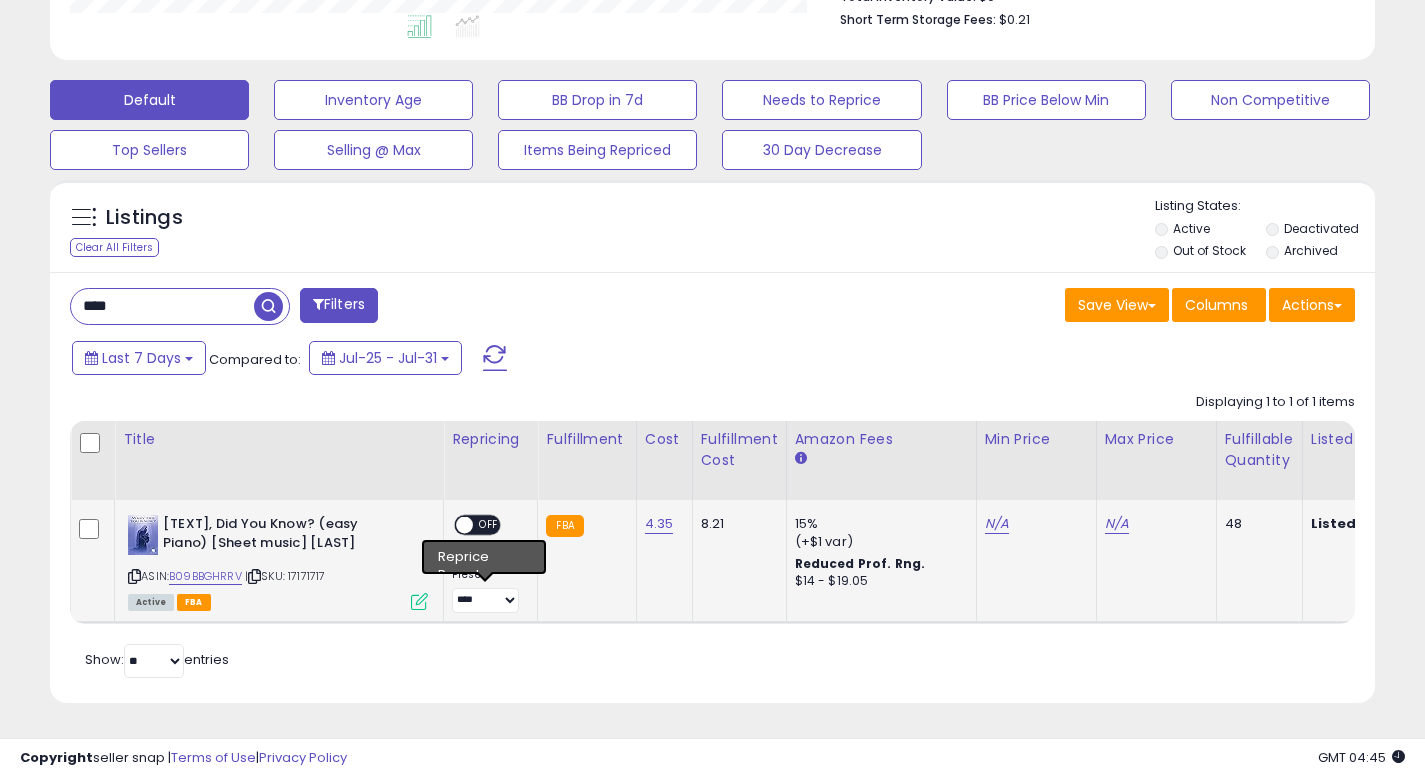 click at bounding box center (419, 601) 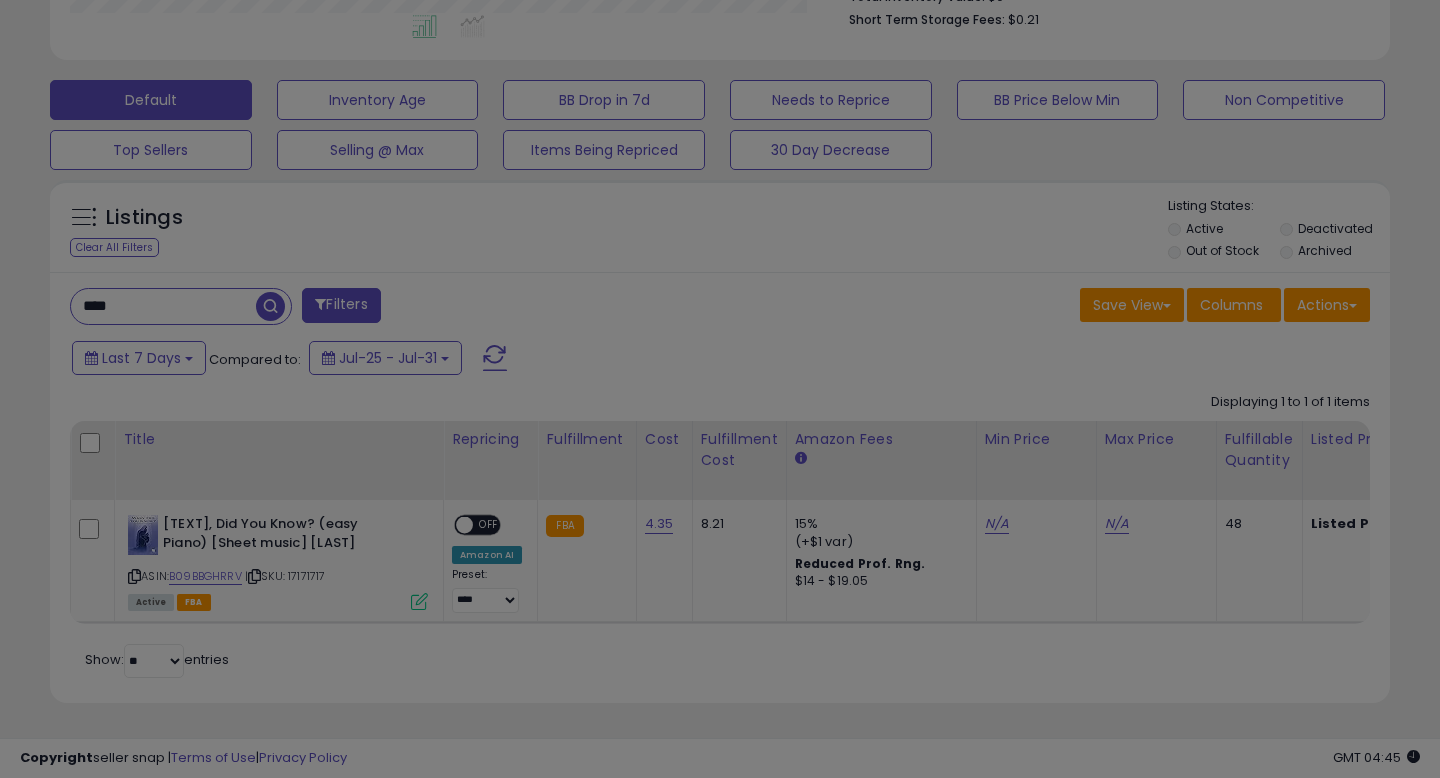 scroll, scrollTop: 999590, scrollLeft: 999224, axis: both 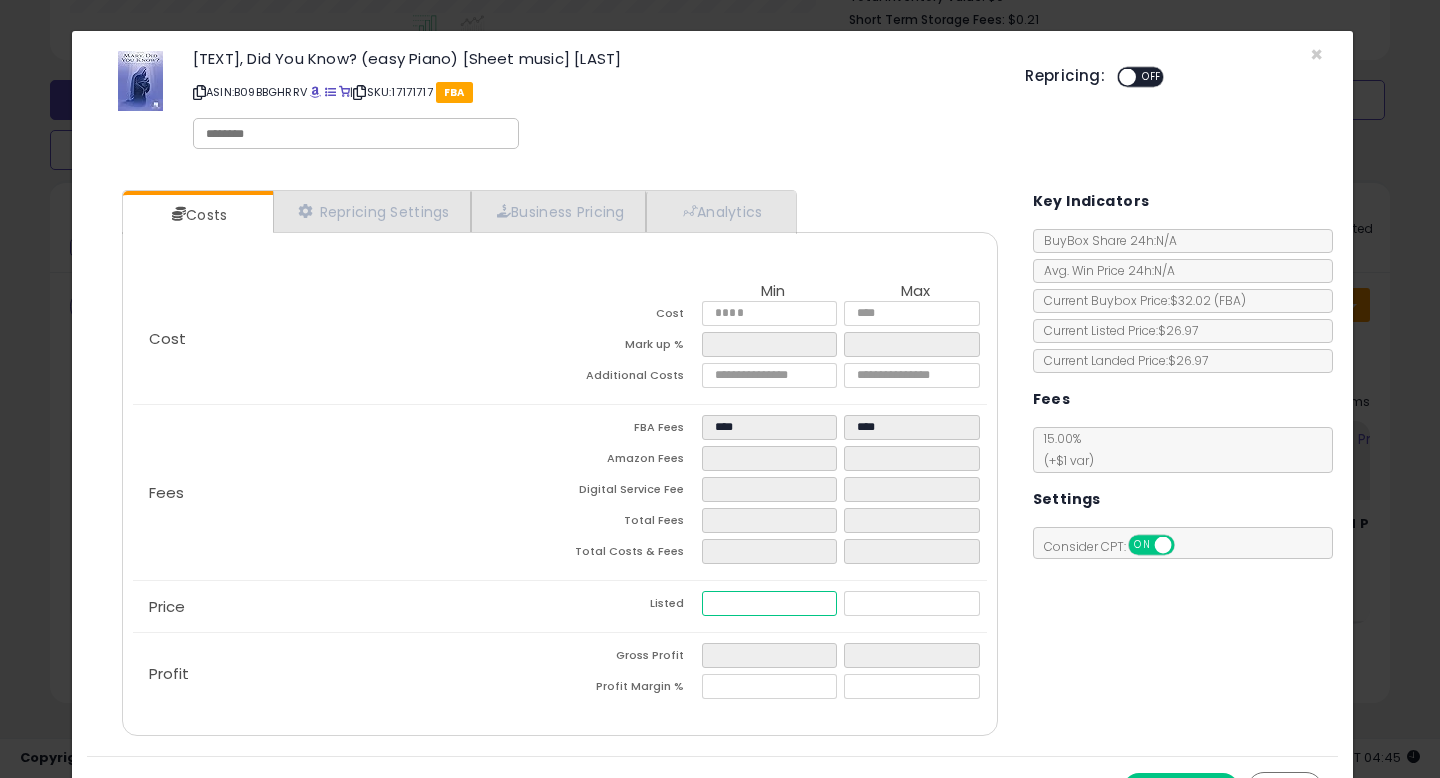 click at bounding box center (769, 603) 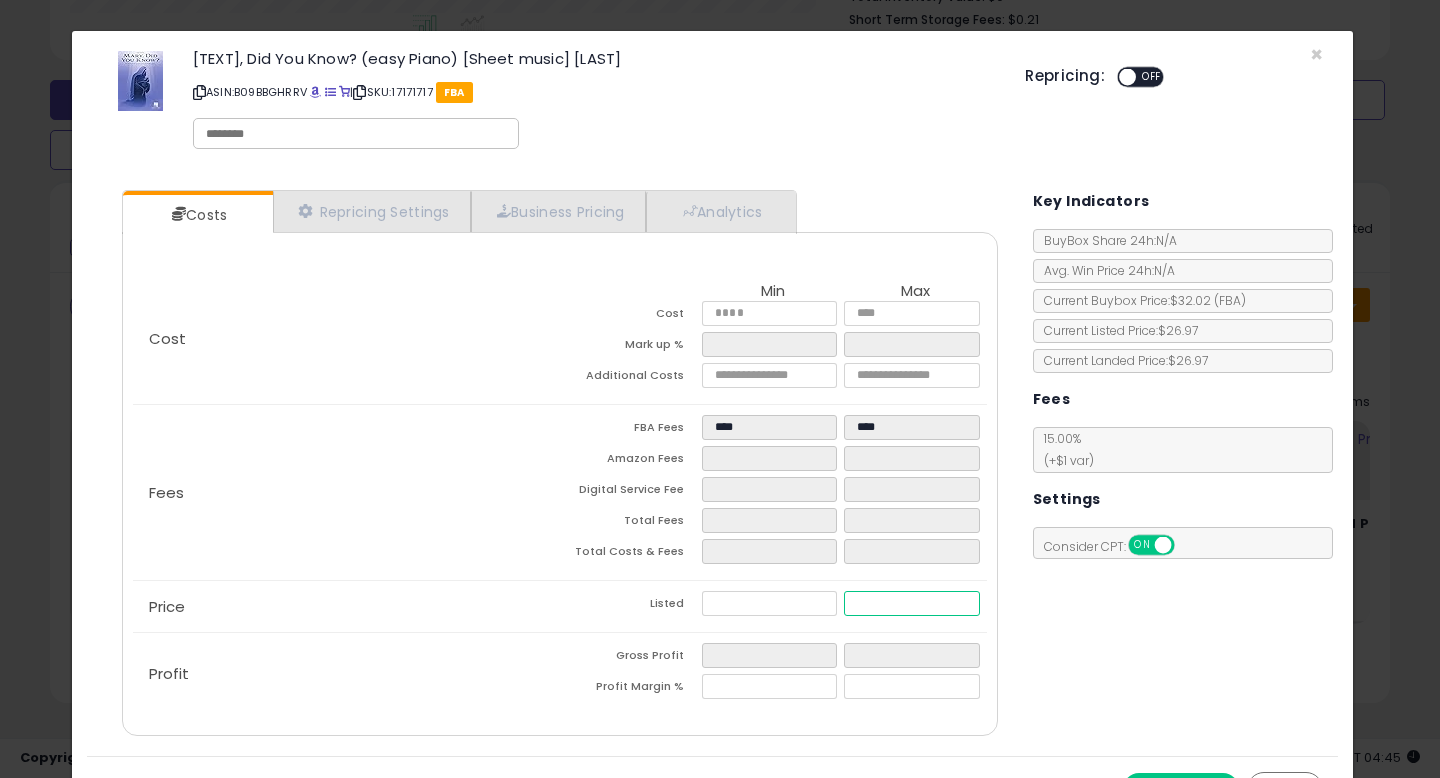 type on "****" 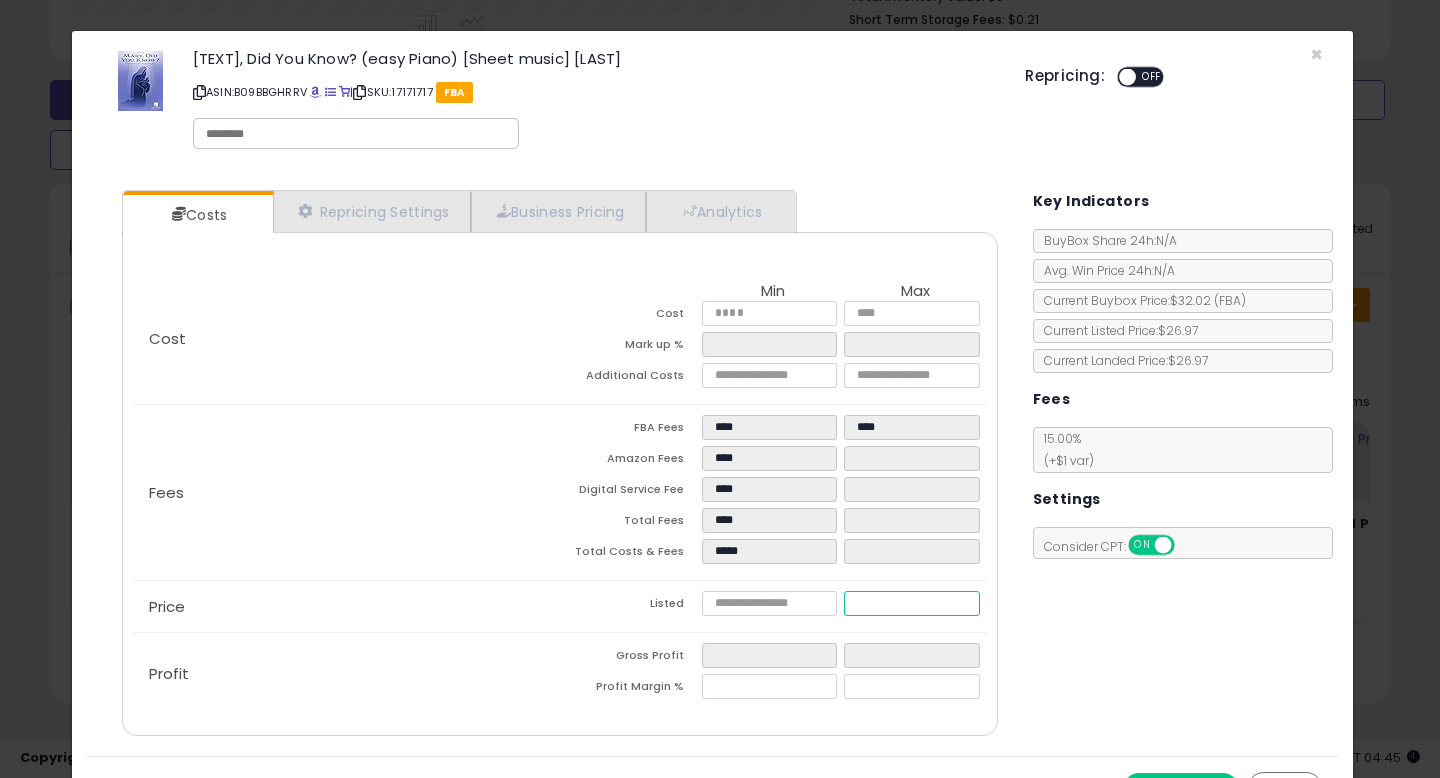 click at bounding box center (911, 603) 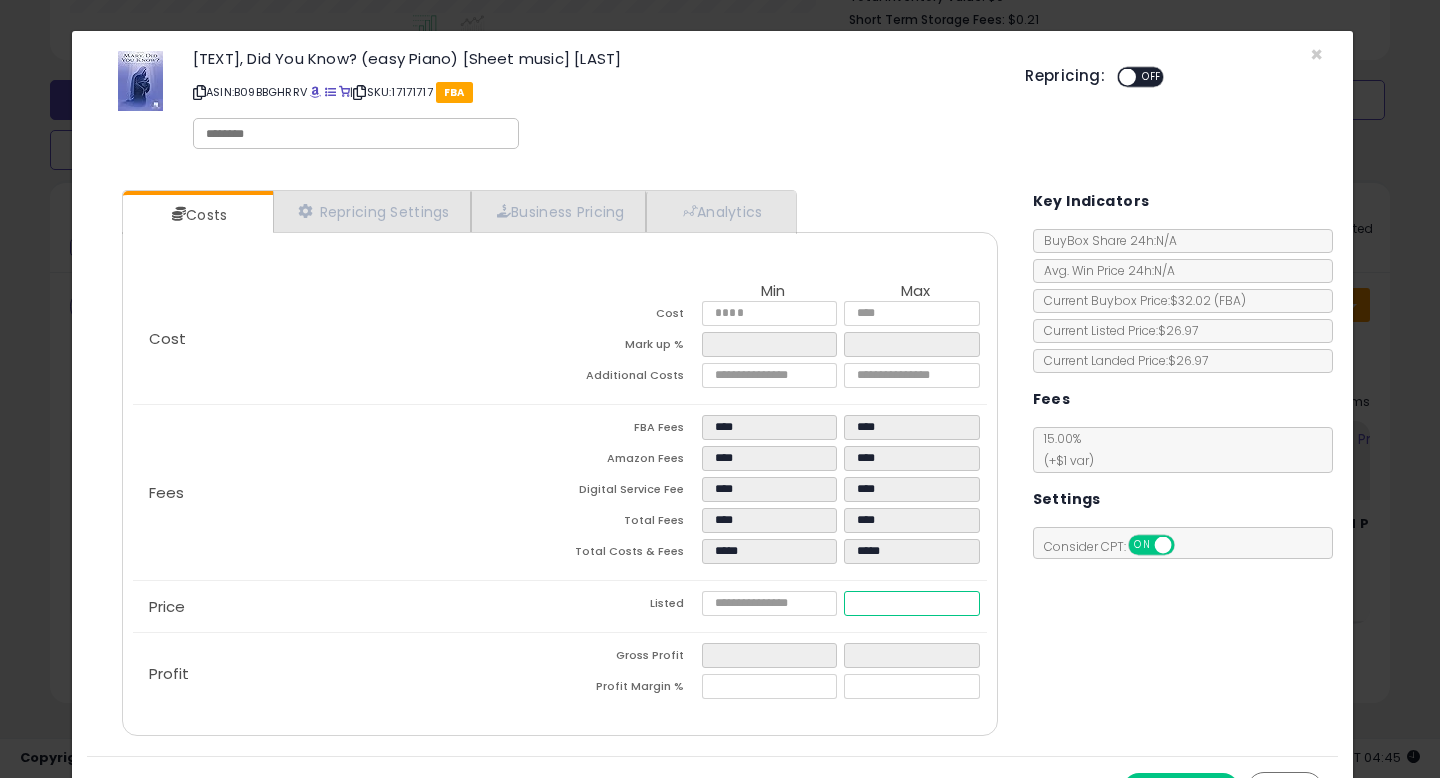 click on "*" at bounding box center (911, 603) 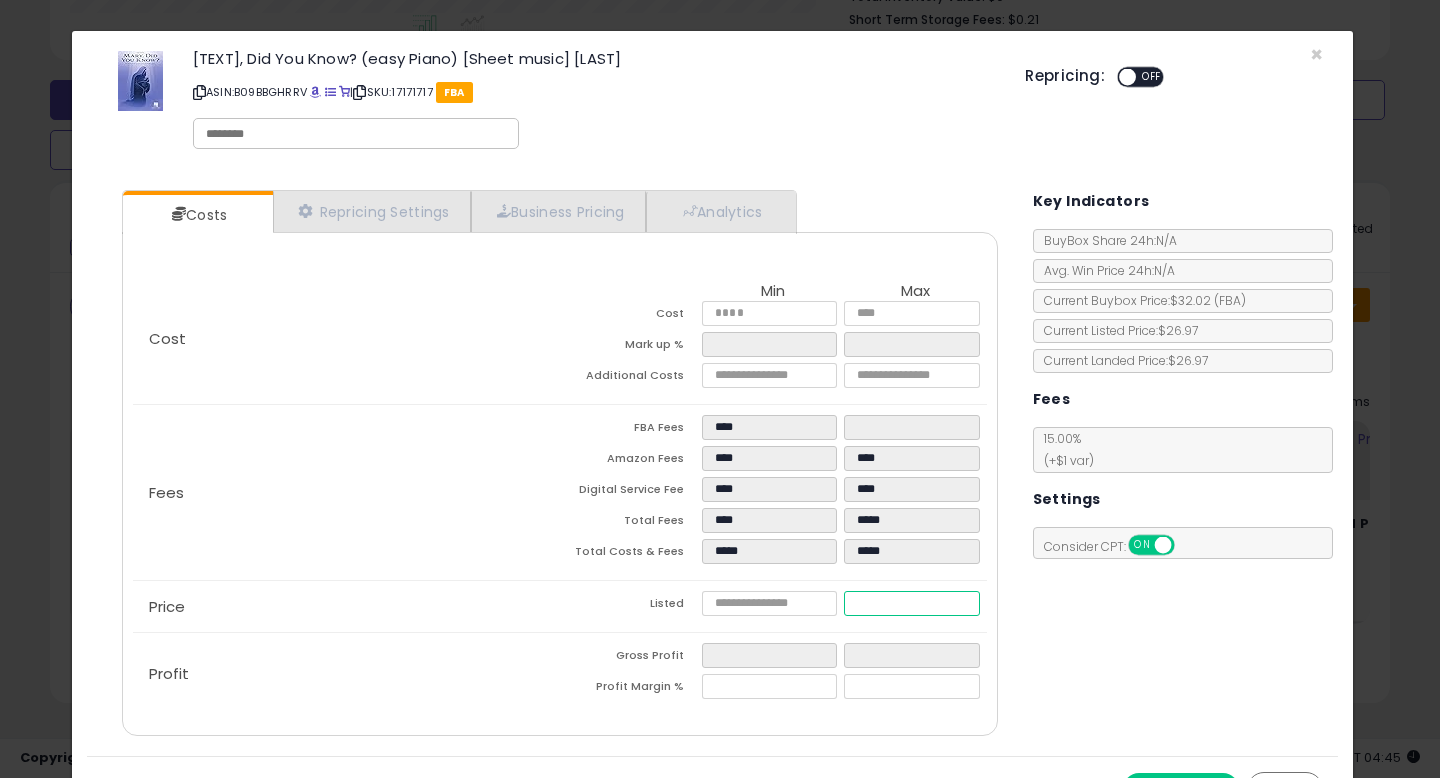type on "****" 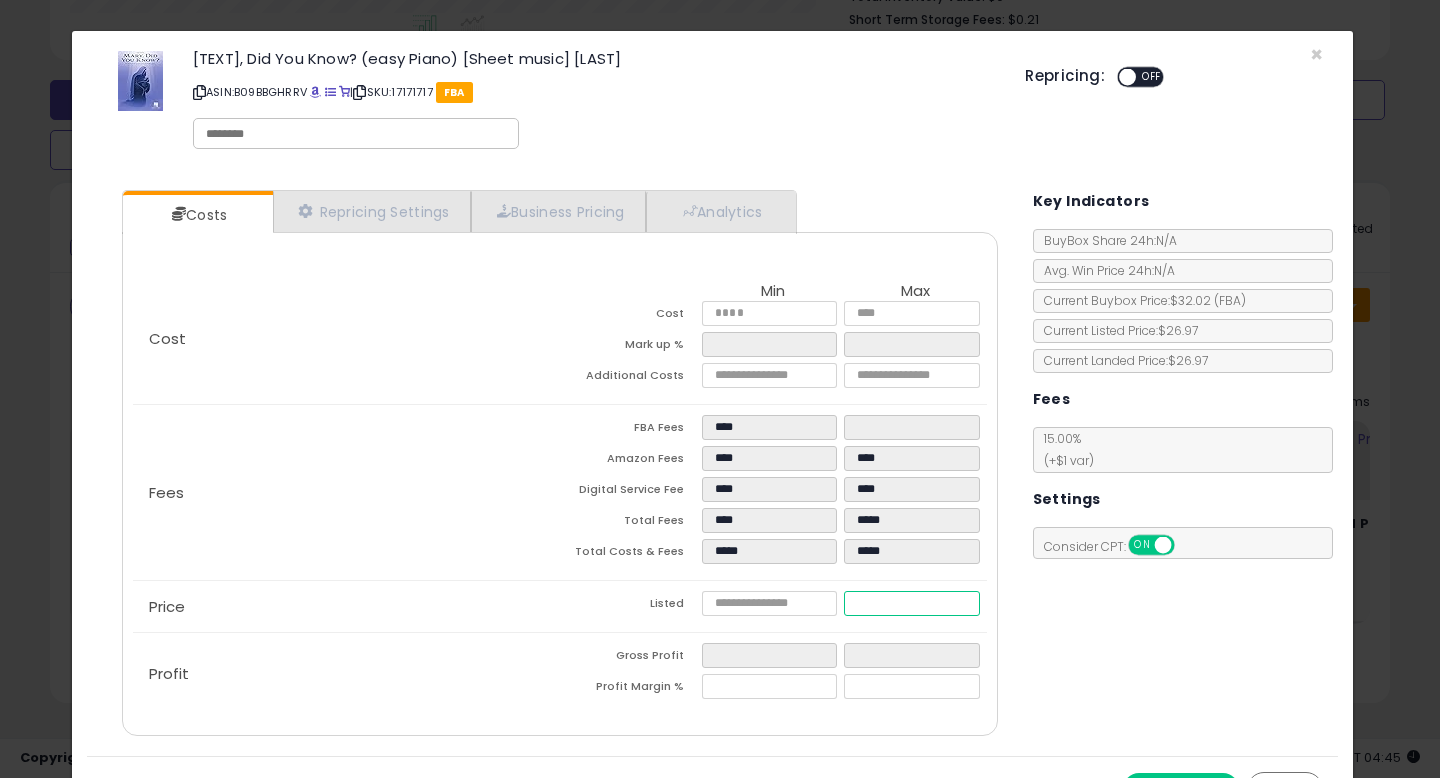type on "*****" 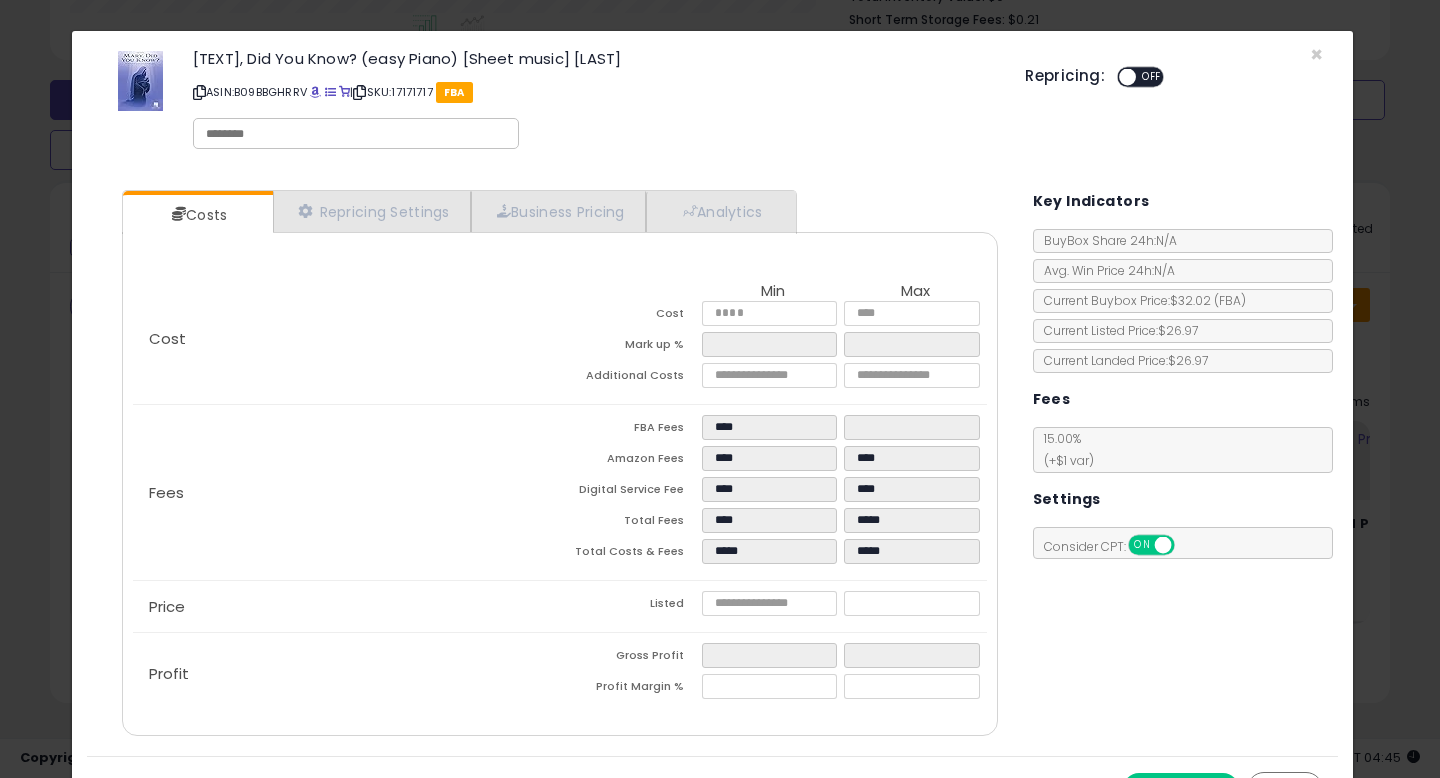 type on "*******" 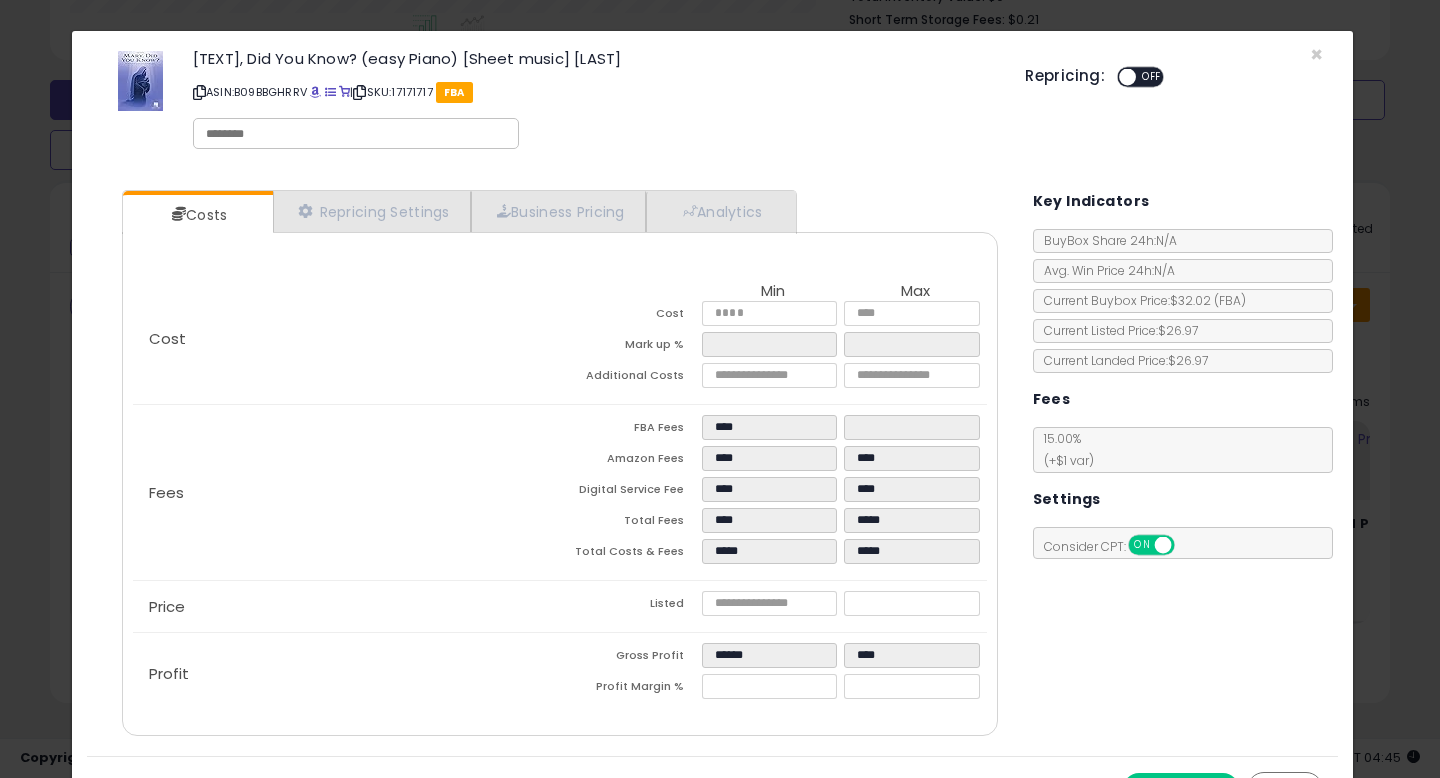 click on "Costs
Repricing Settings
Business Pricing
Analytics
Cost" at bounding box center (712, 465) 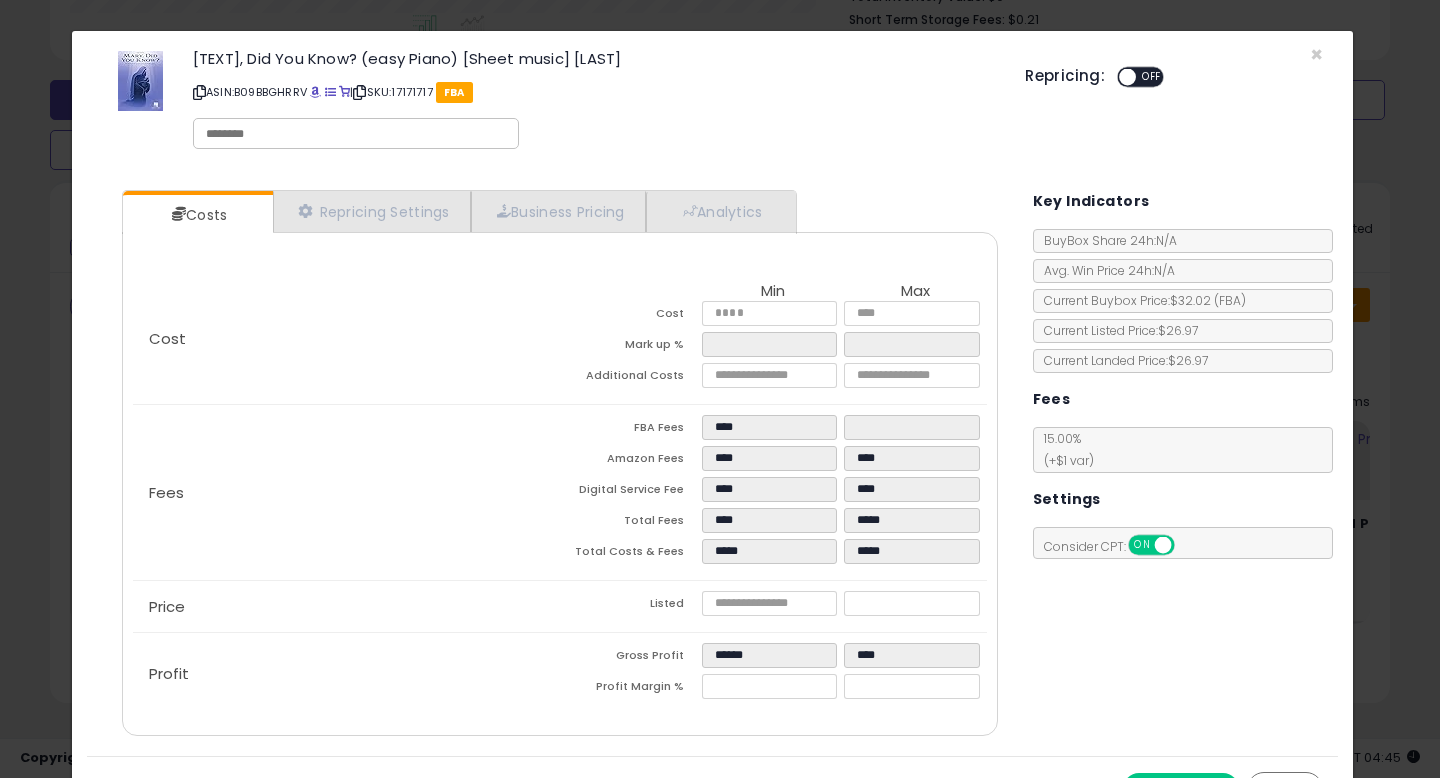 scroll, scrollTop: 39, scrollLeft: 0, axis: vertical 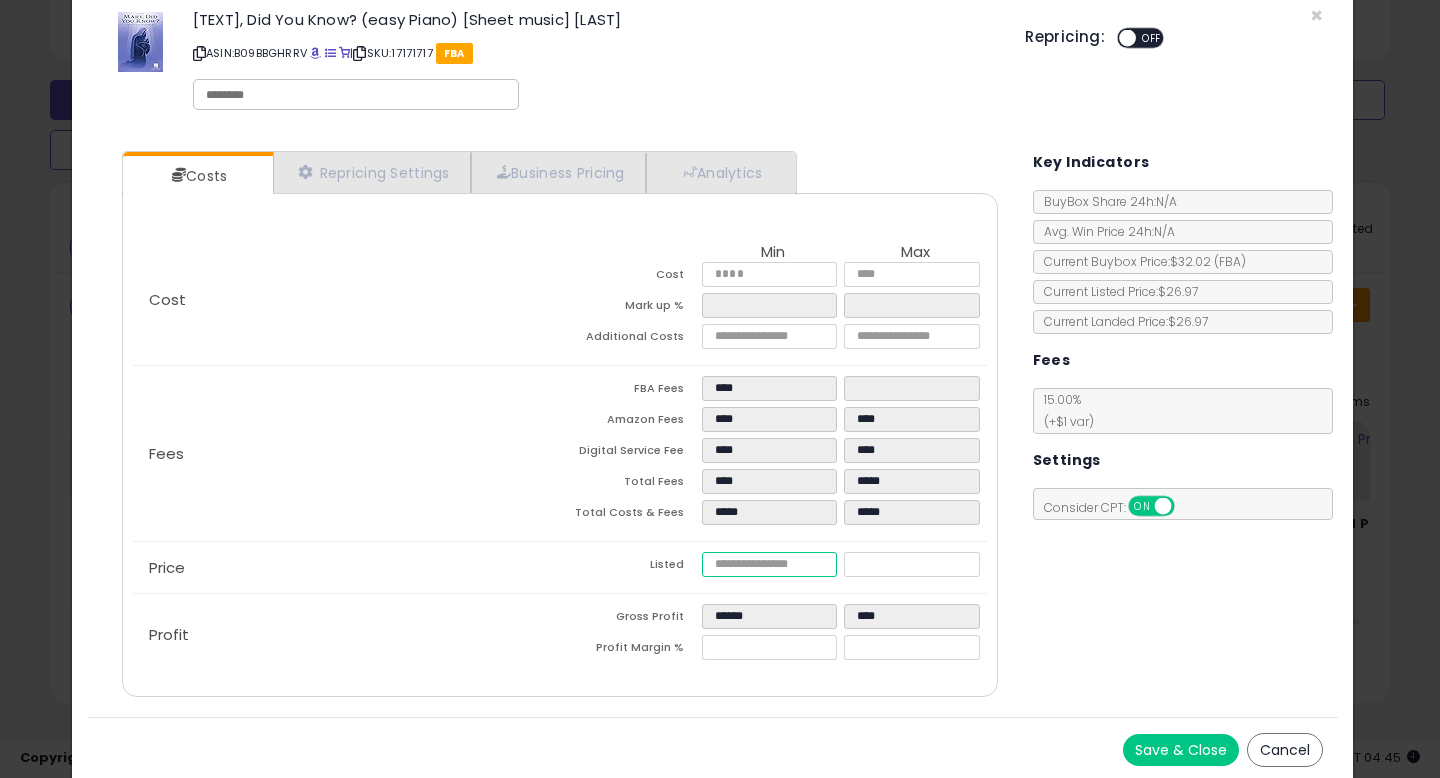 click at bounding box center [769, 564] 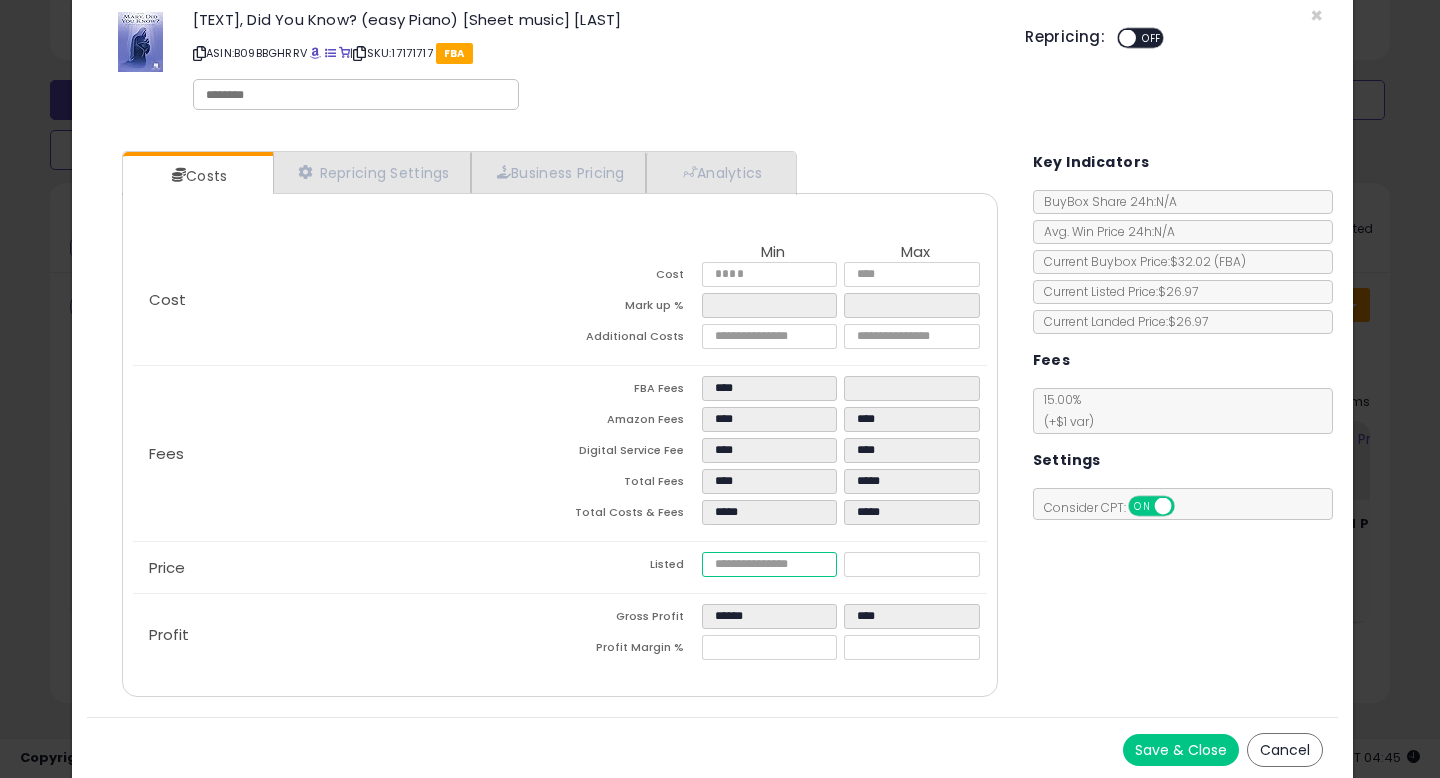 type on "****" 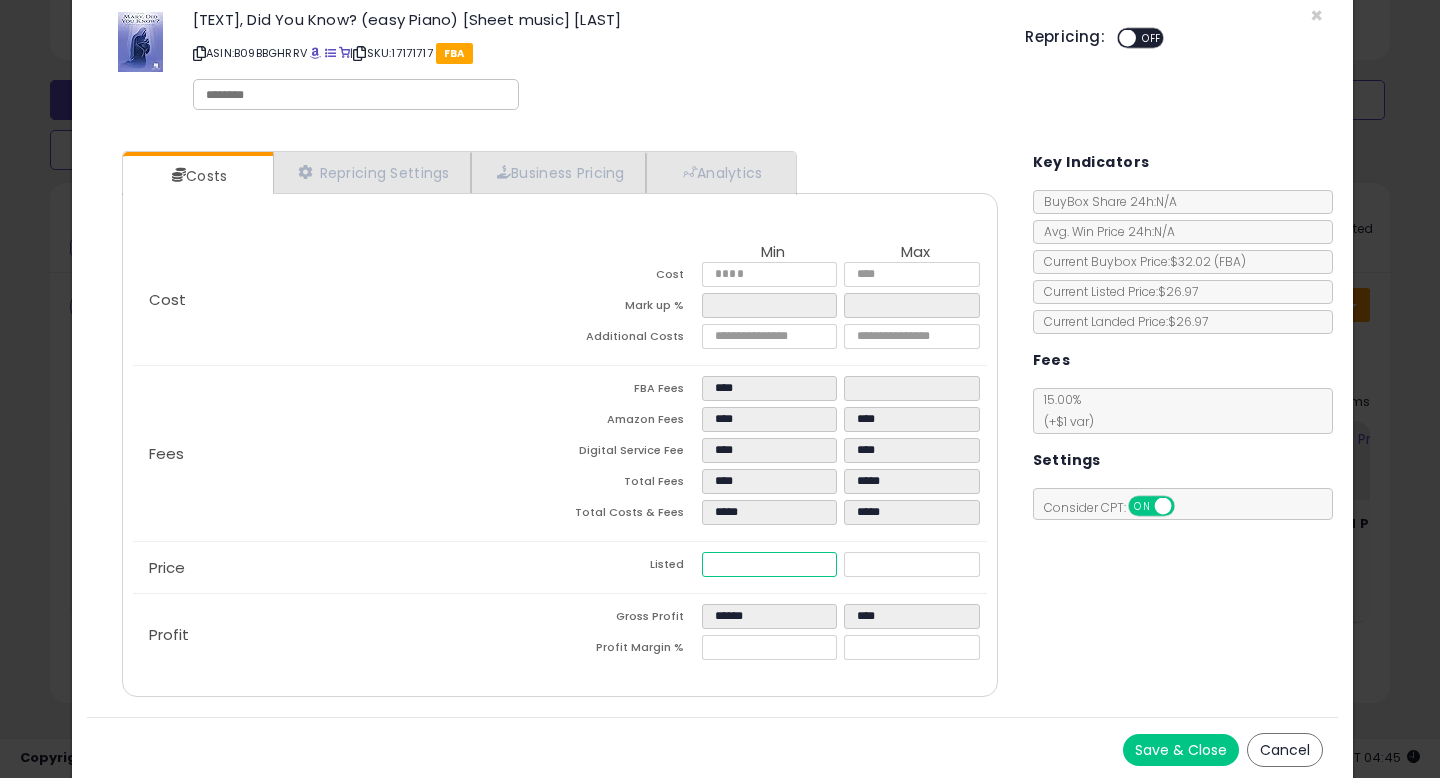 type on "****" 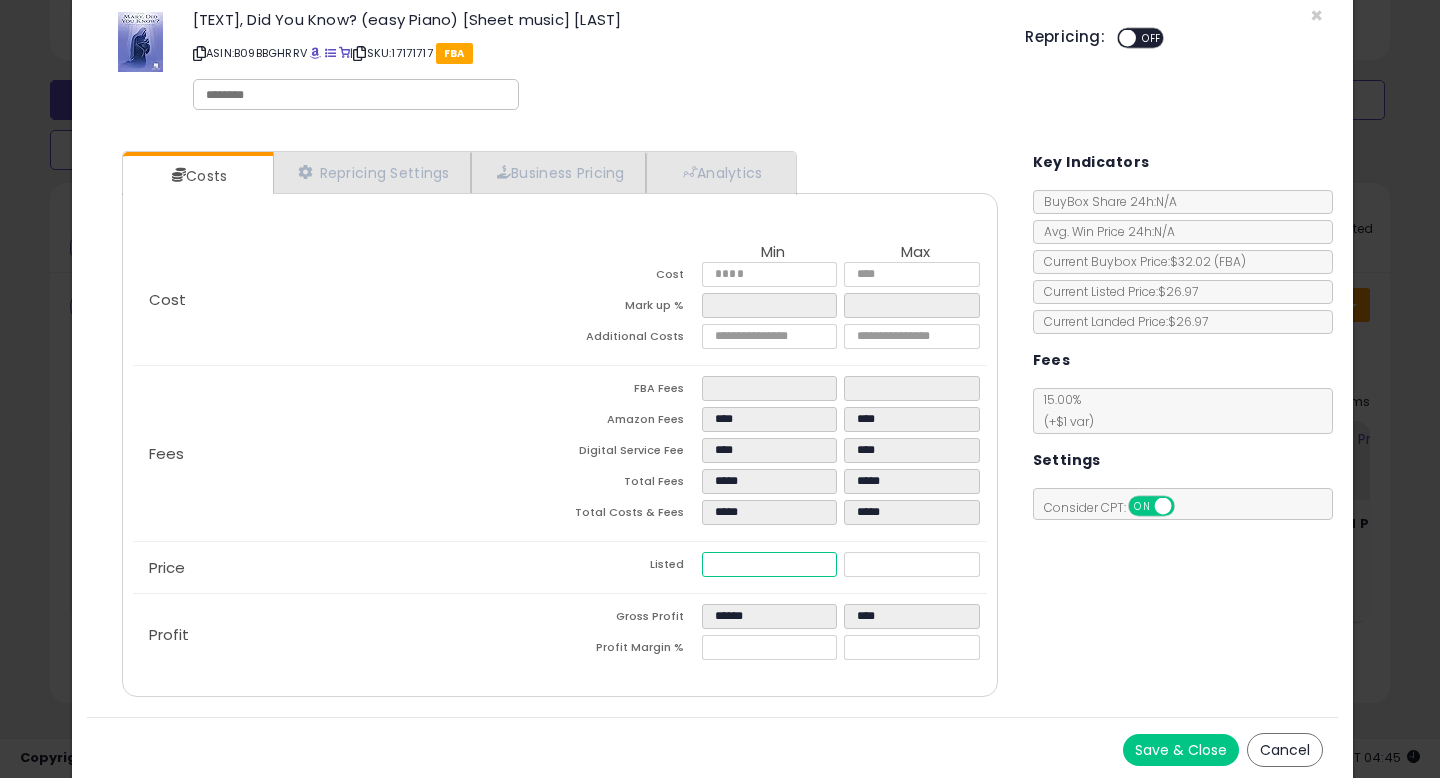 type on "****" 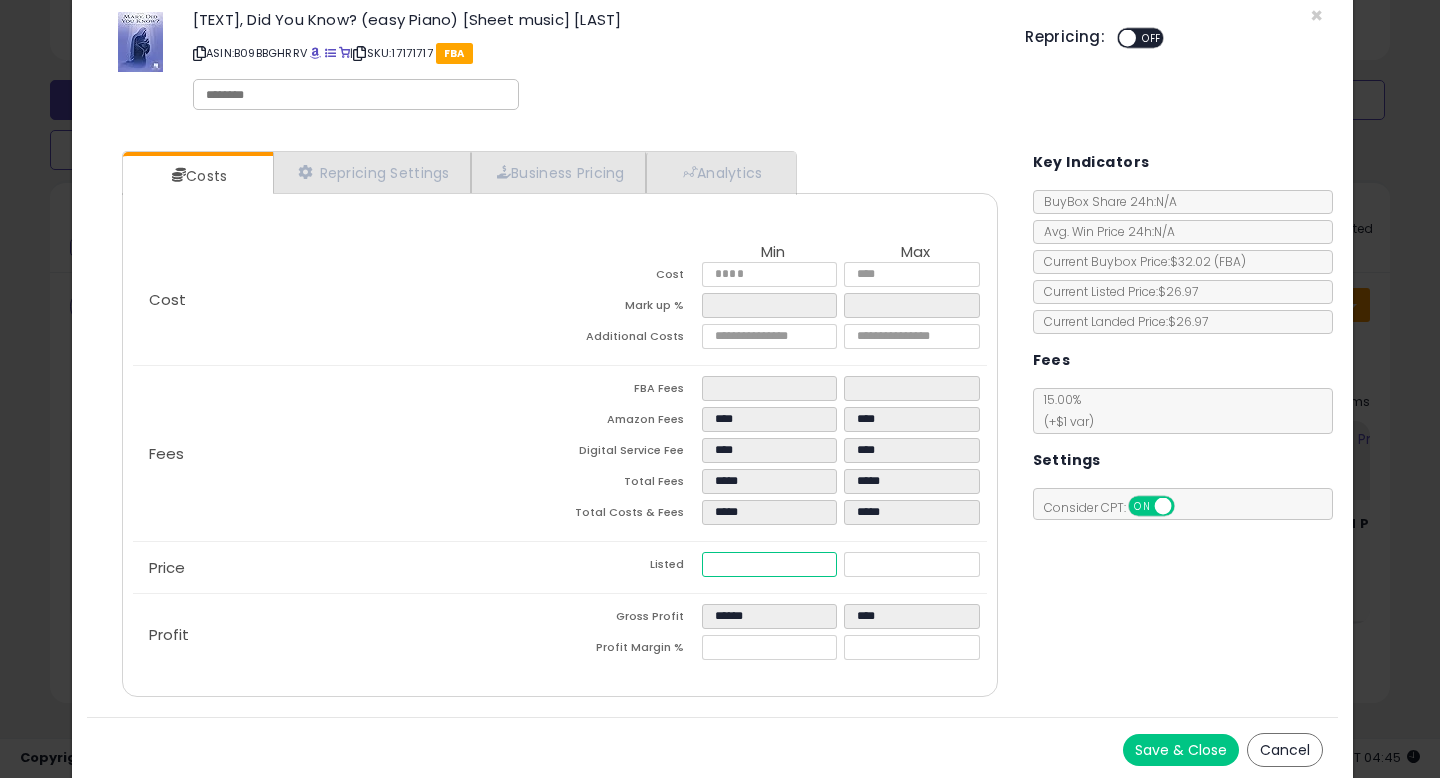 type on "*****" 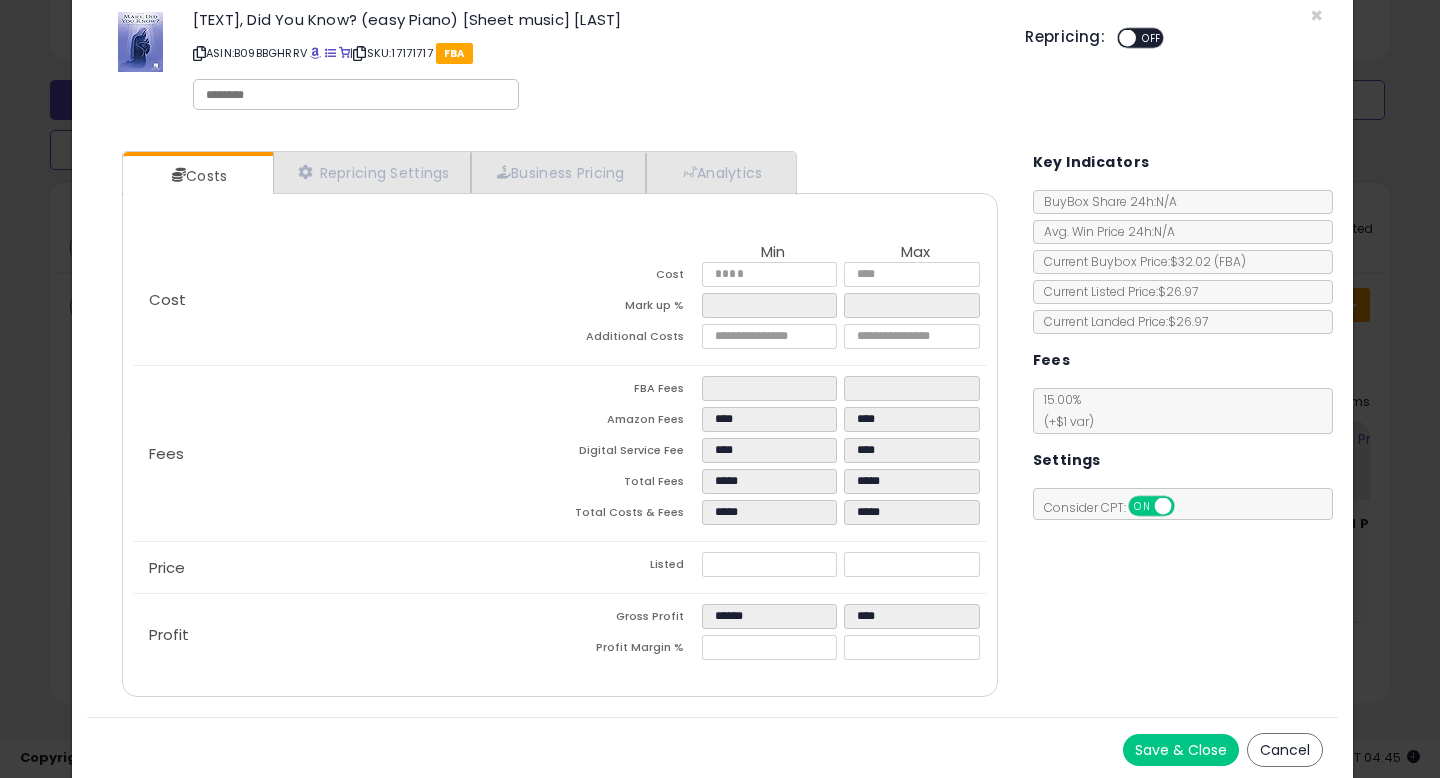 type on "******" 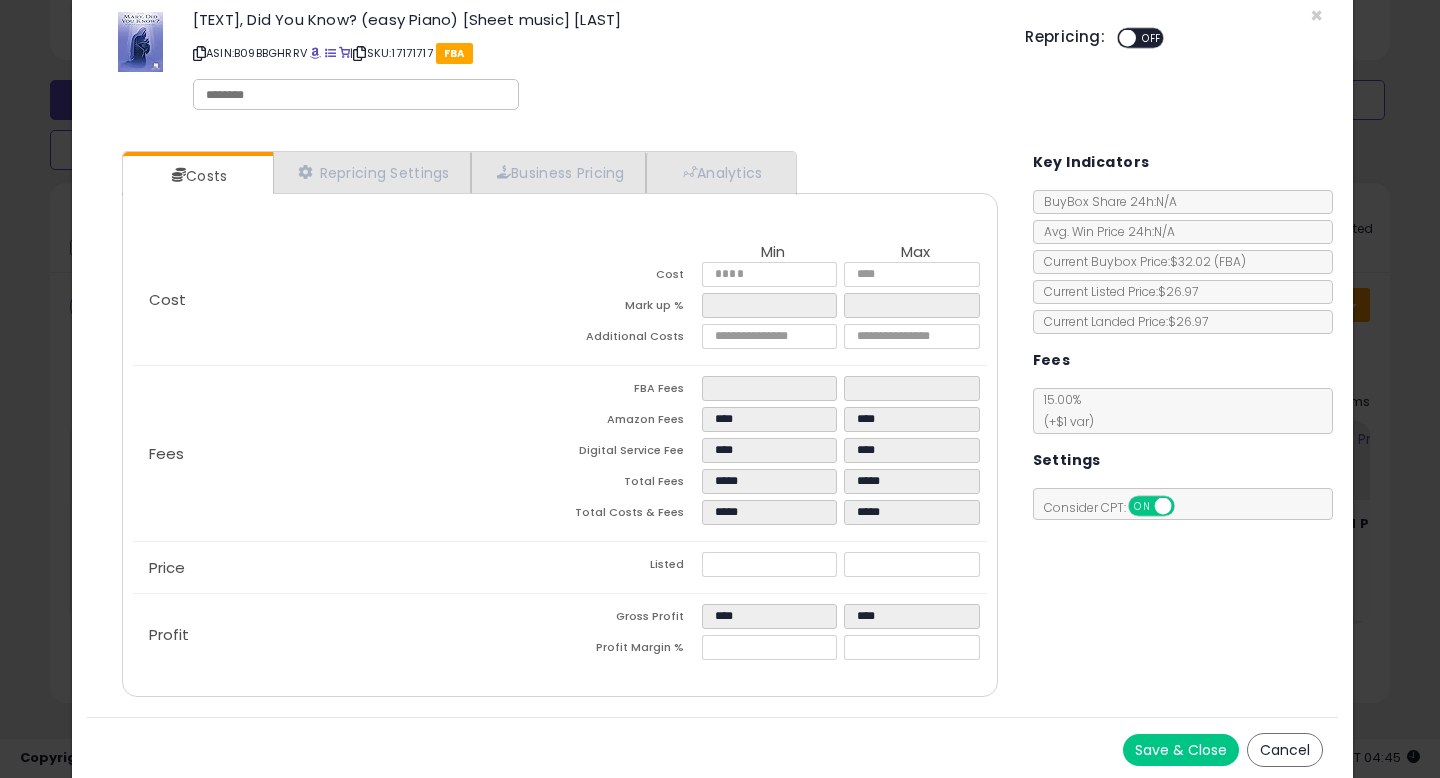 click on "Costs
Repricing Settings
Business Pricing
Analytics
Cost" at bounding box center (712, 426) 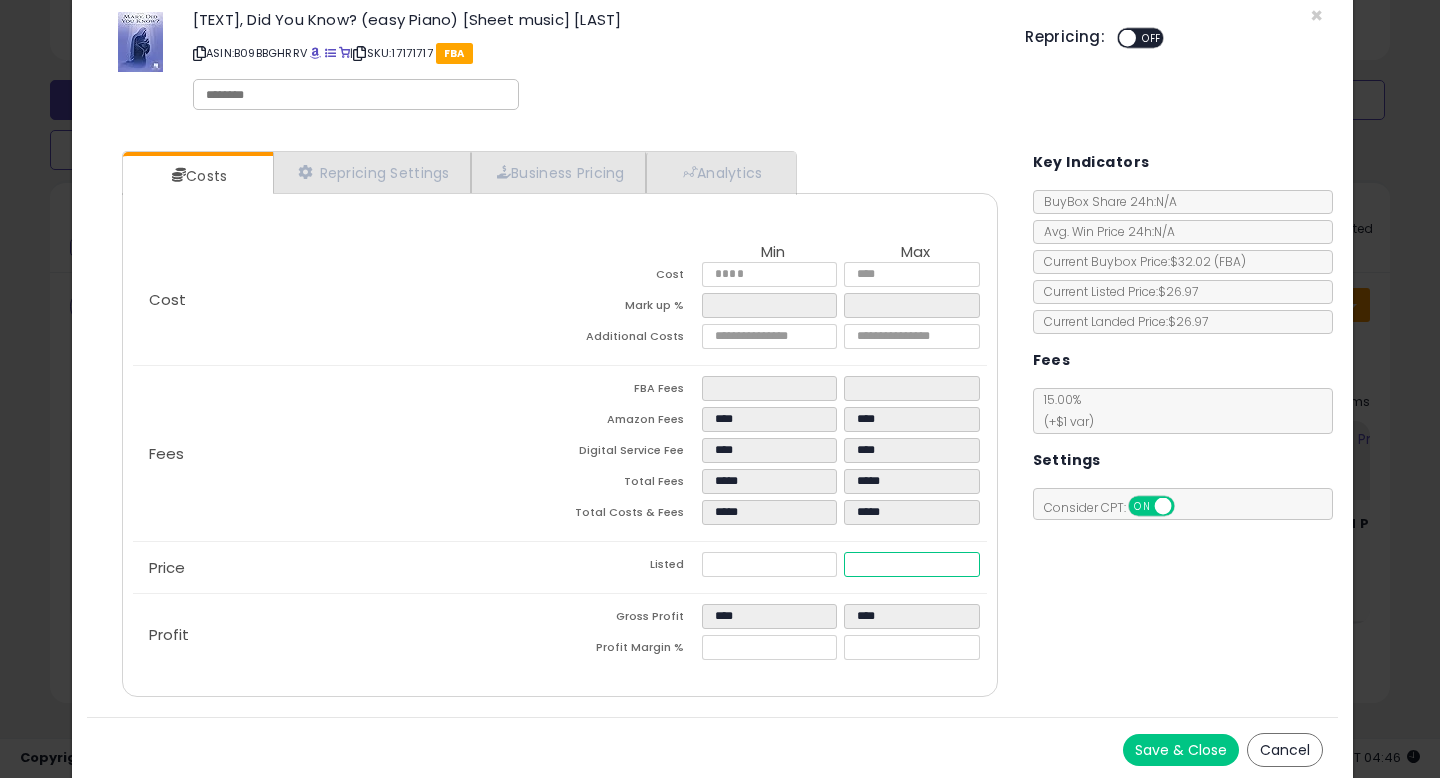 click on "*****" at bounding box center (911, 564) 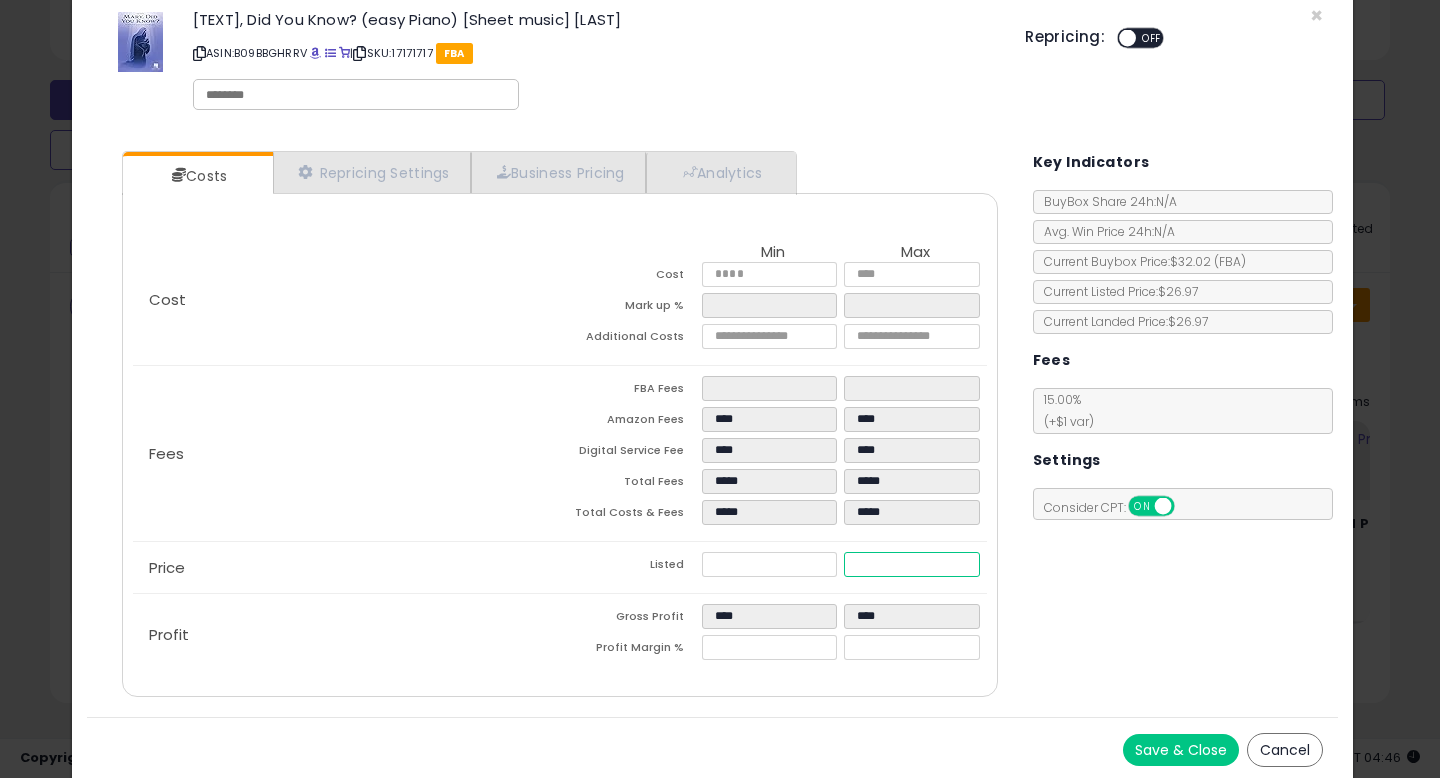 type on "****" 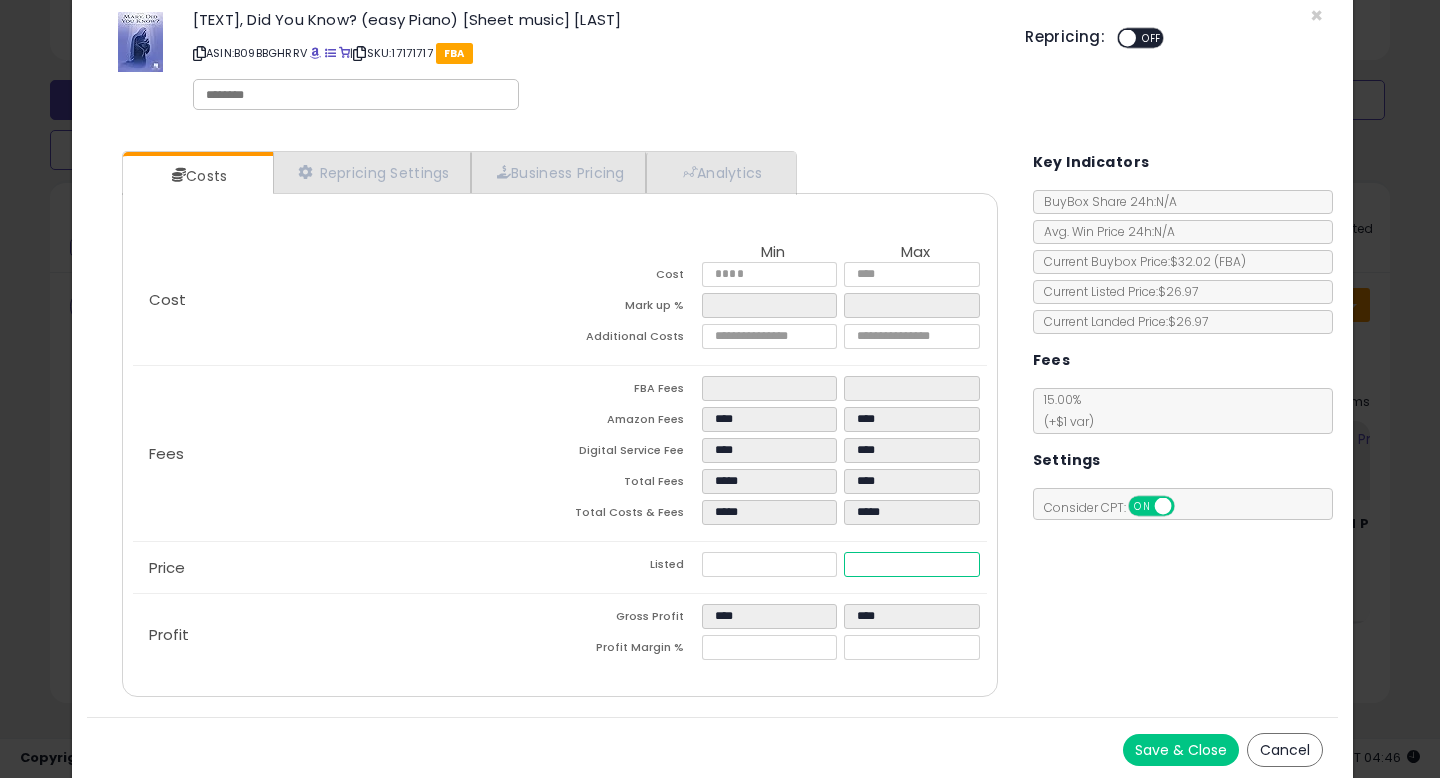 type on "****" 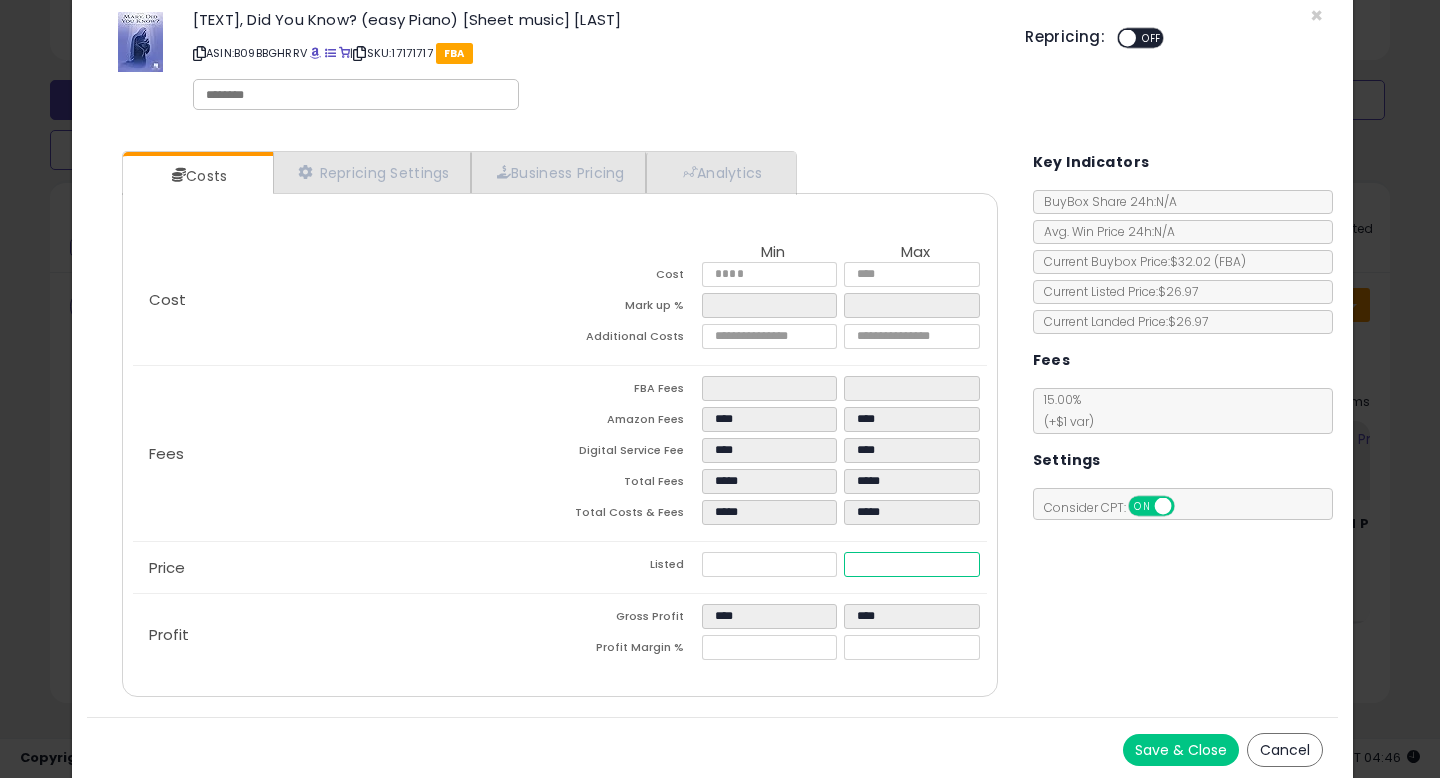 type on "****" 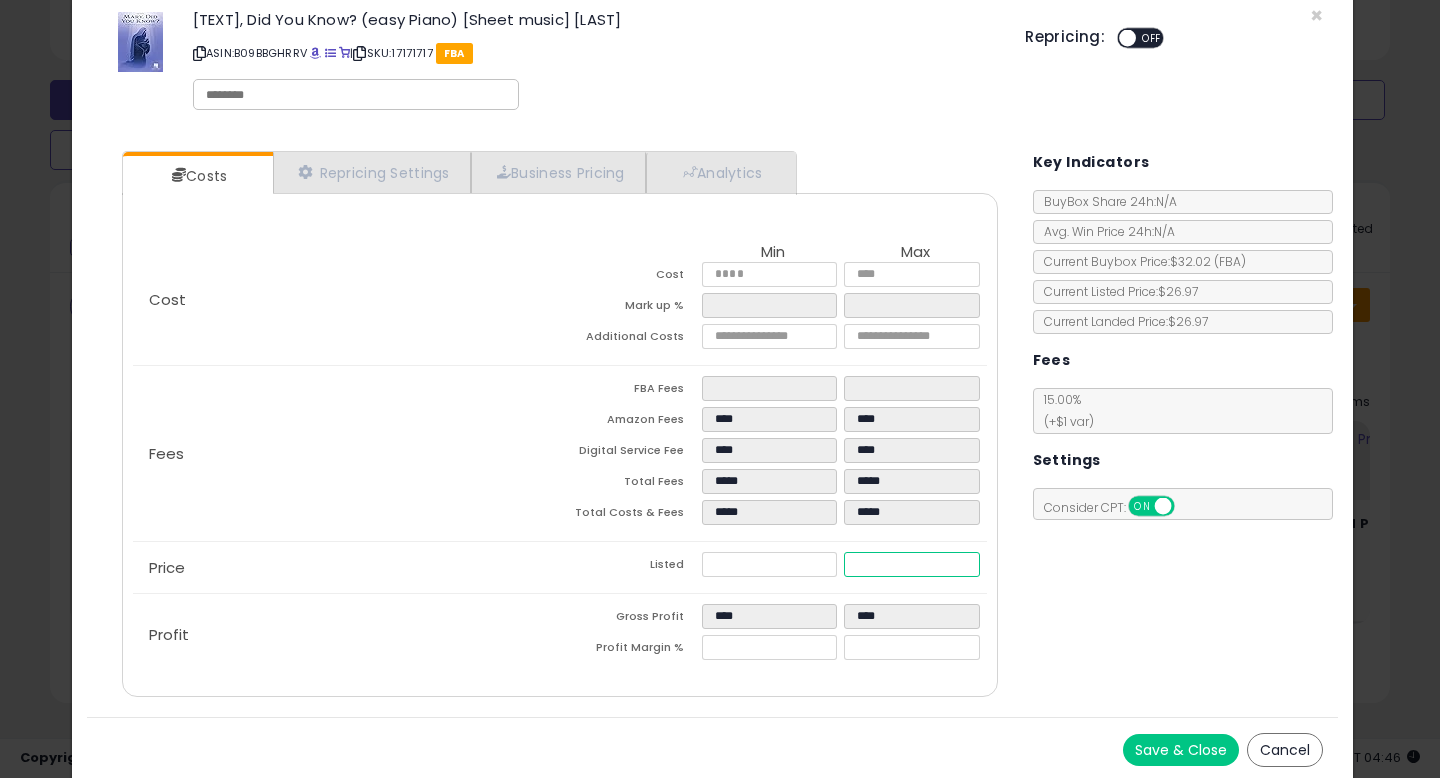 type on "*****" 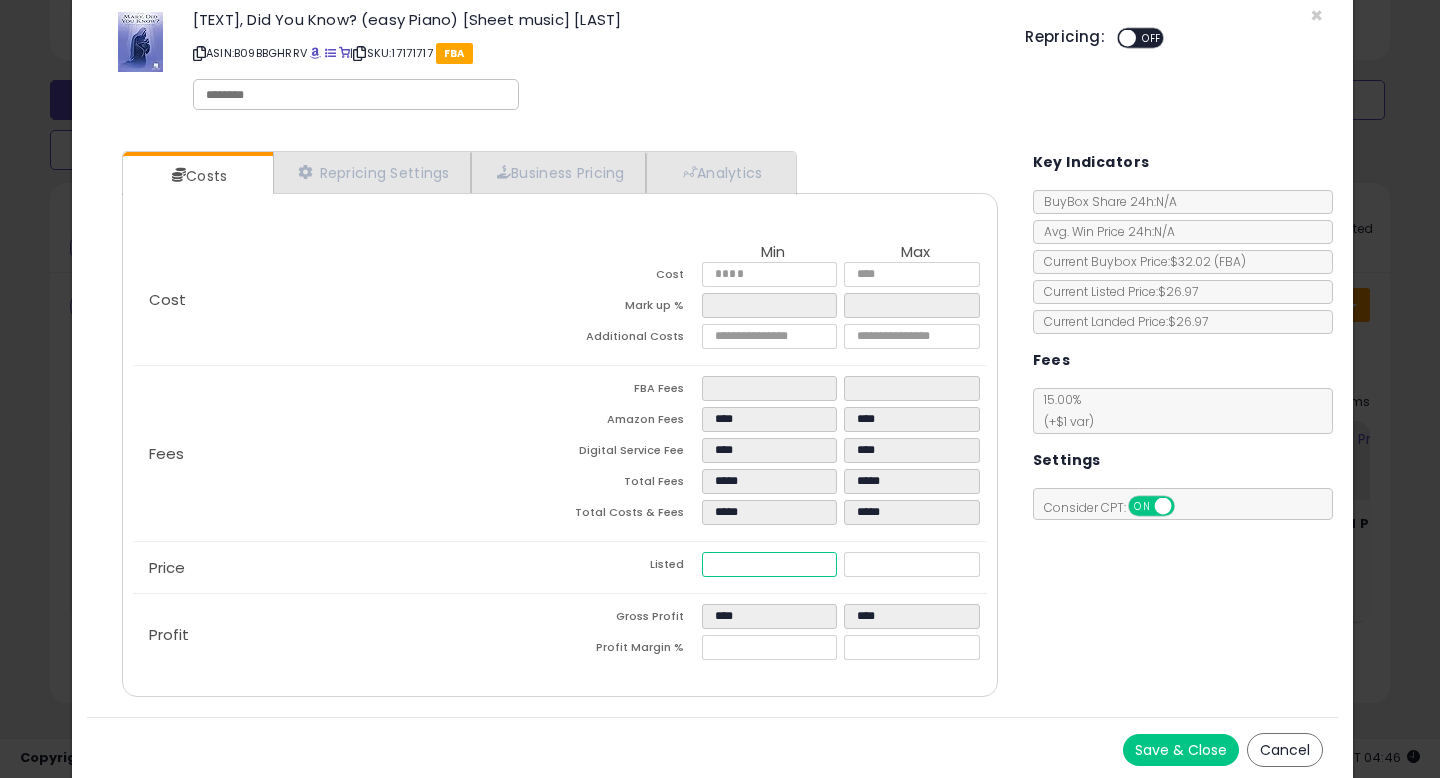 type on "******" 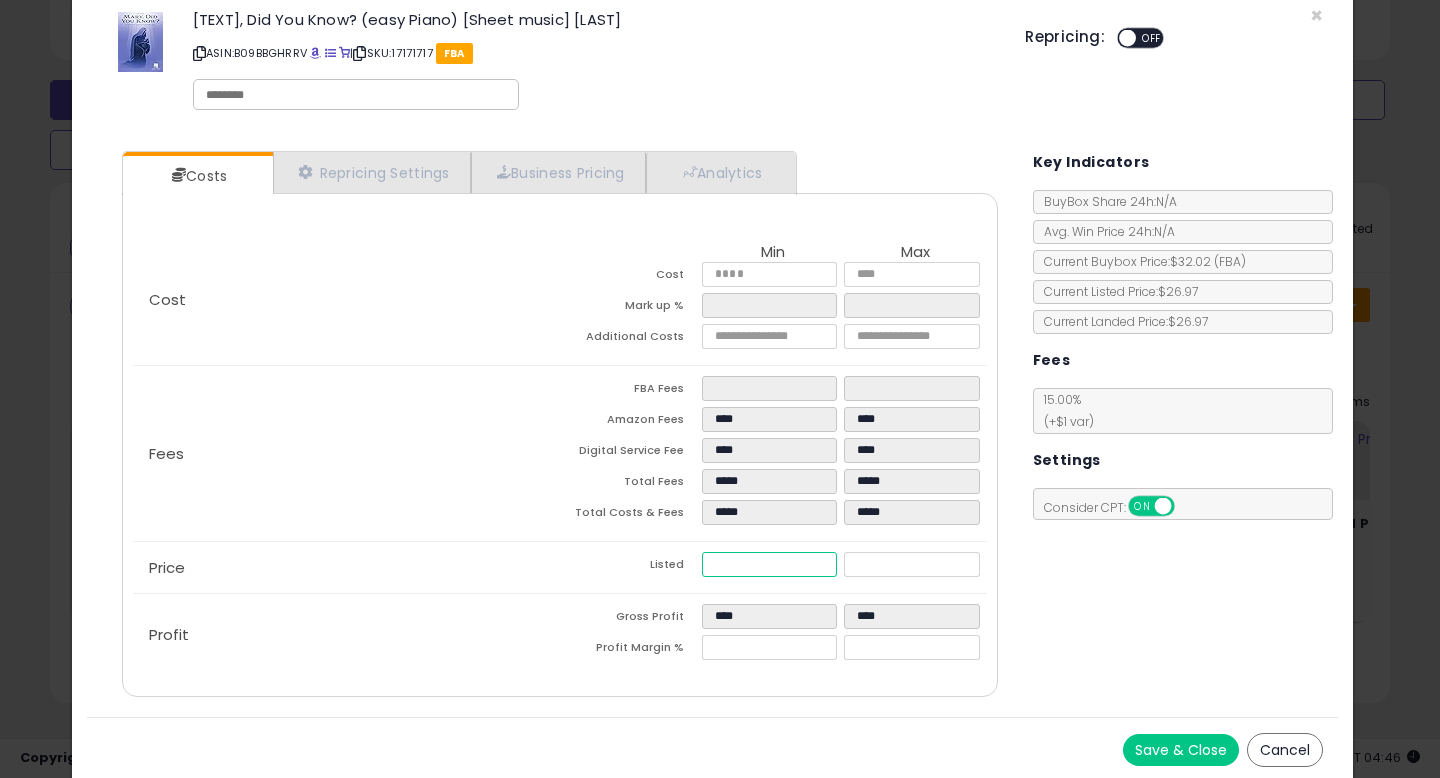 drag, startPoint x: 747, startPoint y: 559, endPoint x: 712, endPoint y: 561, distance: 35.057095 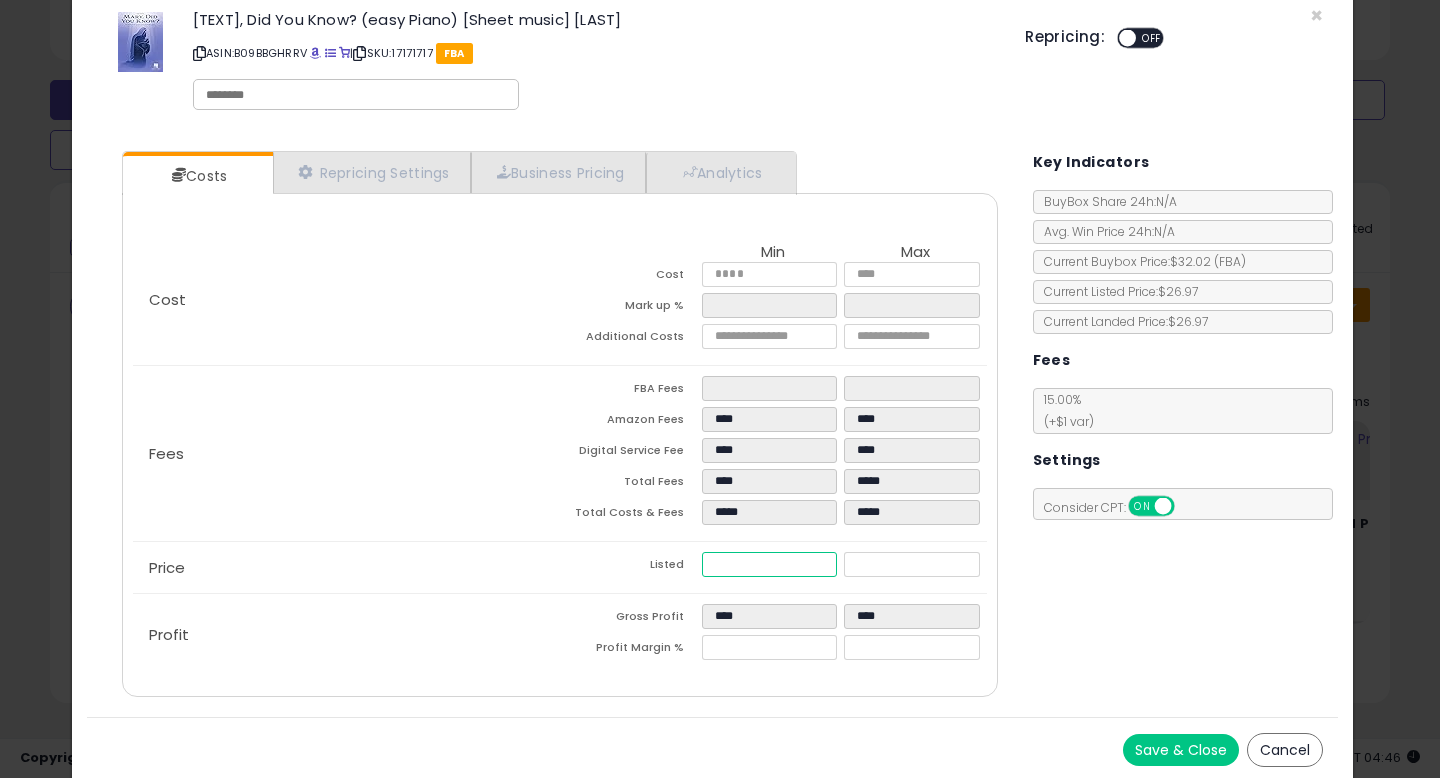type on "****" 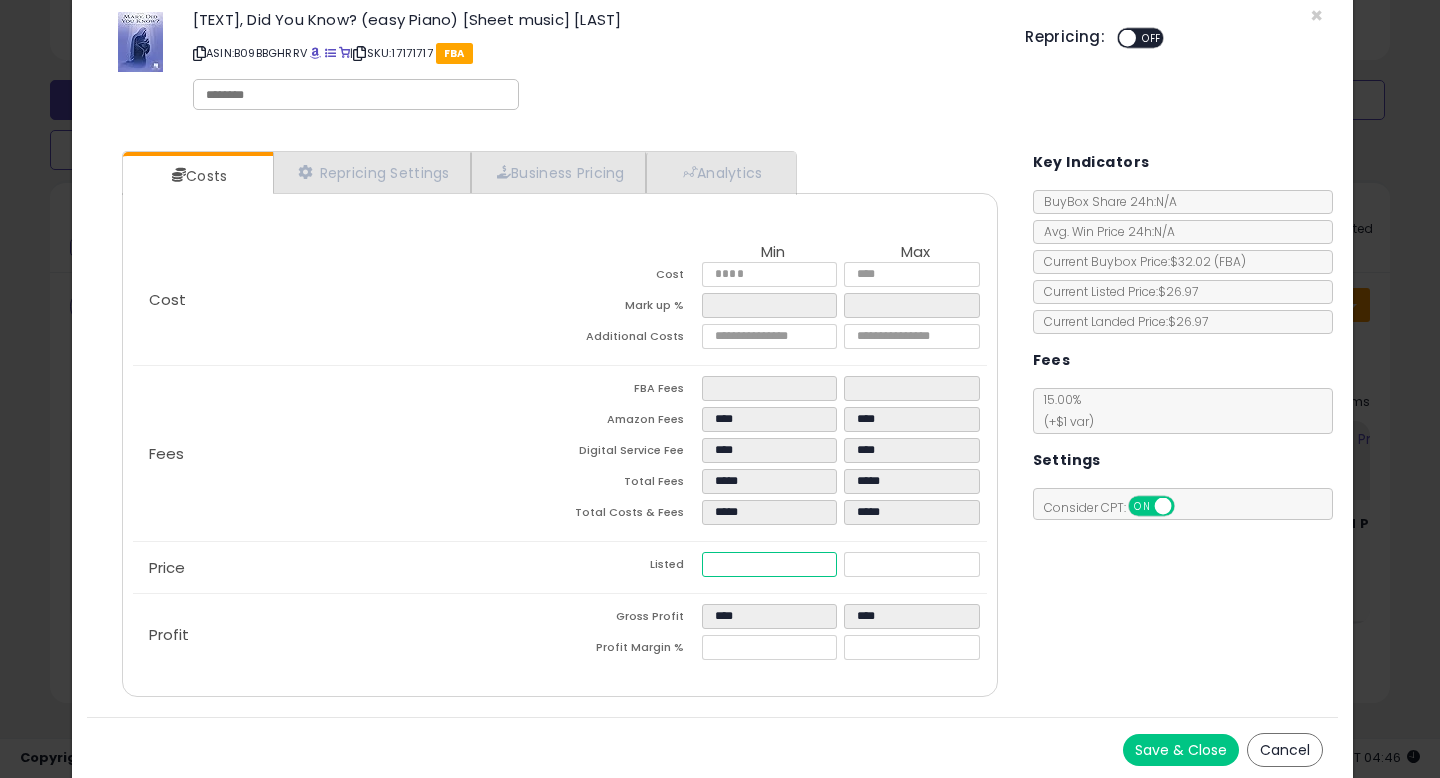 type on "****" 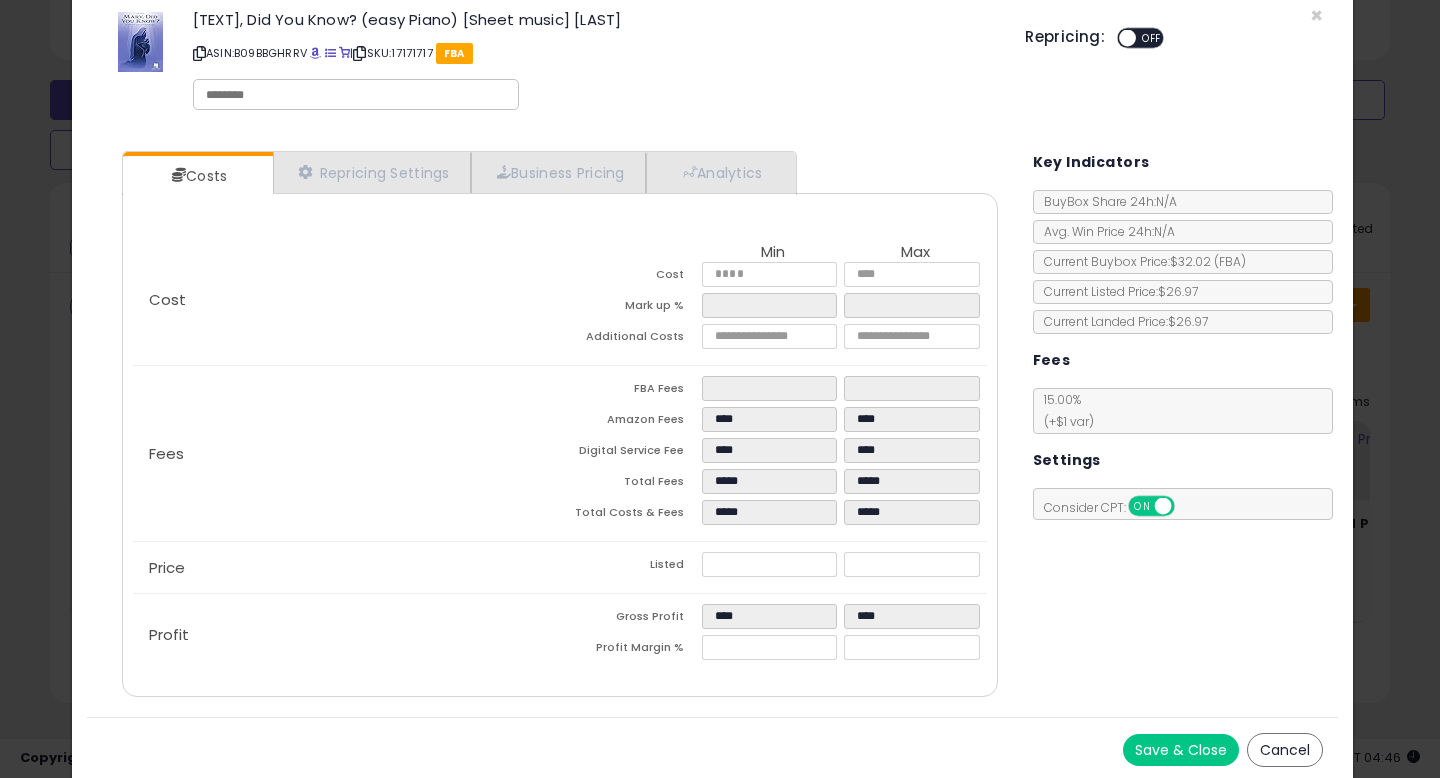 type on "*****" 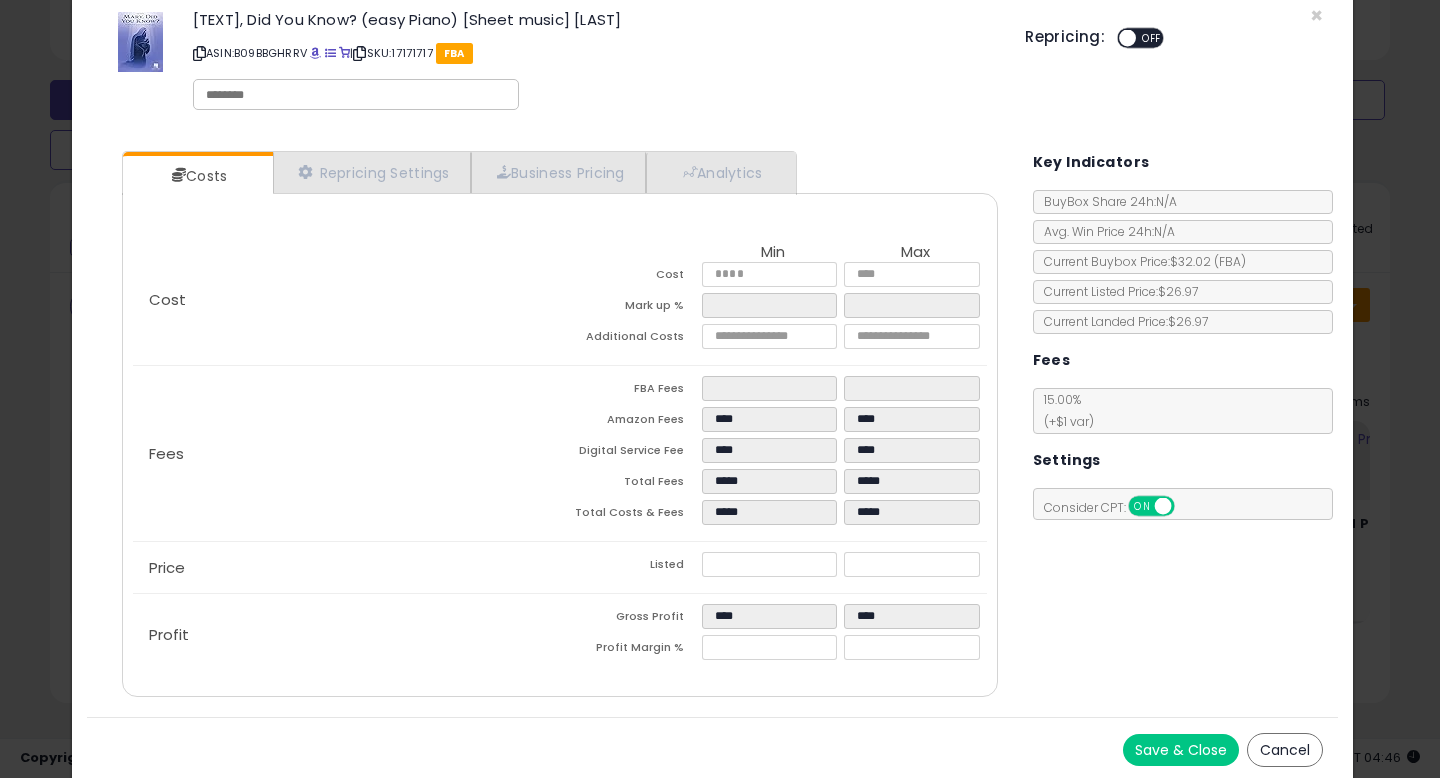 click on "Price
Listed
*****
*****" 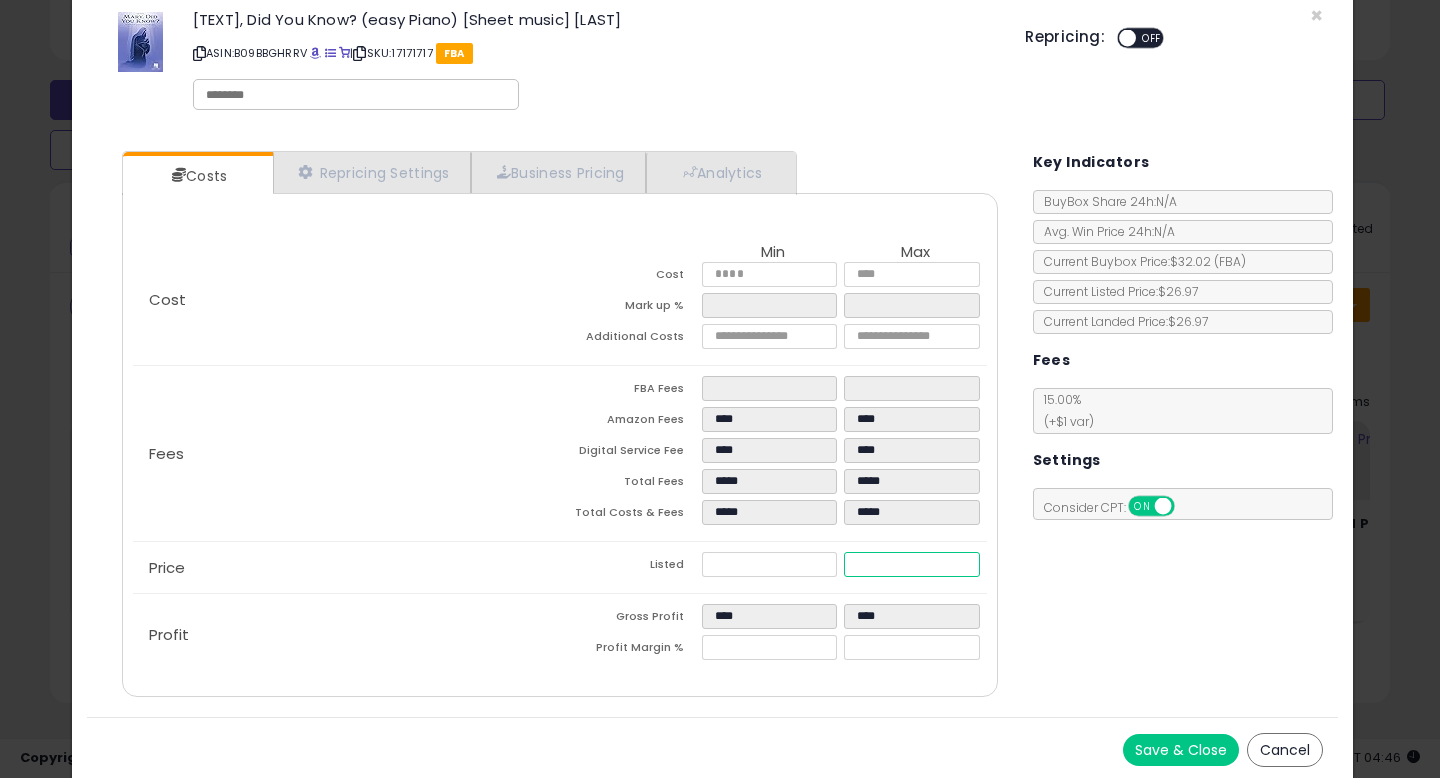 click on "*****" at bounding box center (911, 564) 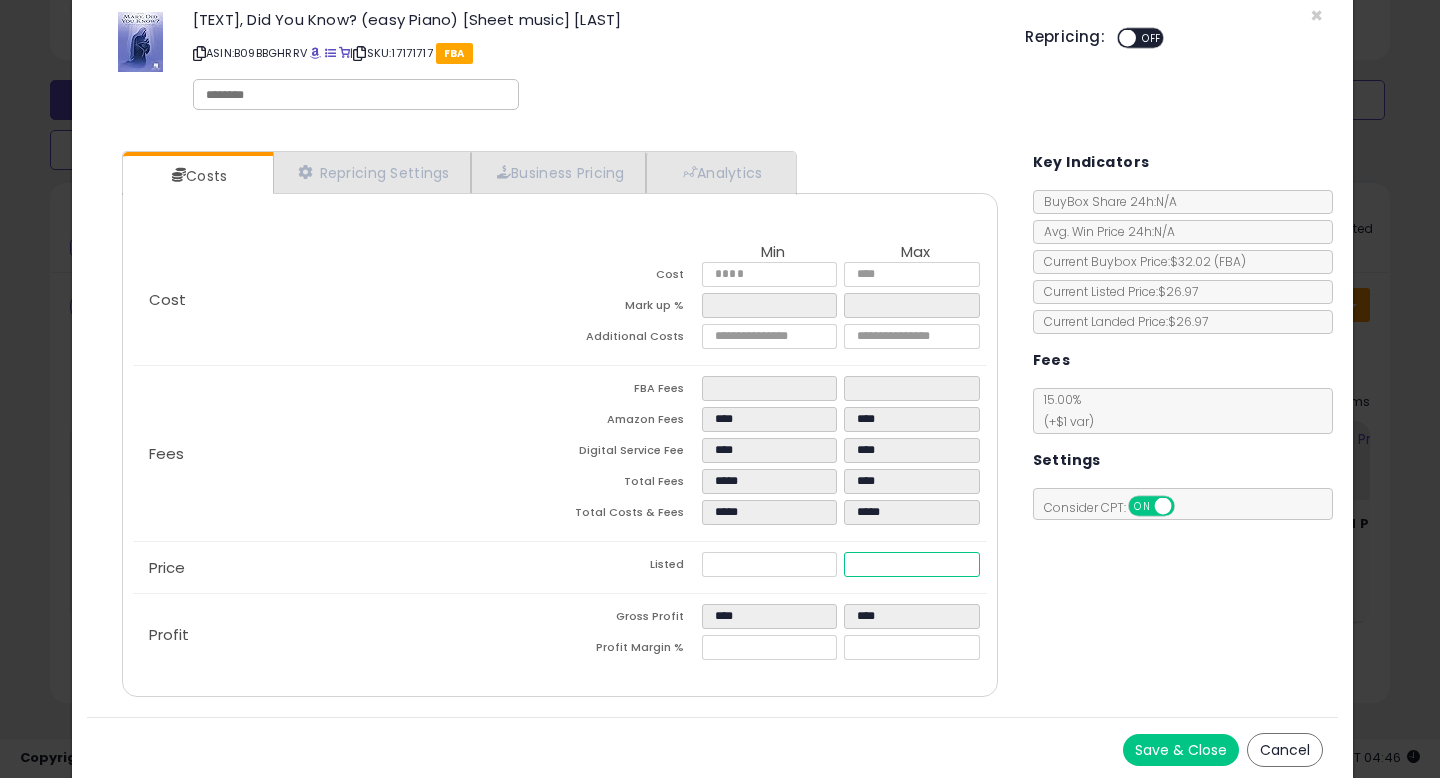 type on "****" 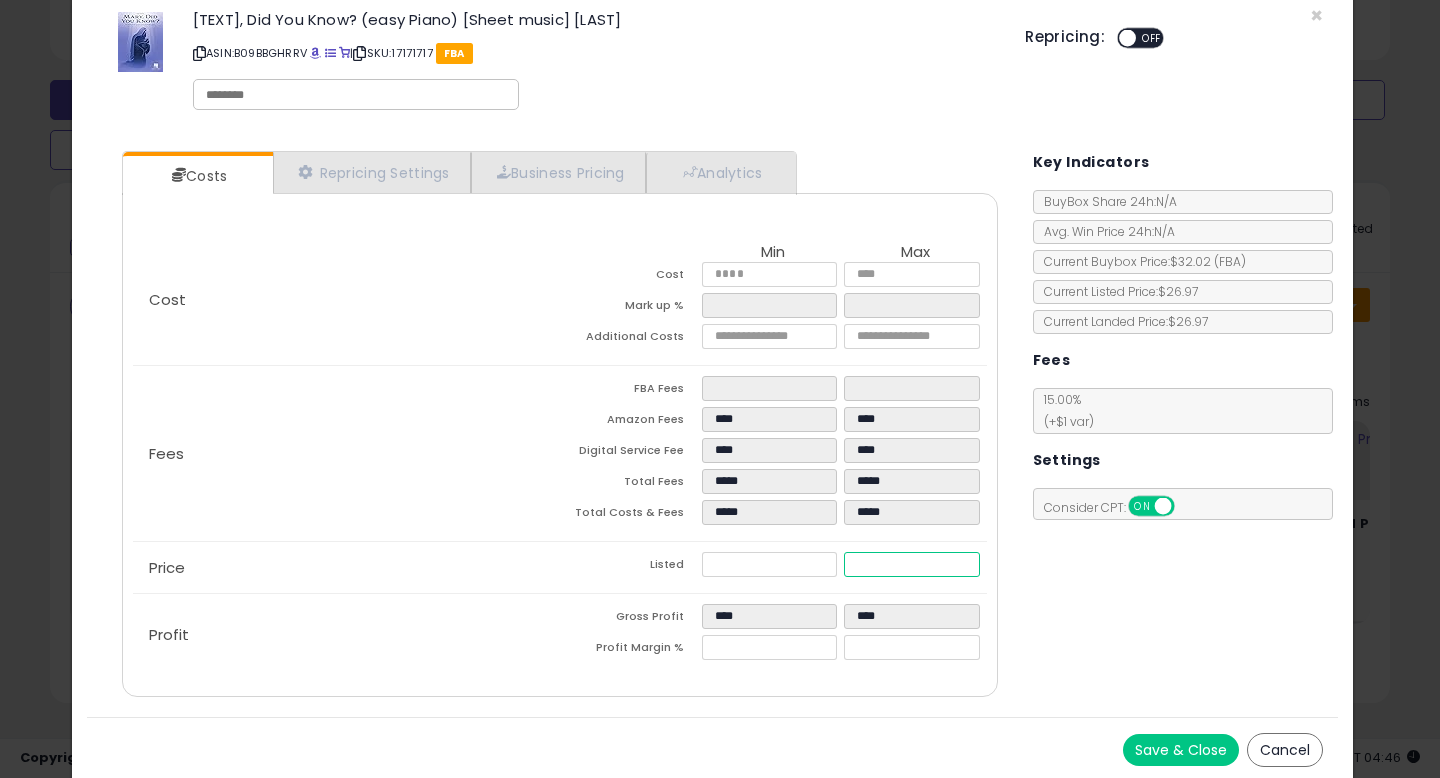 type on "*****" 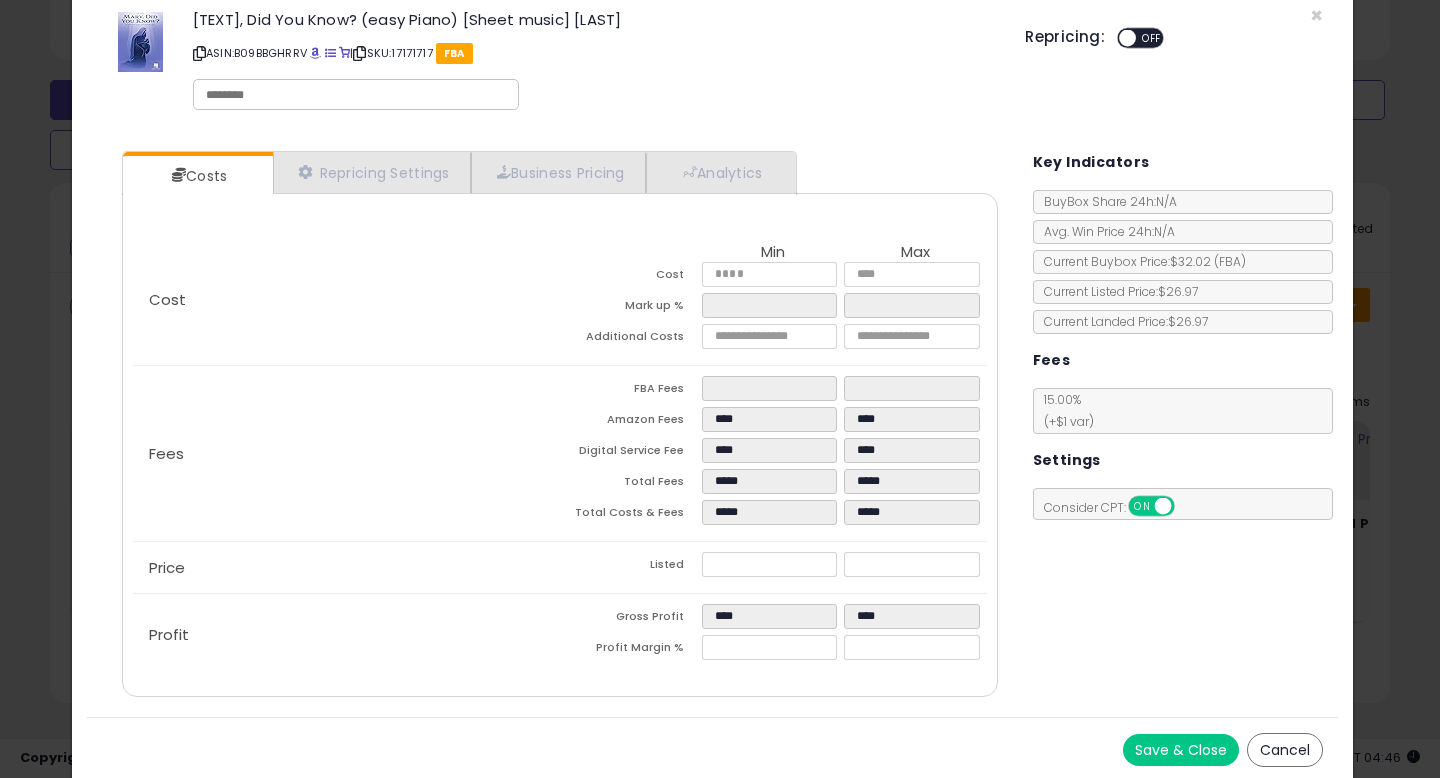 type on "******" 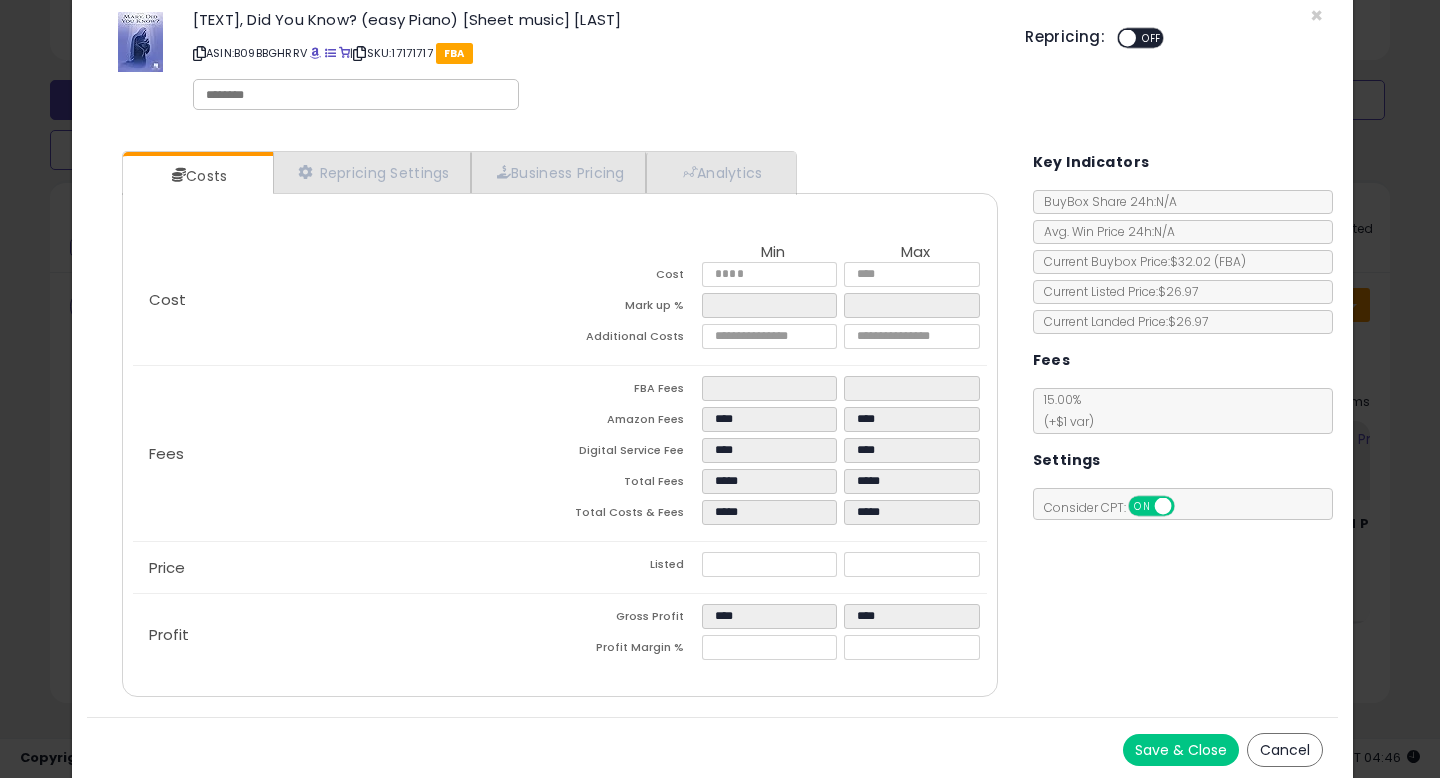 click on "Costs
Repricing Settings
Business Pricing
Analytics
Cost" at bounding box center (712, 426) 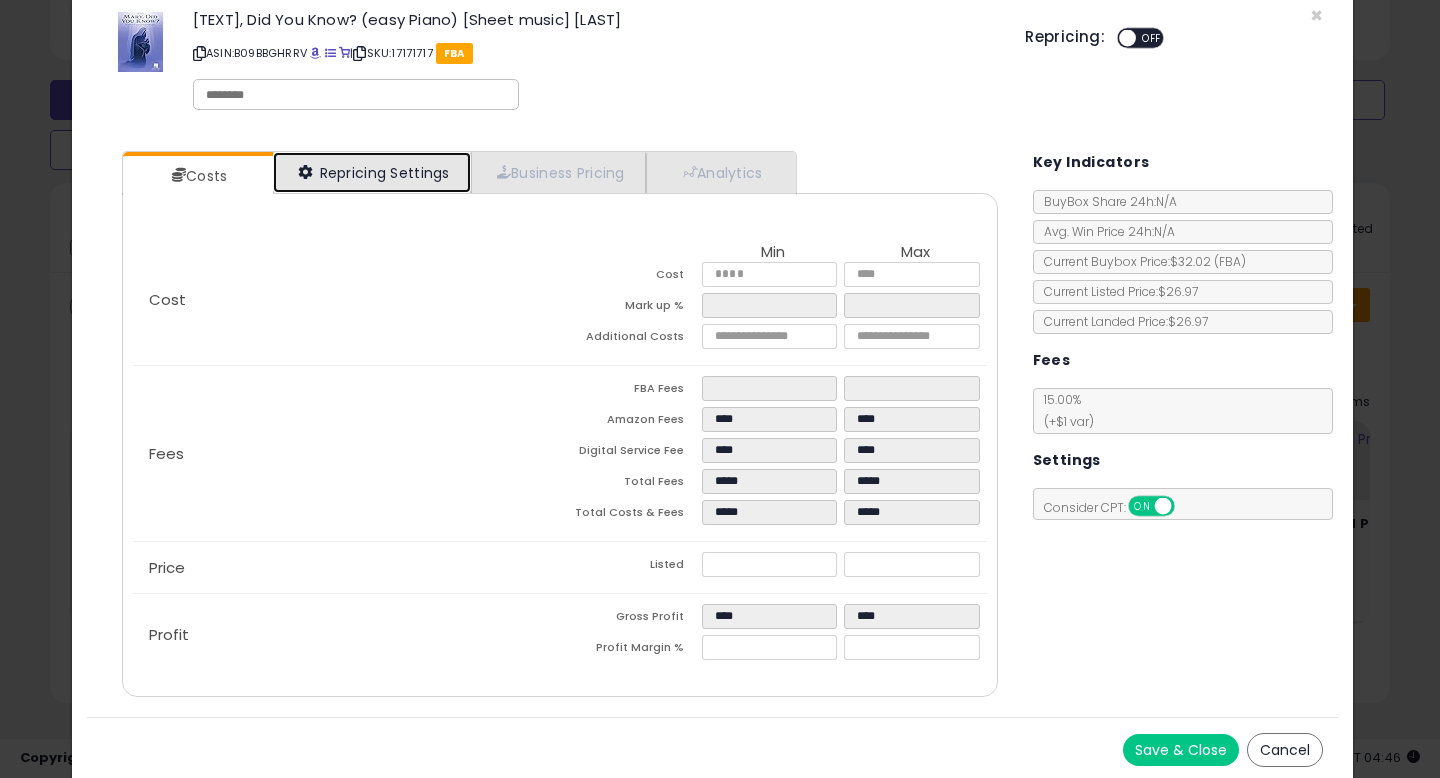 click on "Repricing Settings" at bounding box center [372, 172] 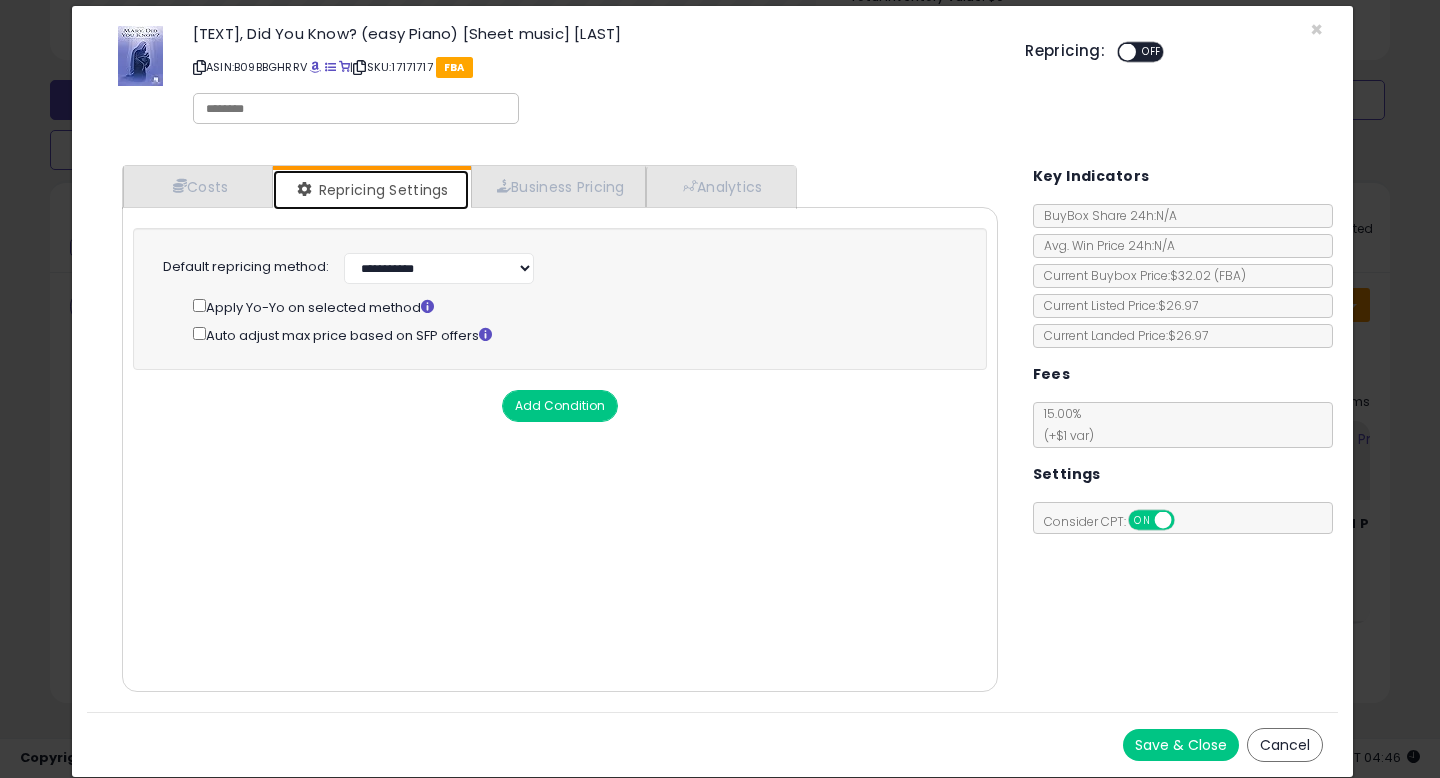 scroll, scrollTop: 23, scrollLeft: 0, axis: vertical 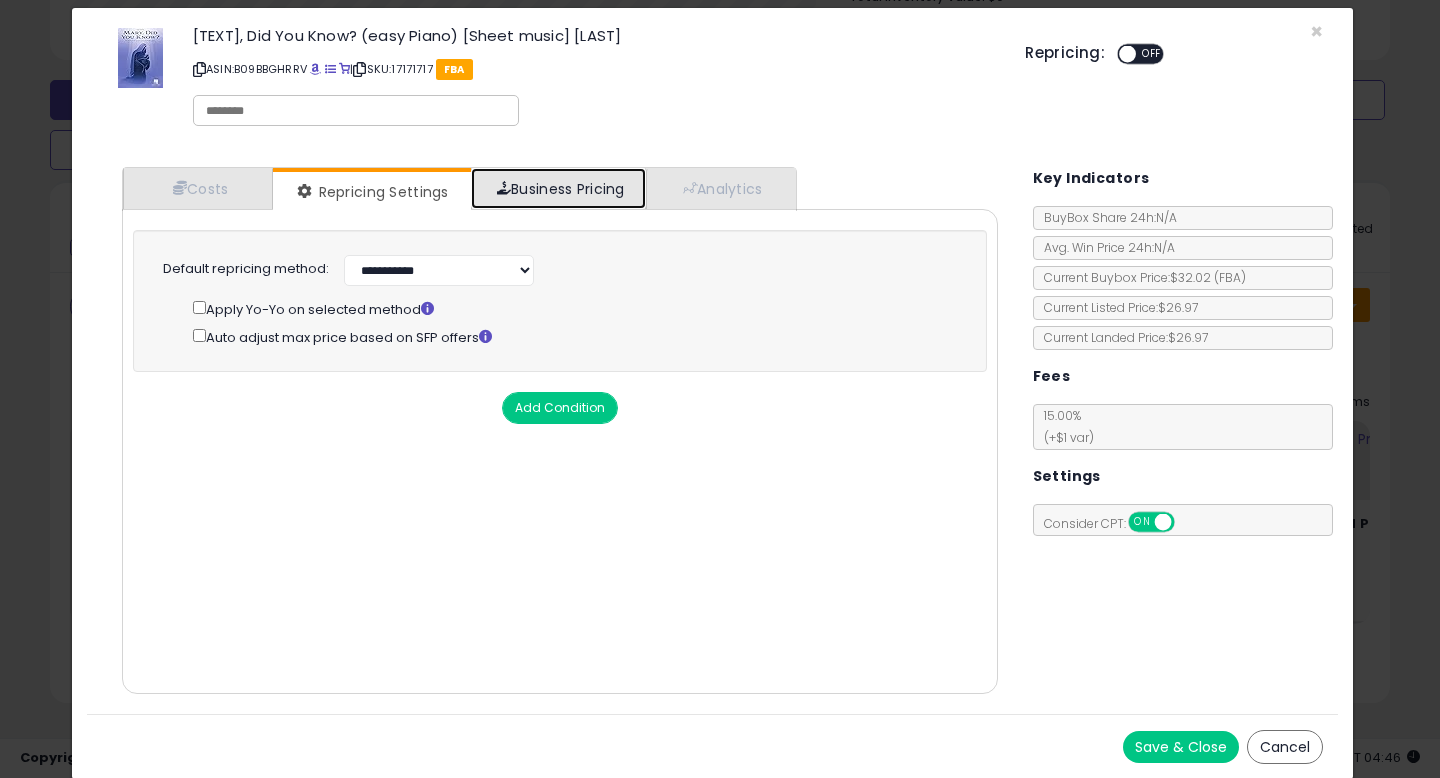 click on "Business Pricing" at bounding box center (558, 188) 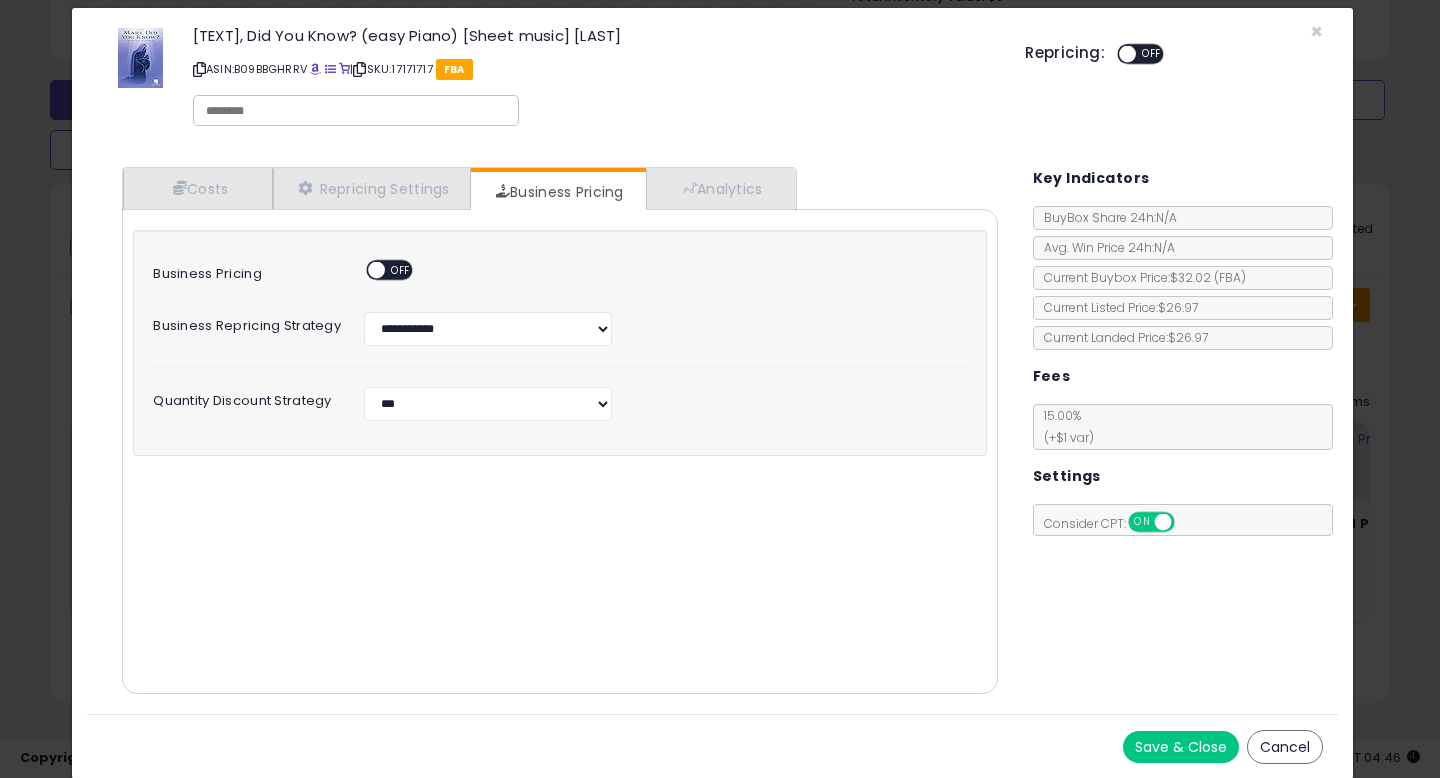 click on "OFF" at bounding box center (401, 270) 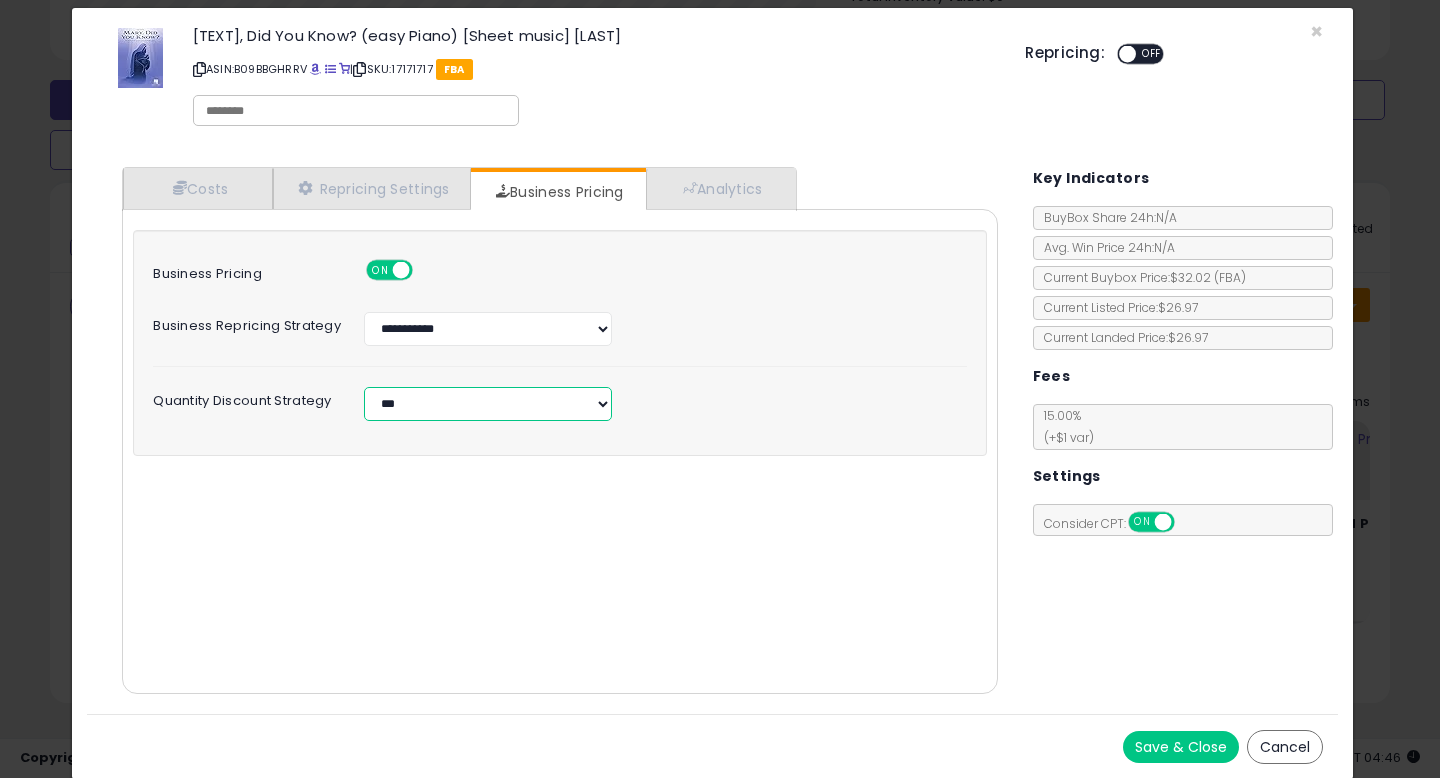 click on "**********" at bounding box center [488, 404] 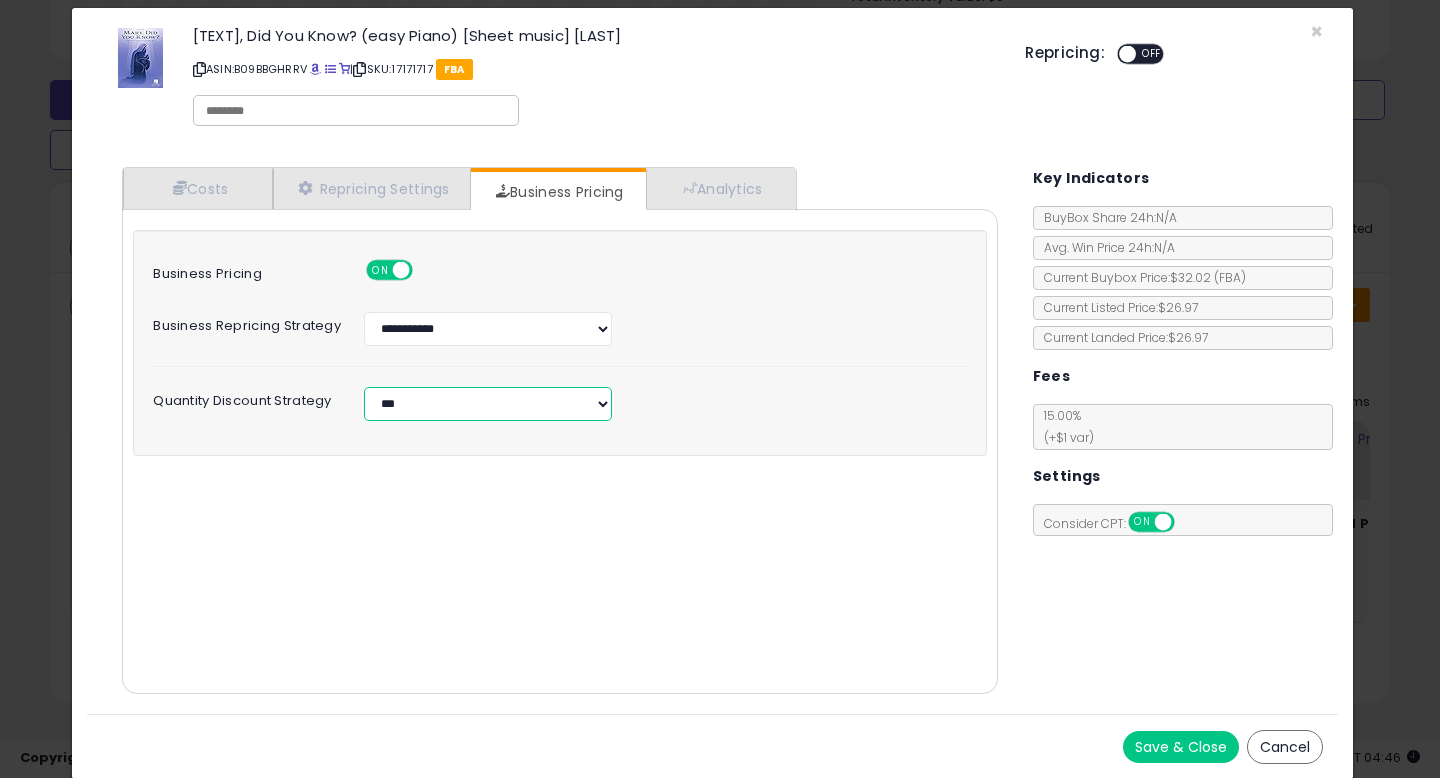 select on "**********" 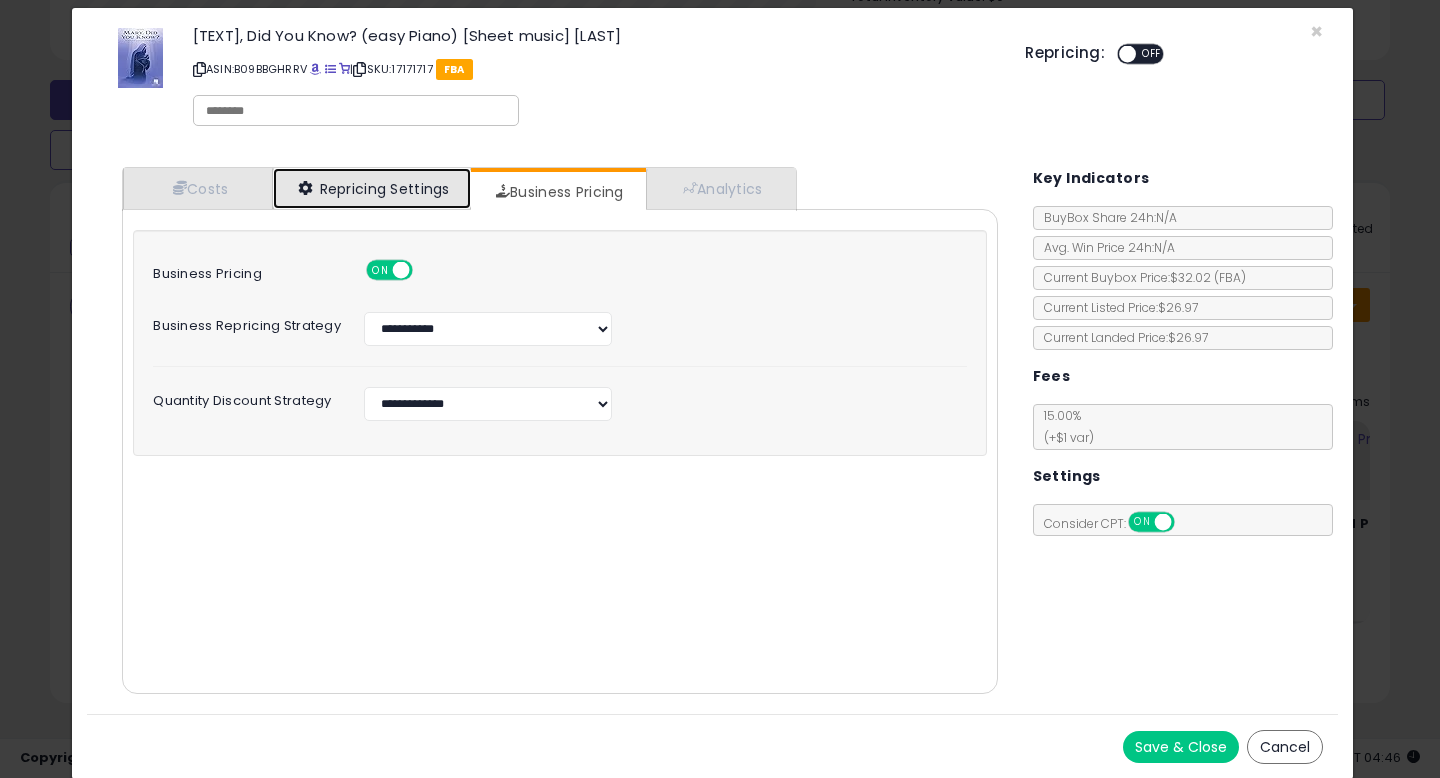 click on "Repricing Settings" at bounding box center (372, 188) 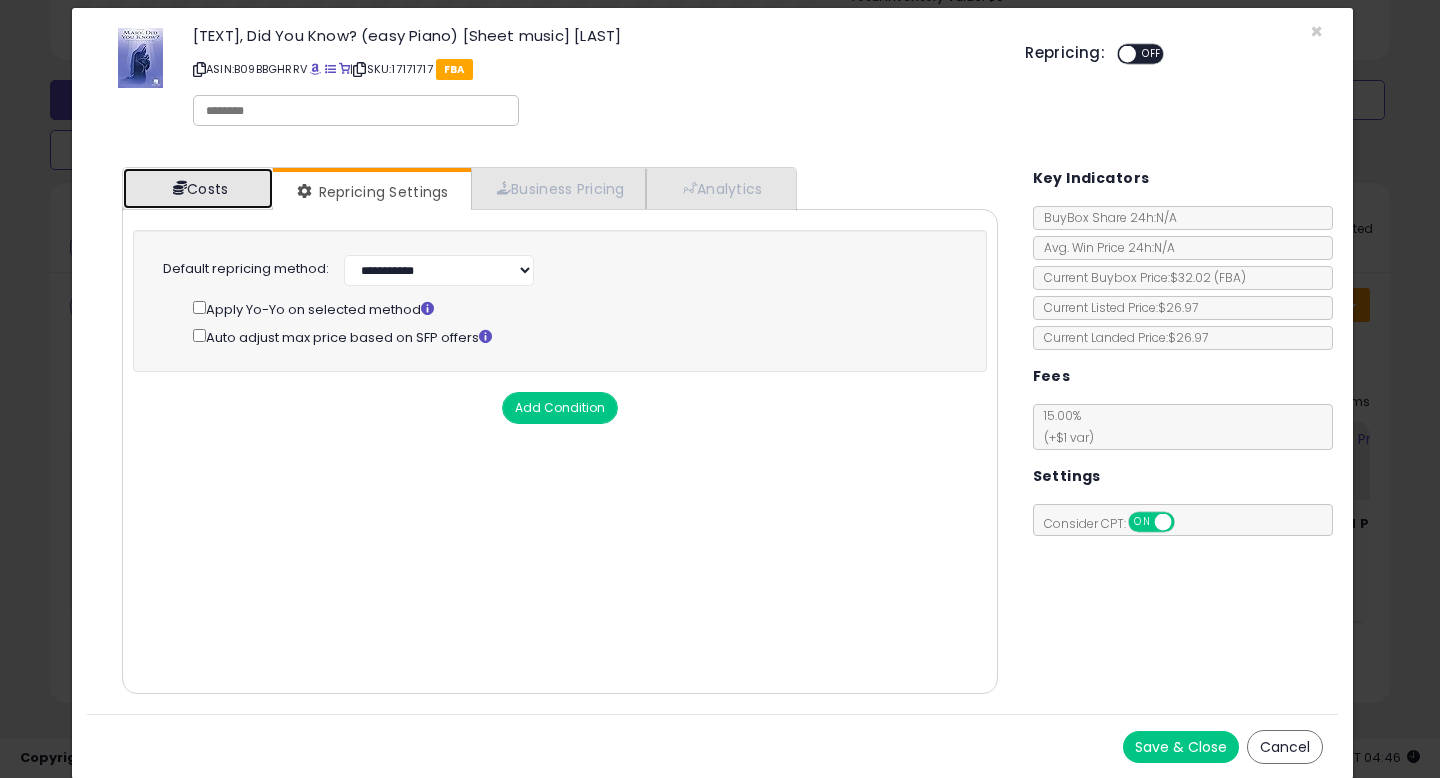 click on "Costs" at bounding box center [198, 188] 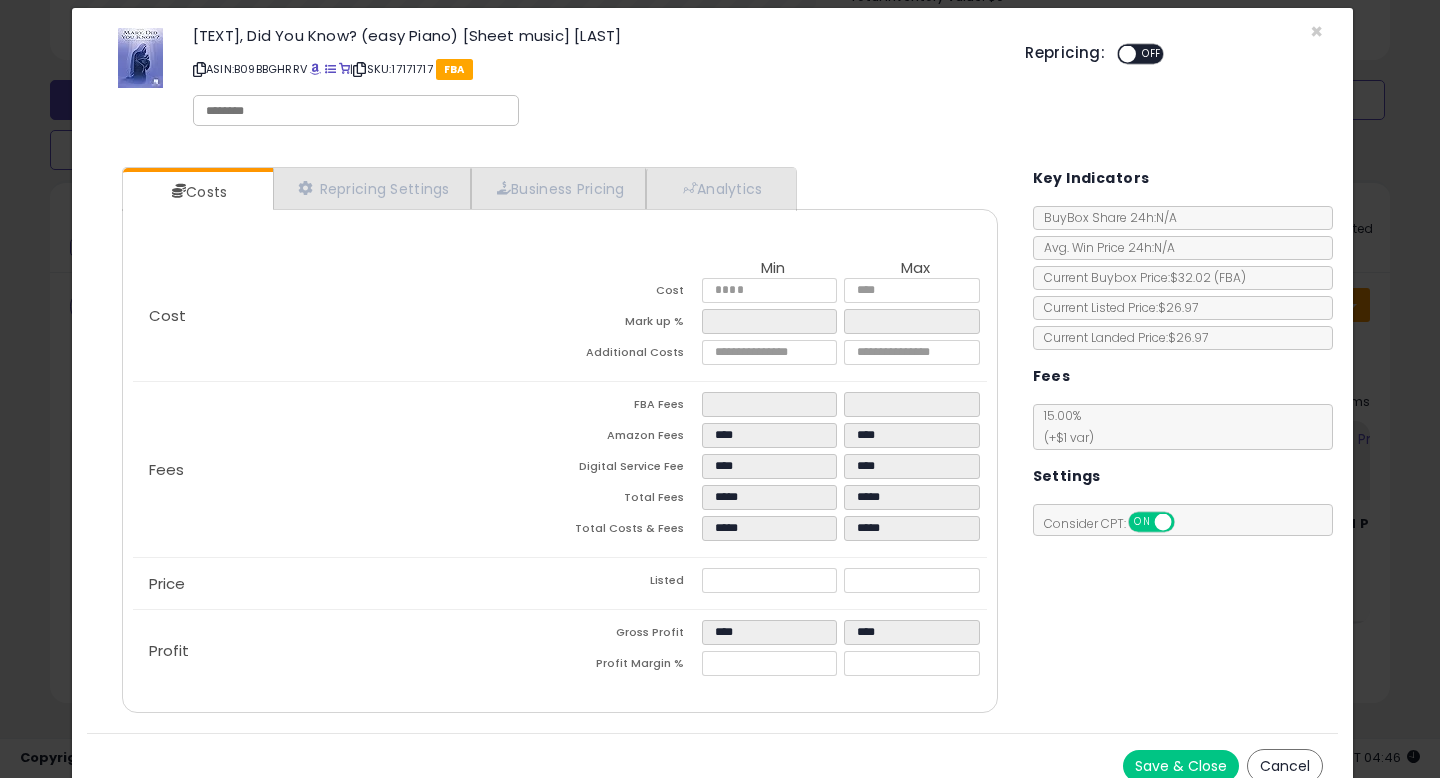 click on "Save & Close" at bounding box center (1181, 766) 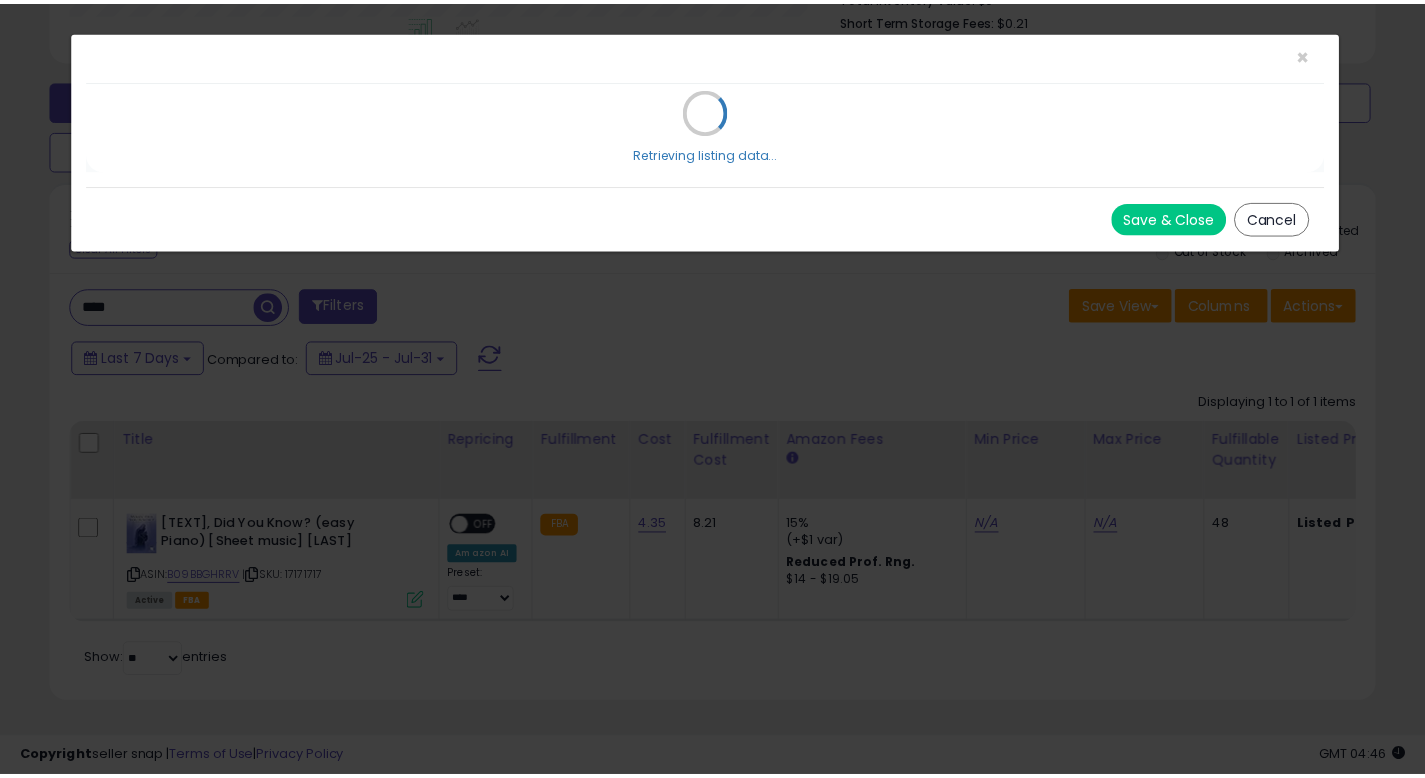 scroll, scrollTop: 0, scrollLeft: 0, axis: both 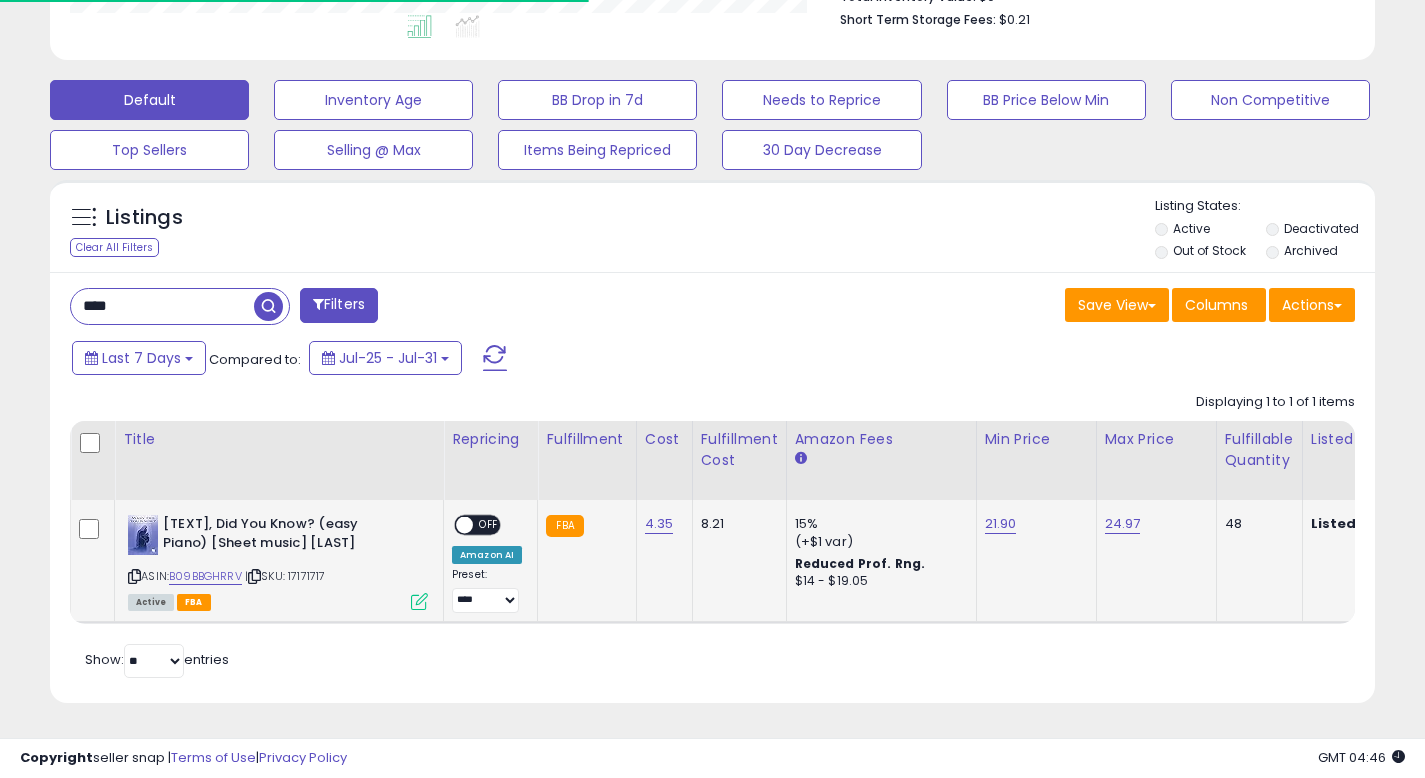 click on "OFF" at bounding box center (489, 525) 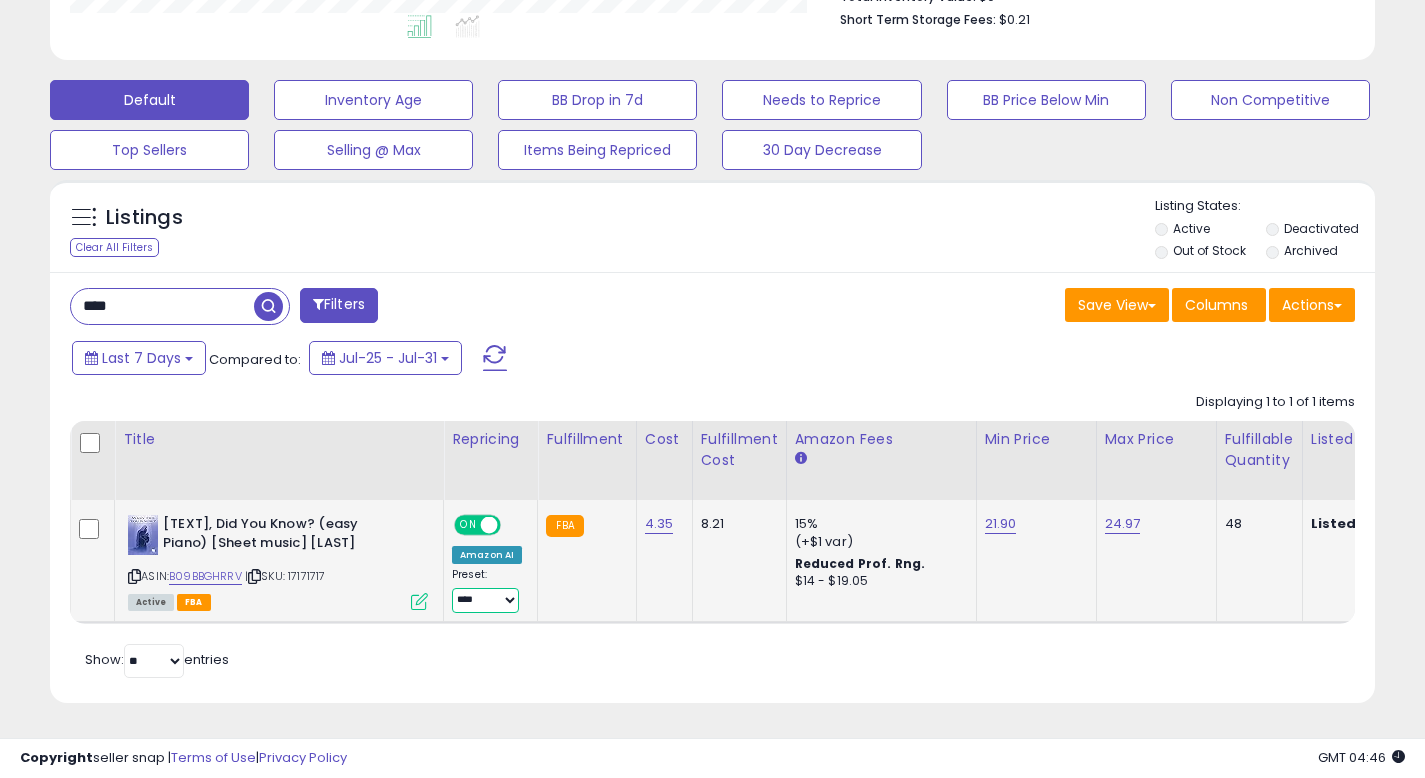 click on "**********" at bounding box center [485, 600] 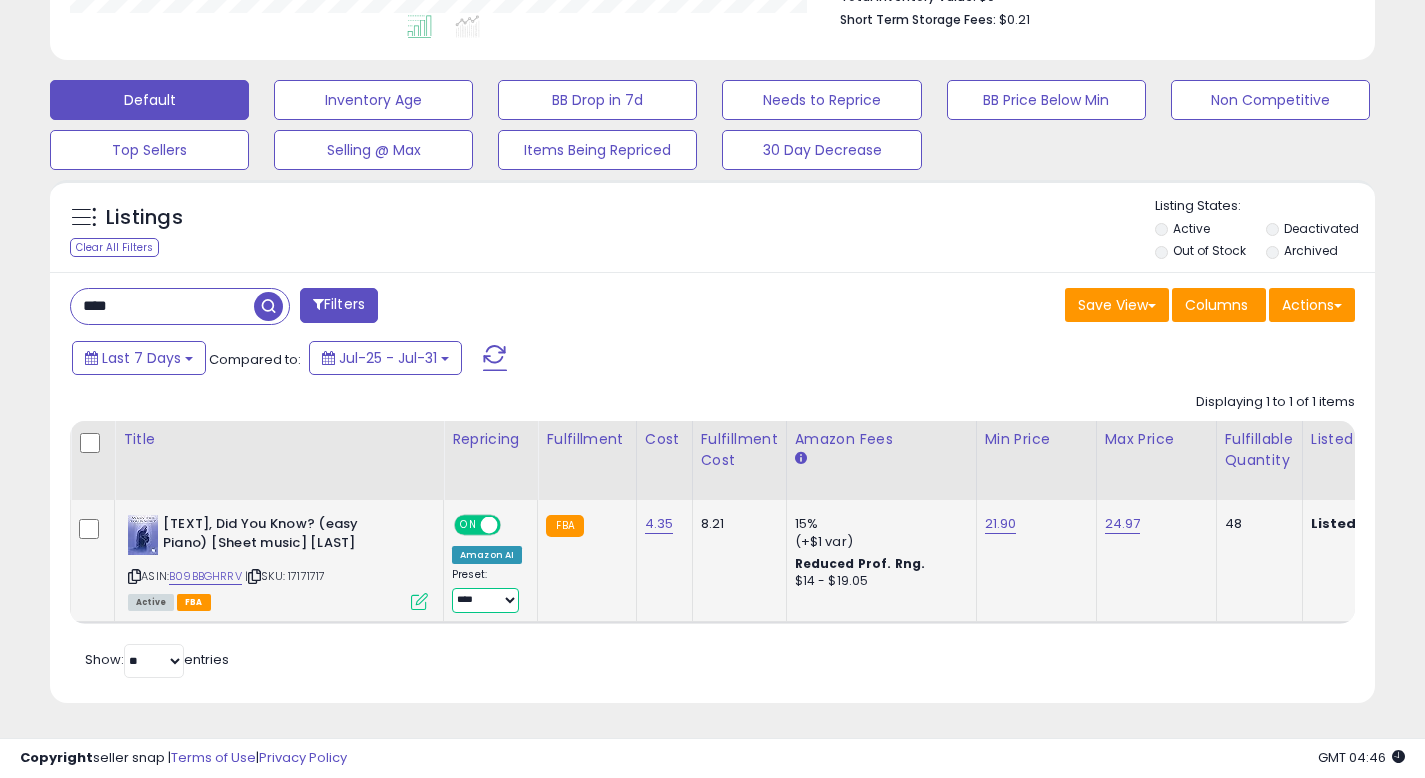 select on "**********" 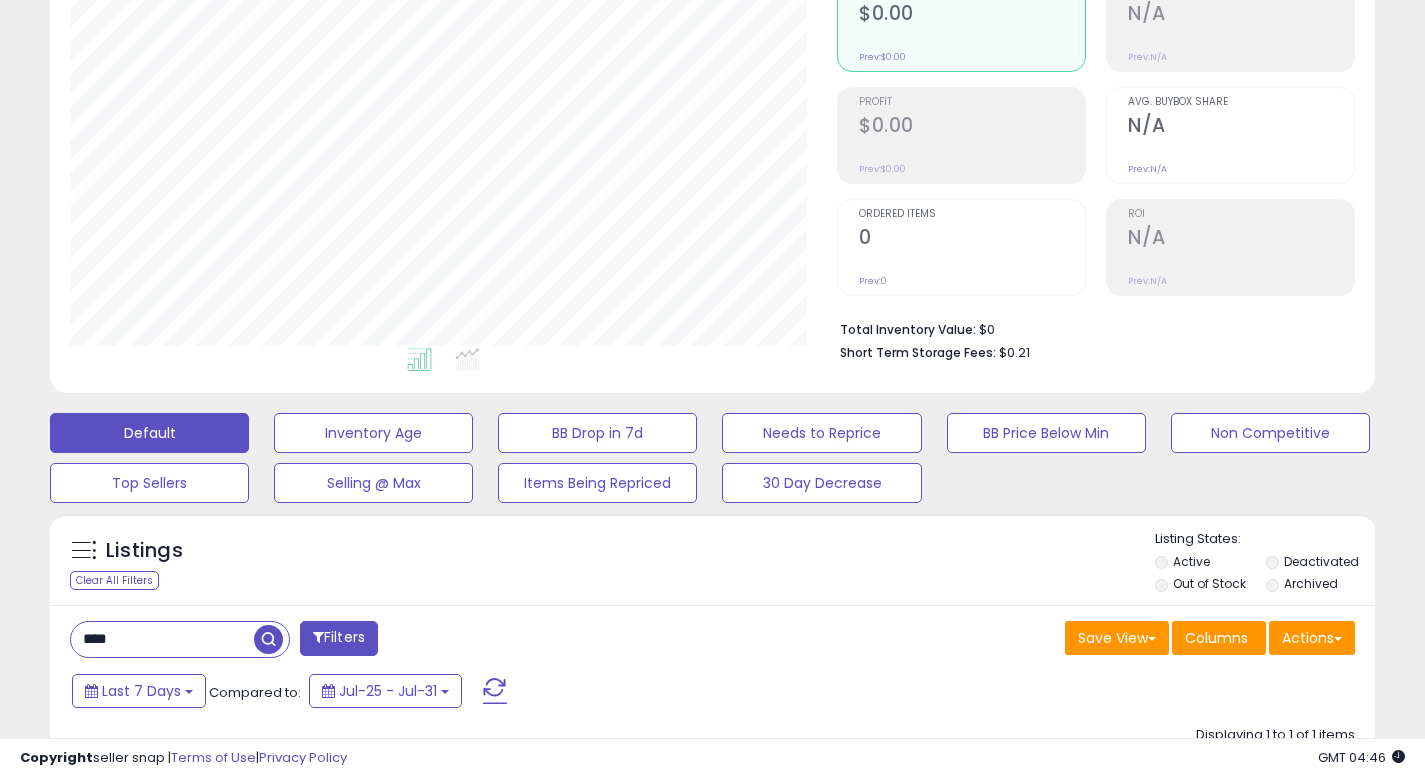 scroll, scrollTop: 0, scrollLeft: 0, axis: both 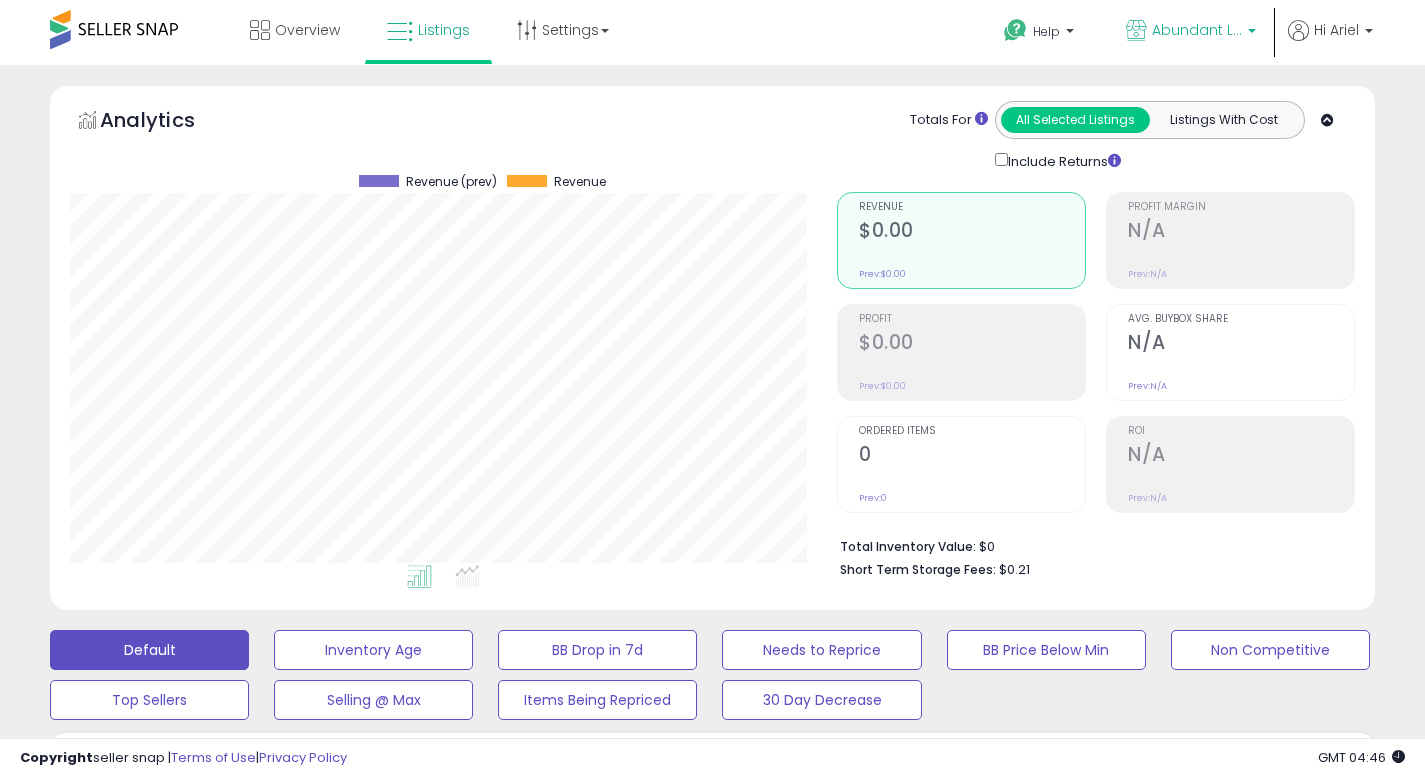 click on "Abundant Life (CA)" at bounding box center (1191, 32) 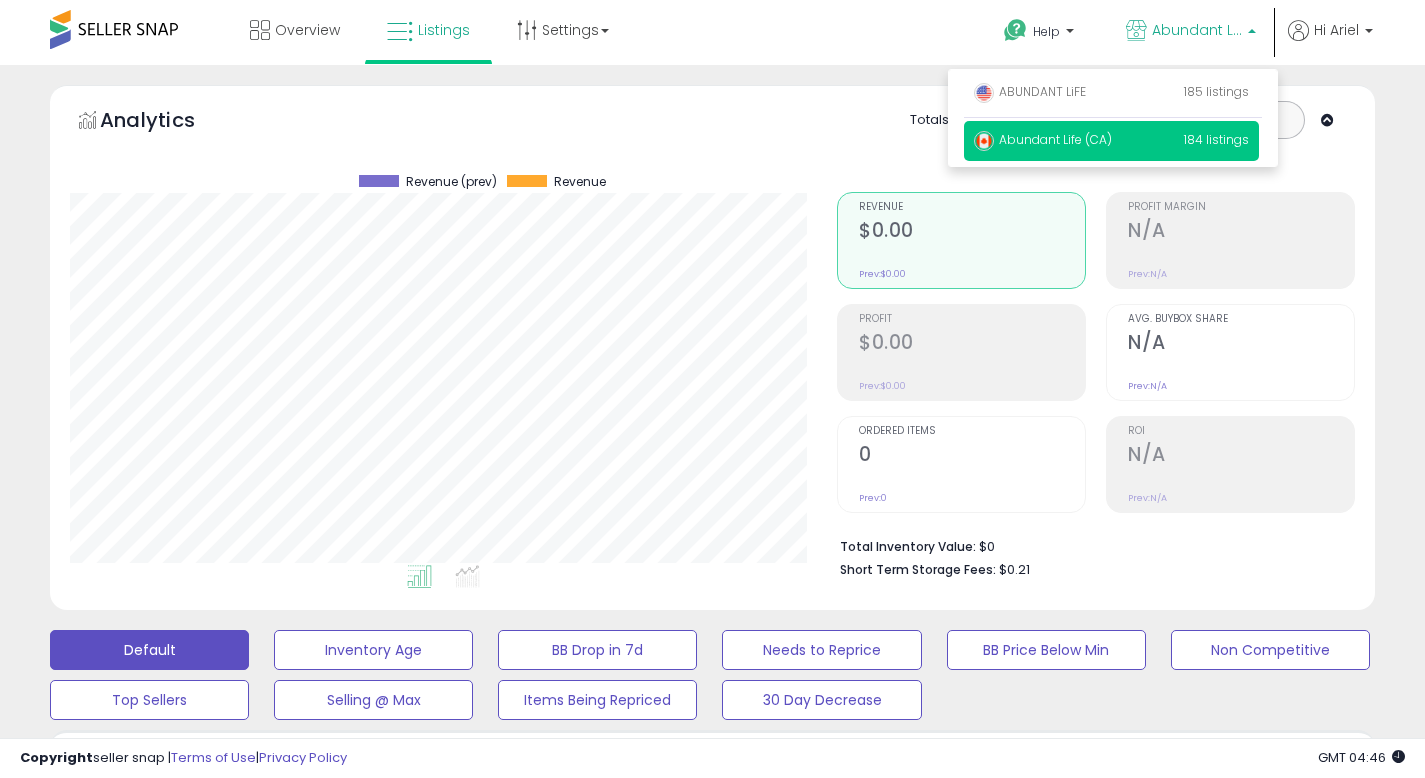 click on "Overview
Listings
Settings" at bounding box center (455, 42) 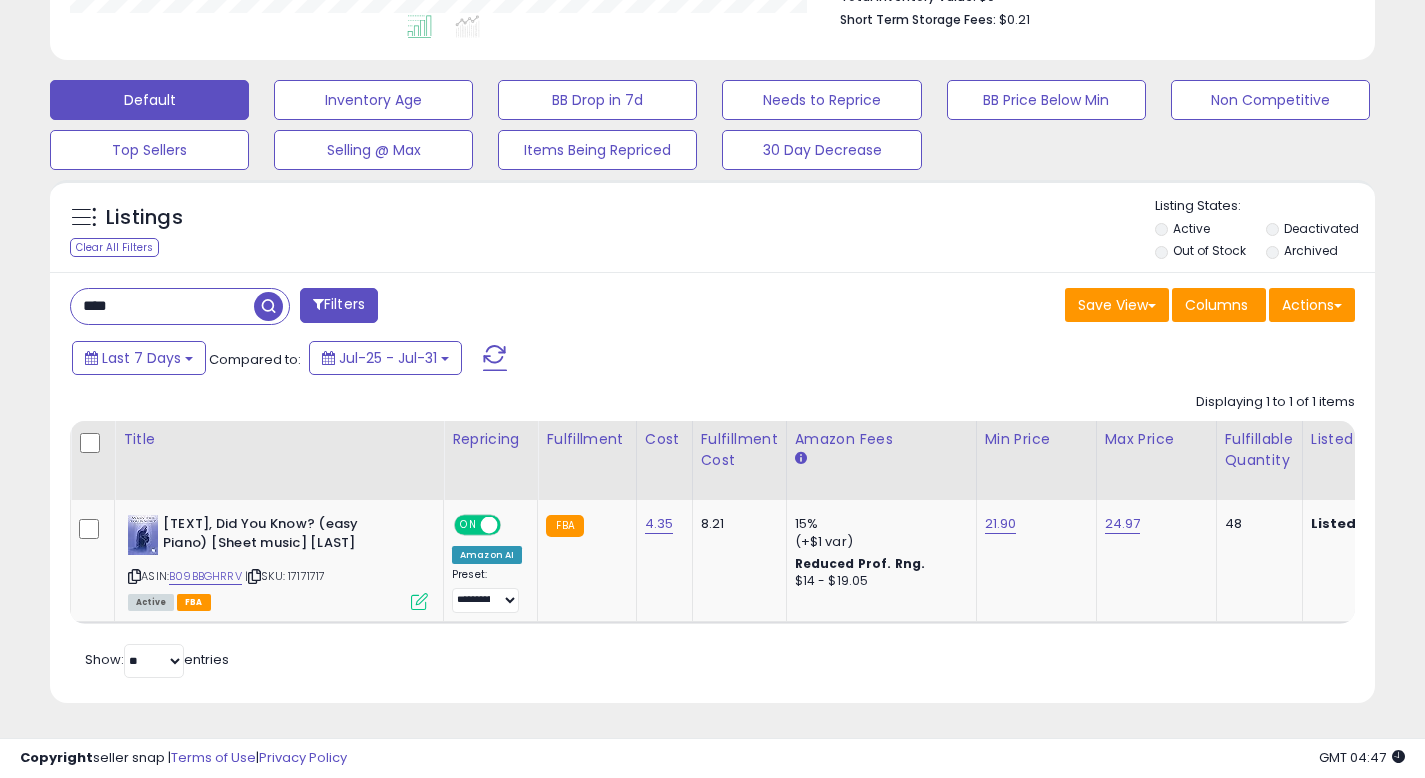 scroll, scrollTop: 0, scrollLeft: 0, axis: both 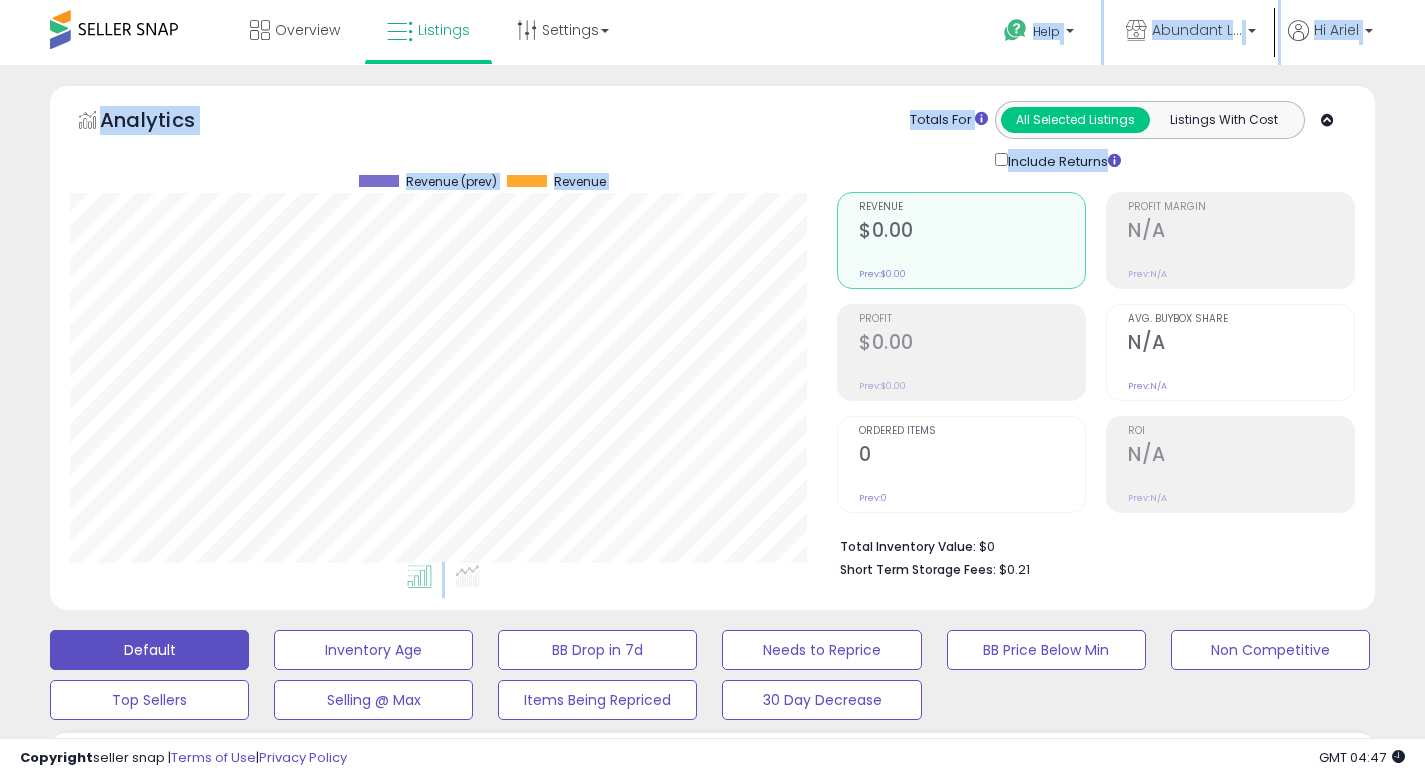 drag, startPoint x: 1439, startPoint y: 417, endPoint x: 1408, endPoint y: -88, distance: 505.9506 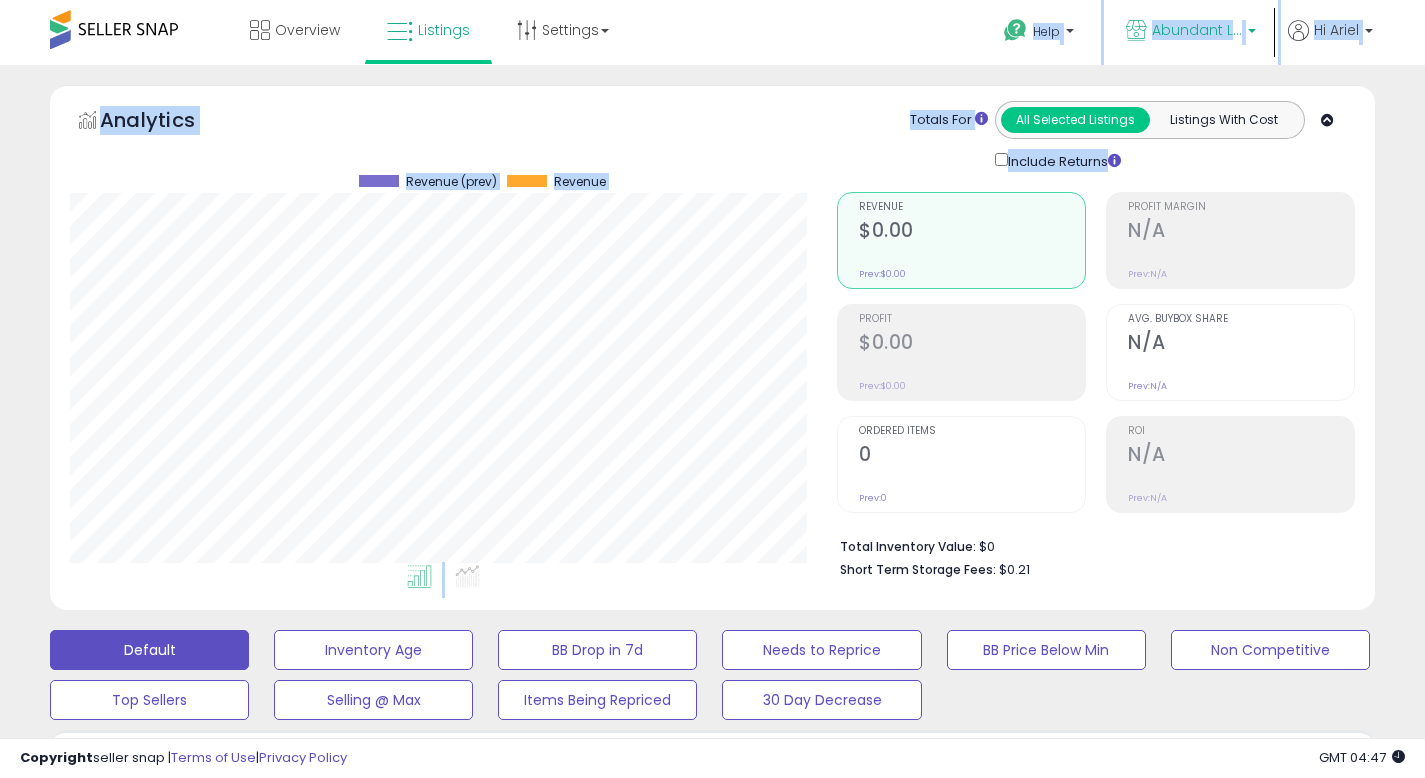 click on "Abundant Life (CA)" at bounding box center (1197, 30) 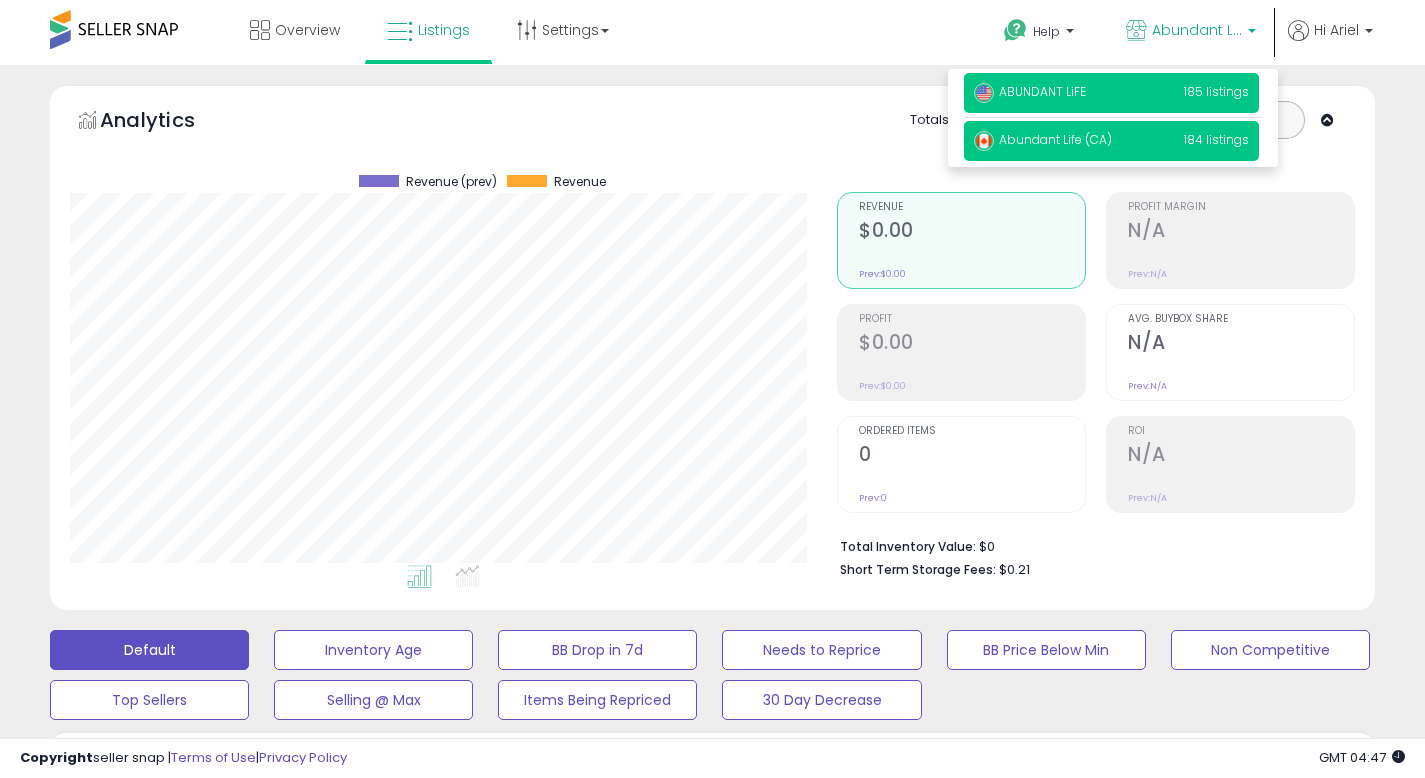 click on "ABUNDANT LiFE
185
listings" at bounding box center [1111, 93] 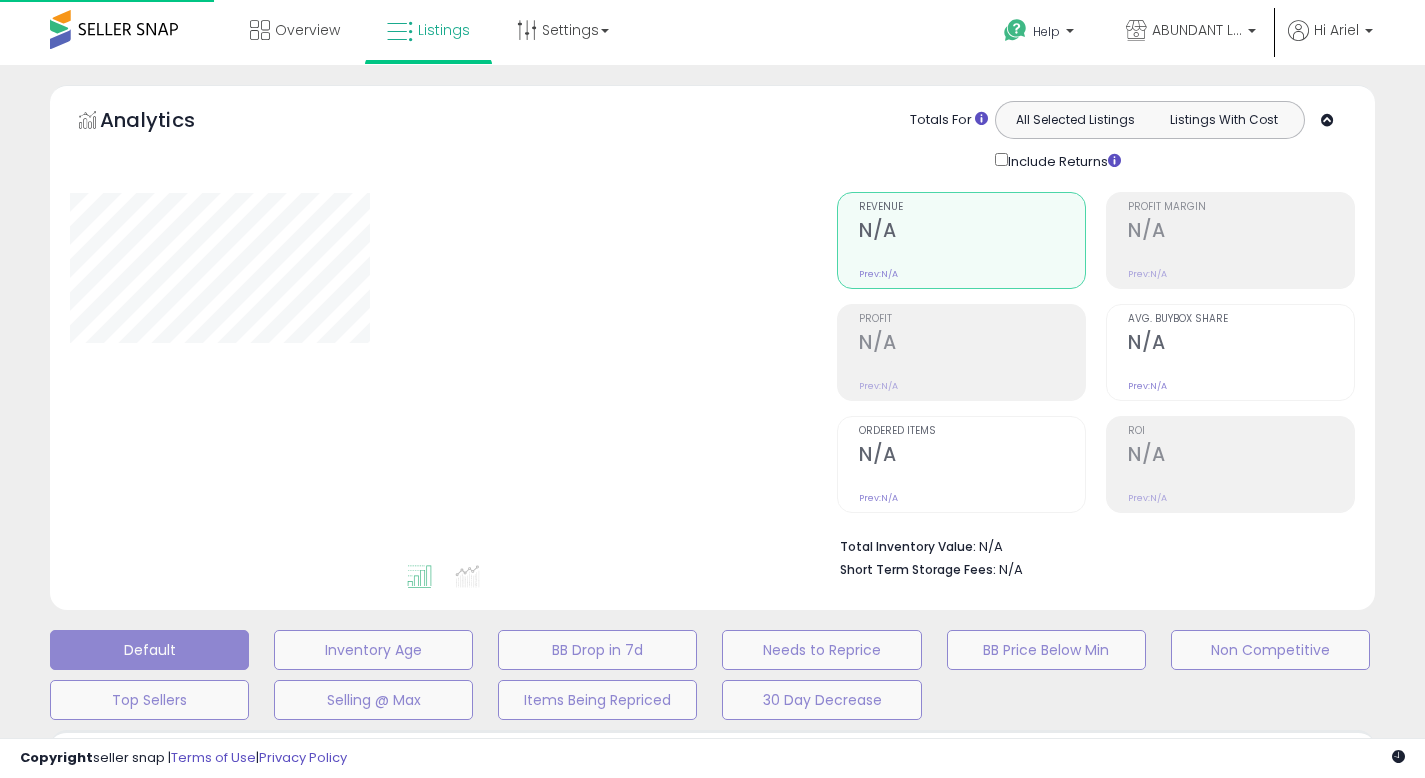 scroll, scrollTop: 0, scrollLeft: 0, axis: both 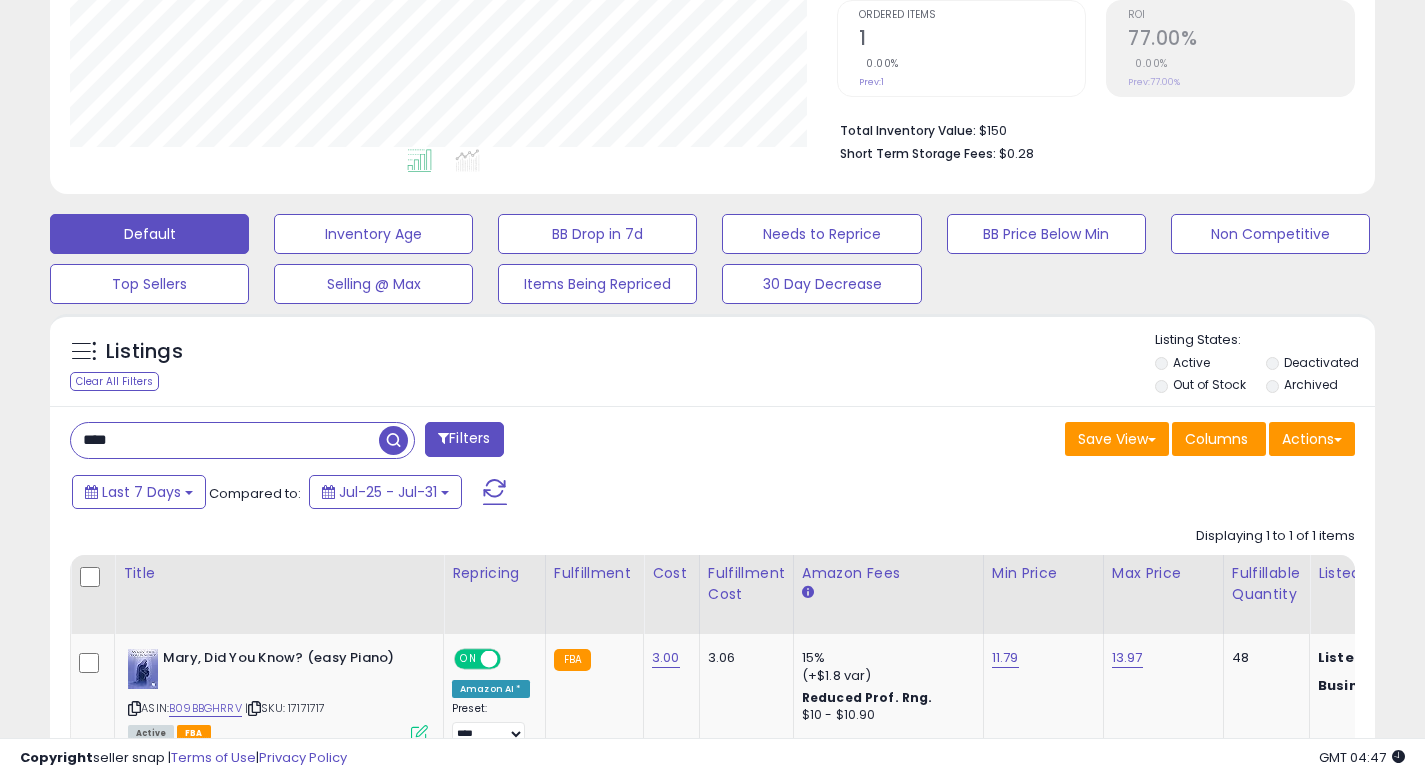 drag, startPoint x: 210, startPoint y: 438, endPoint x: 0, endPoint y: 438, distance: 210 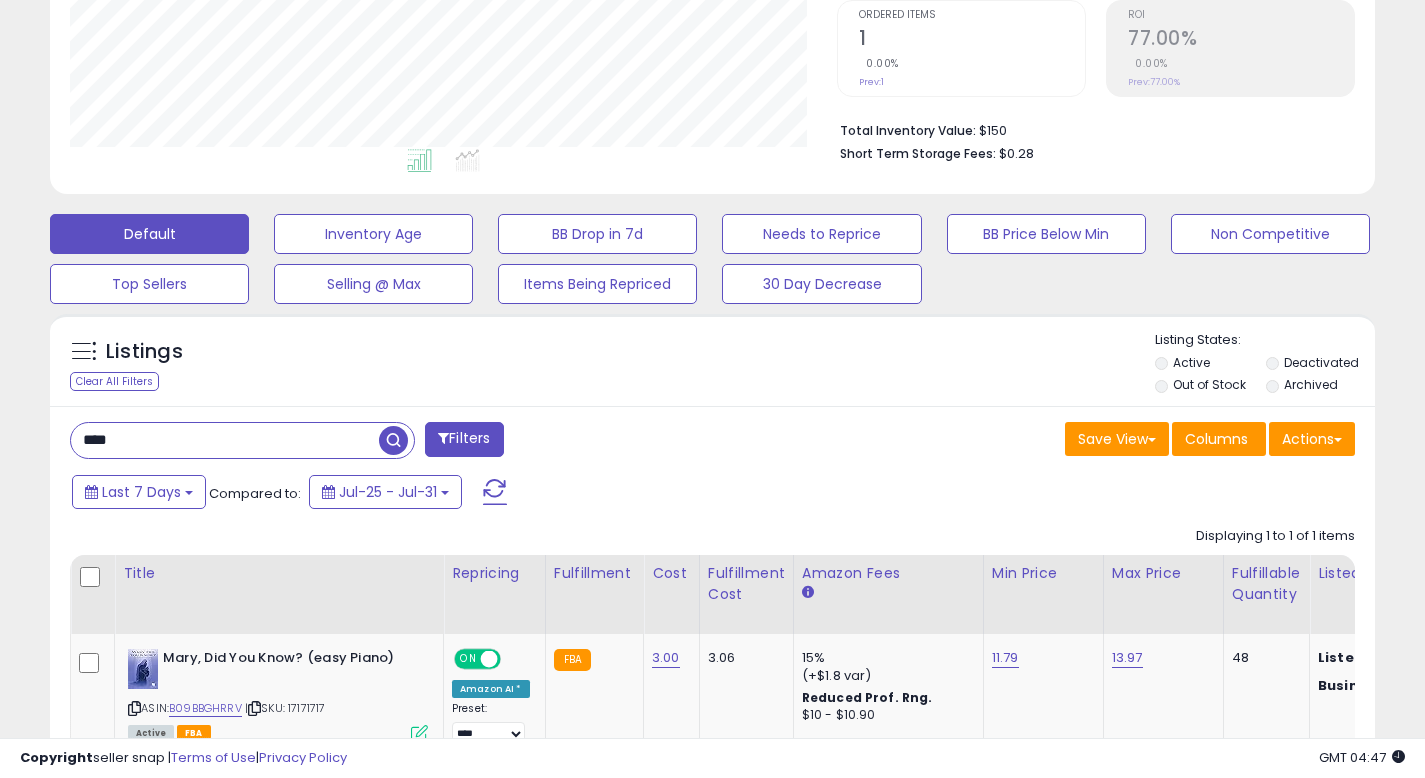 type on "****" 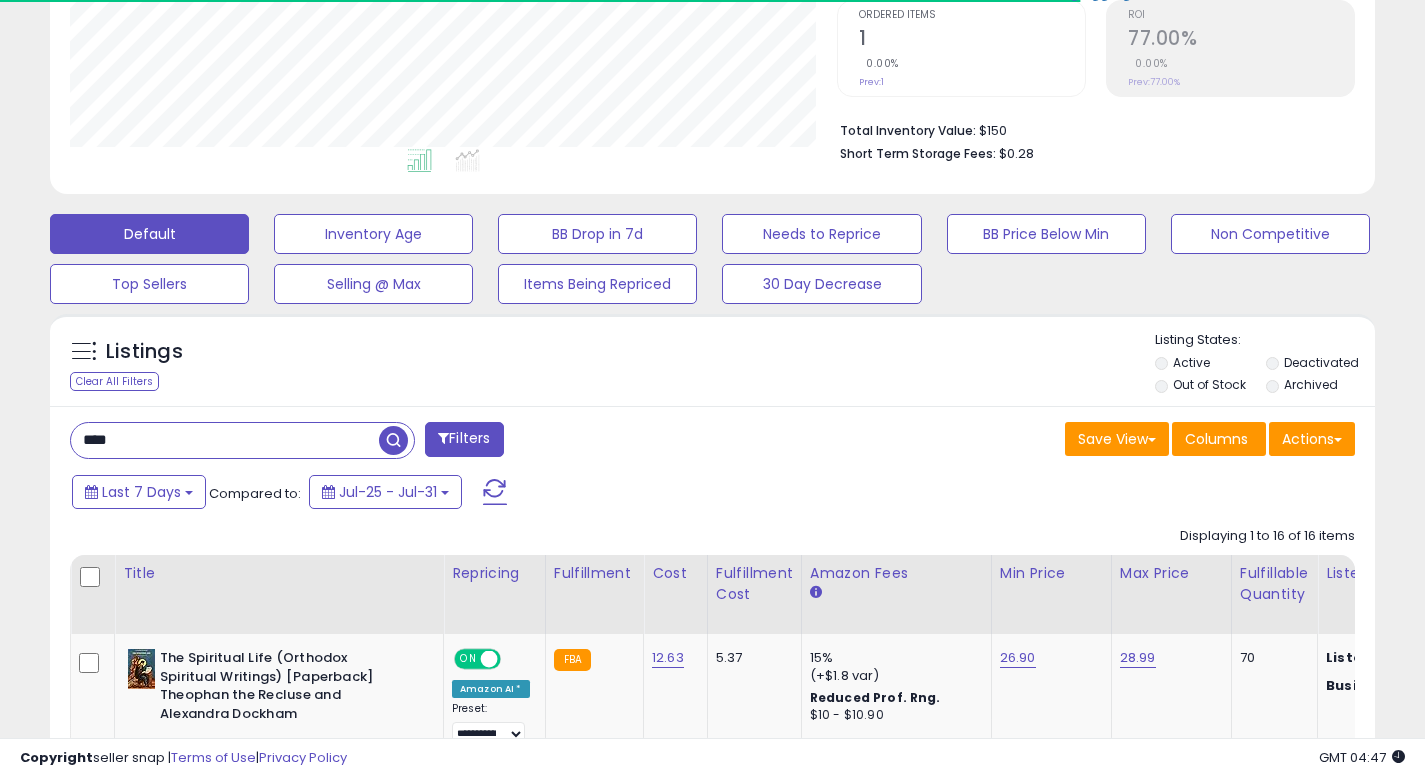 scroll, scrollTop: 418, scrollLeft: 0, axis: vertical 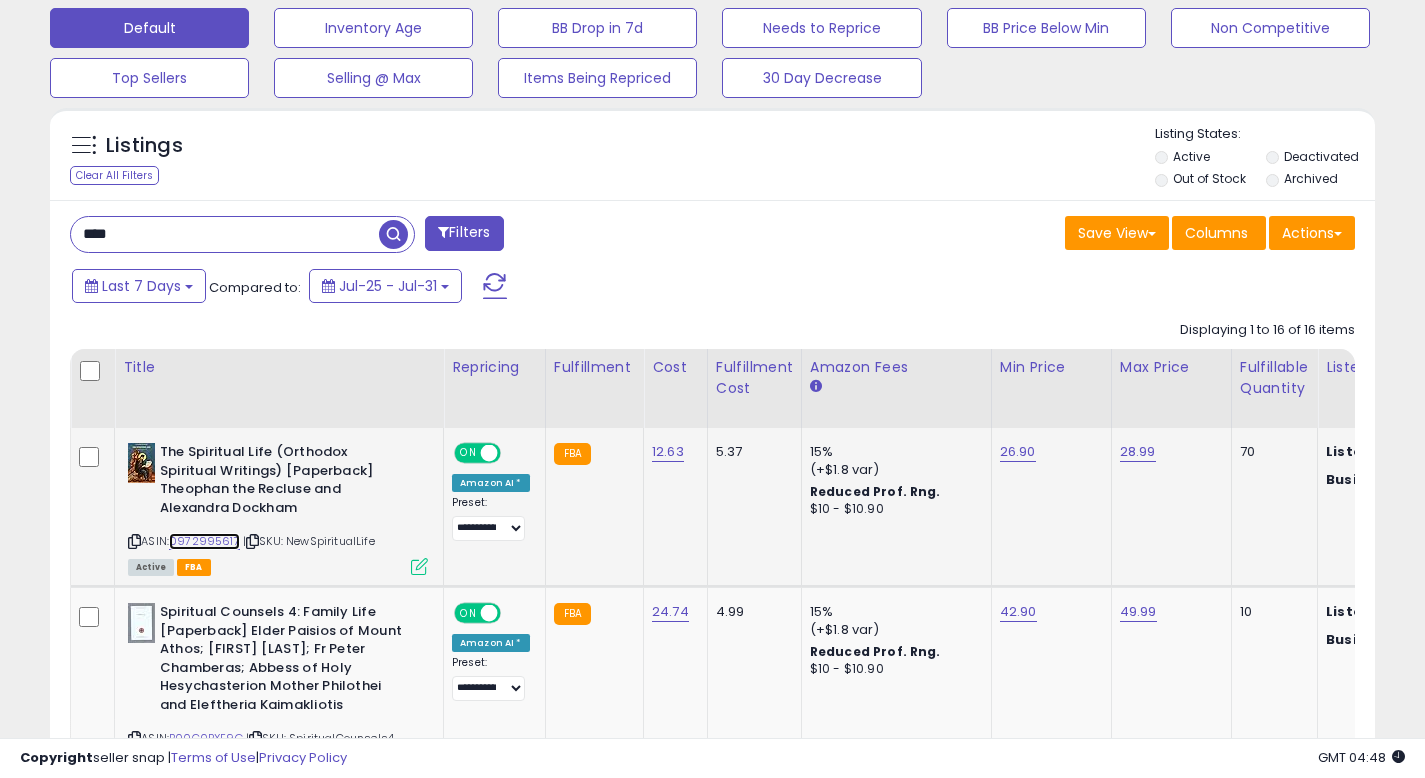 click on "0972995617" at bounding box center [204, 541] 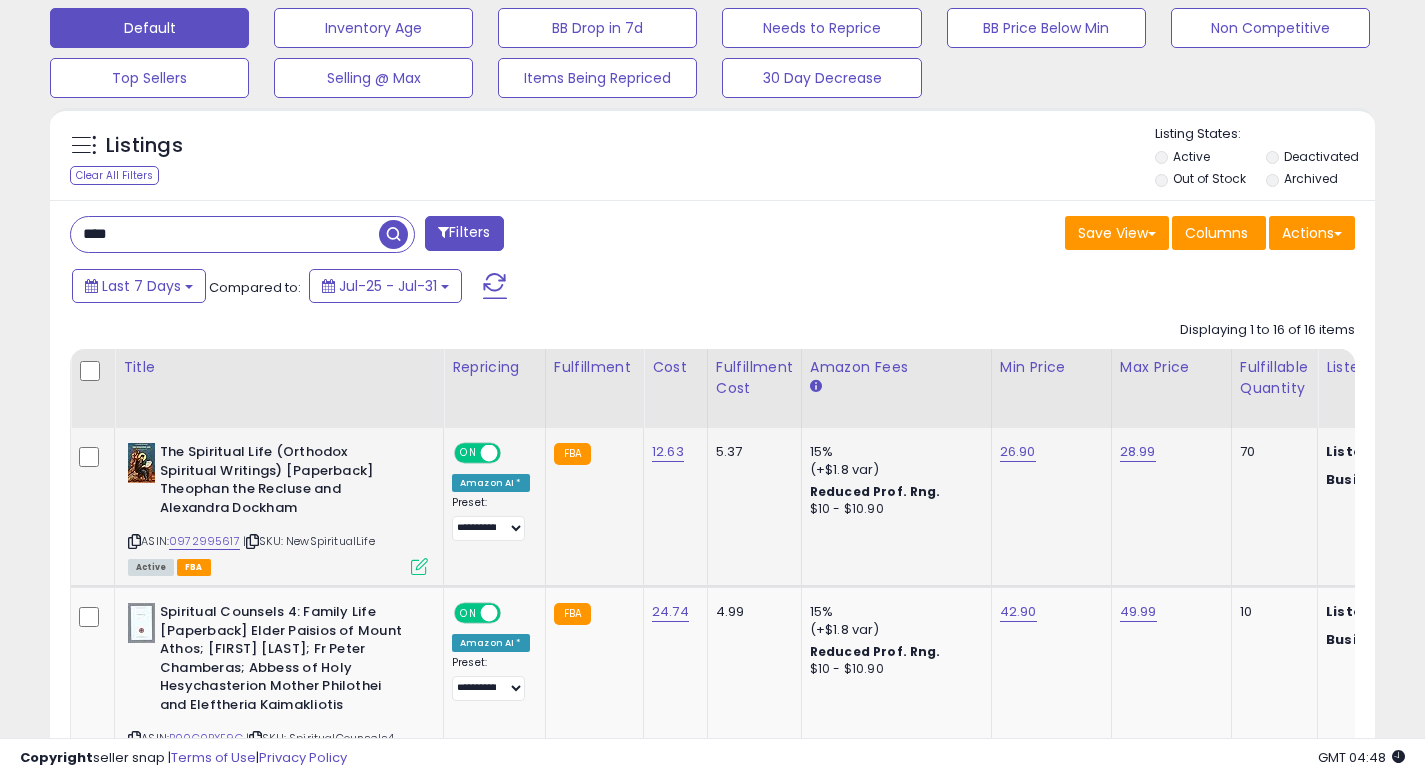 click at bounding box center (419, 566) 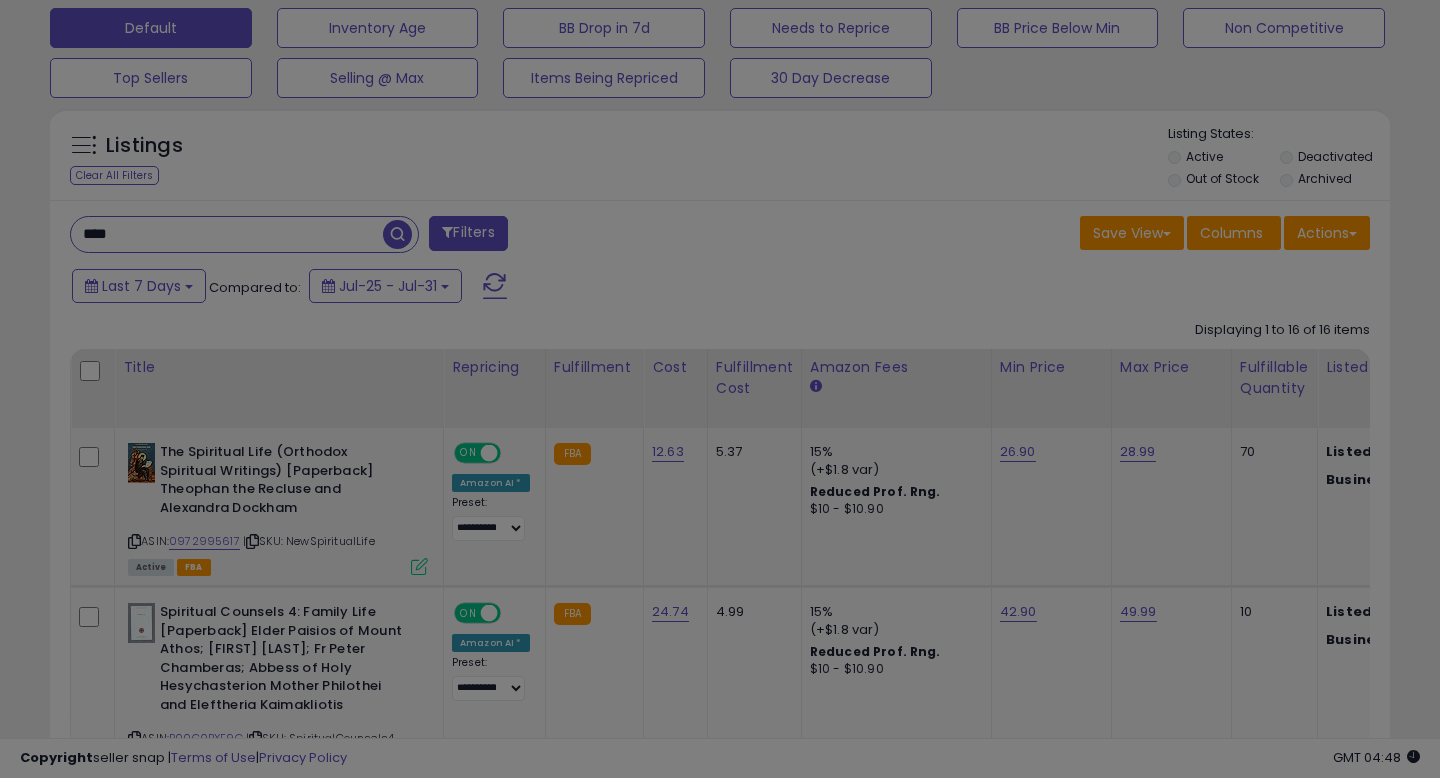 scroll, scrollTop: 999590, scrollLeft: 999224, axis: both 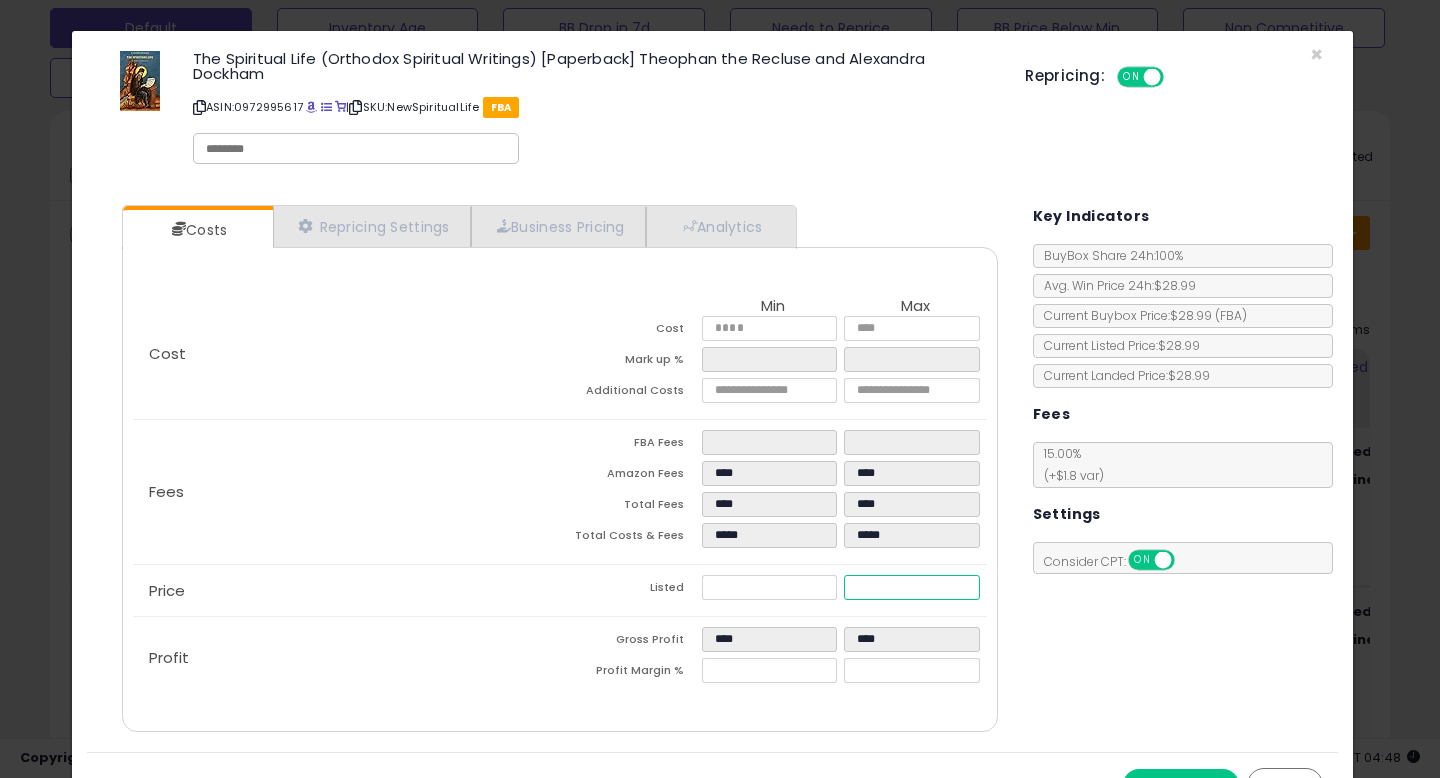 drag, startPoint x: 894, startPoint y: 587, endPoint x: 818, endPoint y: 580, distance: 76.321686 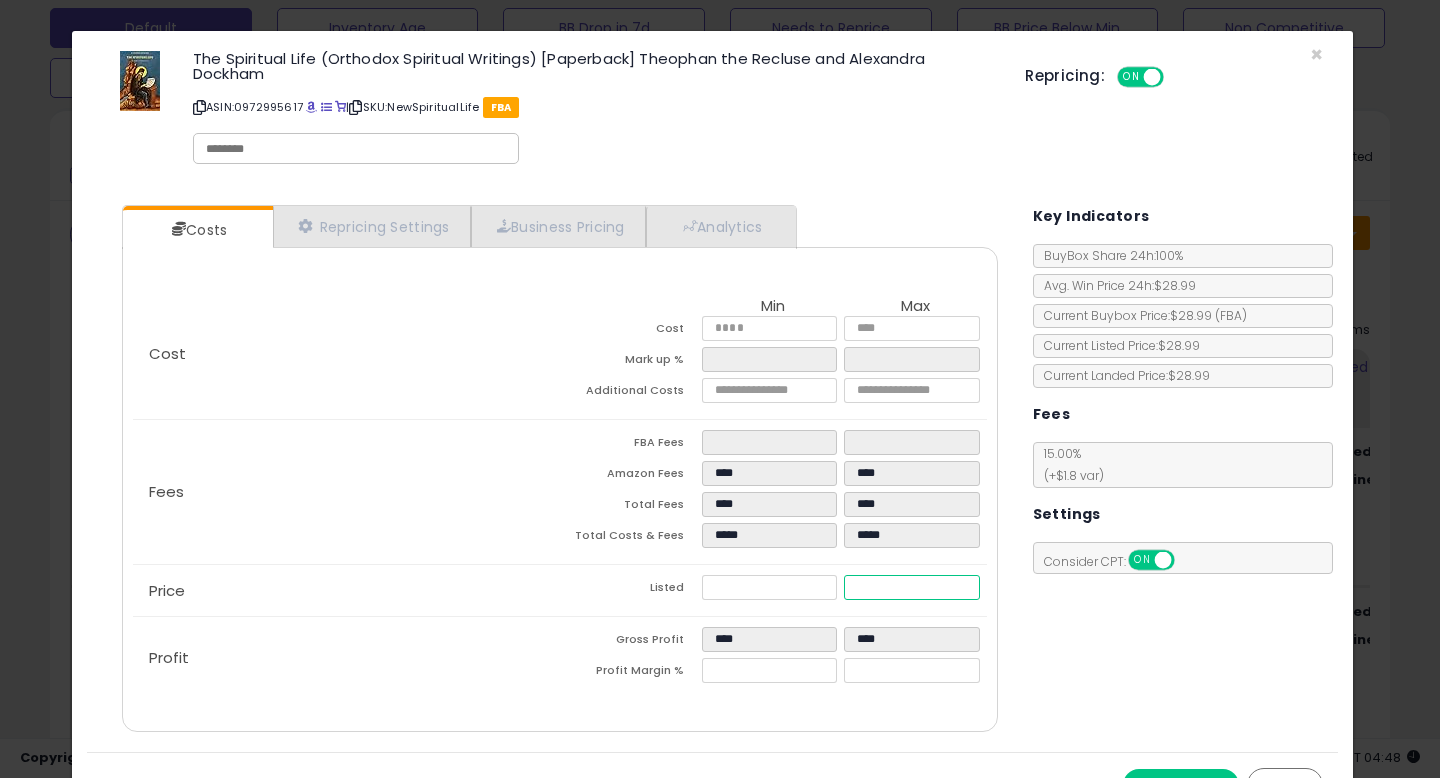 type on "****" 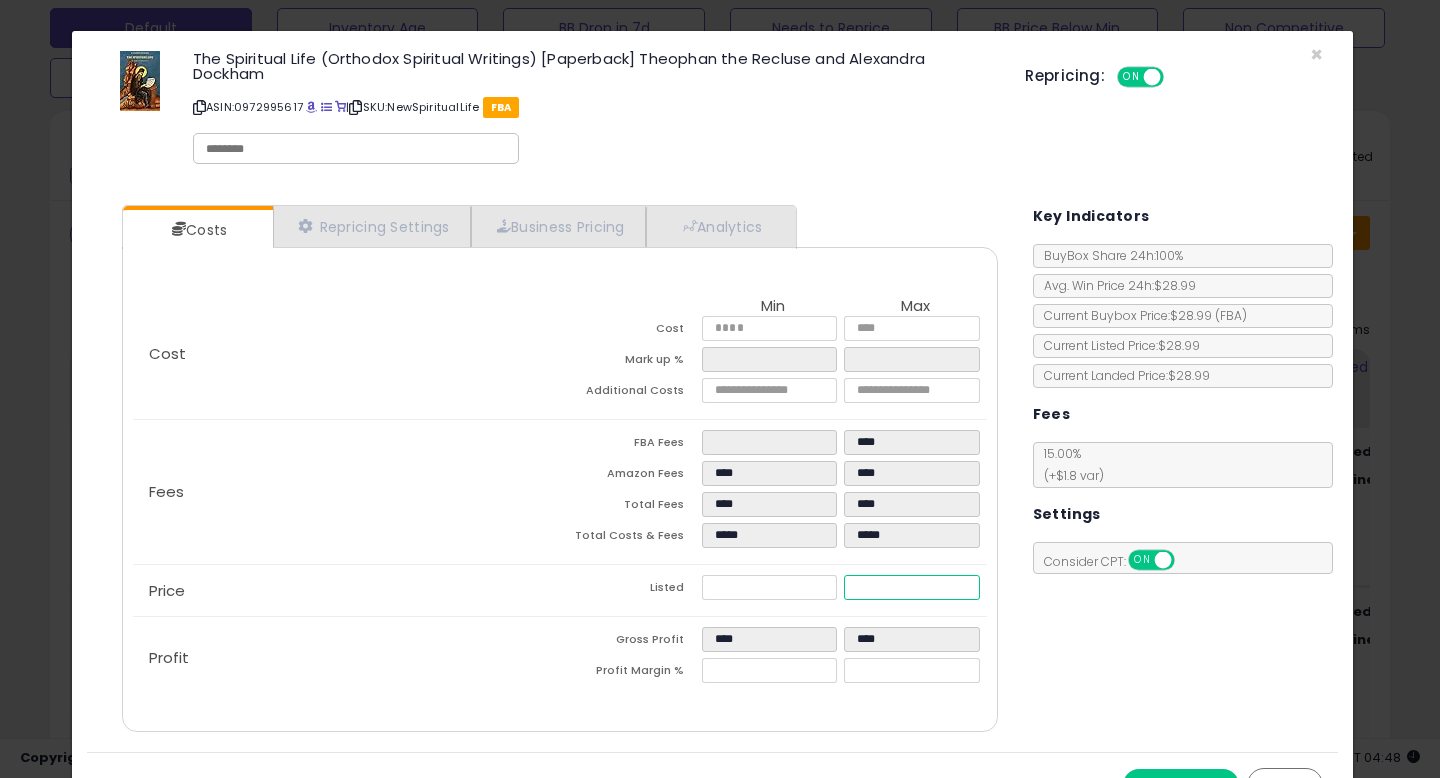 type on "****" 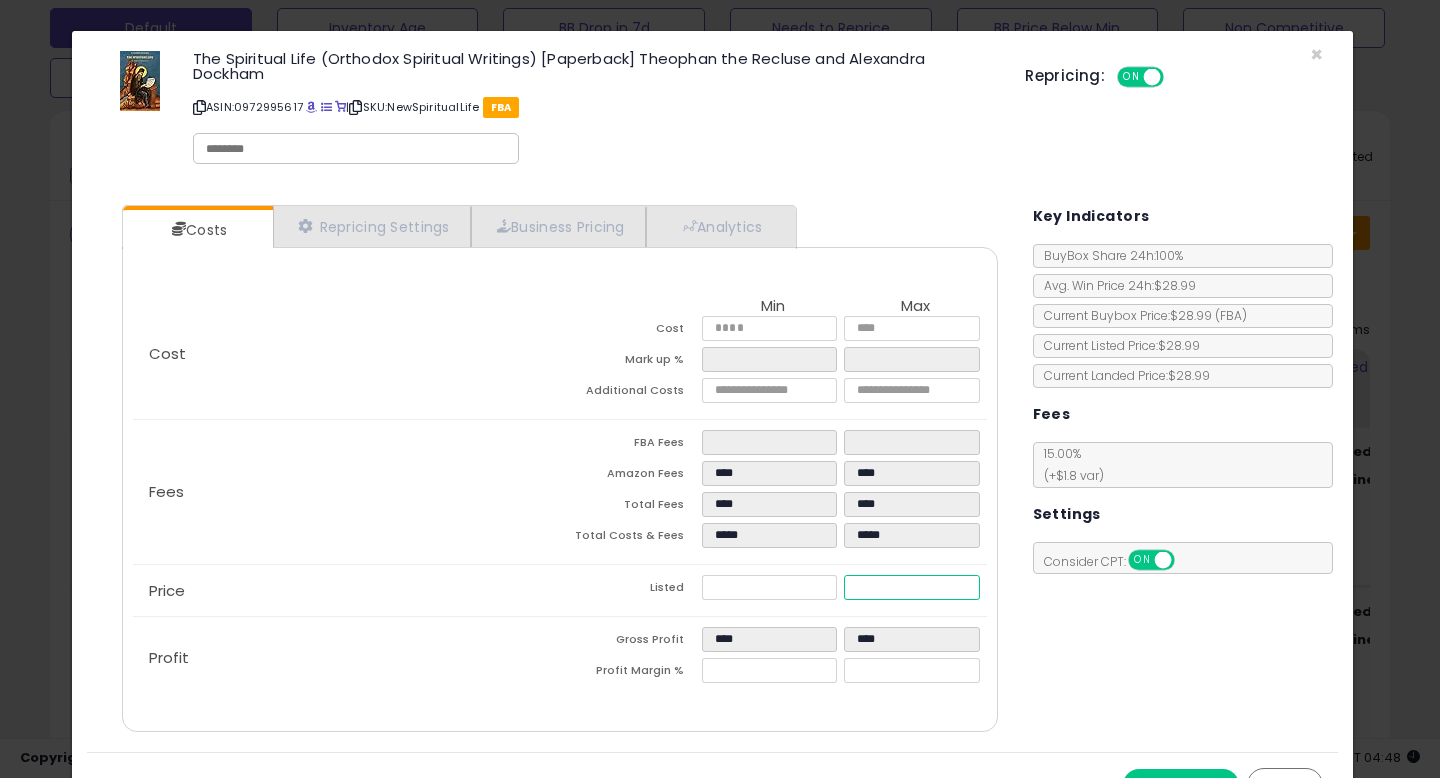 type on "****" 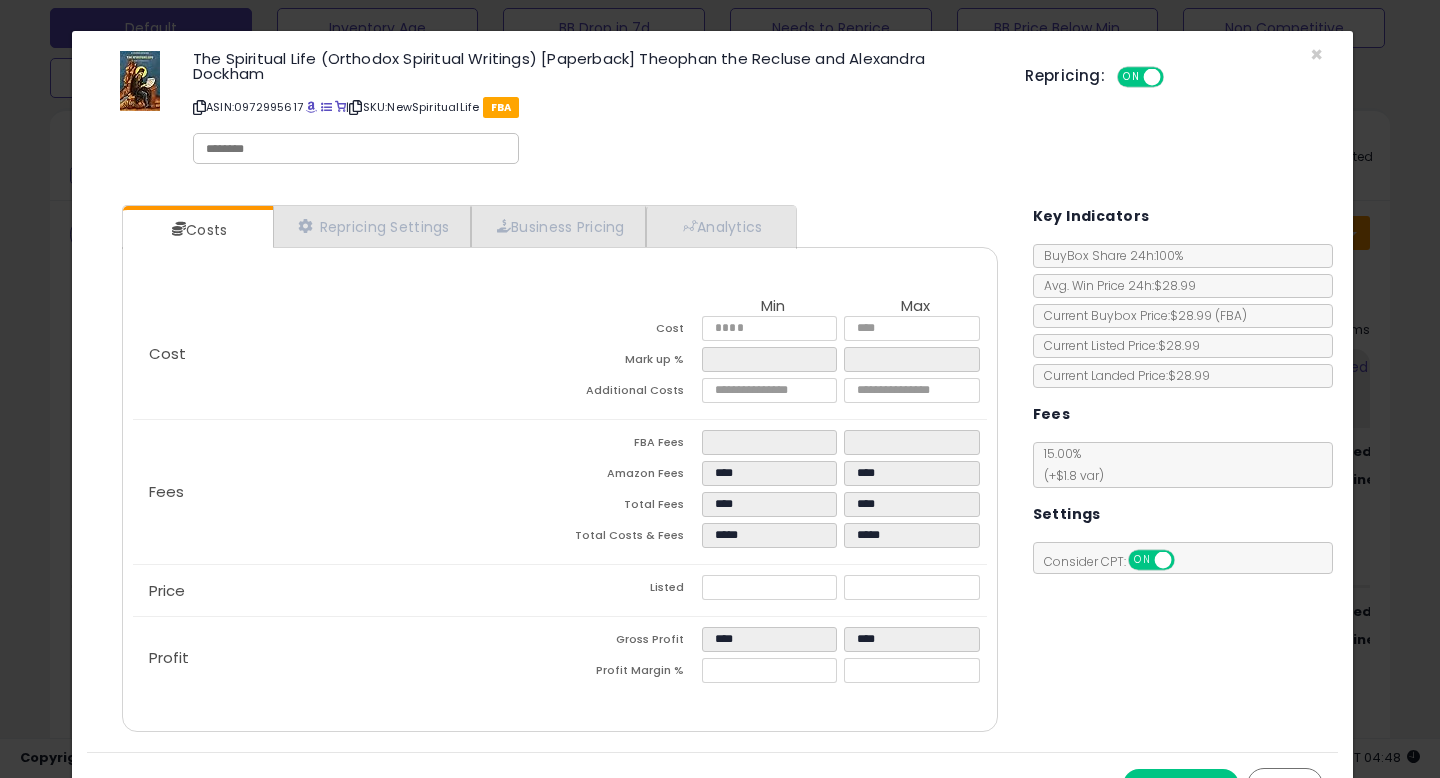 type on "*****" 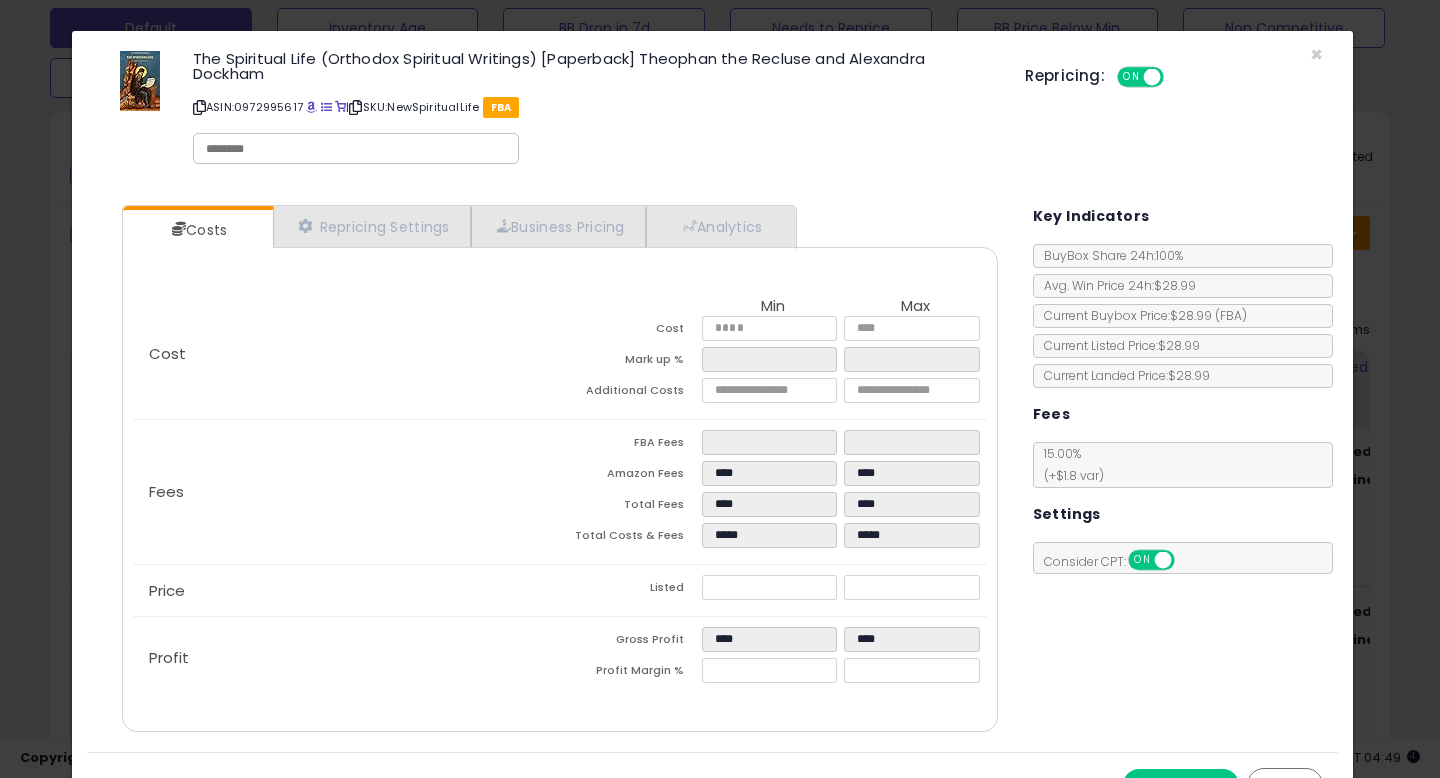 click on "Save & Close" at bounding box center [1181, 785] 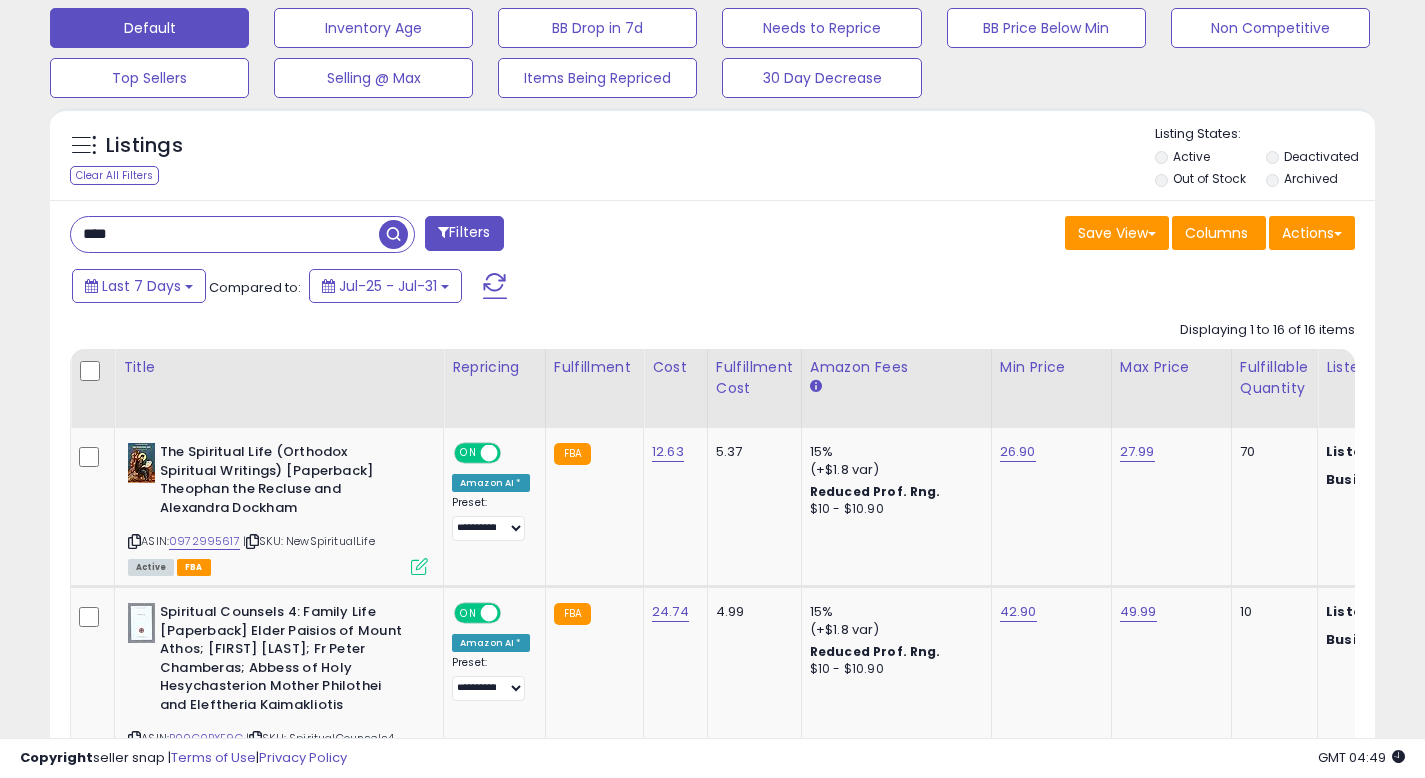 scroll, scrollTop: 410, scrollLeft: 767, axis: both 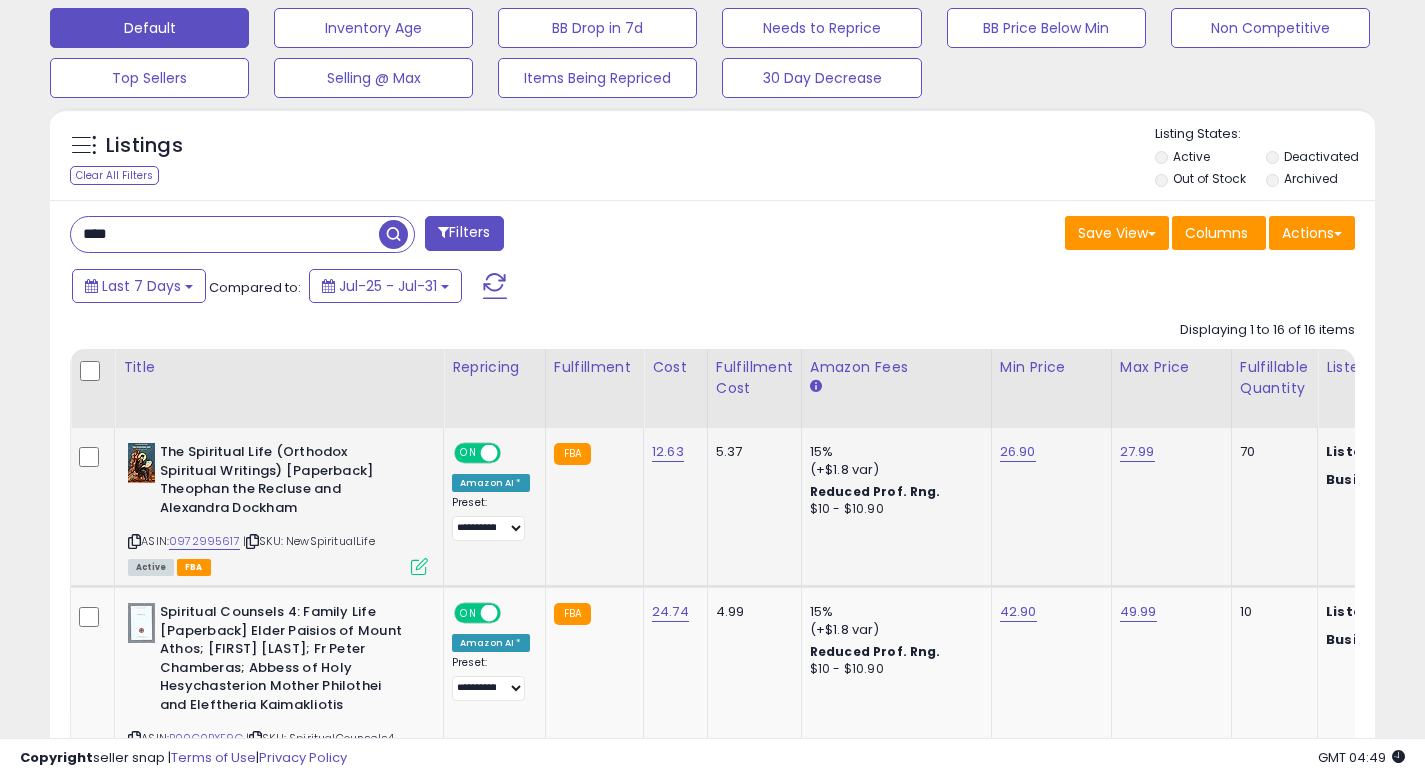 click at bounding box center [419, 566] 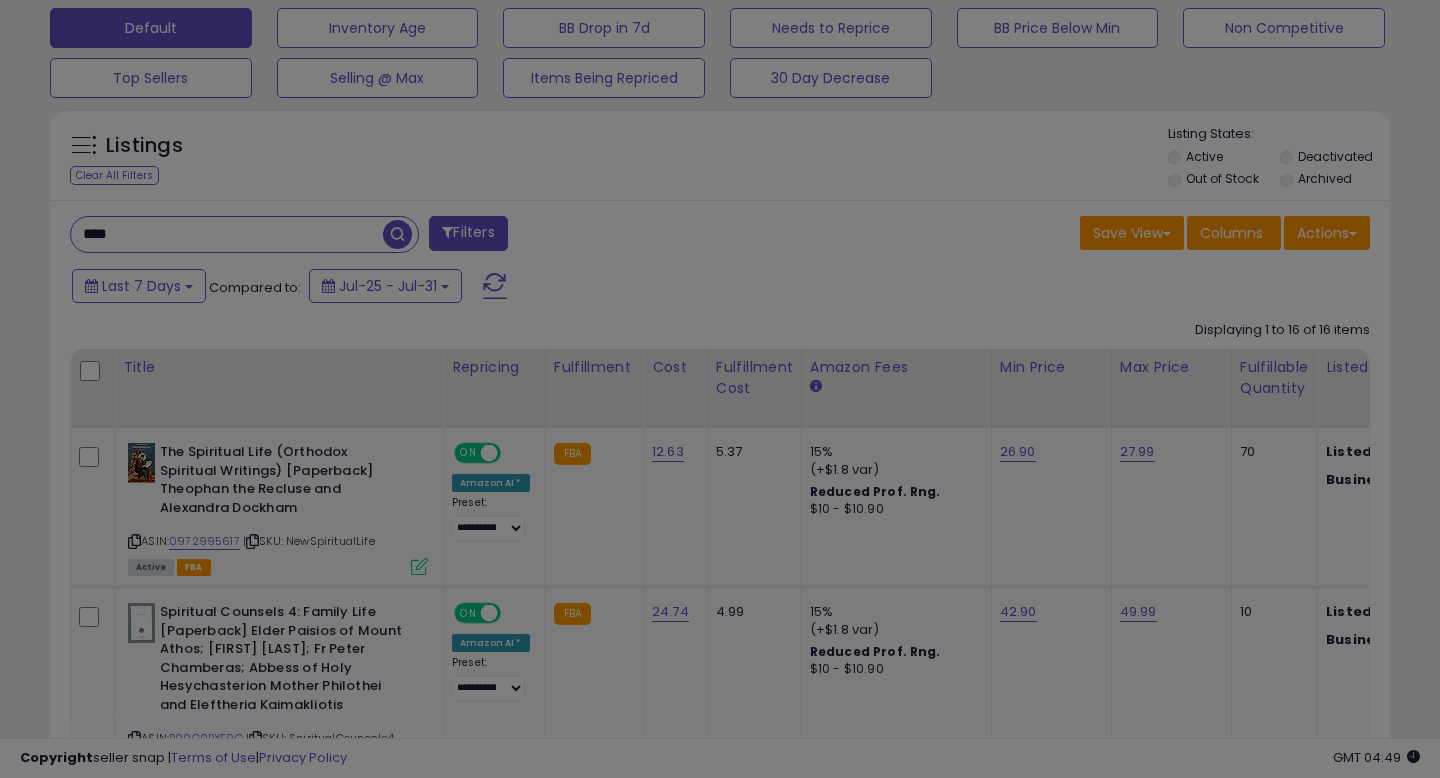 scroll, scrollTop: 999590, scrollLeft: 999224, axis: both 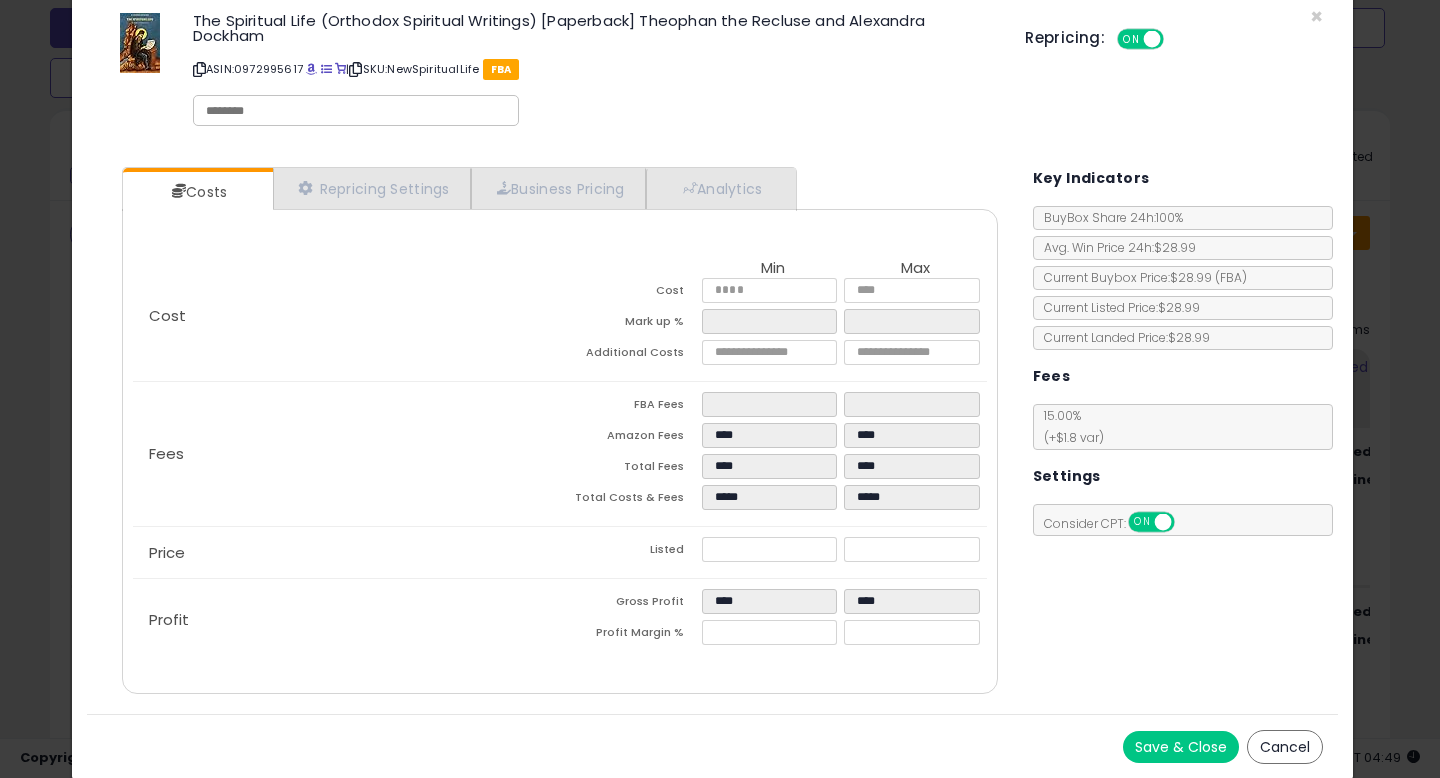 click on "Cancel" at bounding box center [1285, 747] 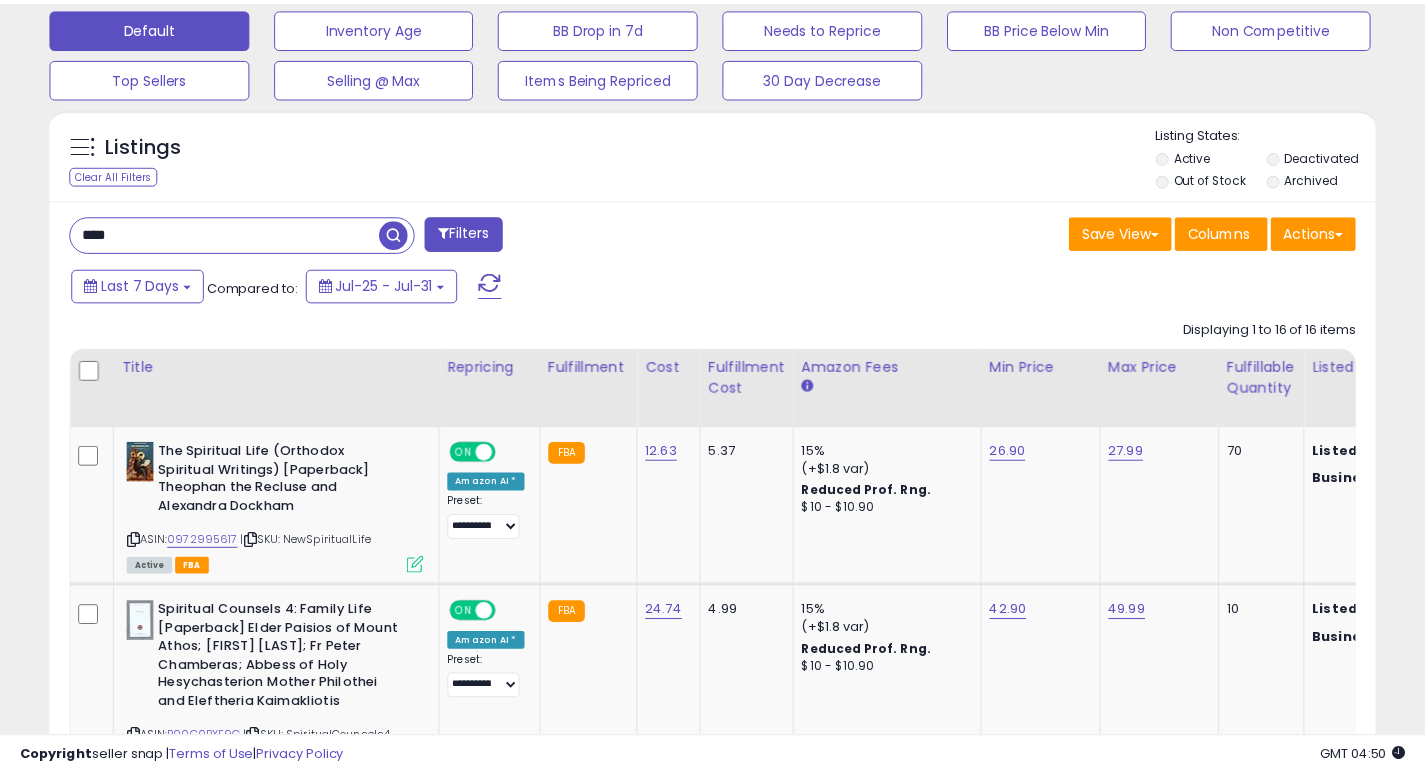 scroll, scrollTop: 410, scrollLeft: 767, axis: both 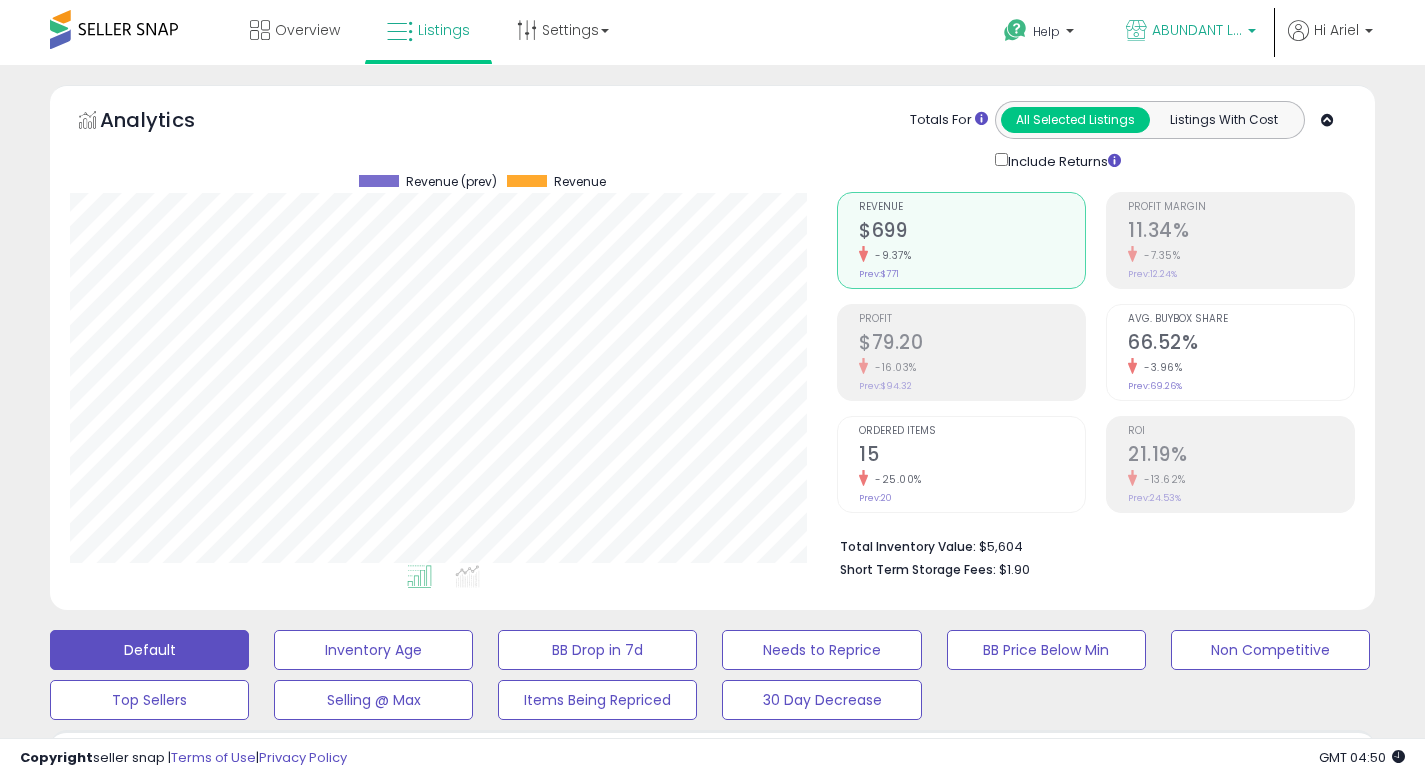click on "ABUNDANT LiFE" at bounding box center (1197, 30) 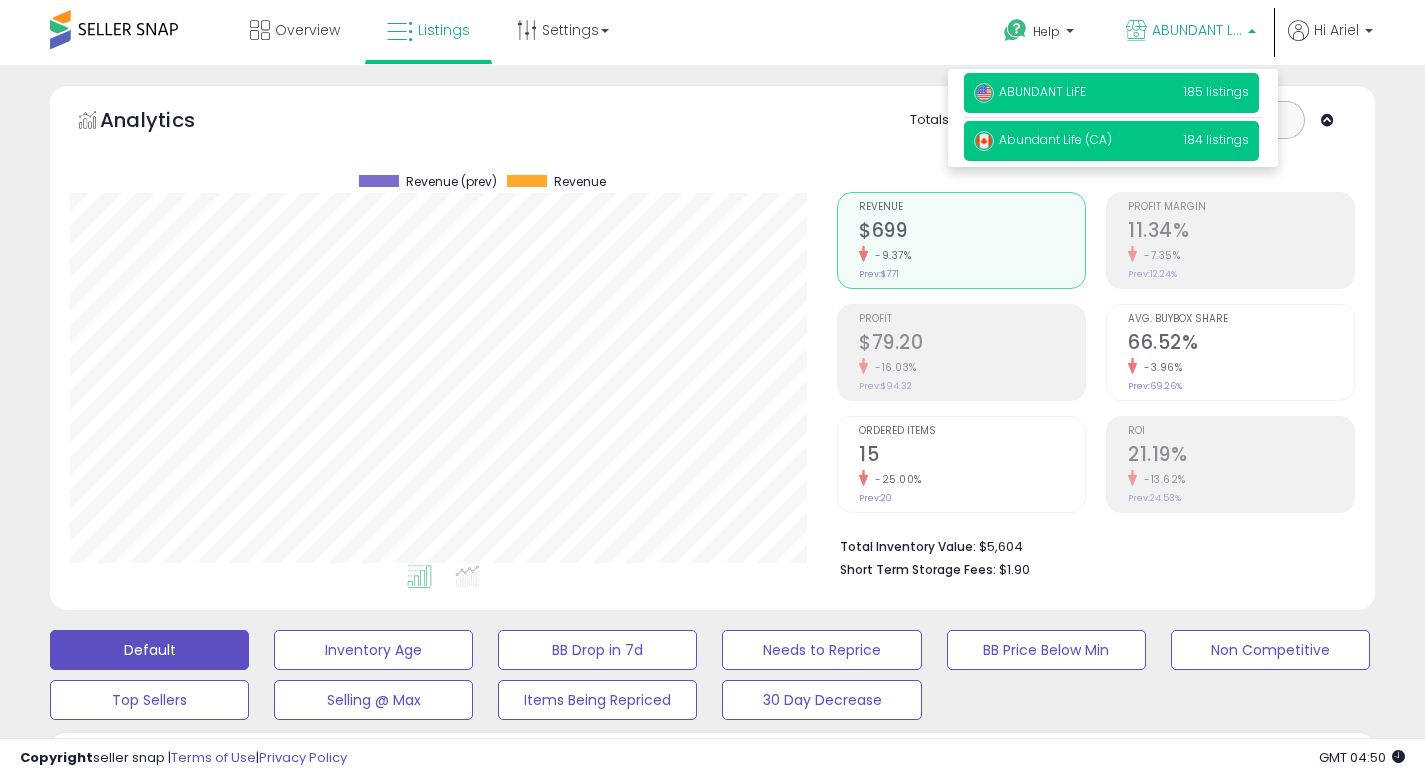 click on "Abundant Life (CA)
184
listings" at bounding box center [1111, 141] 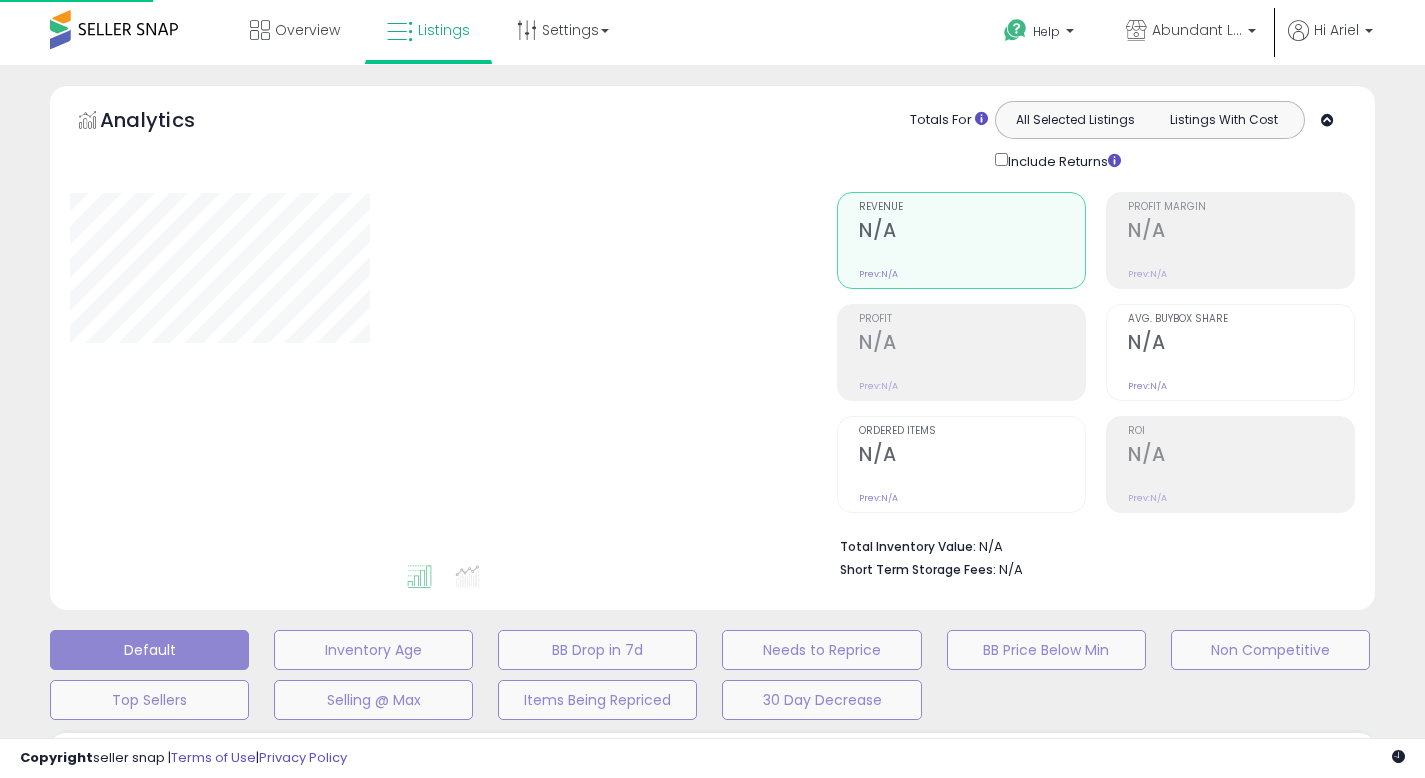 scroll, scrollTop: 0, scrollLeft: 0, axis: both 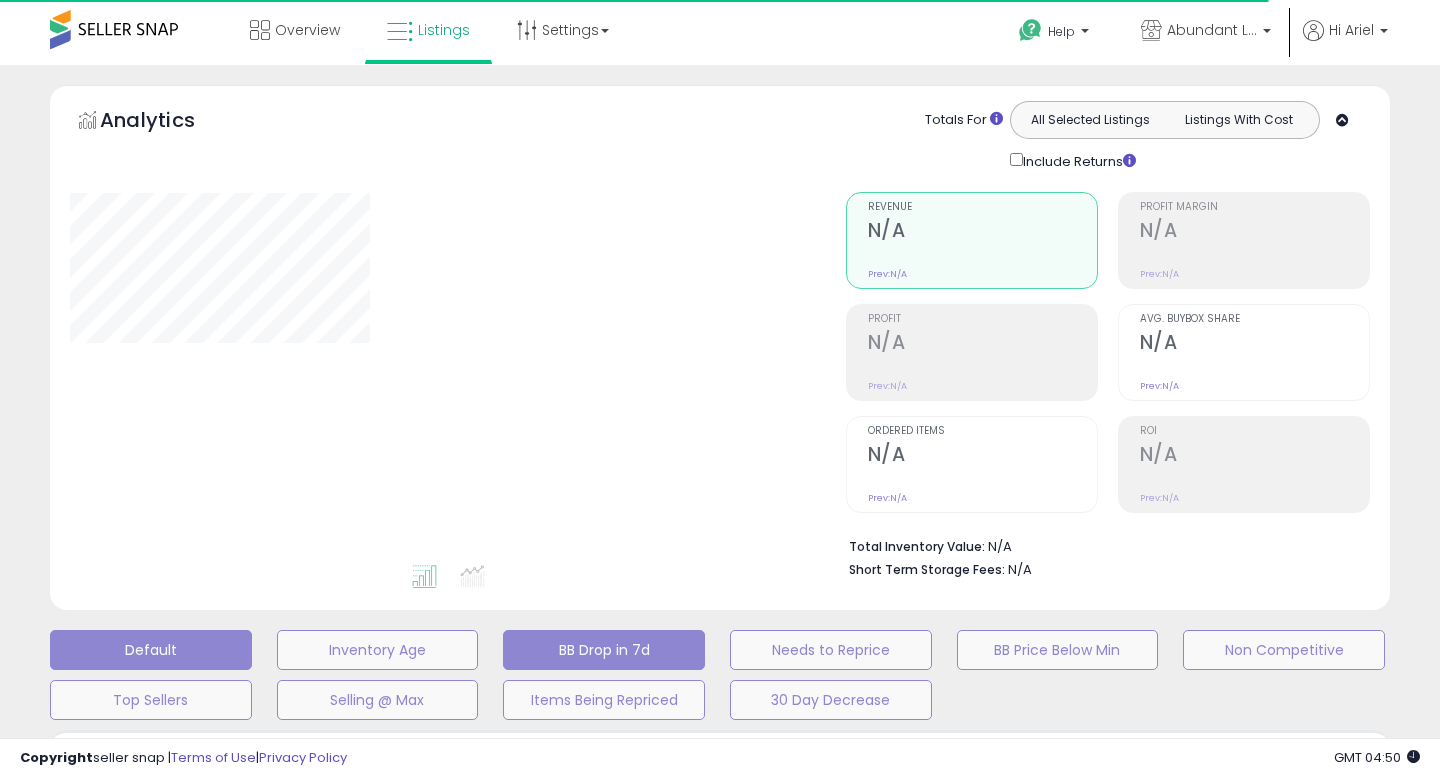 type on "****" 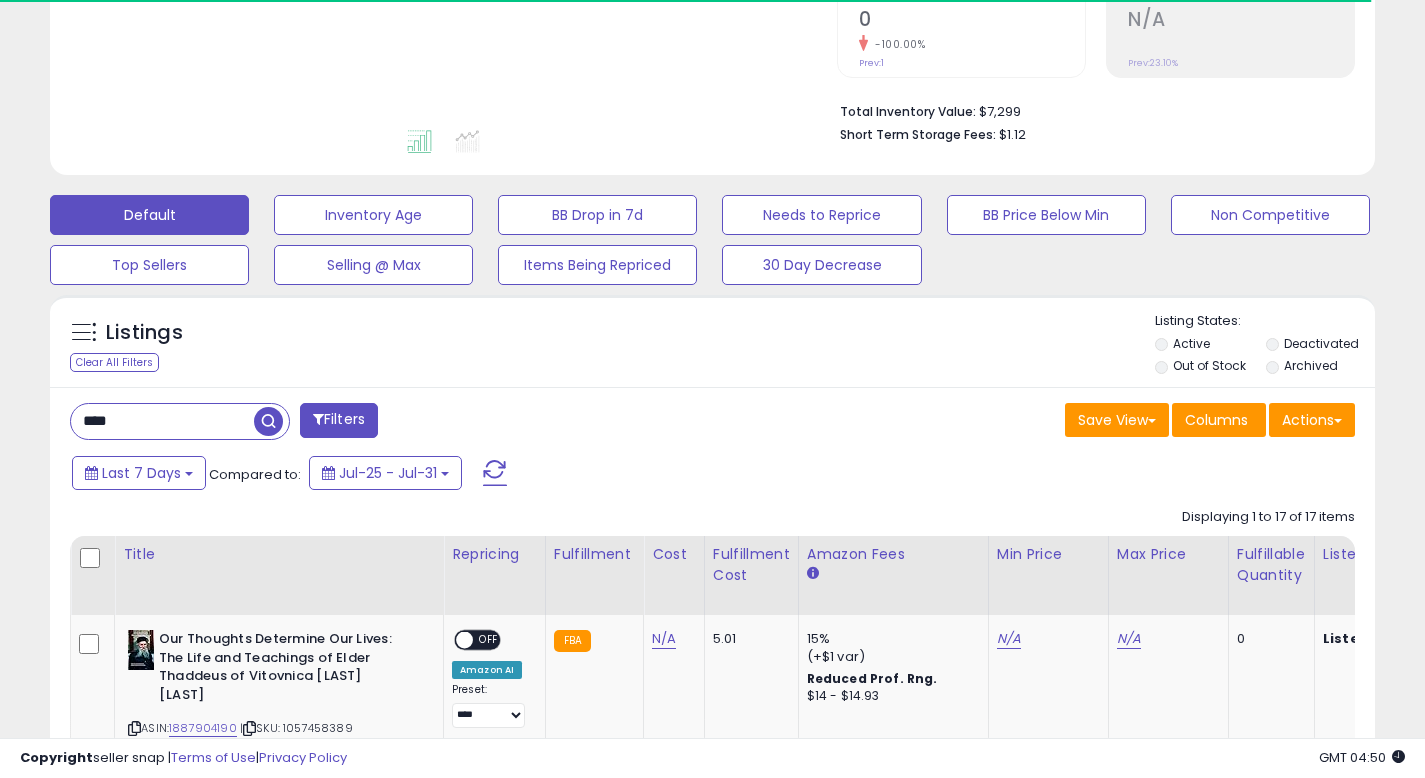 scroll, scrollTop: 480, scrollLeft: 0, axis: vertical 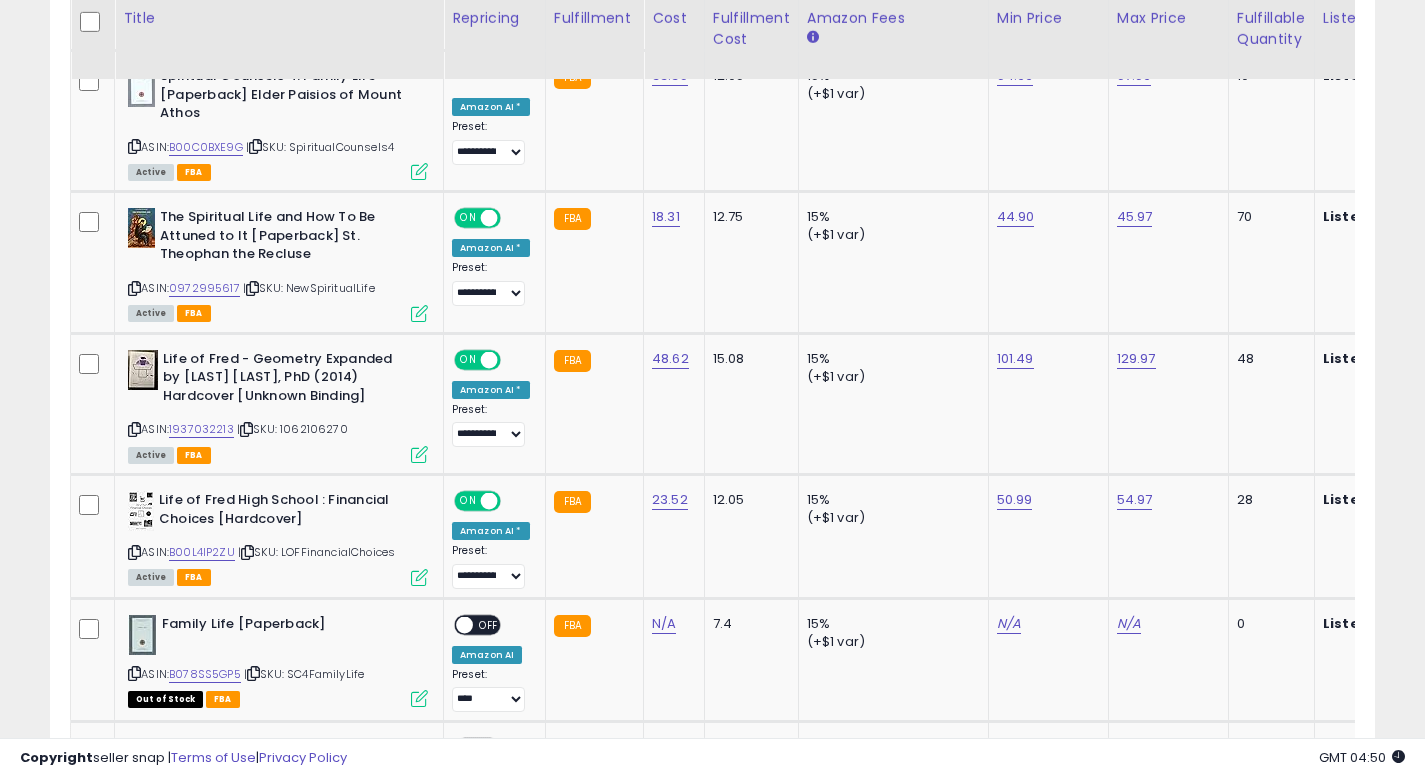 drag, startPoint x: 1439, startPoint y: 296, endPoint x: 1439, endPoint y: 675, distance: 379 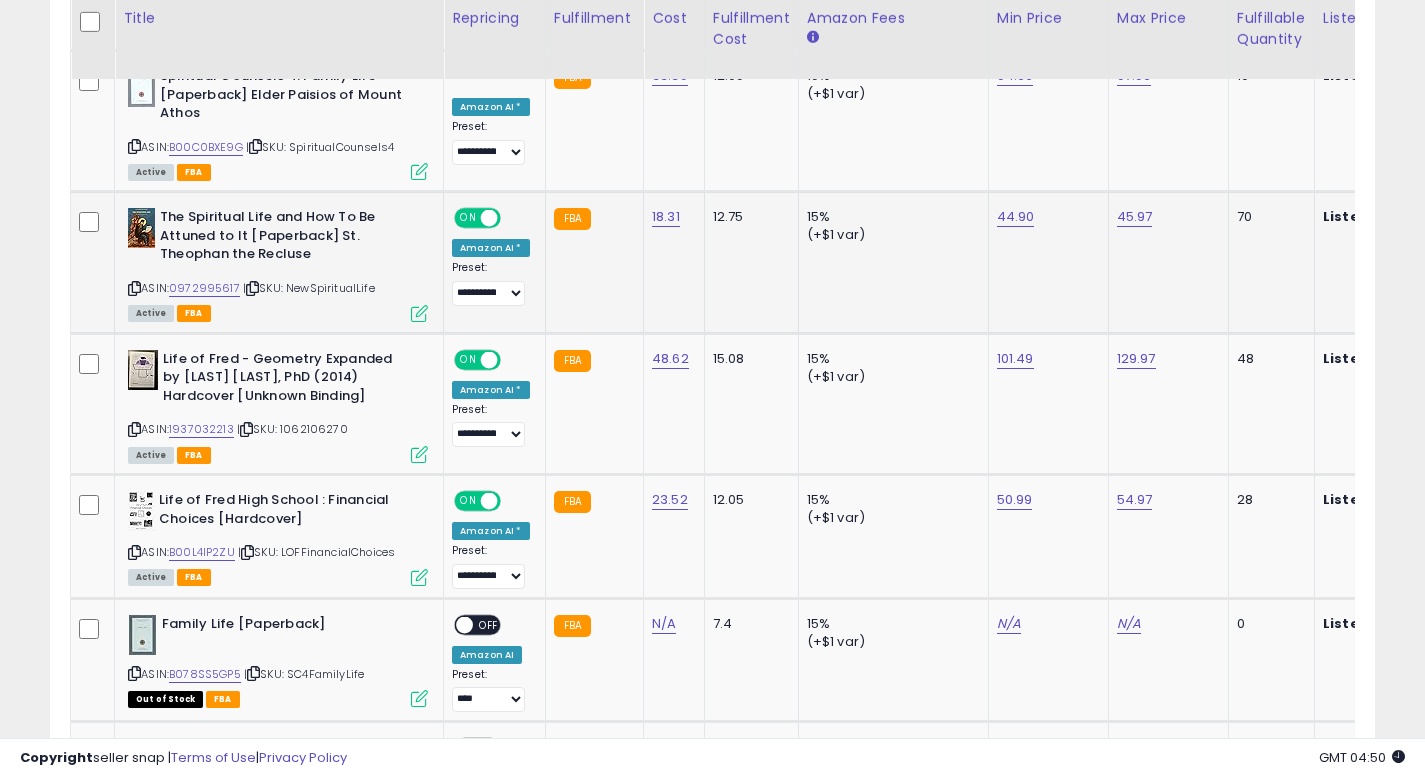 click at bounding box center [419, 313] 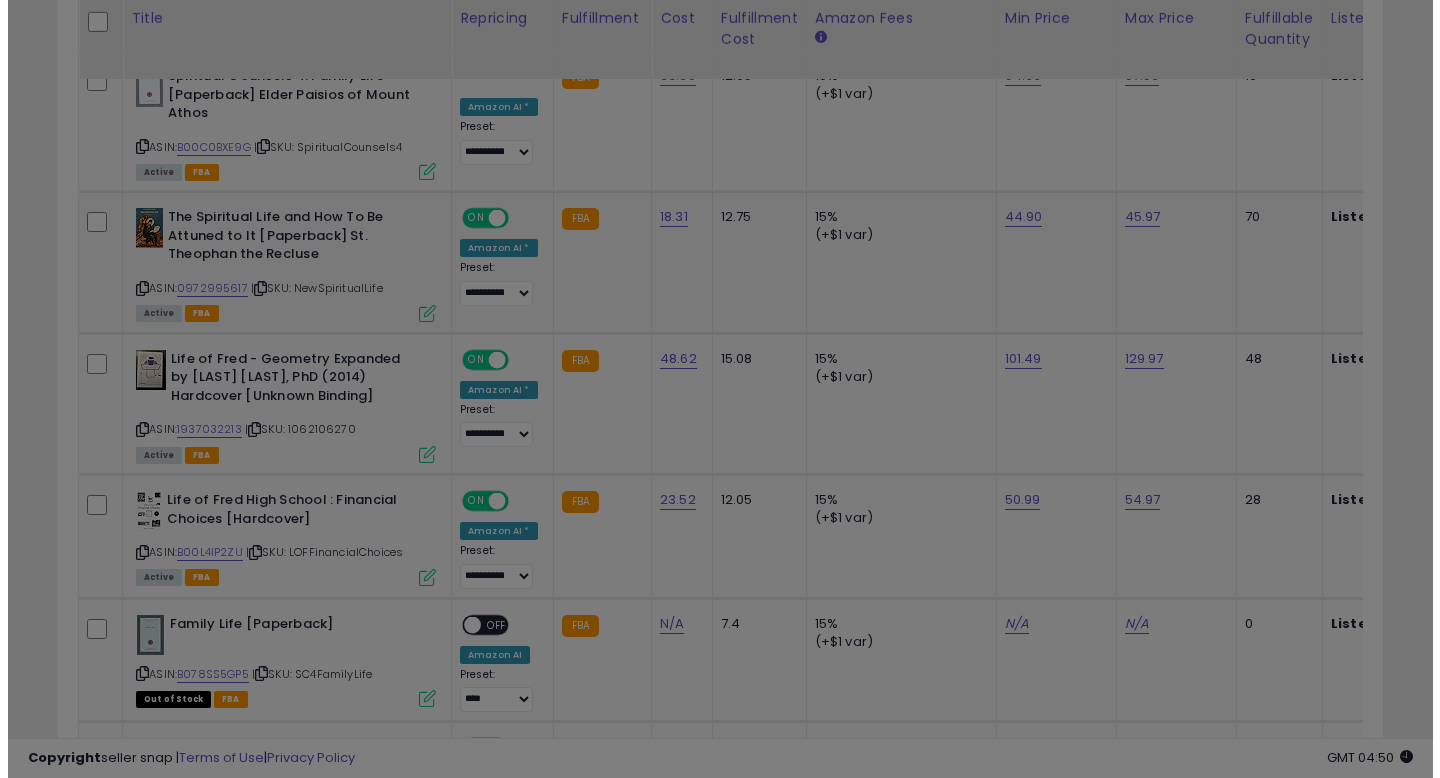 scroll, scrollTop: 999590, scrollLeft: 999224, axis: both 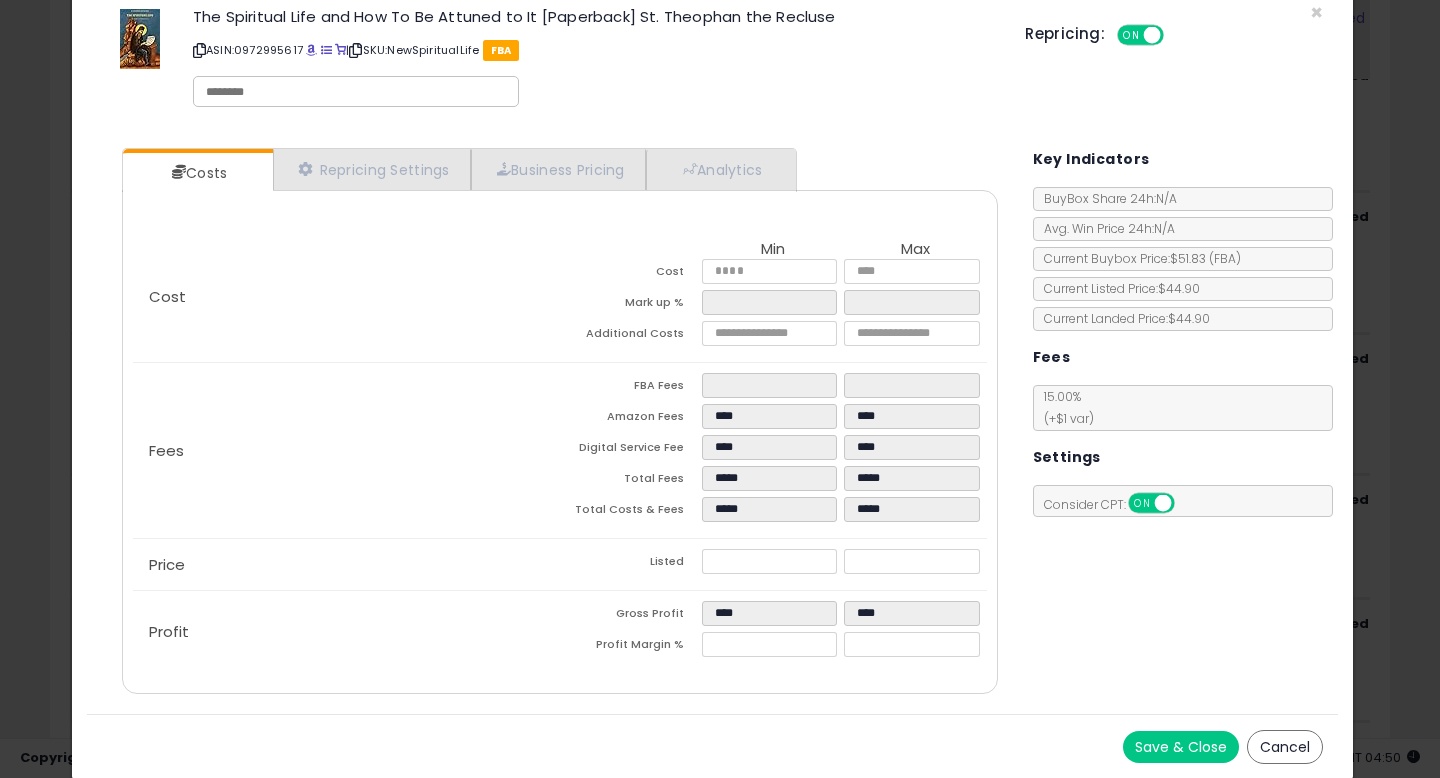 click on "Cancel" at bounding box center (1285, 747) 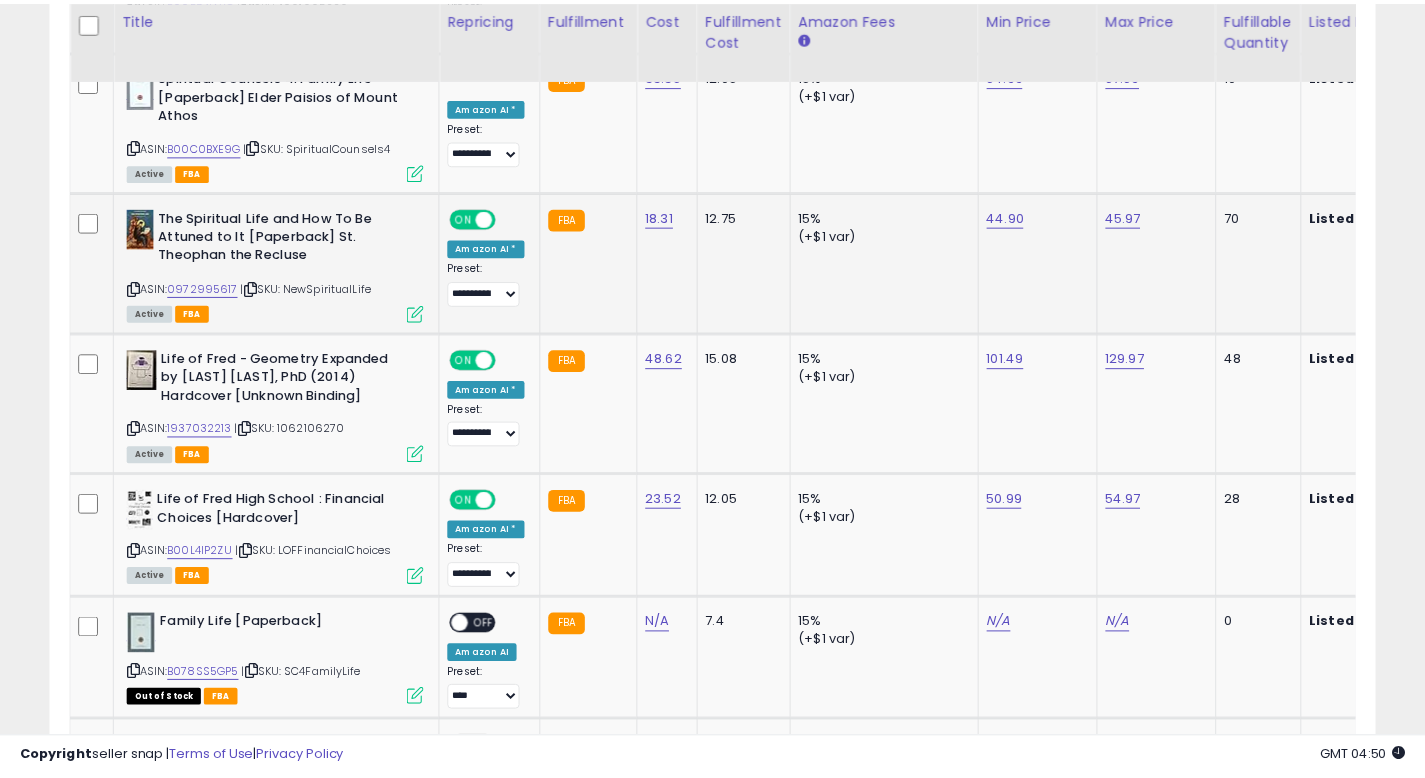 scroll, scrollTop: 410, scrollLeft: 767, axis: both 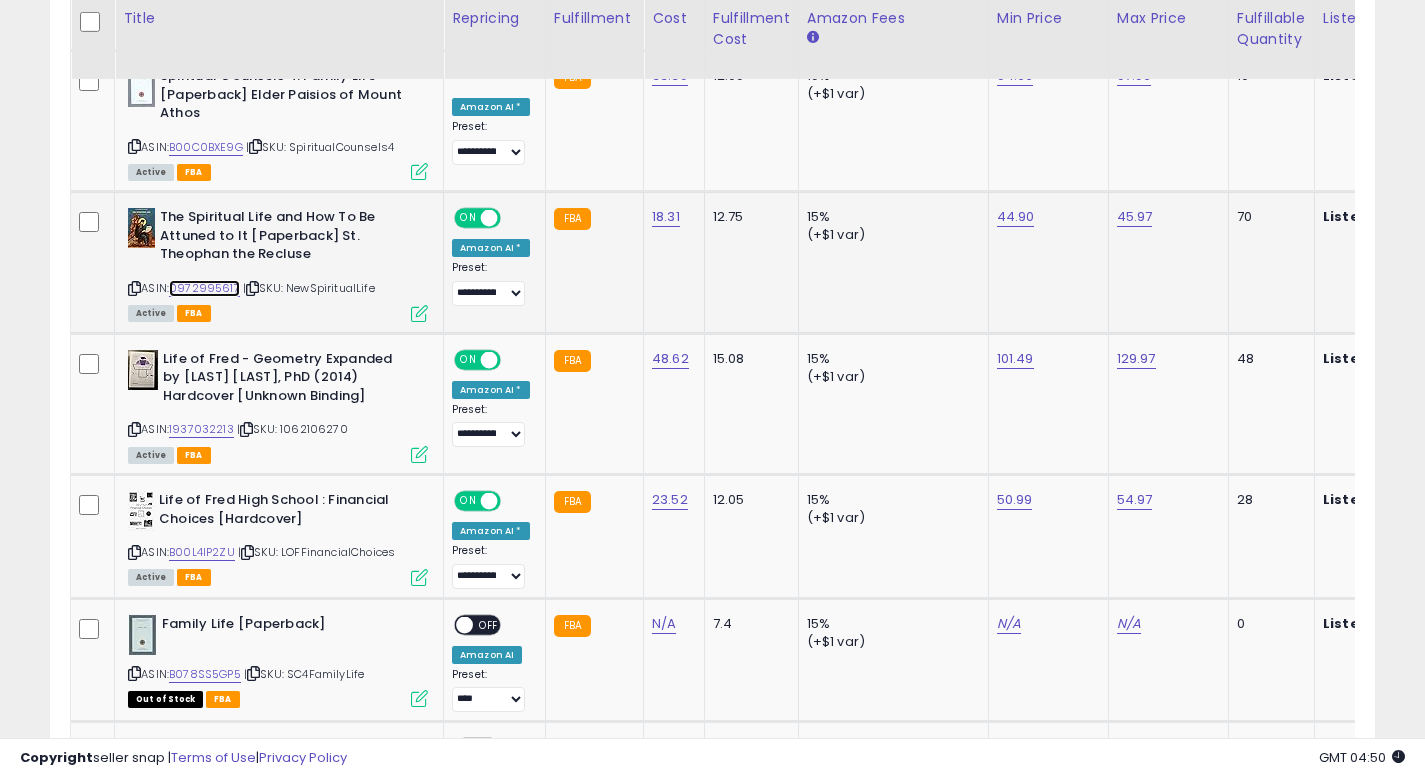 click on "0972995617" at bounding box center [204, 288] 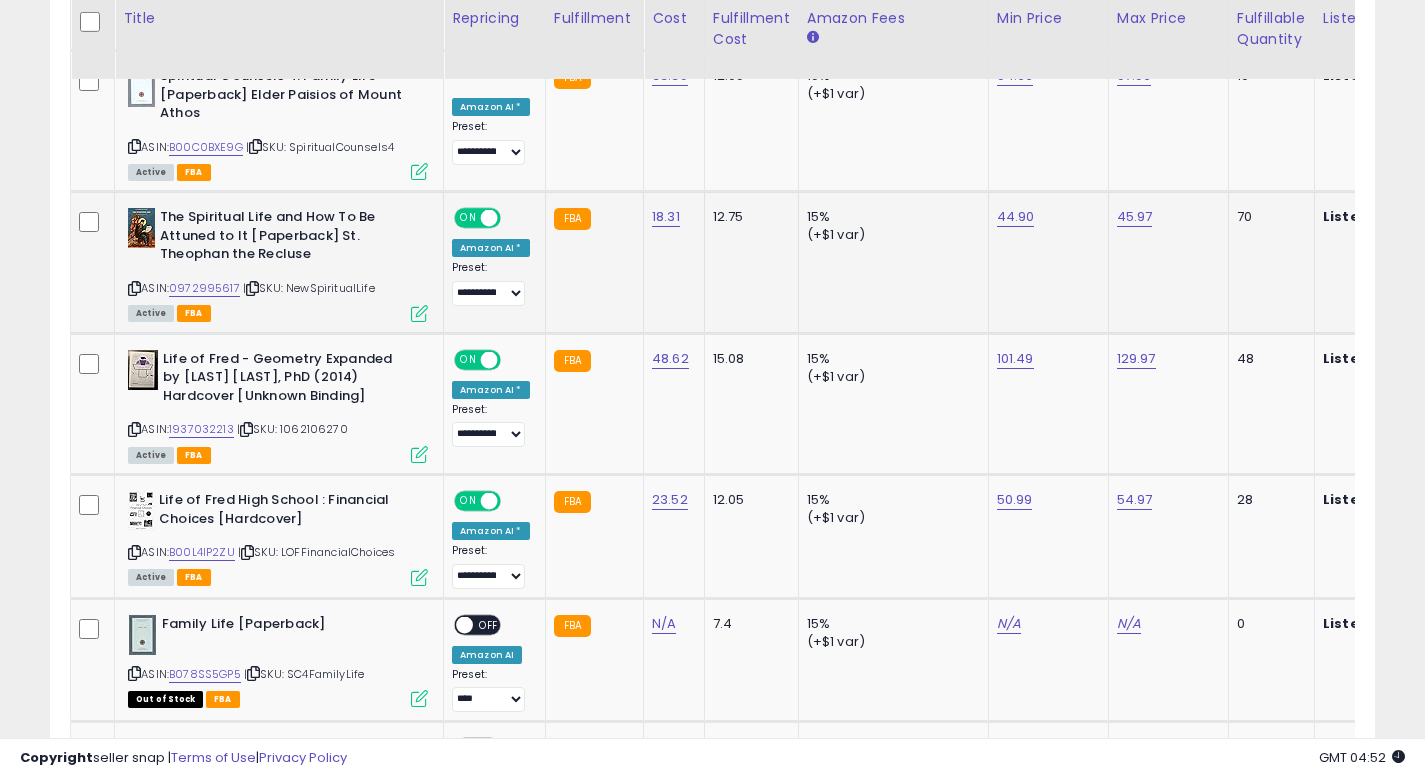 click on "Active FBA" at bounding box center (278, 312) 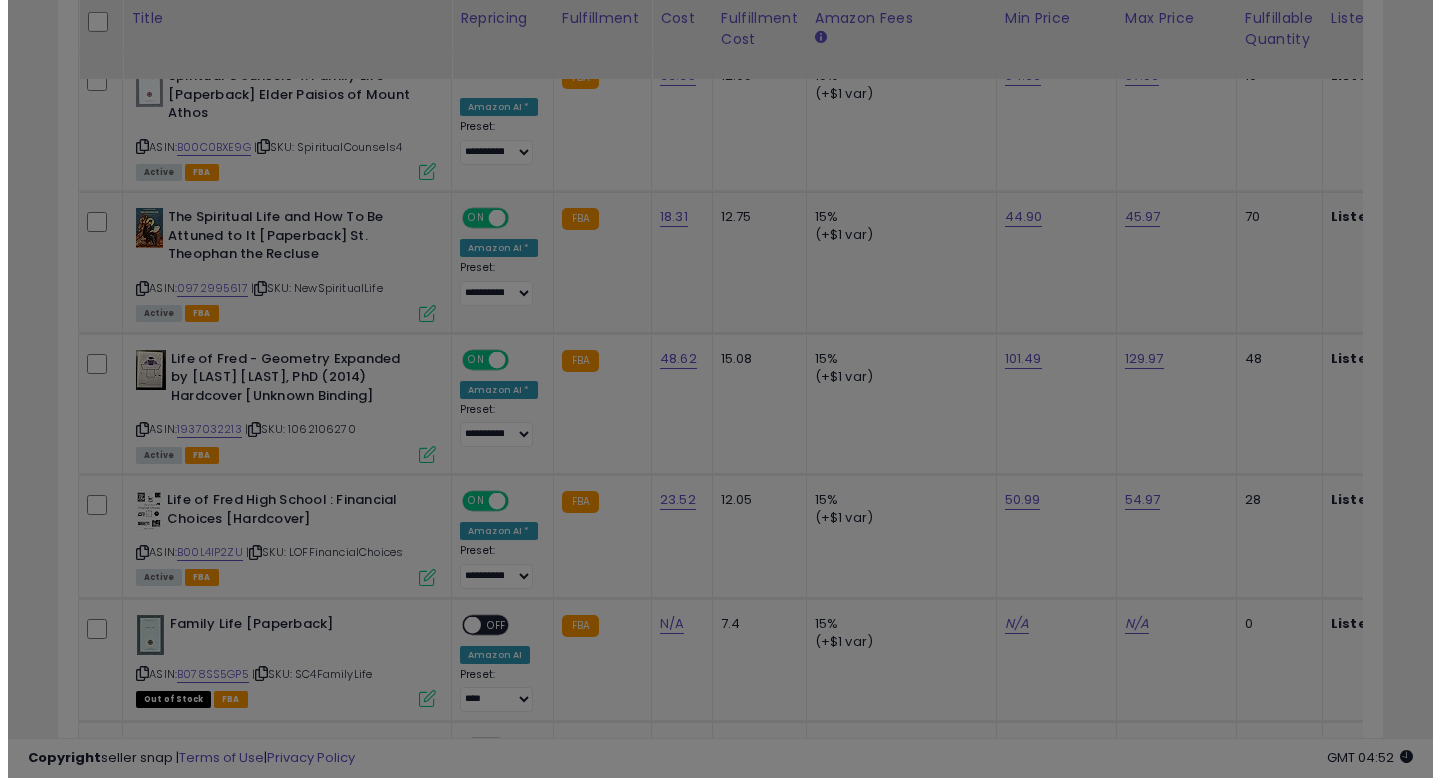 scroll, scrollTop: 999590, scrollLeft: 999224, axis: both 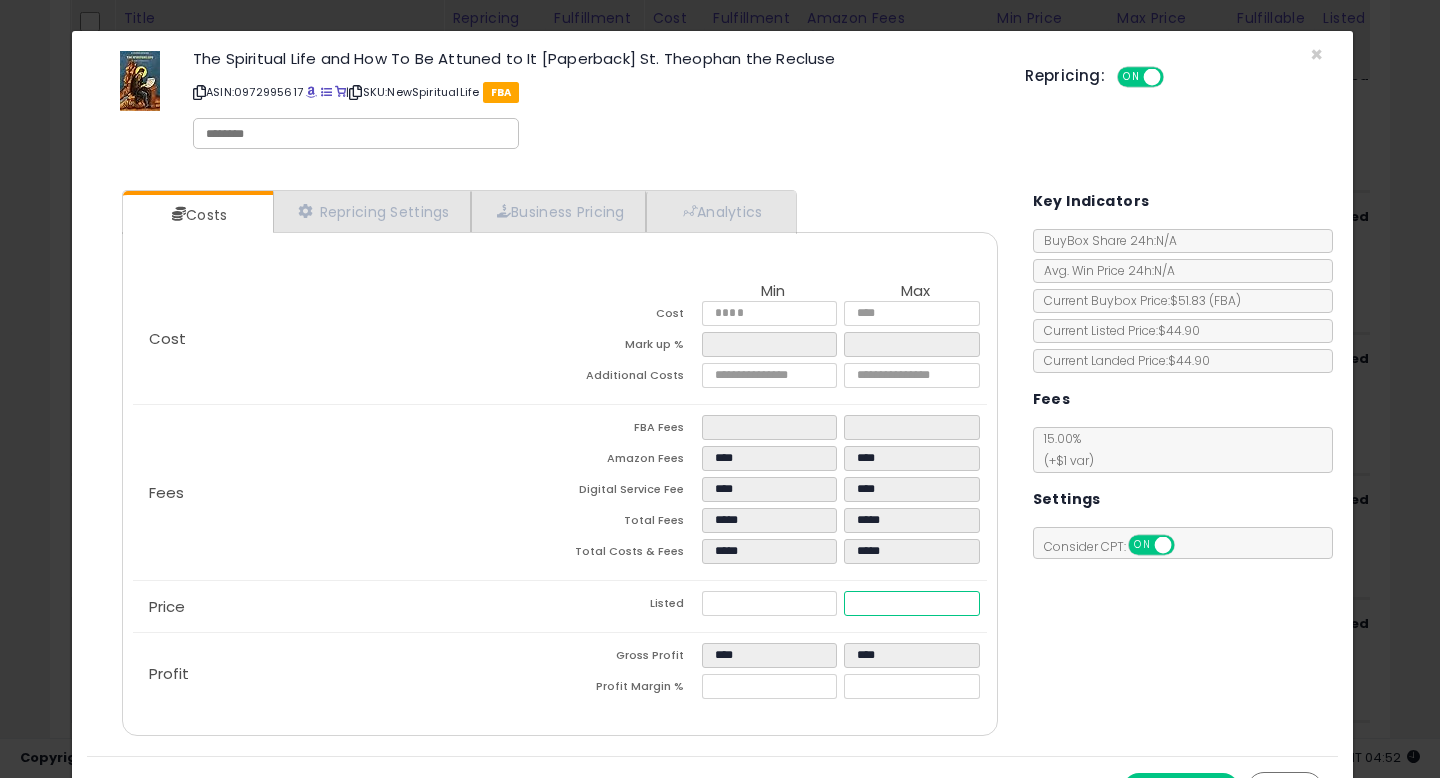 drag, startPoint x: 898, startPoint y: 603, endPoint x: 724, endPoint y: 582, distance: 175.26266 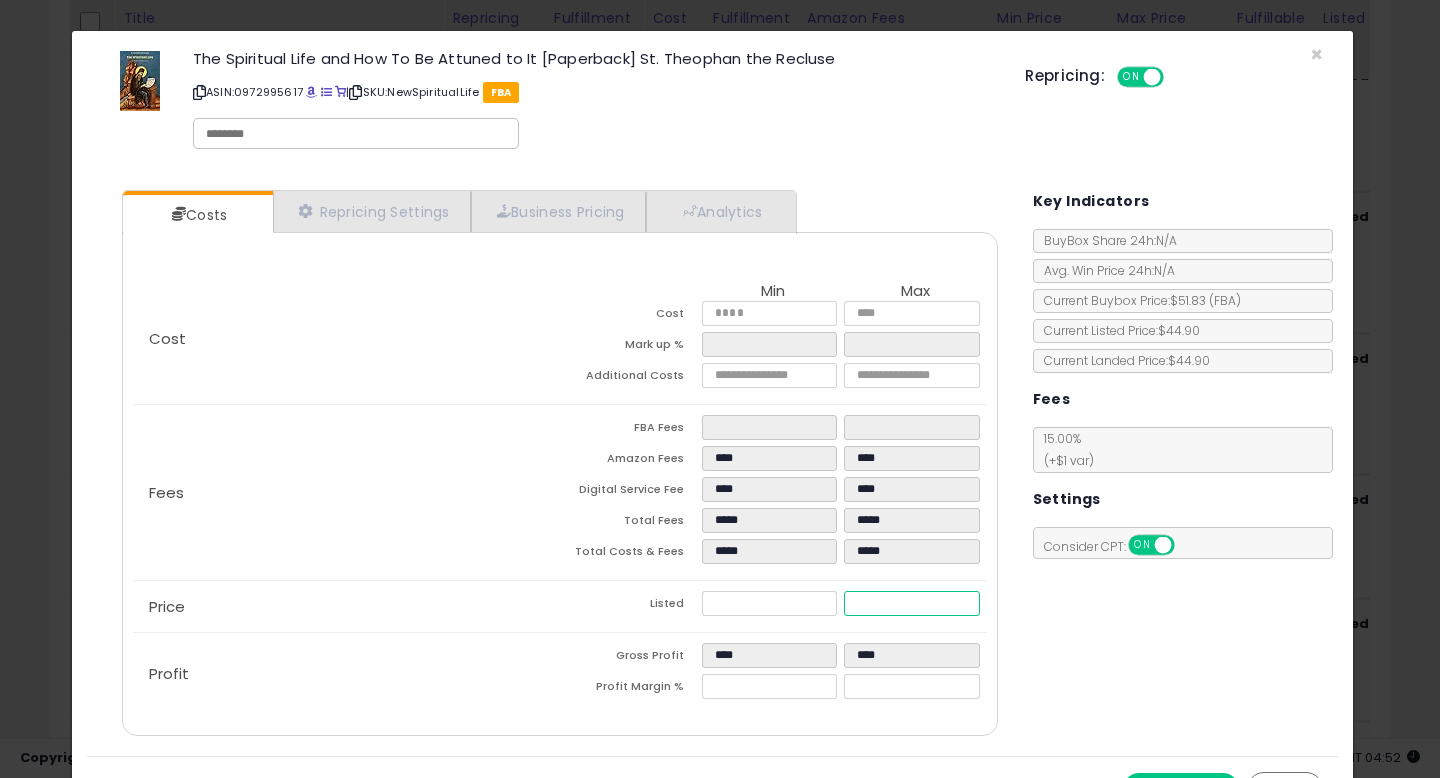 type on "****" 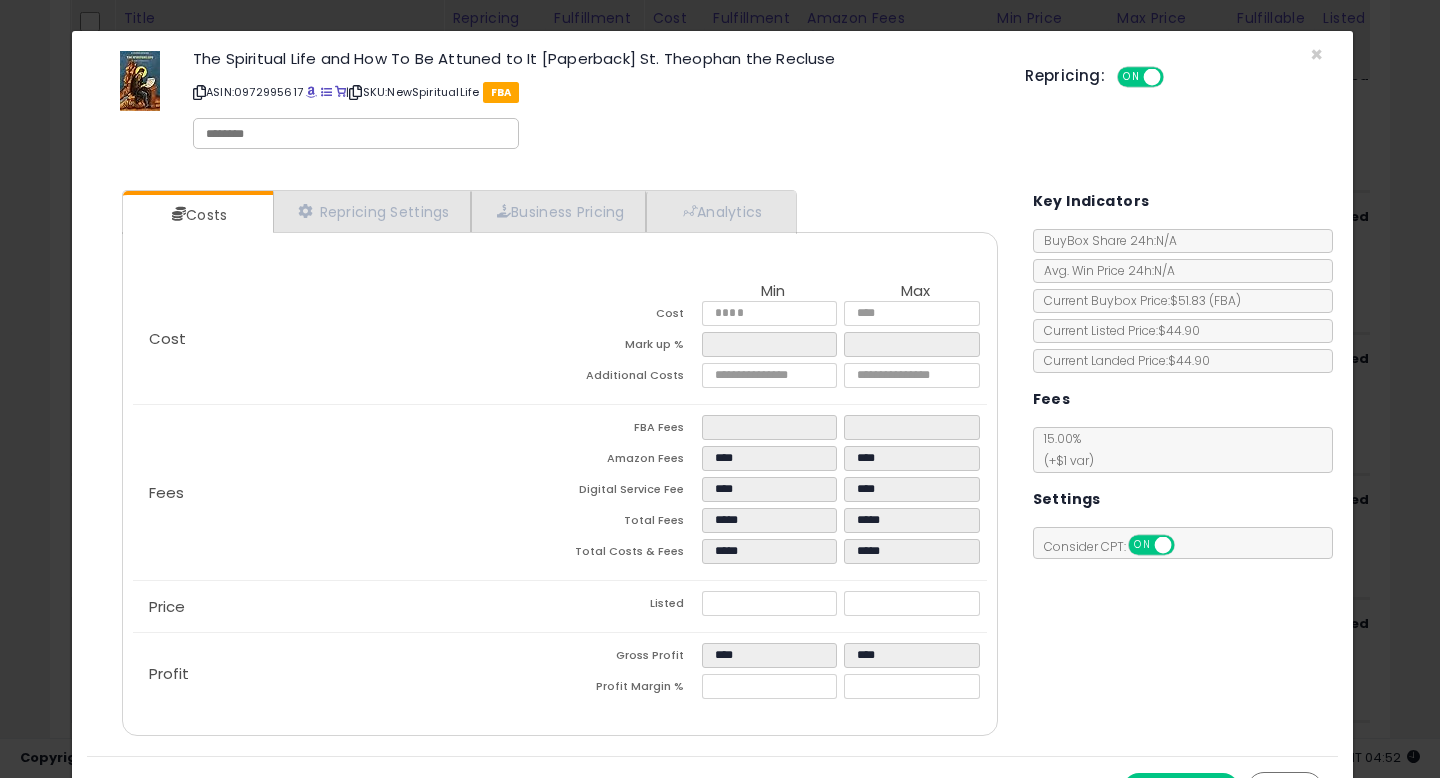 type on "****" 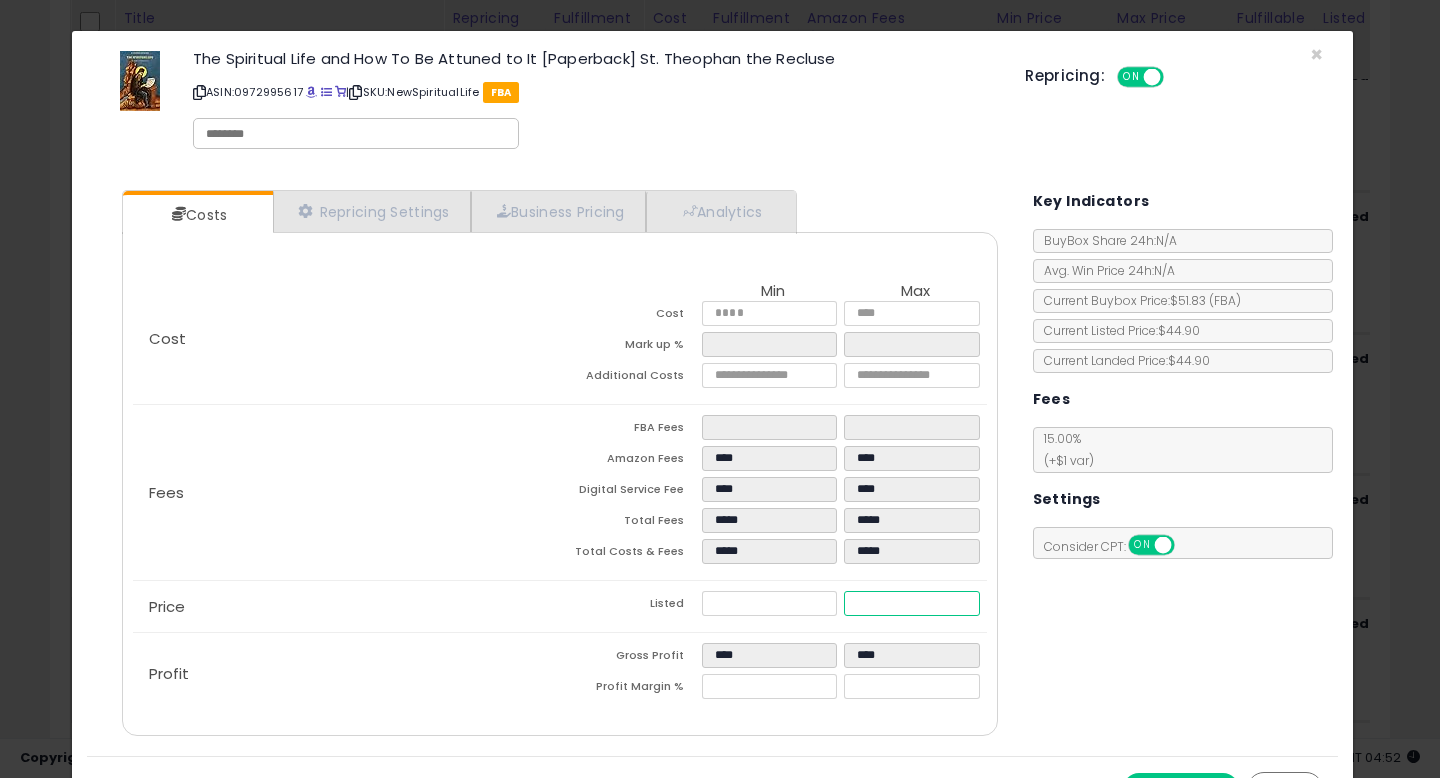 click on "*****" at bounding box center (911, 603) 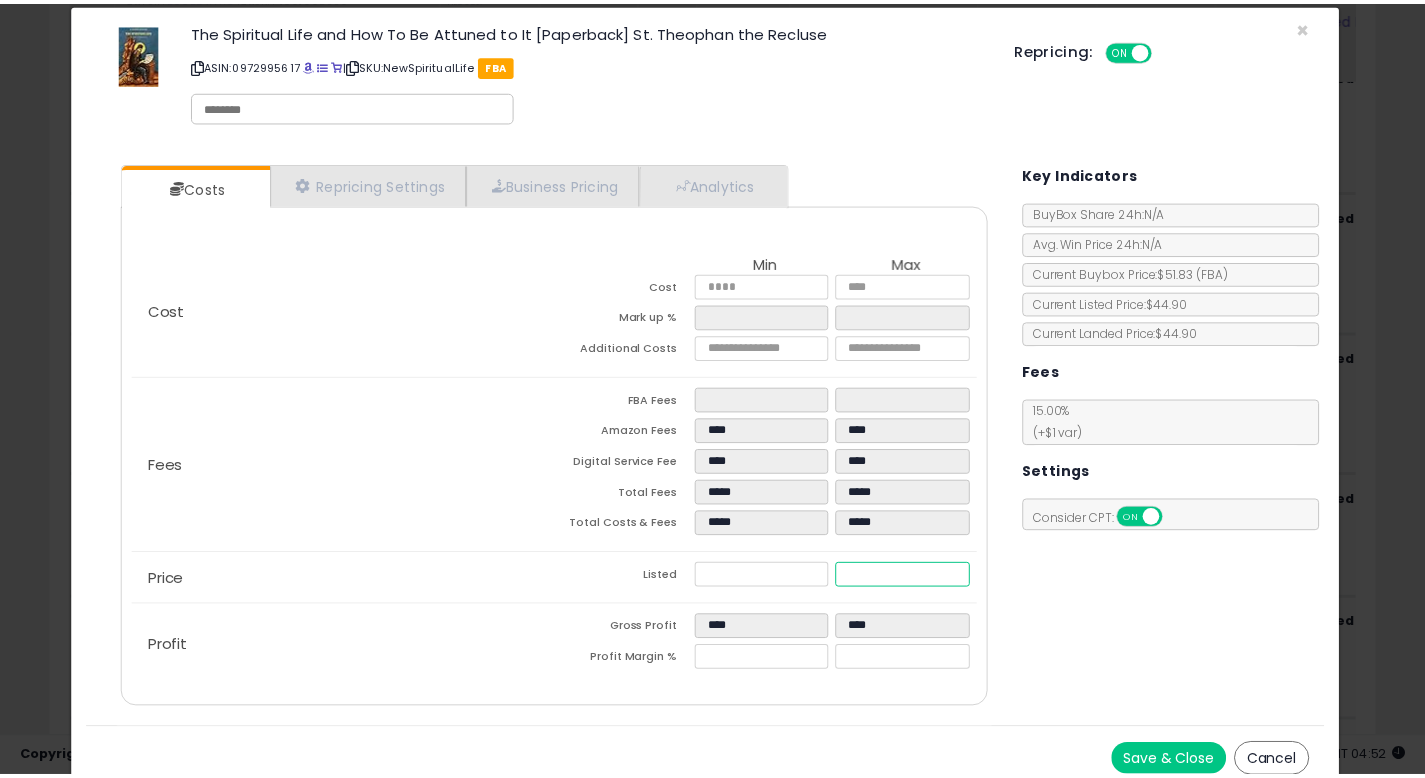 scroll, scrollTop: 42, scrollLeft: 0, axis: vertical 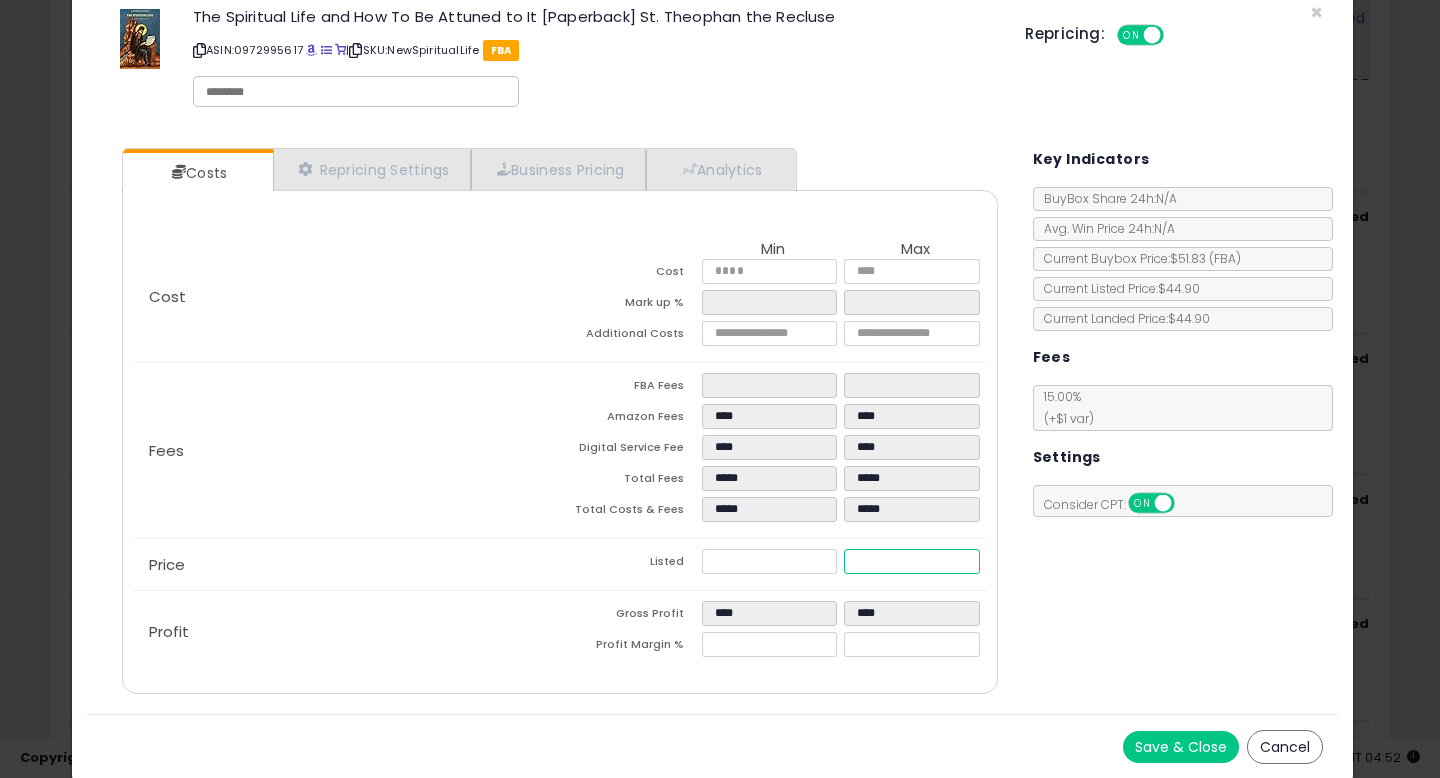 type on "****" 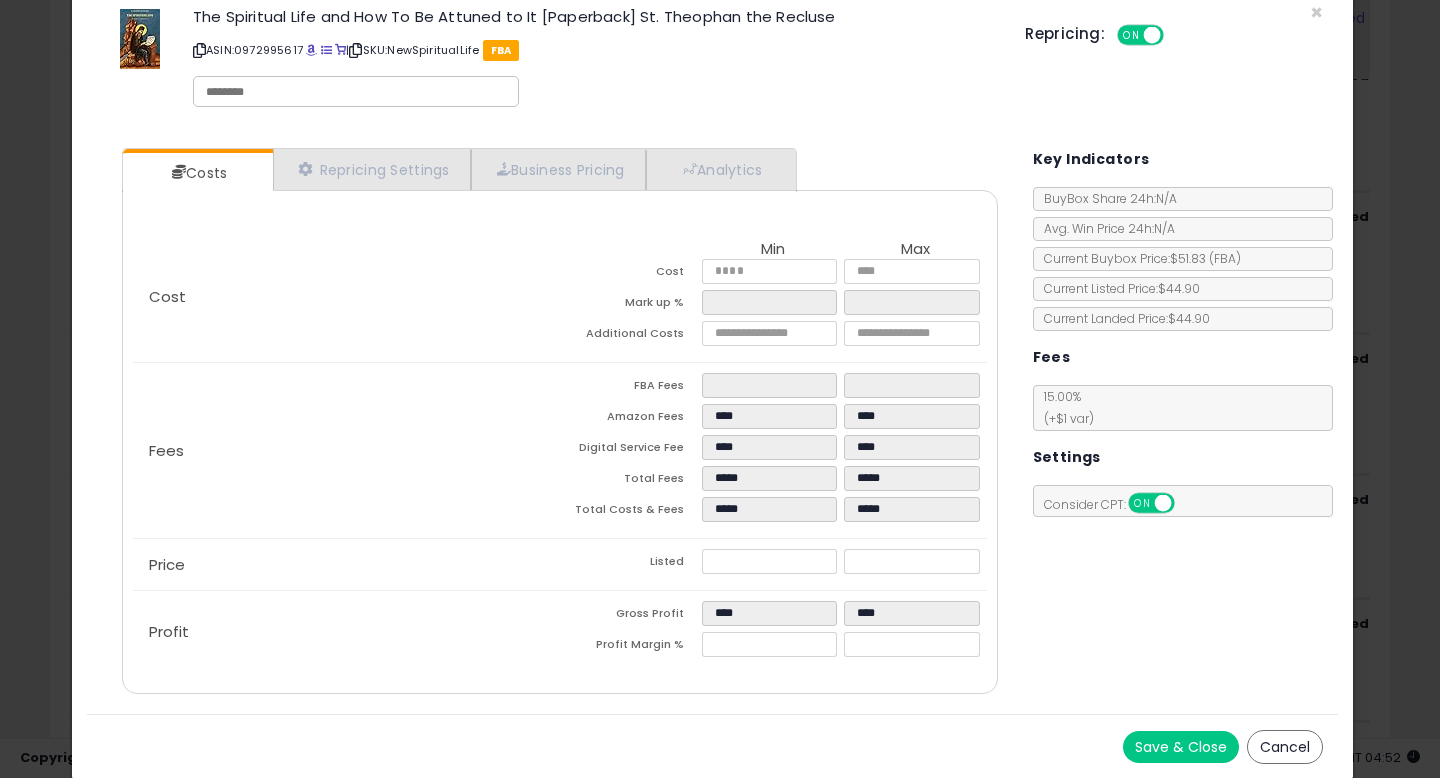type on "*****" 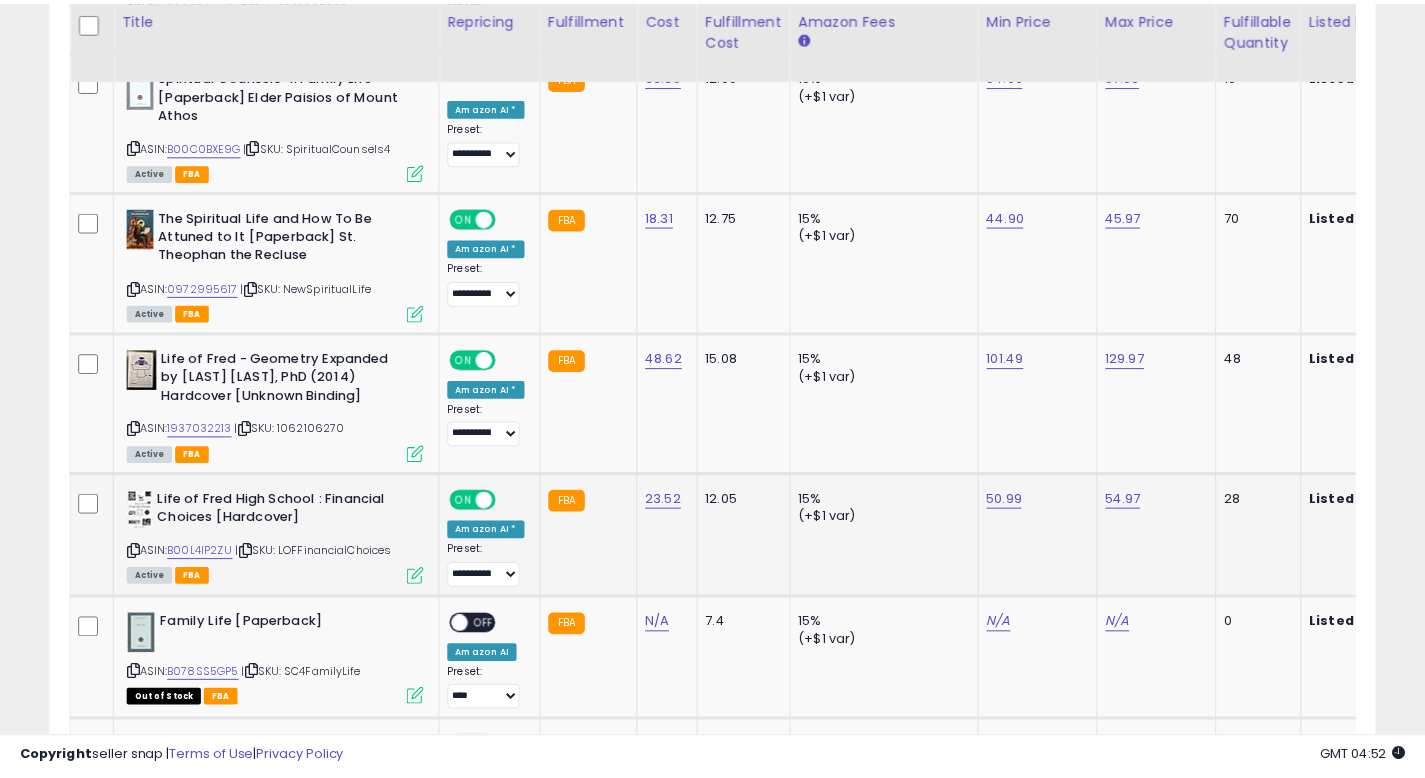 scroll, scrollTop: 410, scrollLeft: 767, axis: both 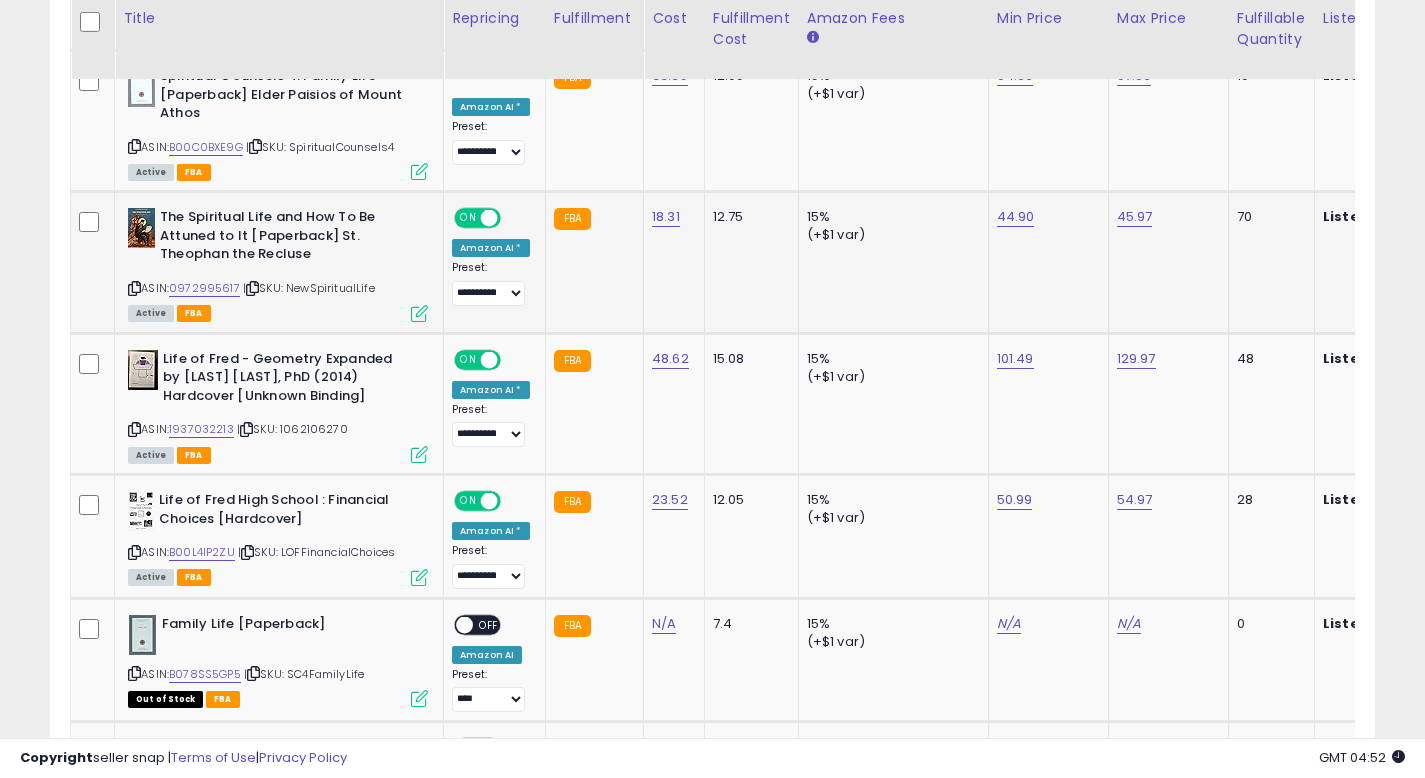 click at bounding box center [419, 313] 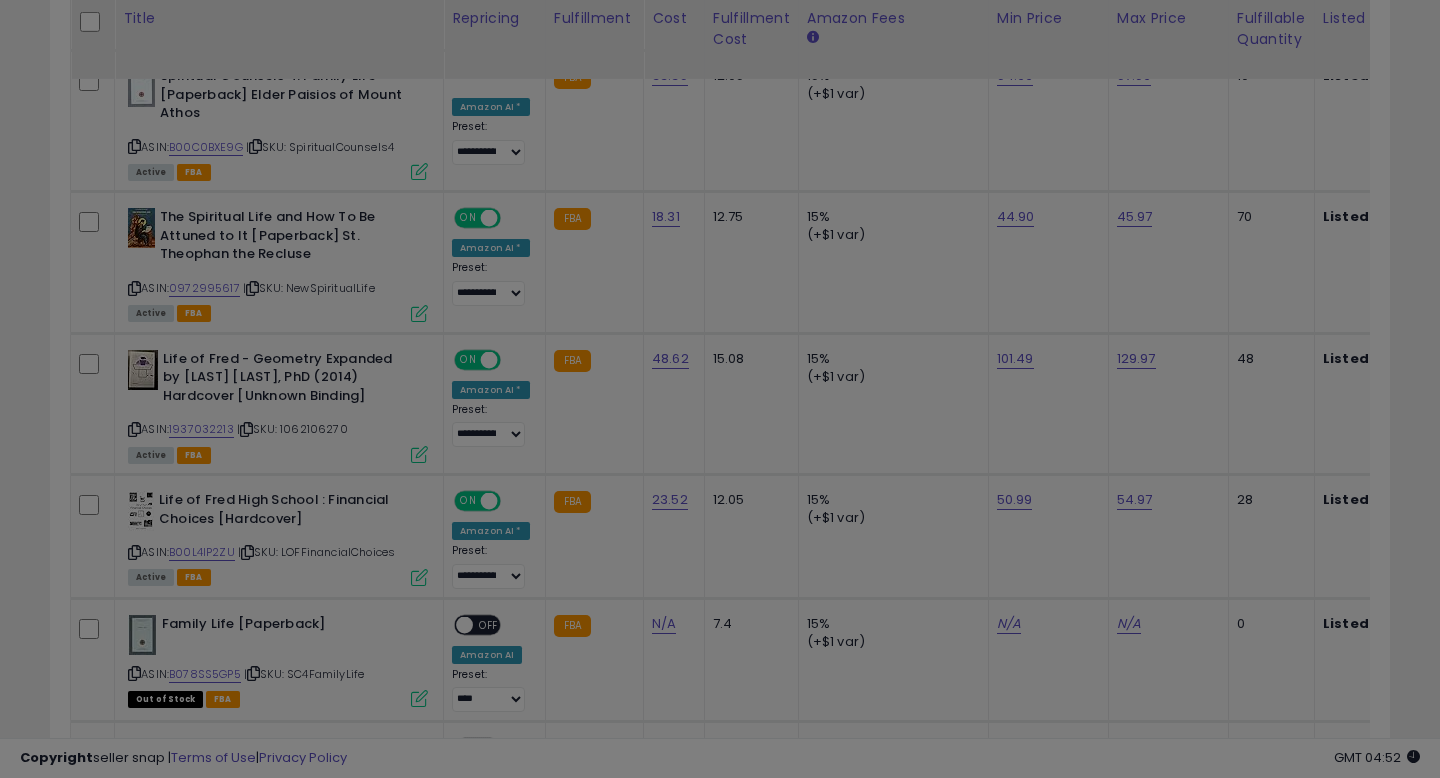 scroll, scrollTop: 999590, scrollLeft: 999224, axis: both 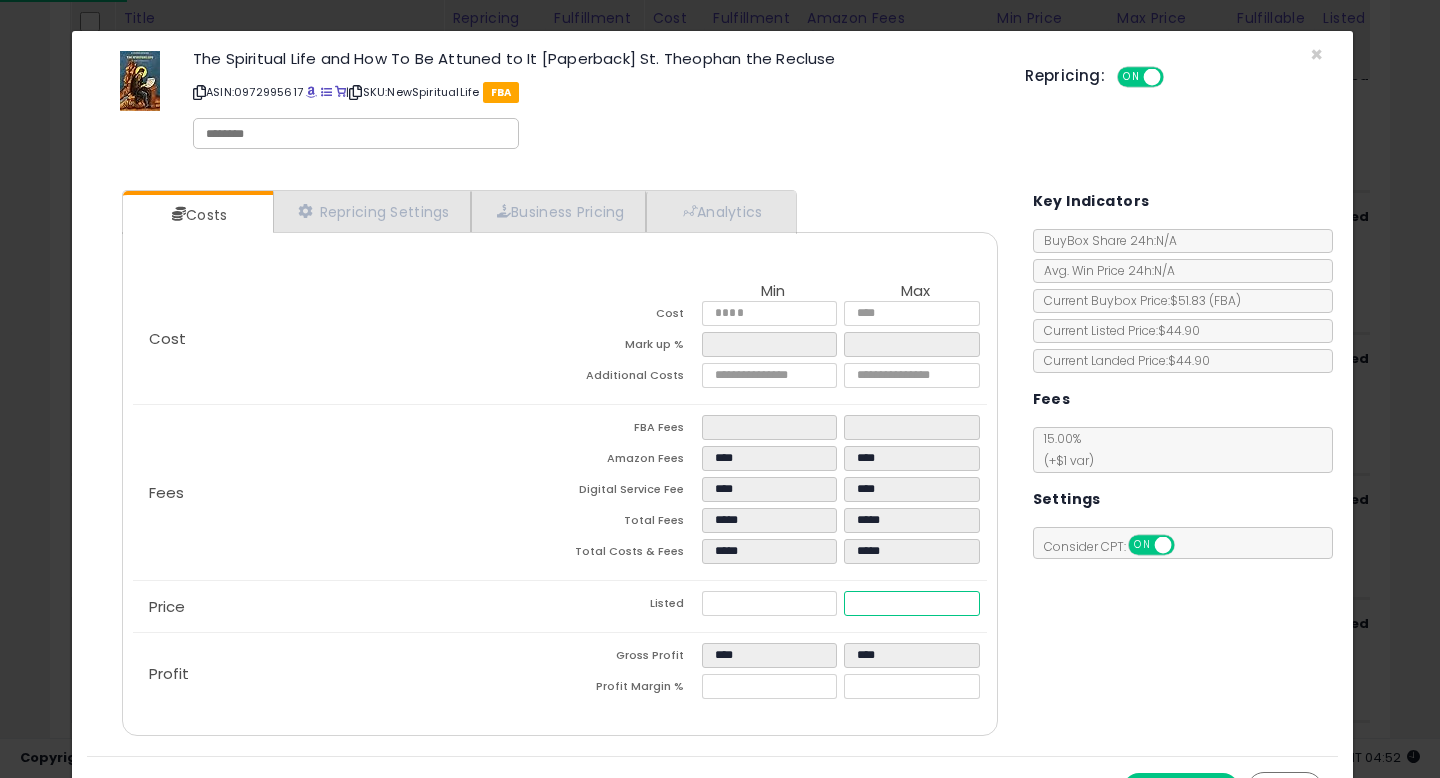 drag, startPoint x: 862, startPoint y: 599, endPoint x: 706, endPoint y: 599, distance: 156 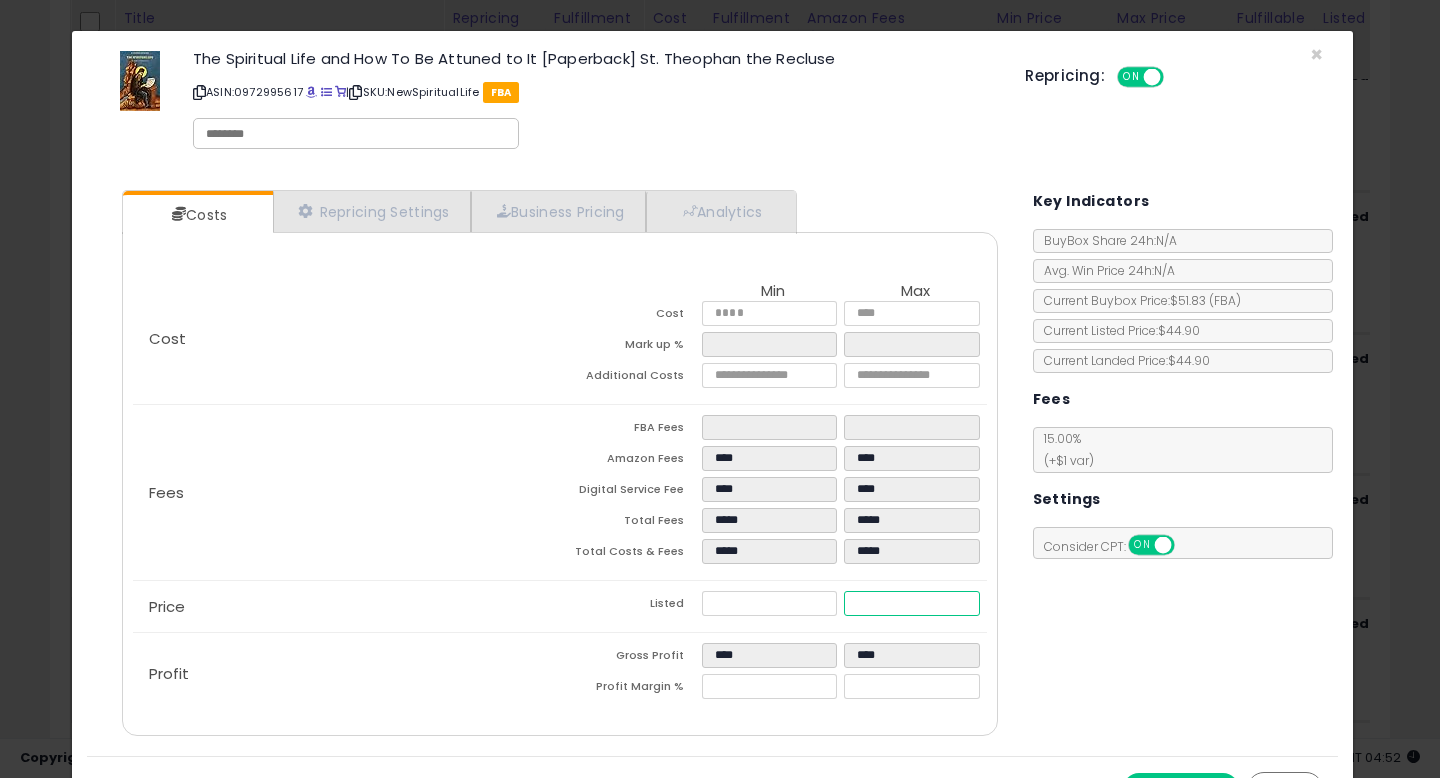 type on "****" 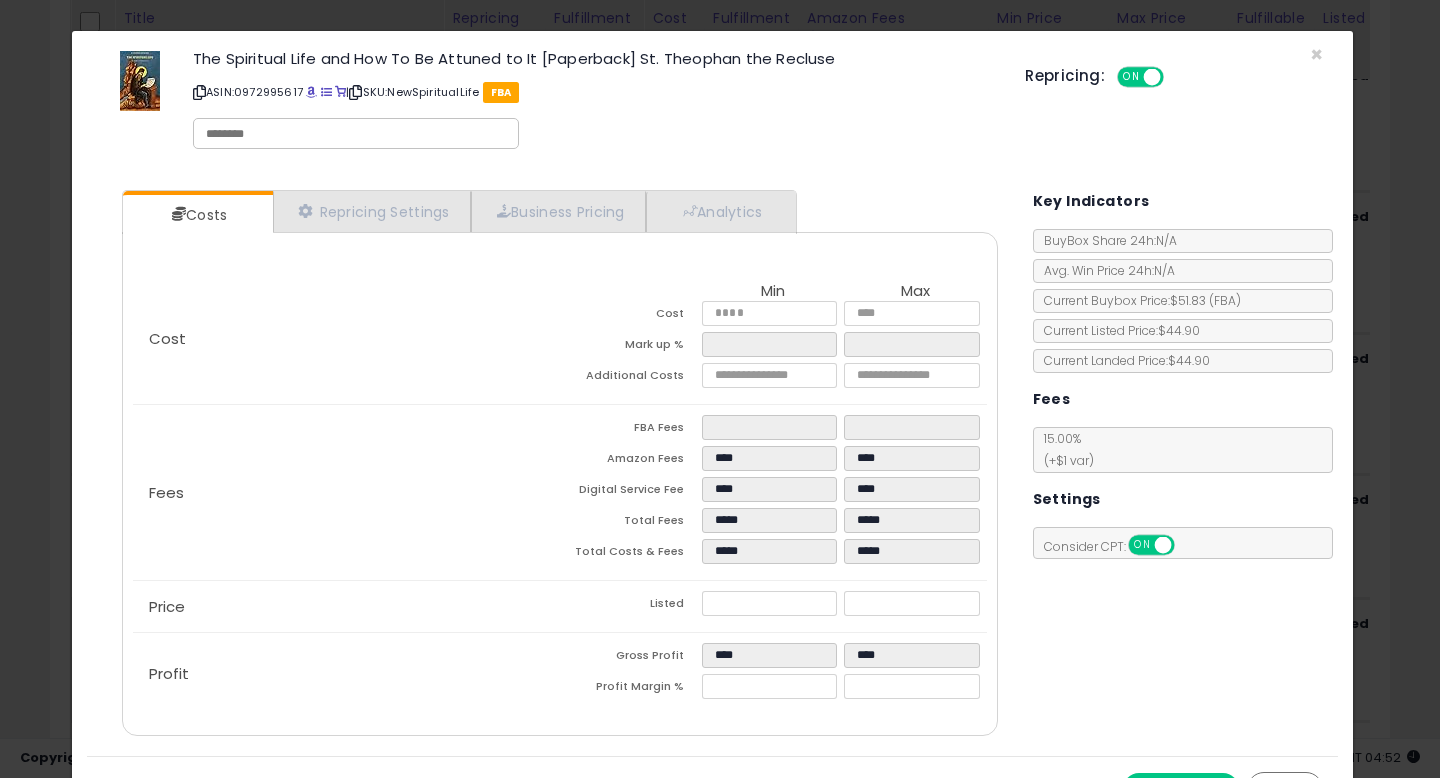 type on "*****" 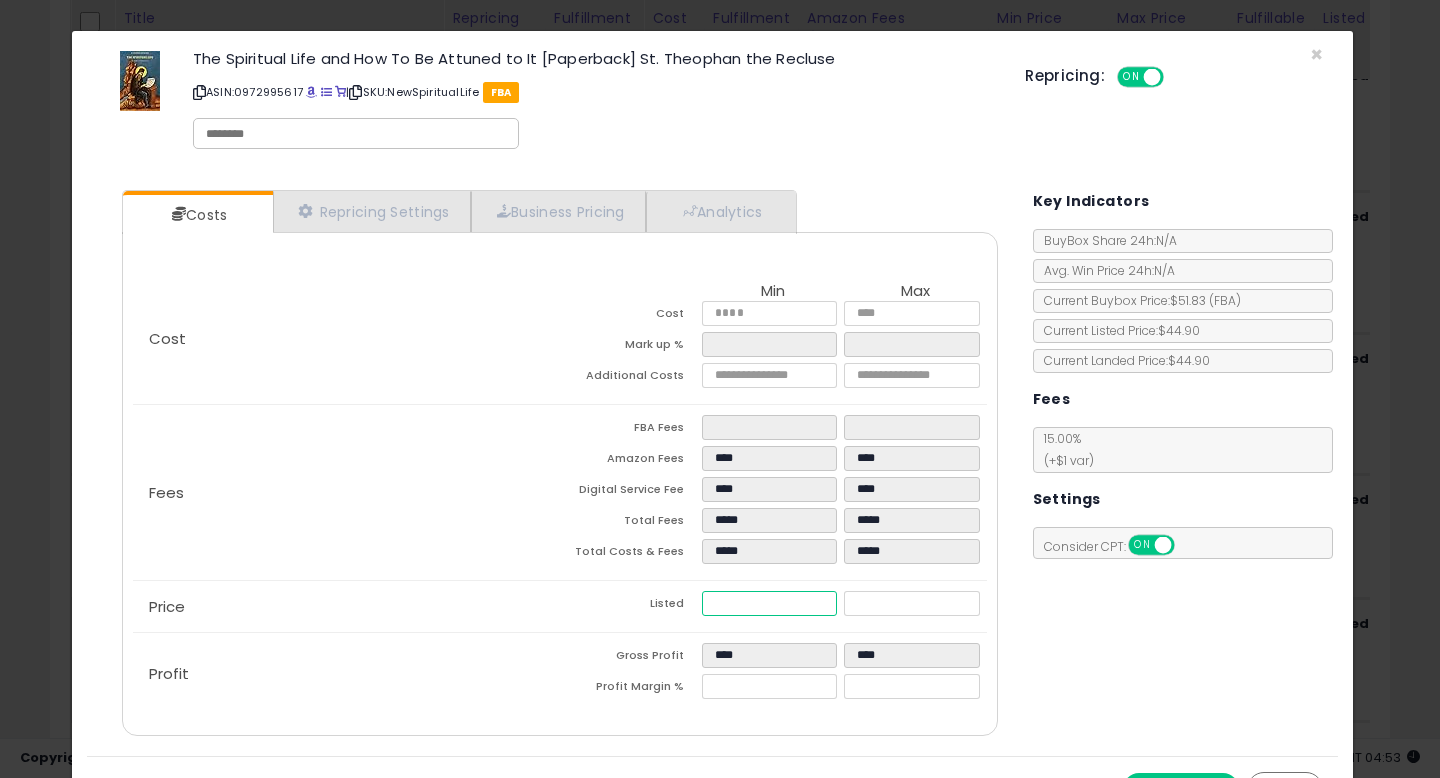 drag, startPoint x: 756, startPoint y: 597, endPoint x: 587, endPoint y: 592, distance: 169.07394 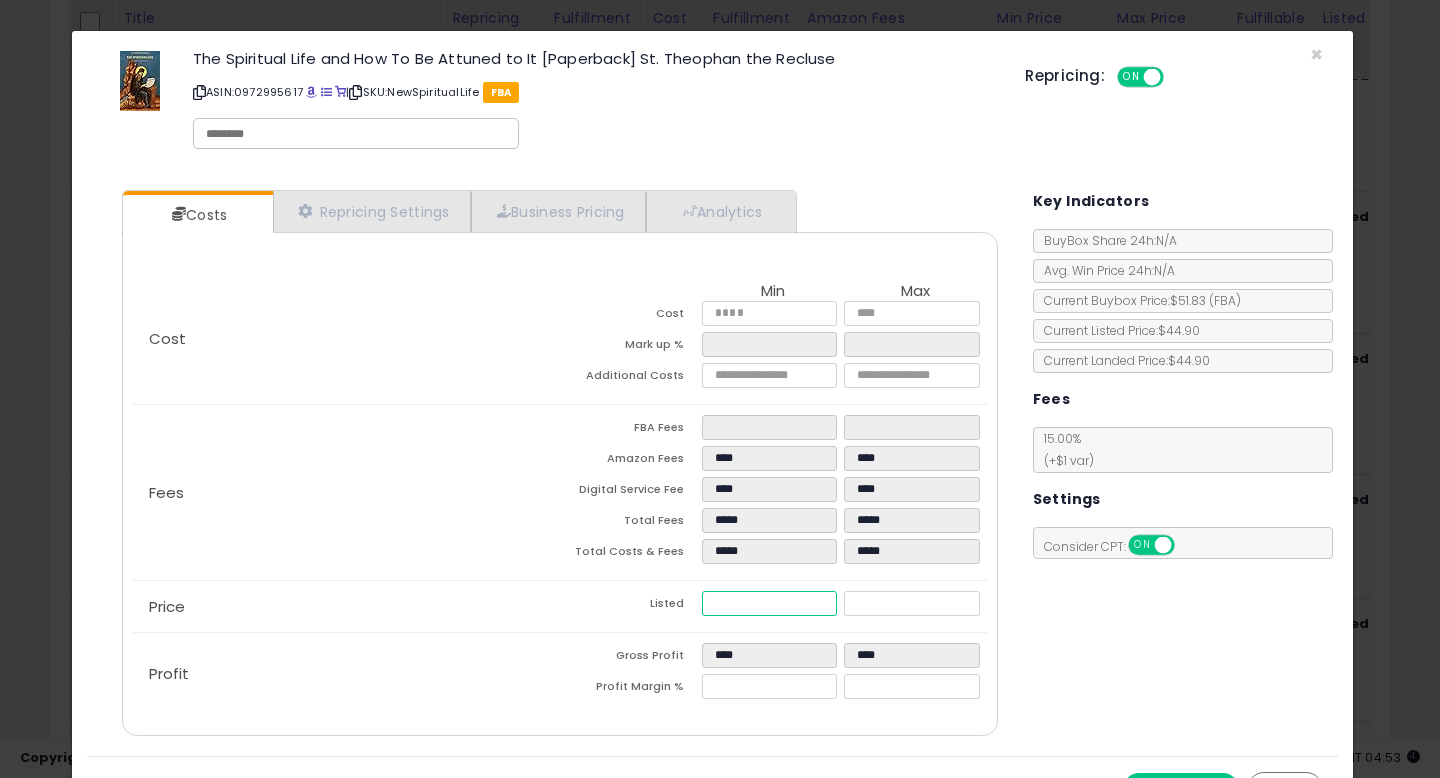 type on "****" 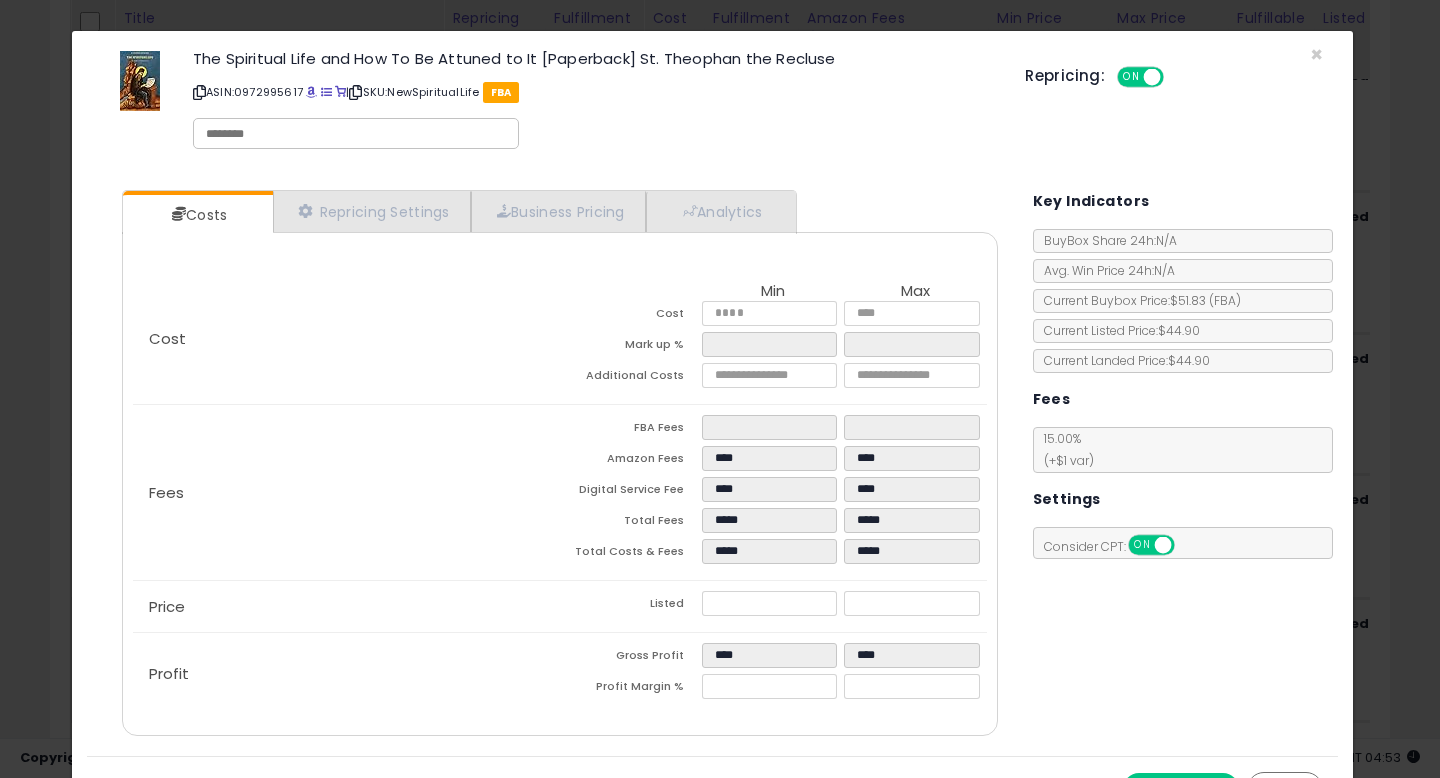 type on "*****" 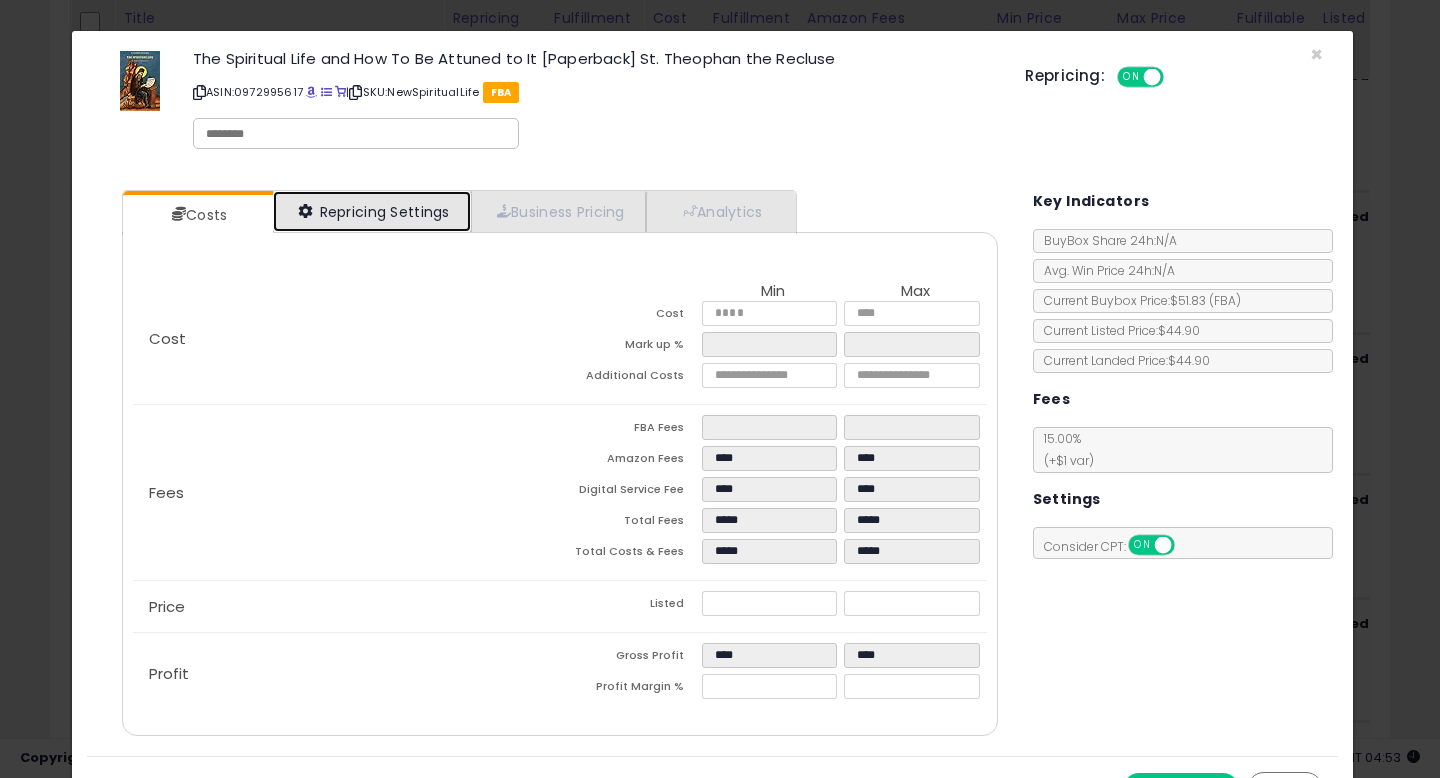 click on "Repricing Settings" at bounding box center (372, 211) 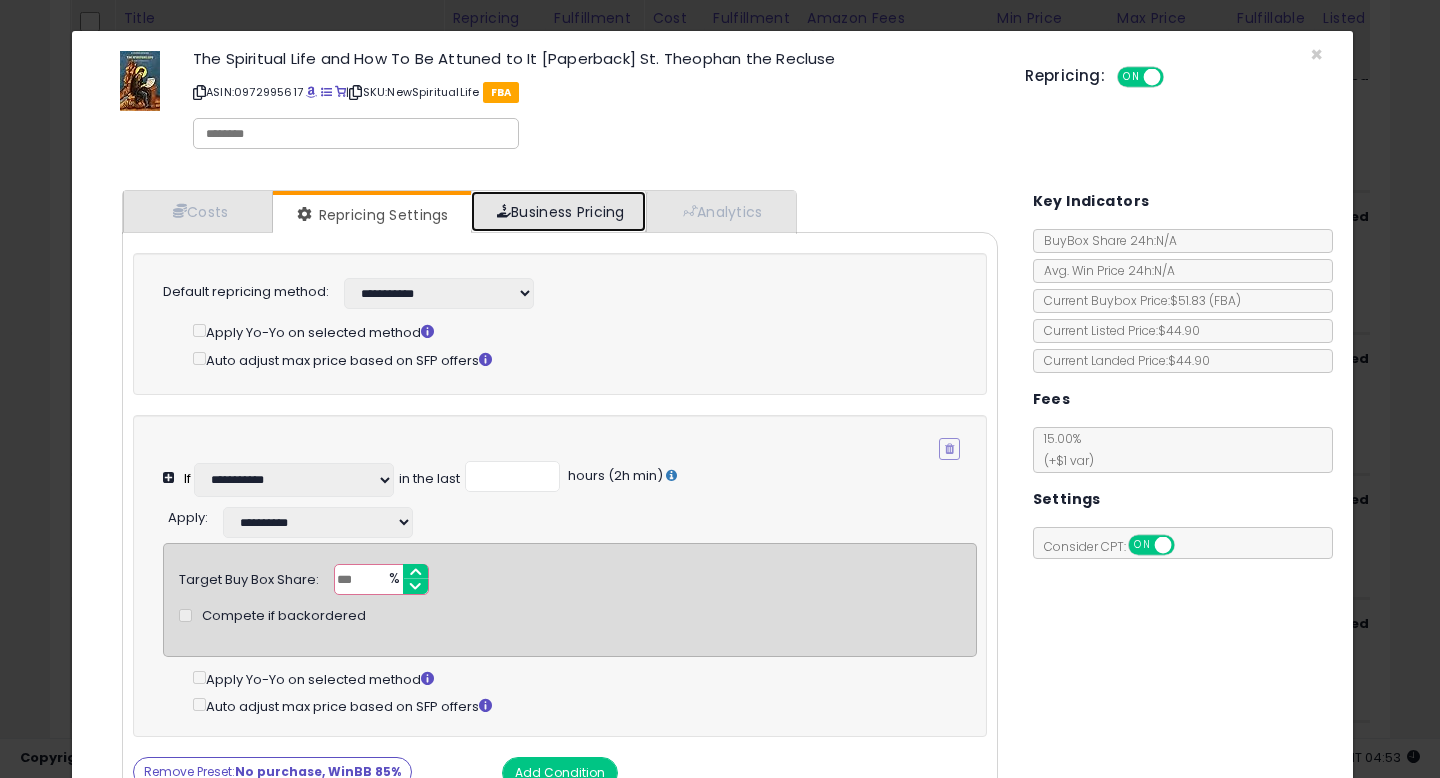 click on "Business Pricing" at bounding box center [558, 211] 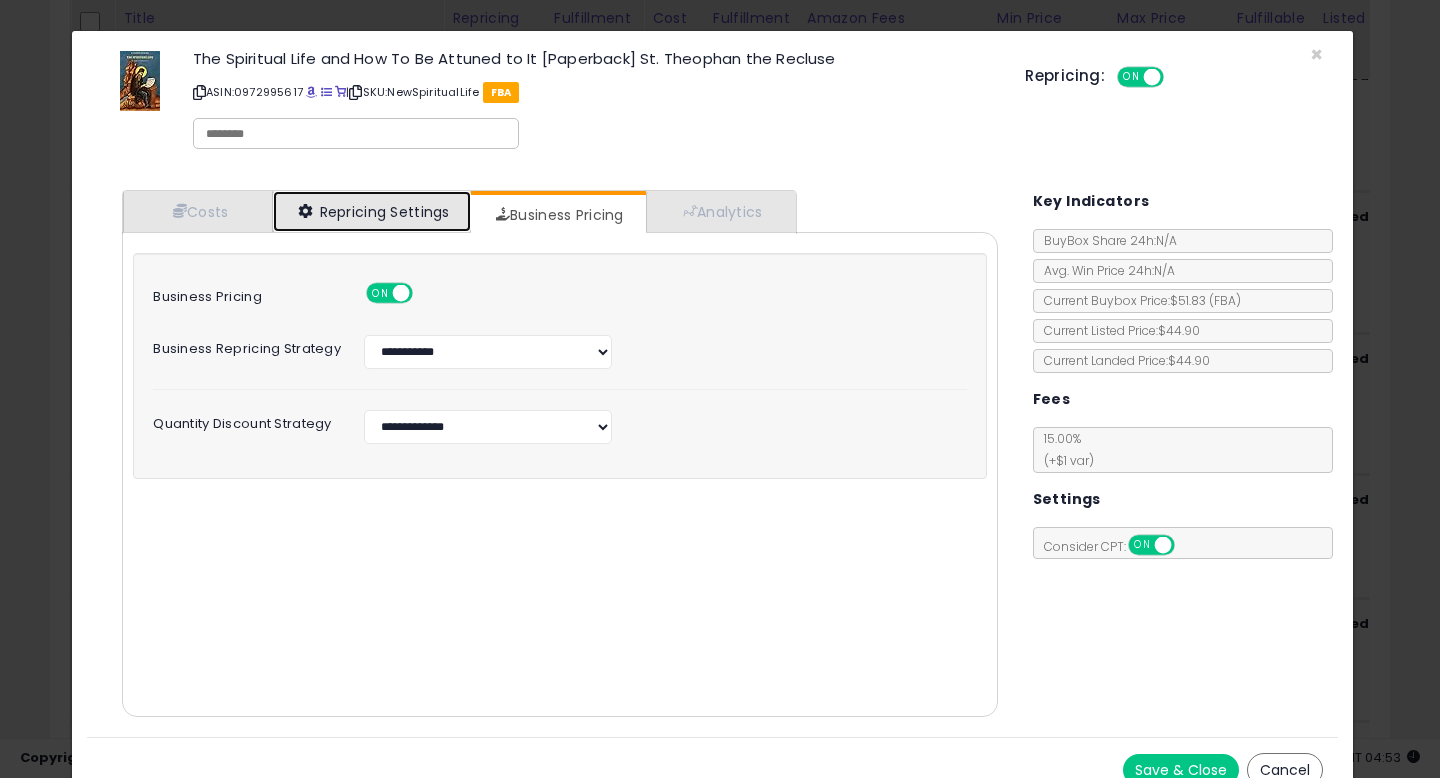 click on "Repricing Settings" at bounding box center [372, 211] 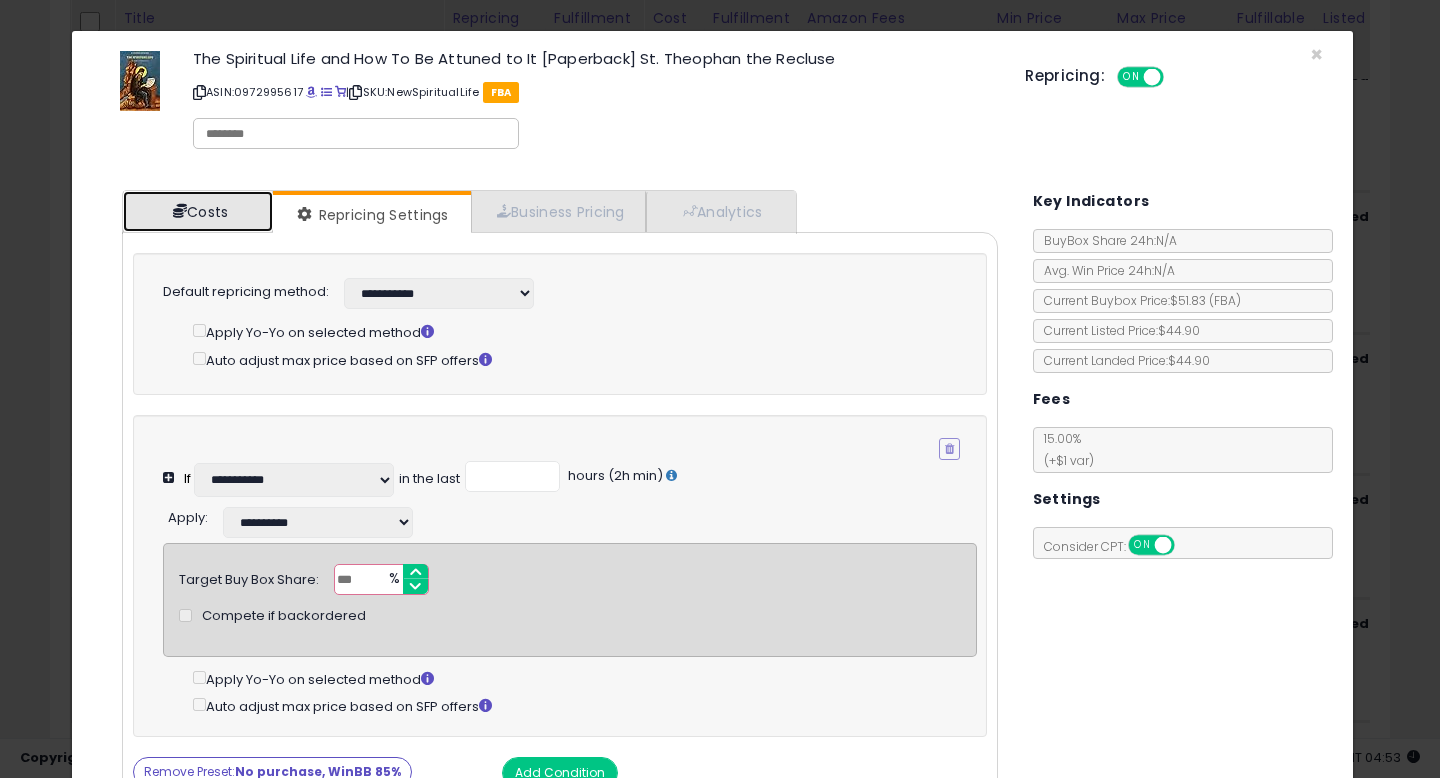 click on "Costs" at bounding box center (198, 211) 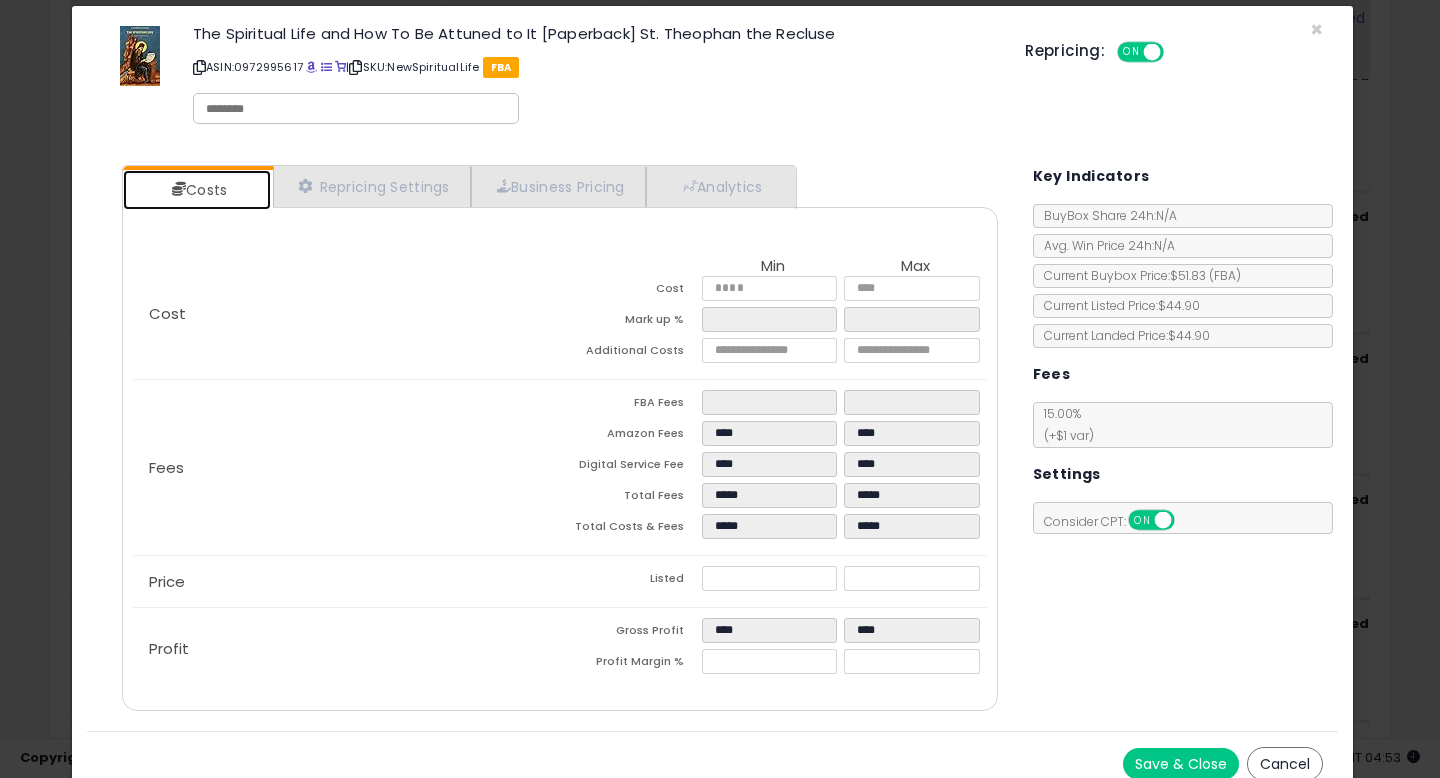 scroll, scrollTop: 42, scrollLeft: 0, axis: vertical 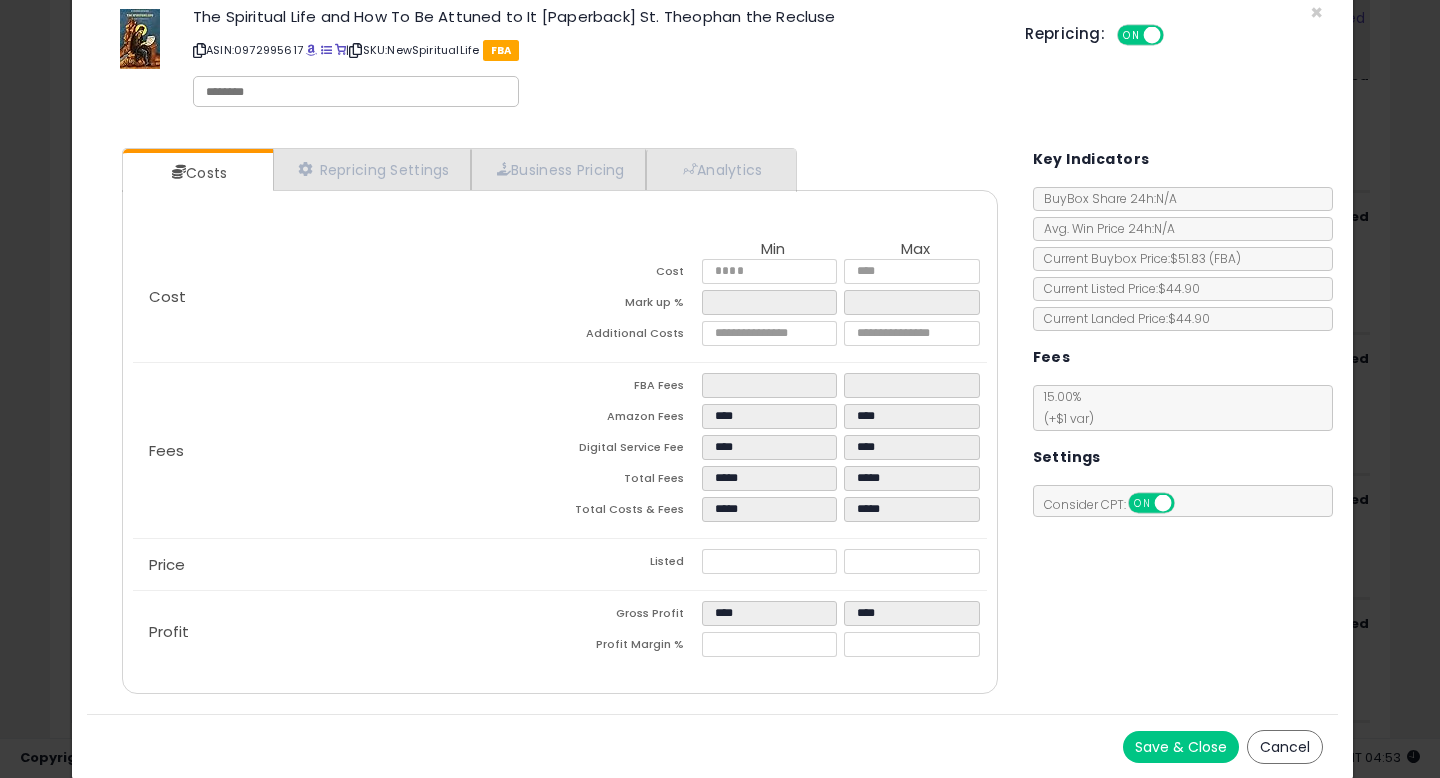 click on "Save & Close" at bounding box center (1181, 747) 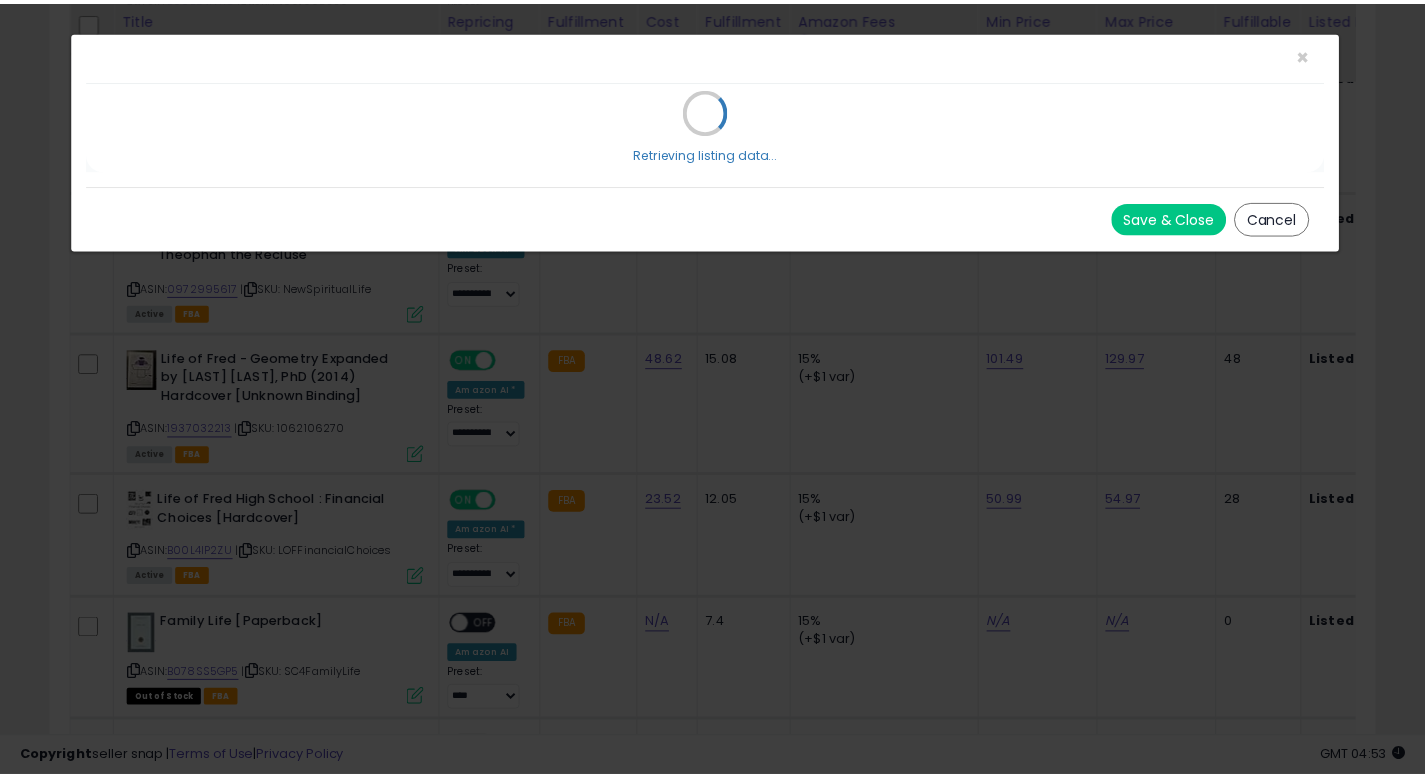 scroll, scrollTop: 0, scrollLeft: 0, axis: both 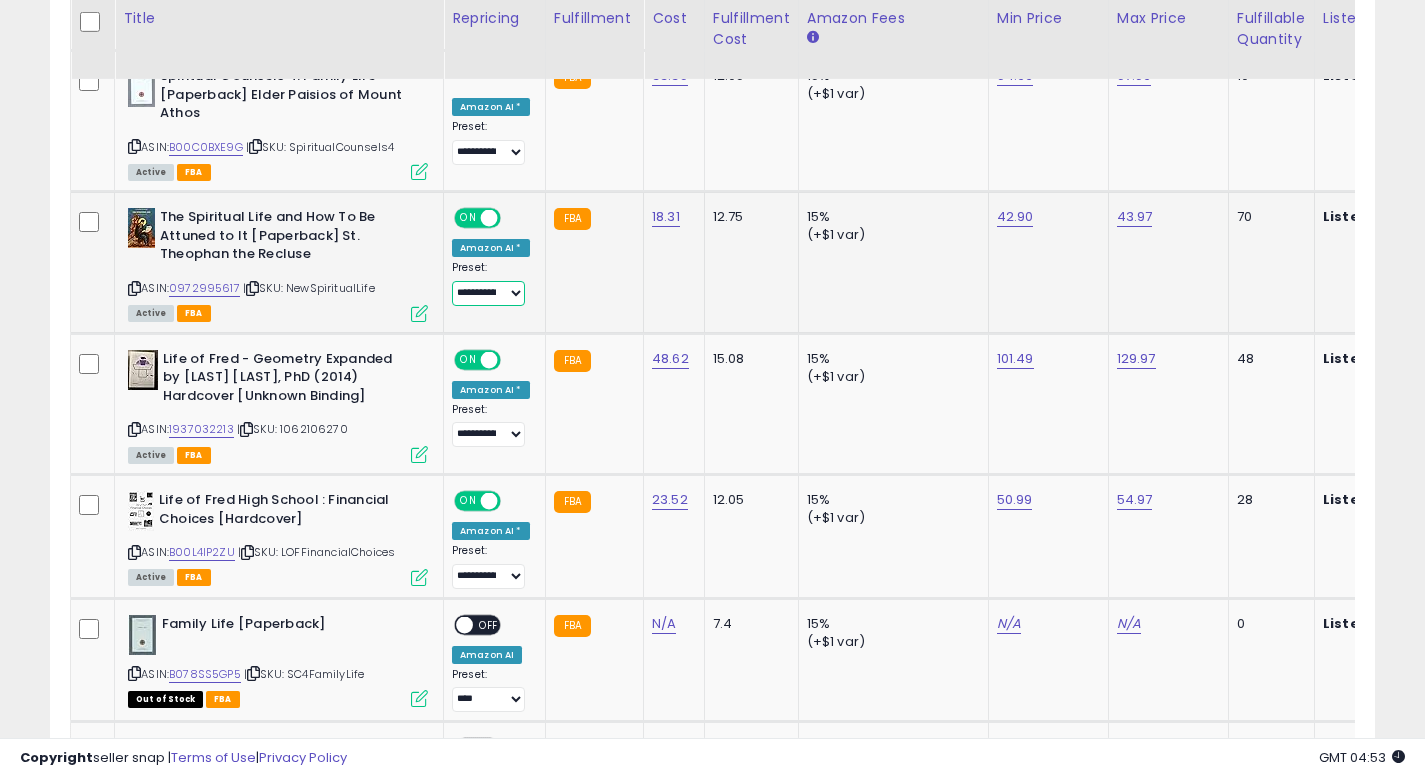 click on "**********" at bounding box center (488, 293) 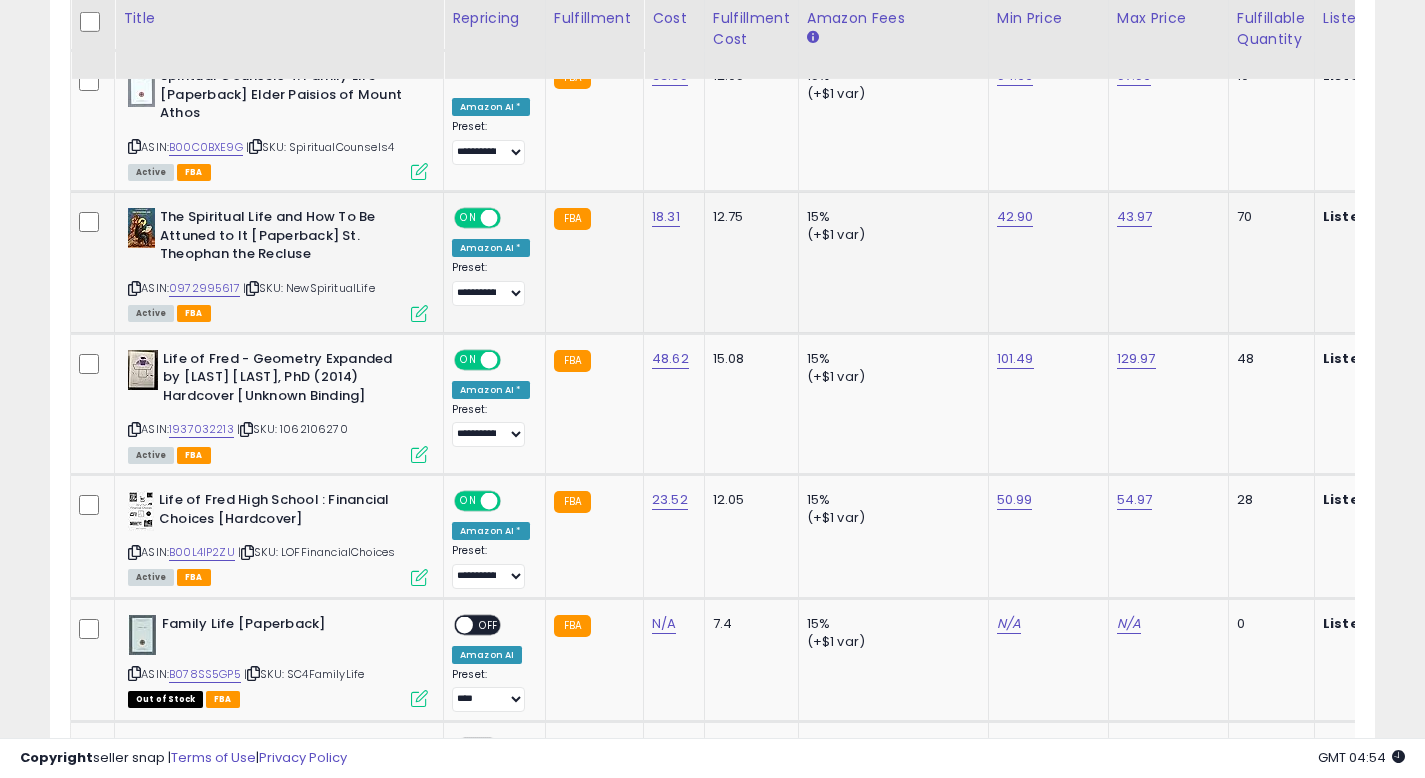 click at bounding box center [419, 313] 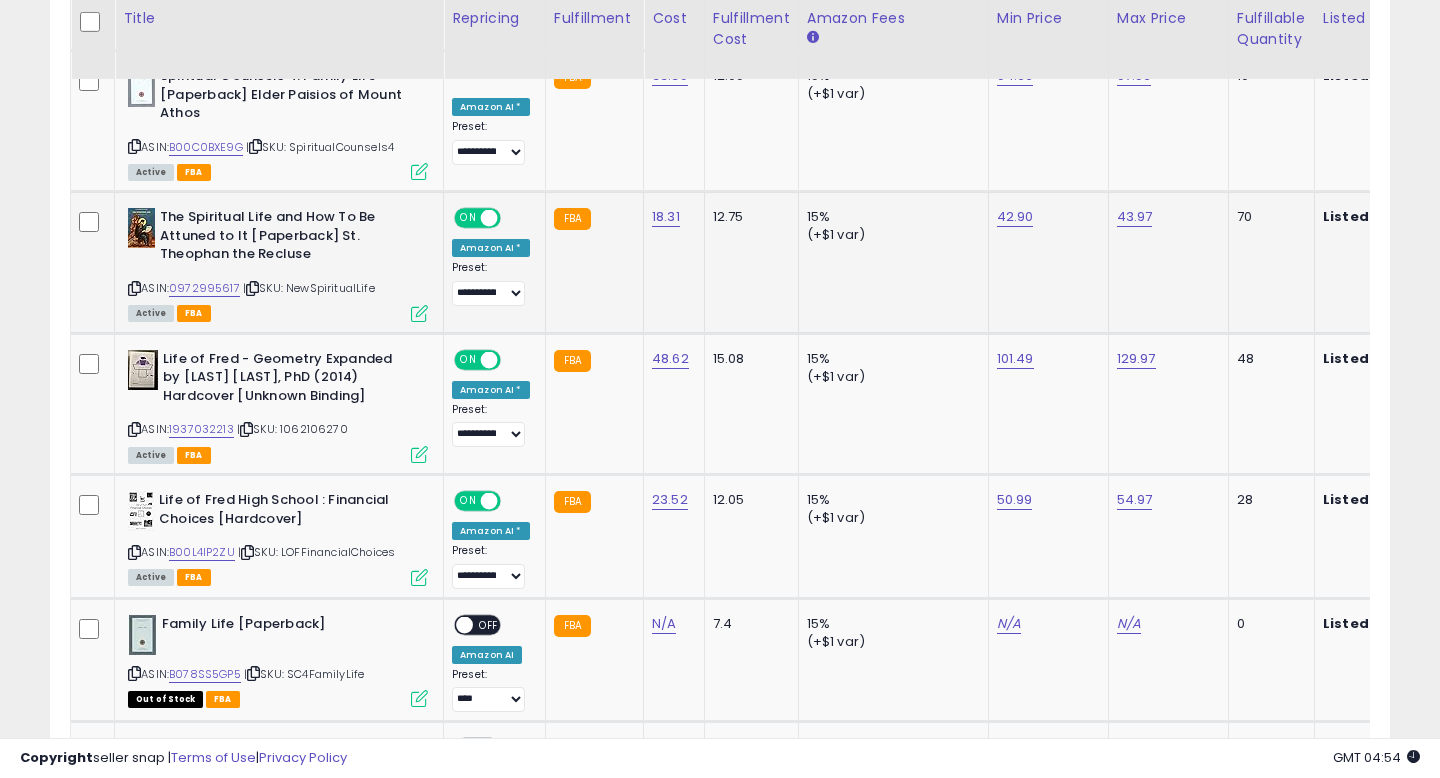 scroll, scrollTop: 999590, scrollLeft: 999224, axis: both 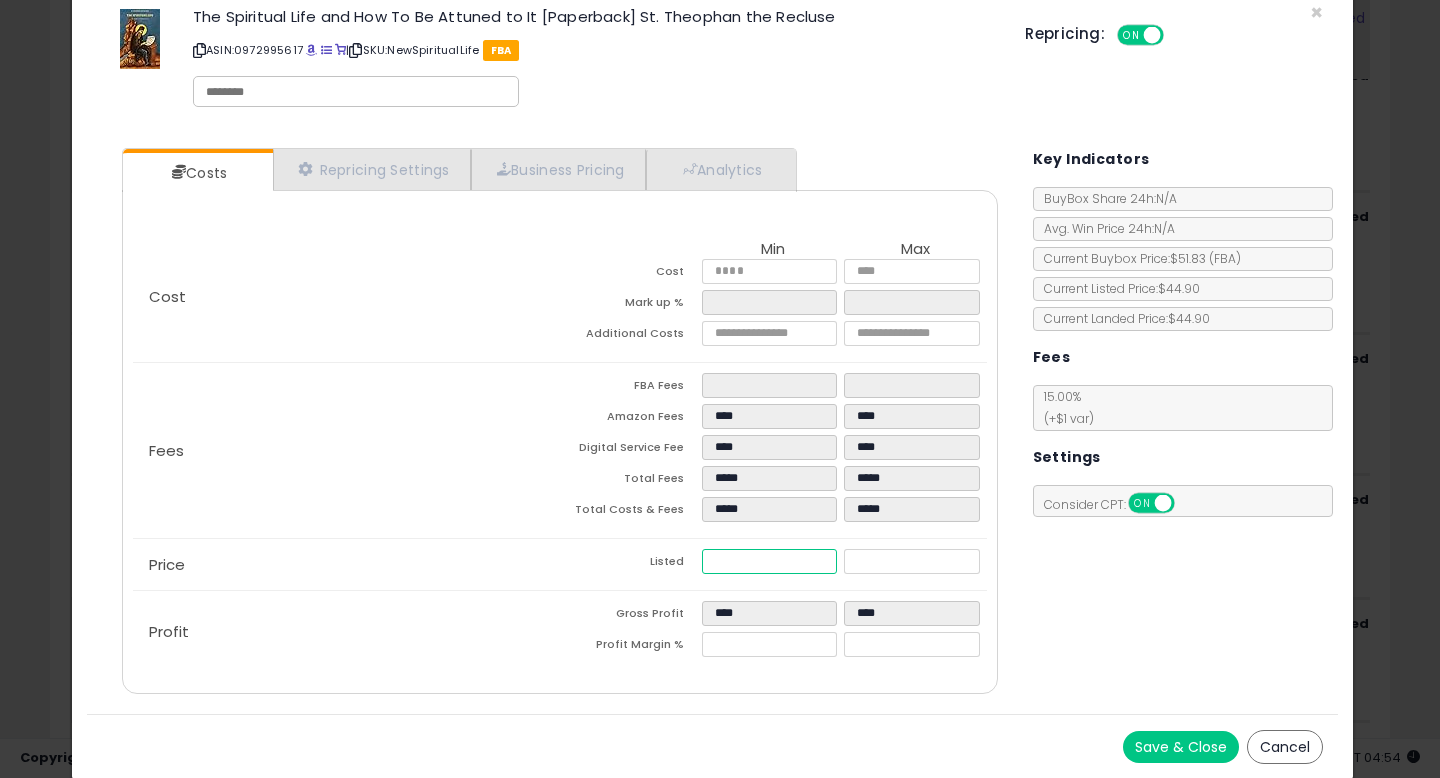 drag, startPoint x: 760, startPoint y: 569, endPoint x: 638, endPoint y: 558, distance: 122.494896 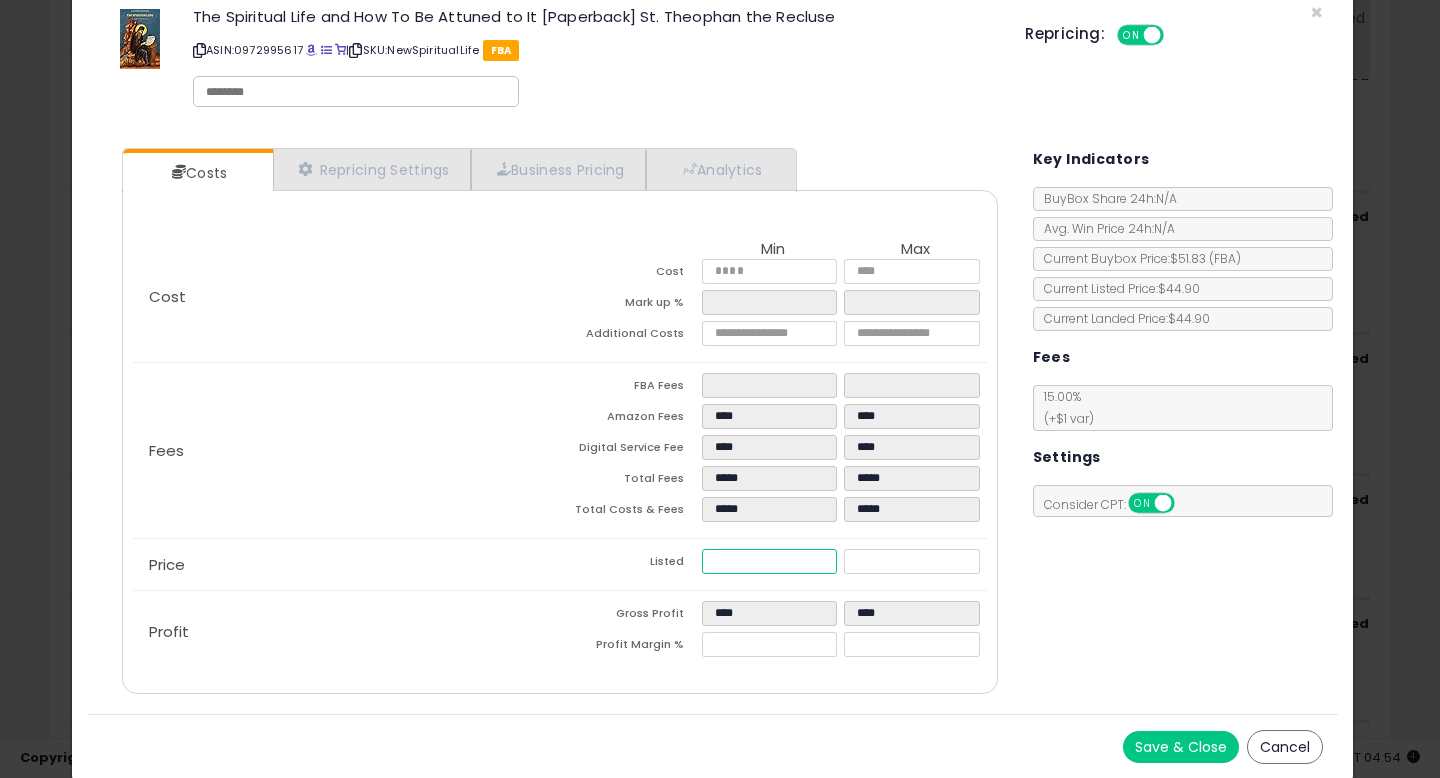 type on "****" 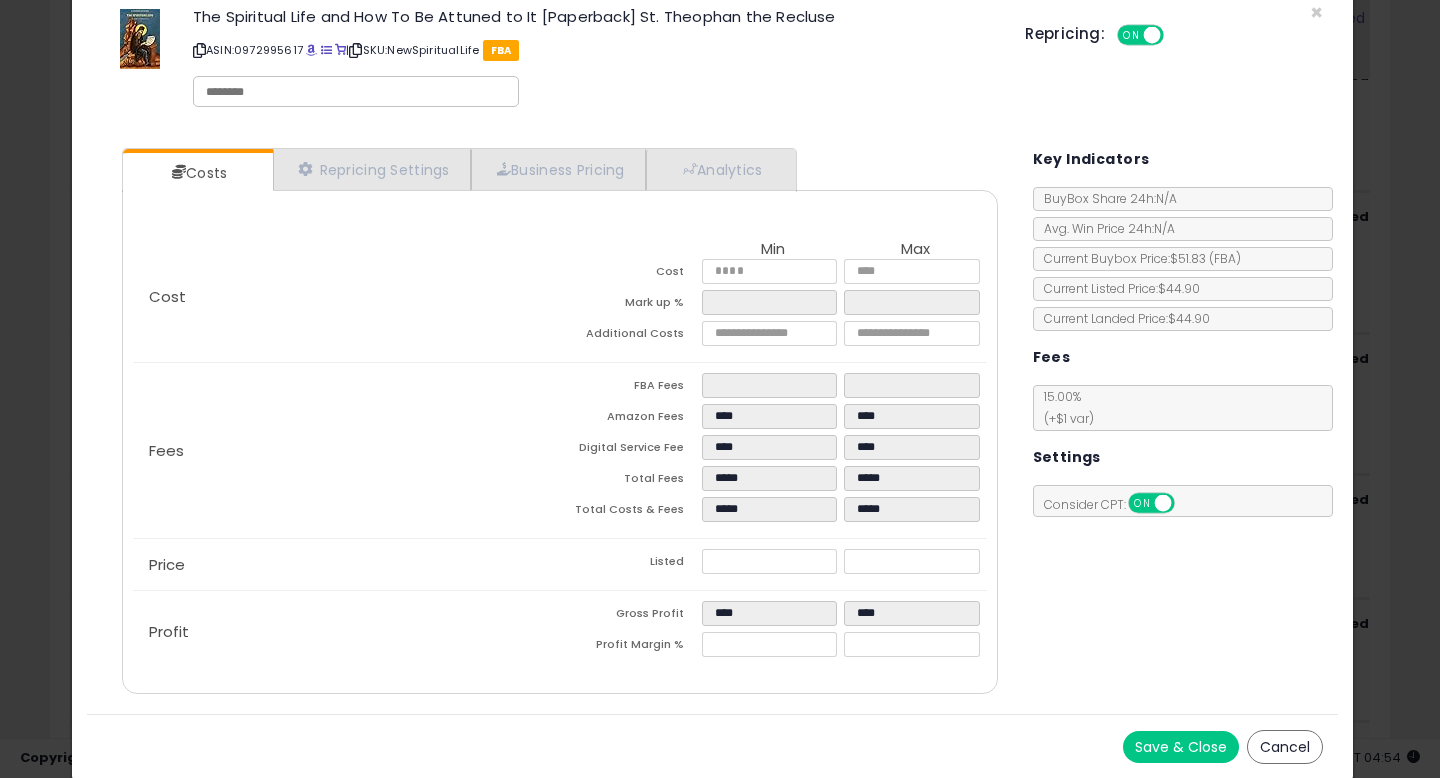 type on "****" 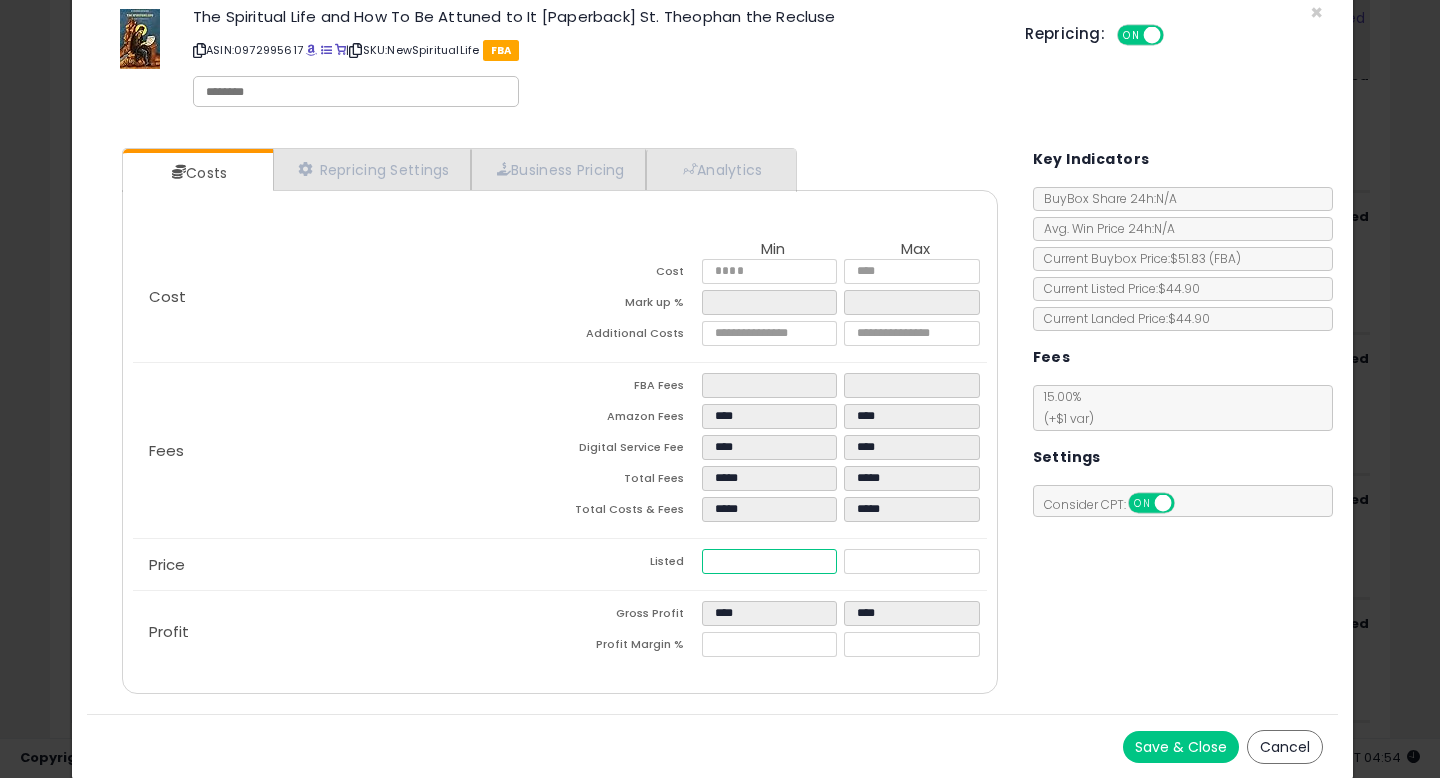 click on "*****" at bounding box center [769, 561] 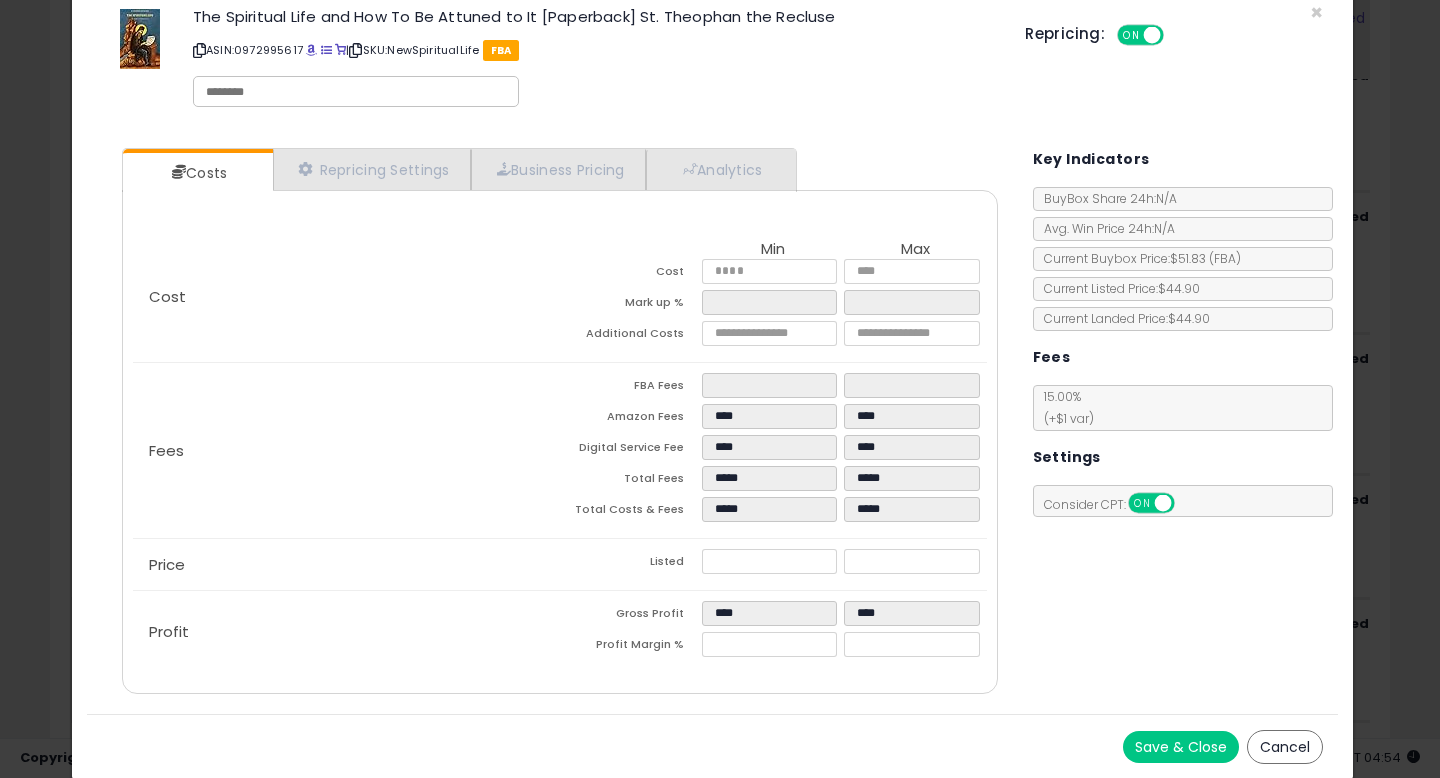 type on "****" 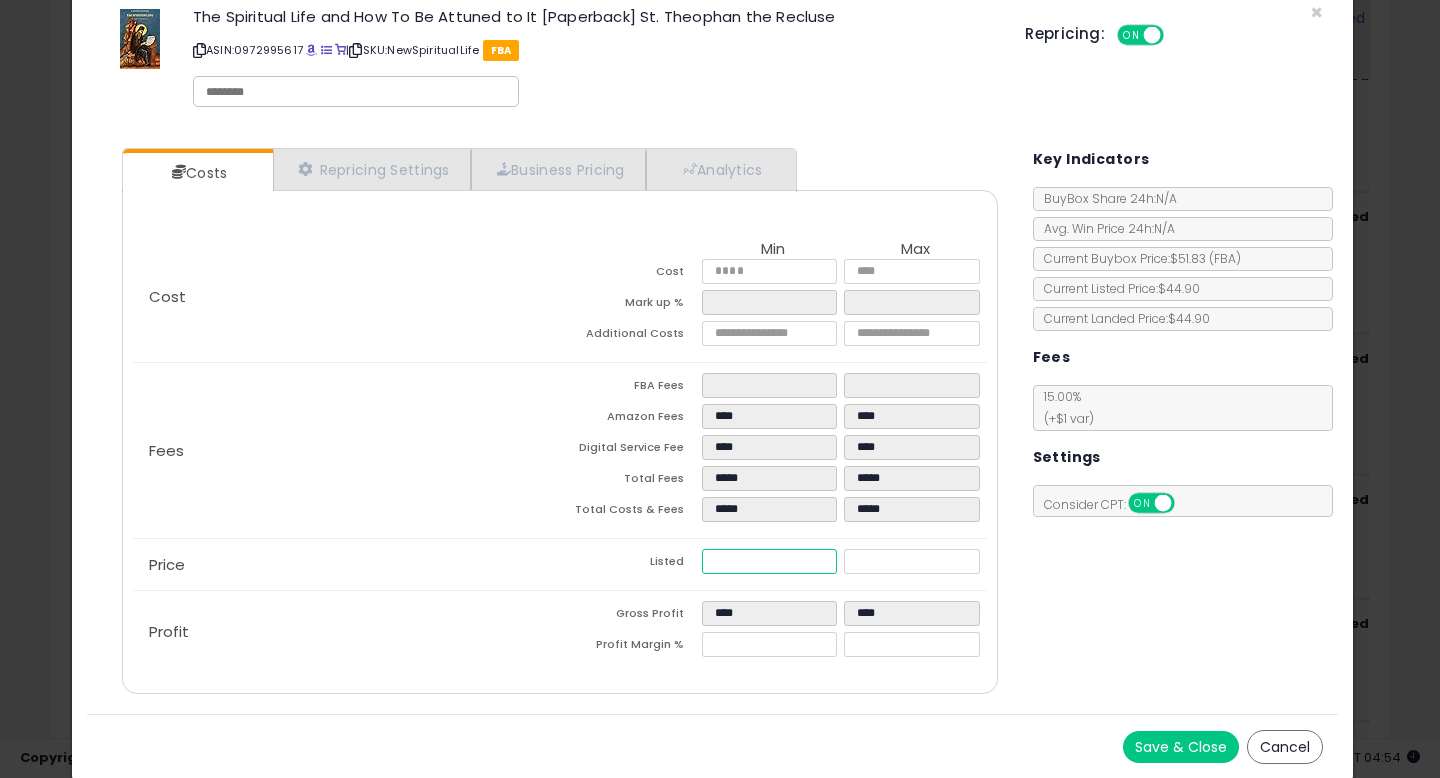 click on "*****" at bounding box center [769, 561] 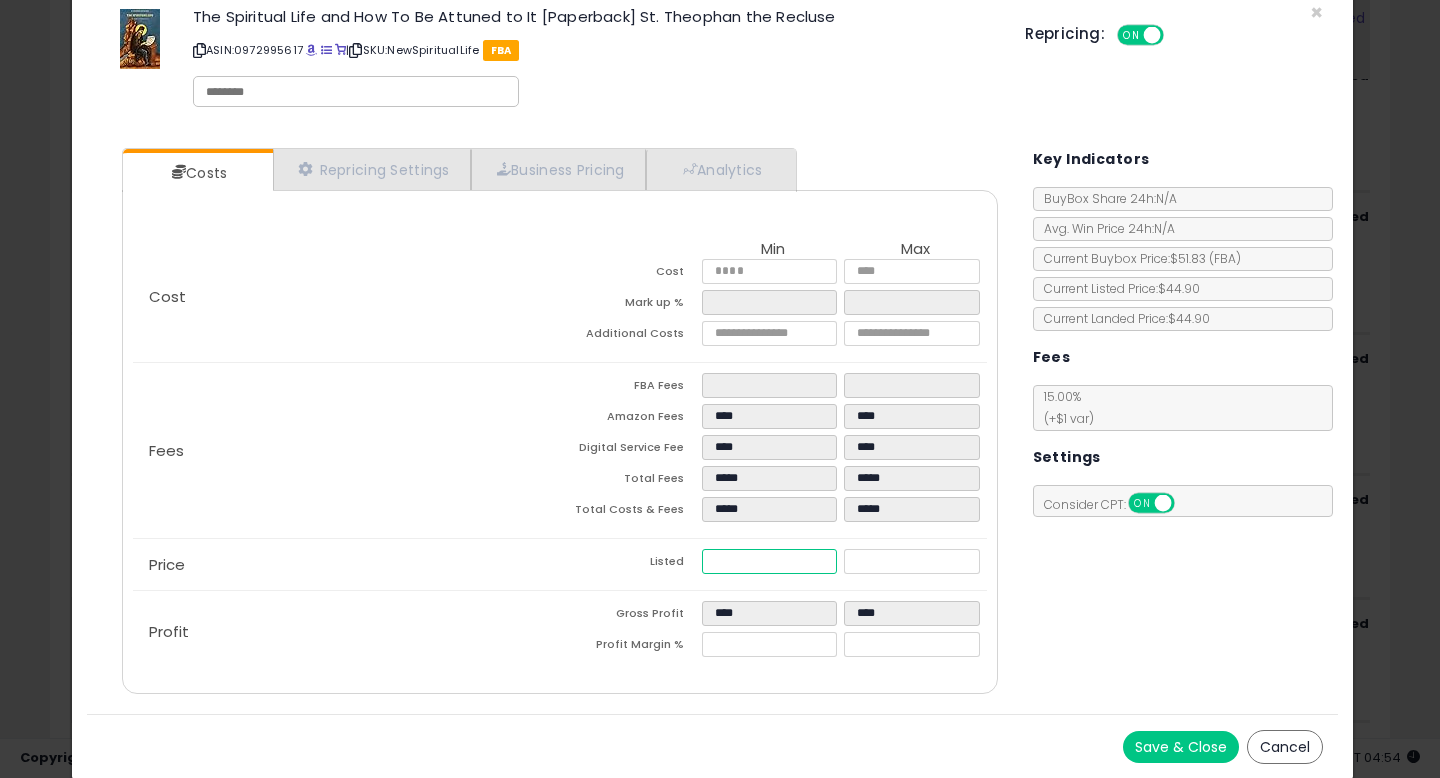 type on "****" 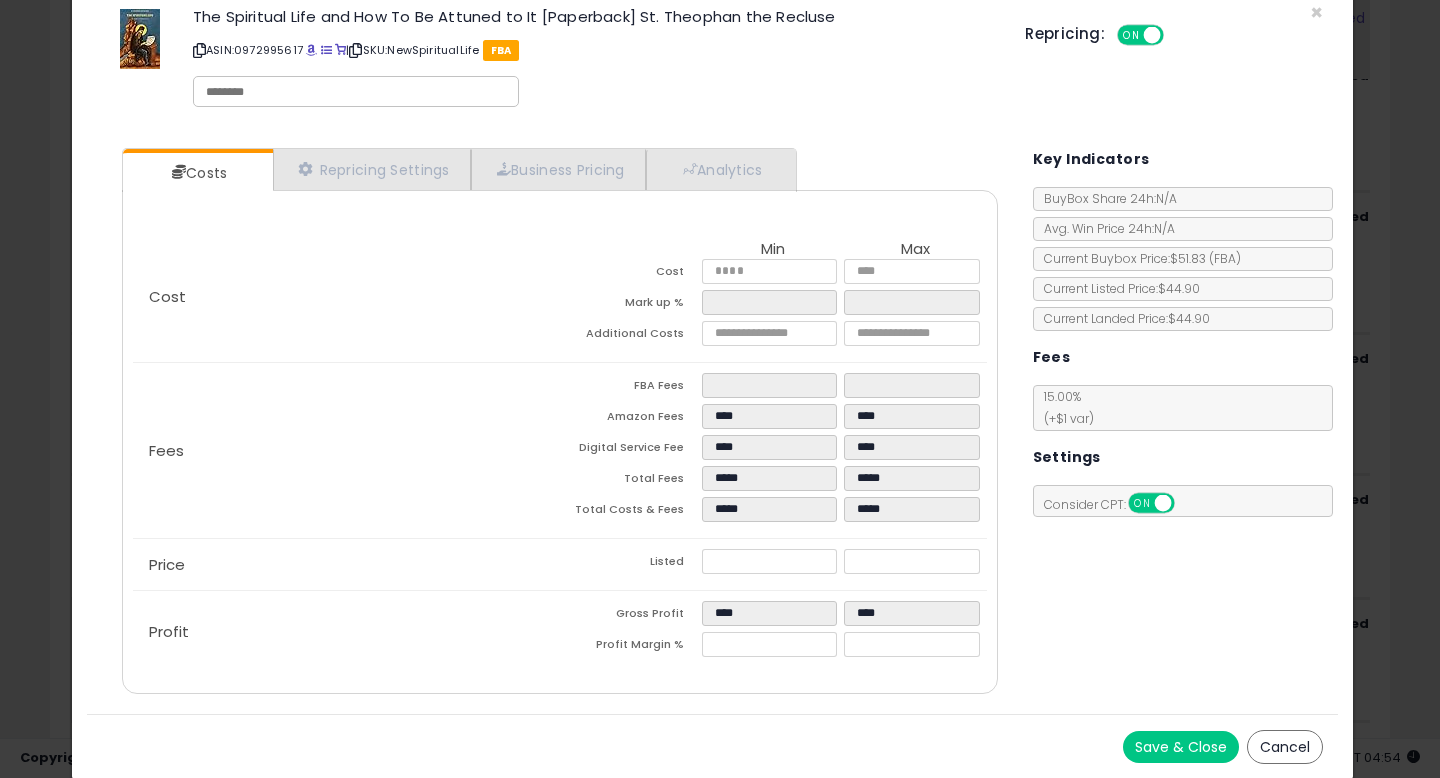 type on "*****" 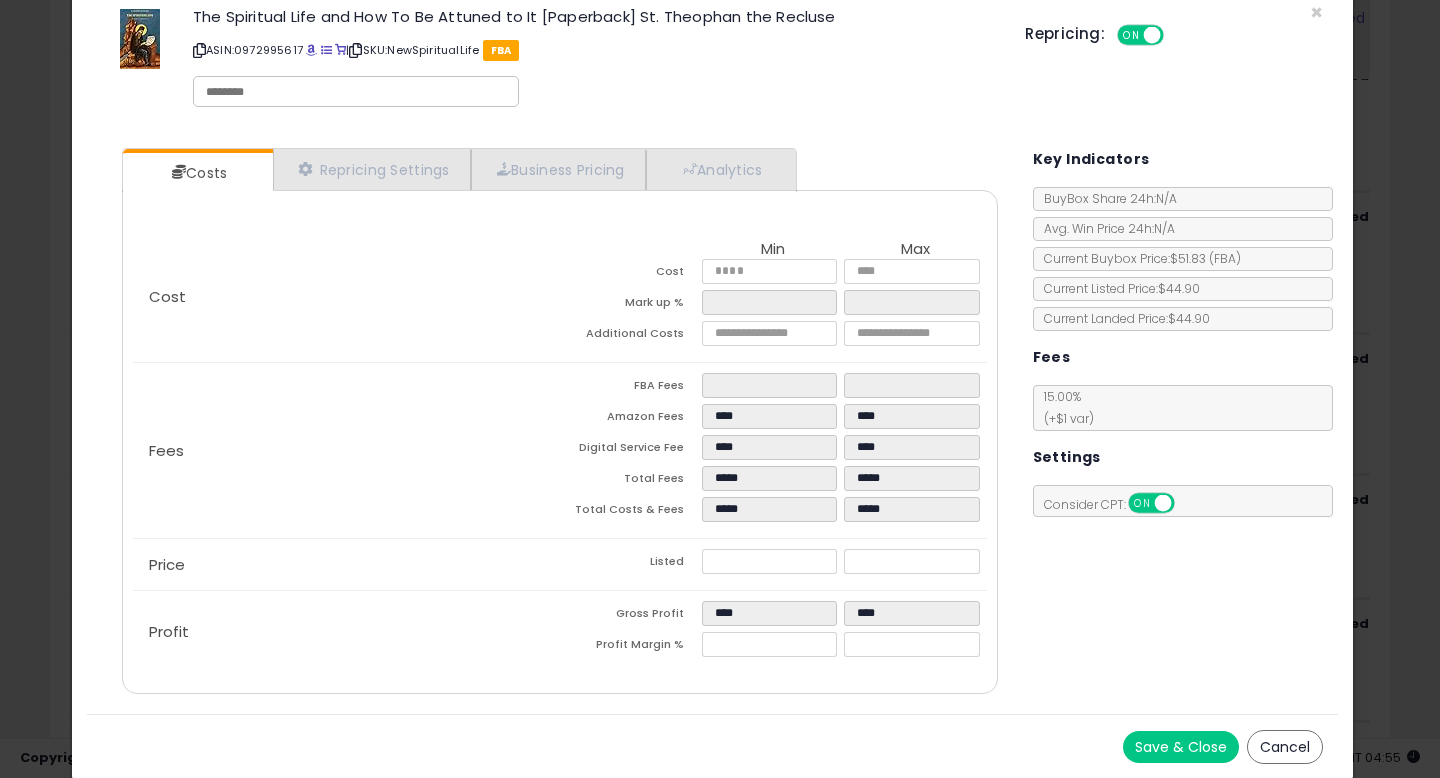 click on "Save & Close" at bounding box center [1181, 747] 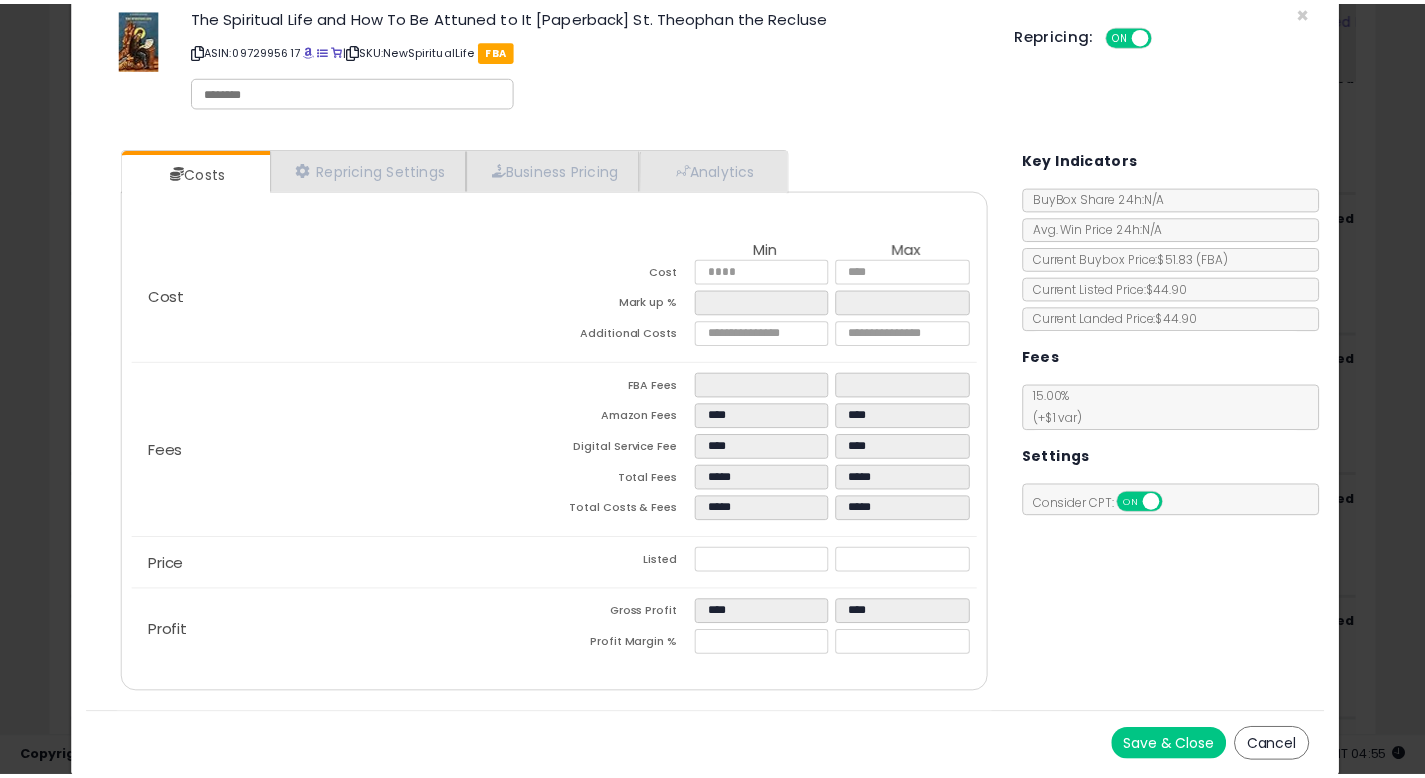 scroll, scrollTop: 0, scrollLeft: 0, axis: both 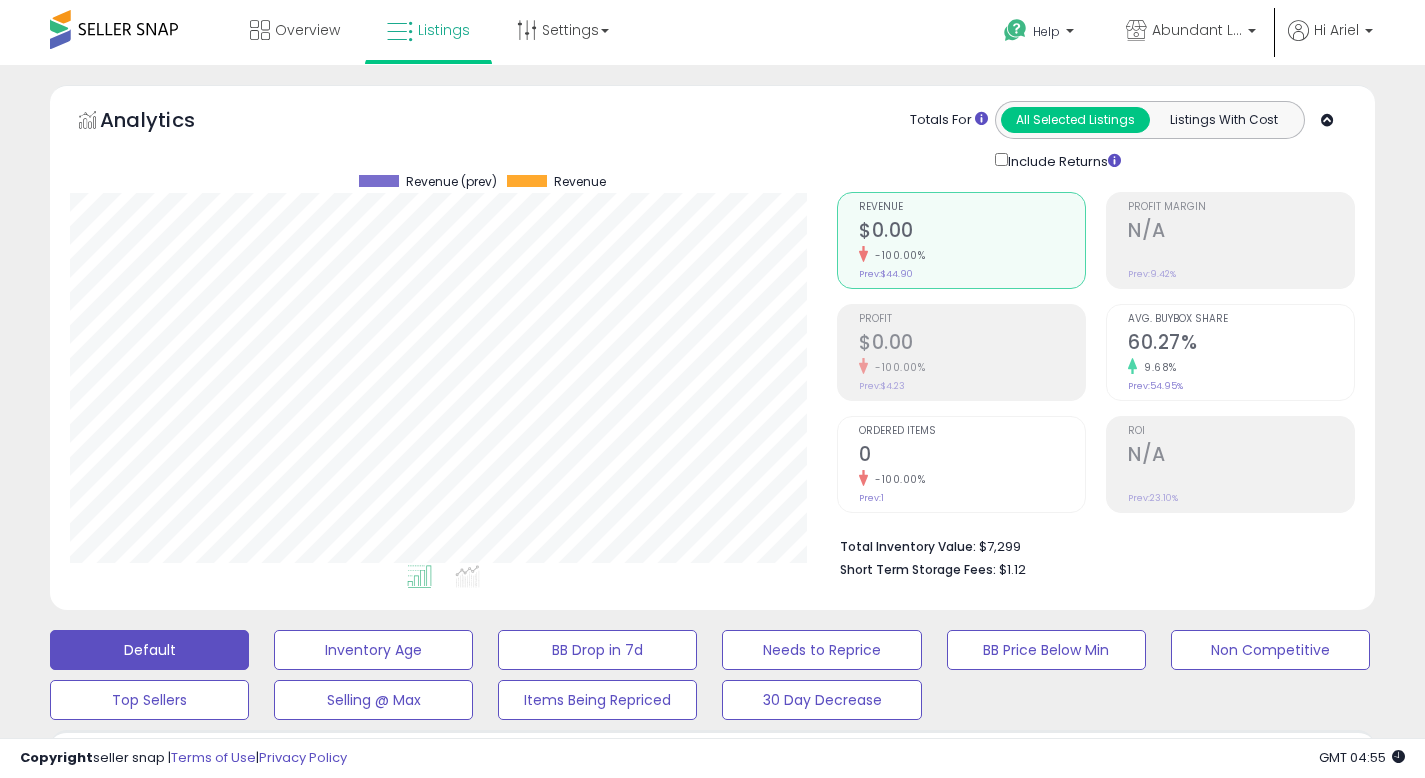 drag, startPoint x: 1439, startPoint y: 38, endPoint x: 1437, endPoint y: -122, distance: 160.0125 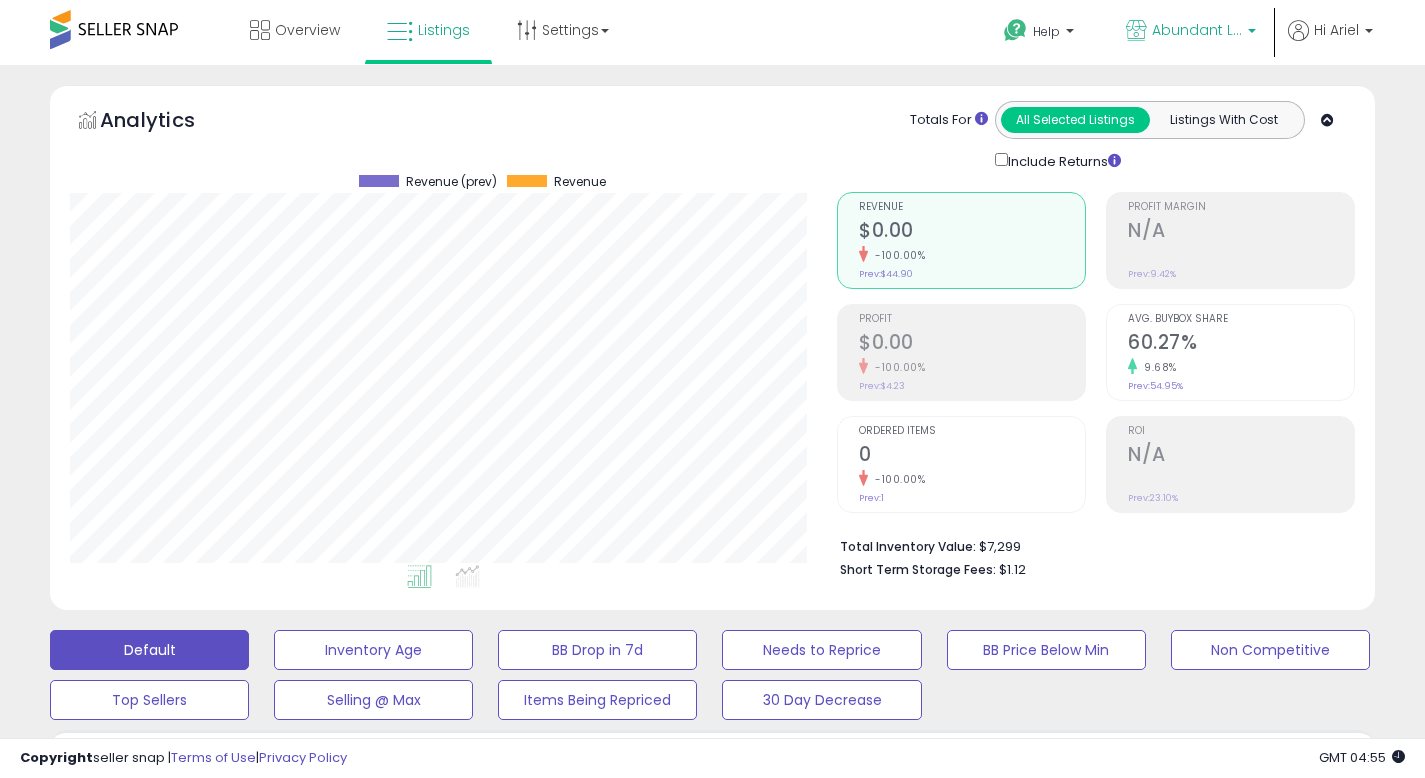 click on "Abundant Life (CA)" at bounding box center (1197, 30) 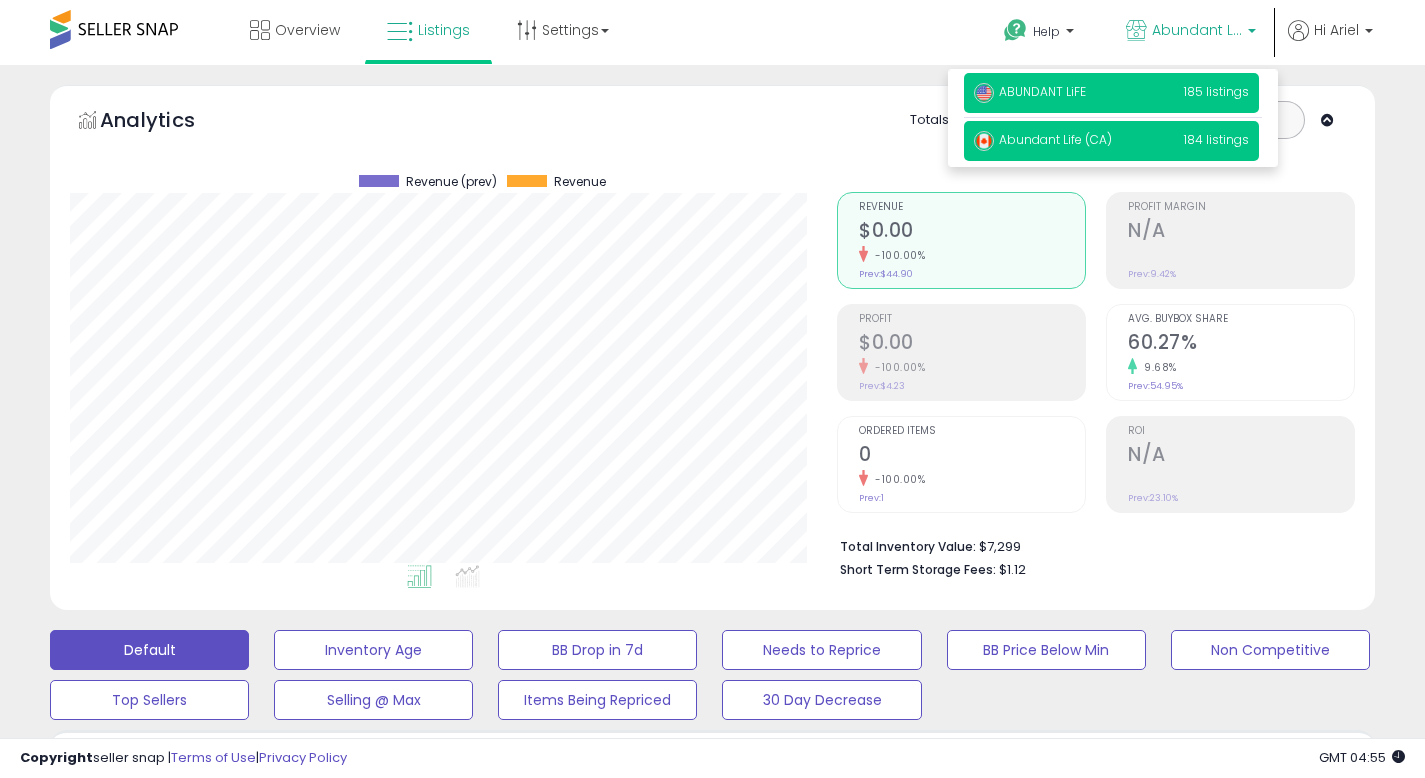 click on "ABUNDANT LiFE
185
listings" at bounding box center (1111, 93) 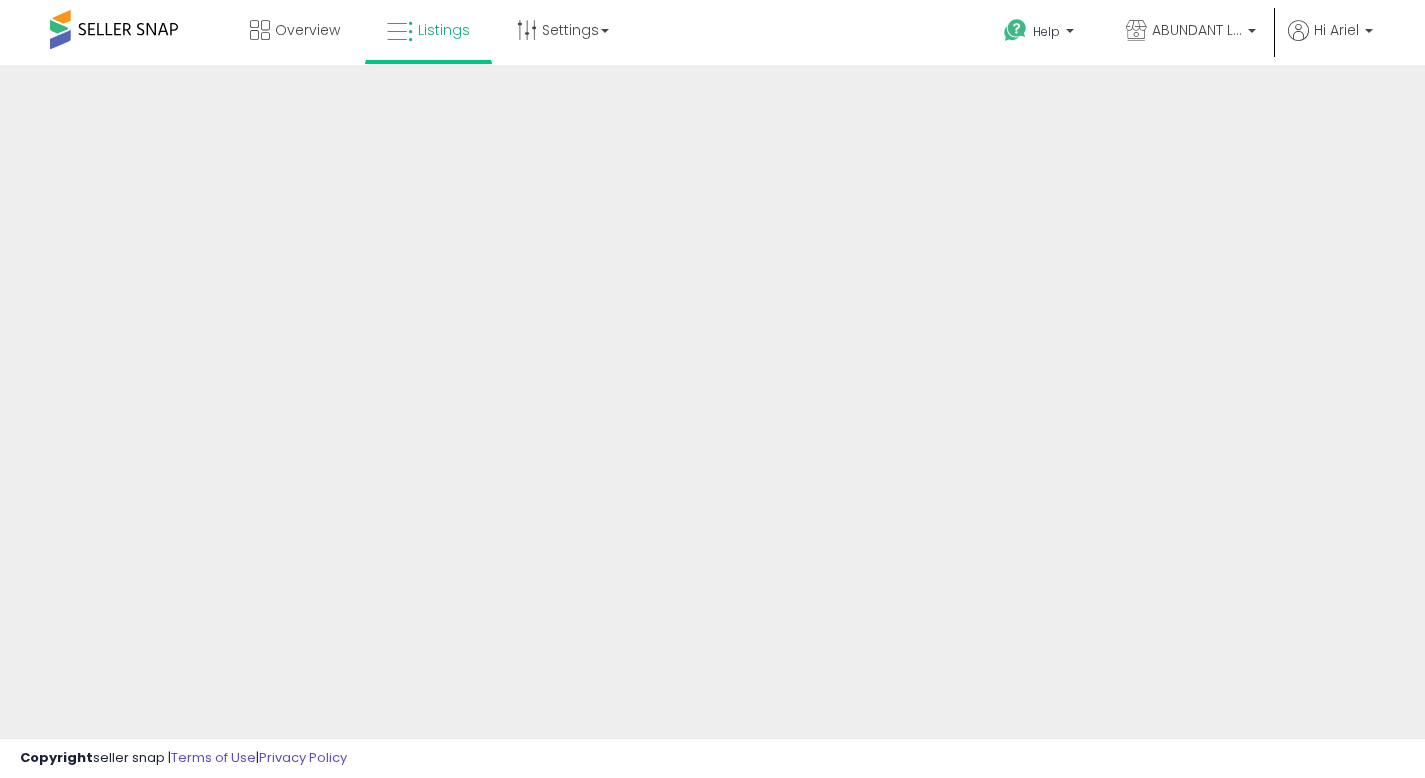scroll, scrollTop: 0, scrollLeft: 0, axis: both 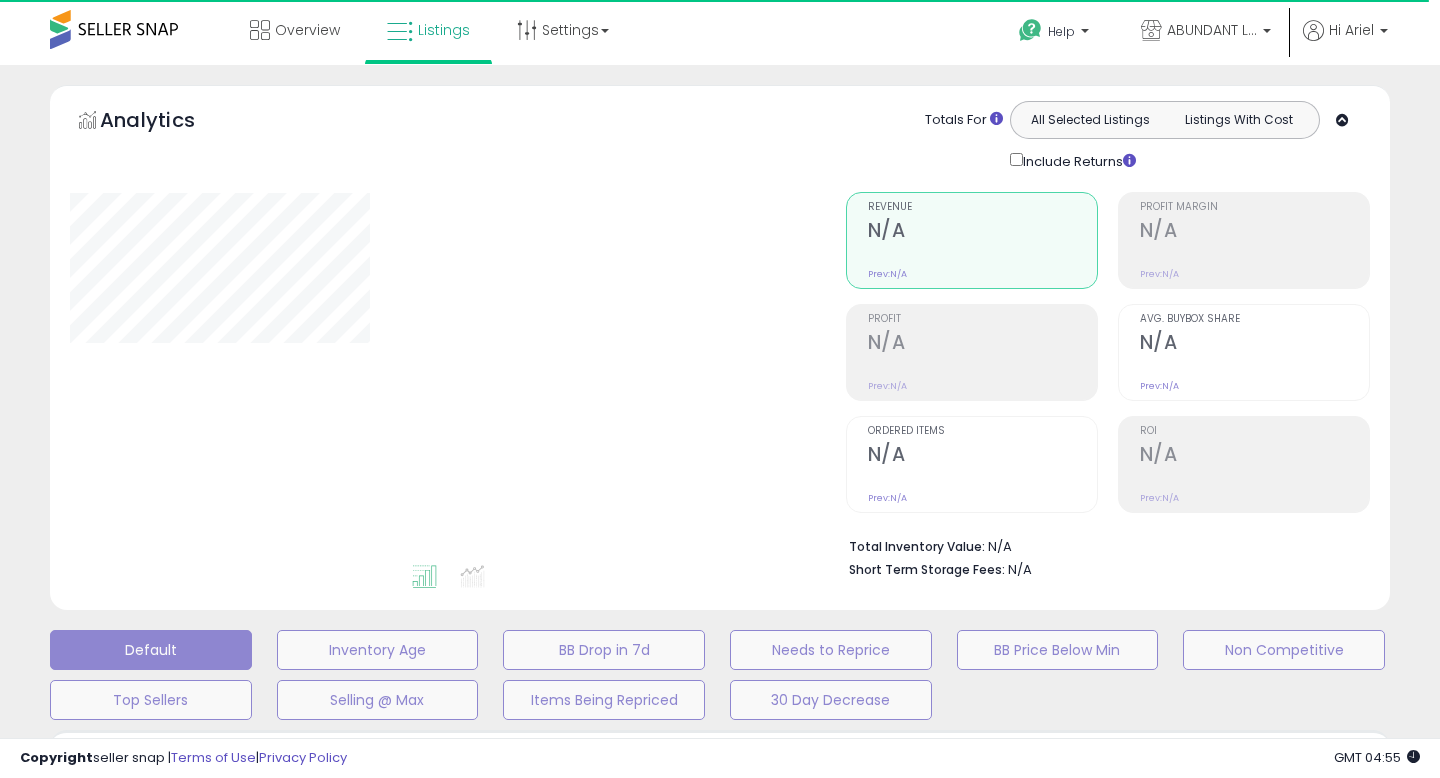 type on "****" 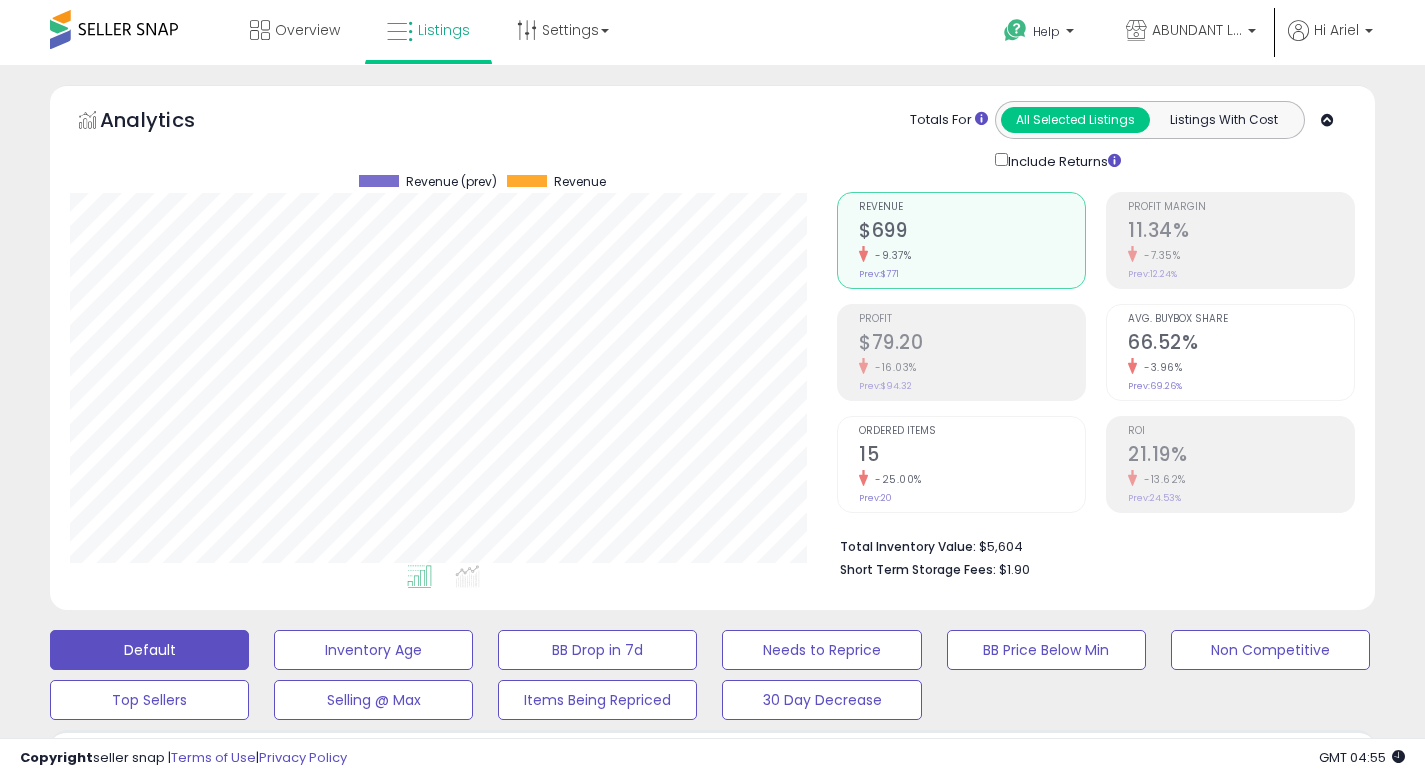 scroll, scrollTop: 999590, scrollLeft: 999233, axis: both 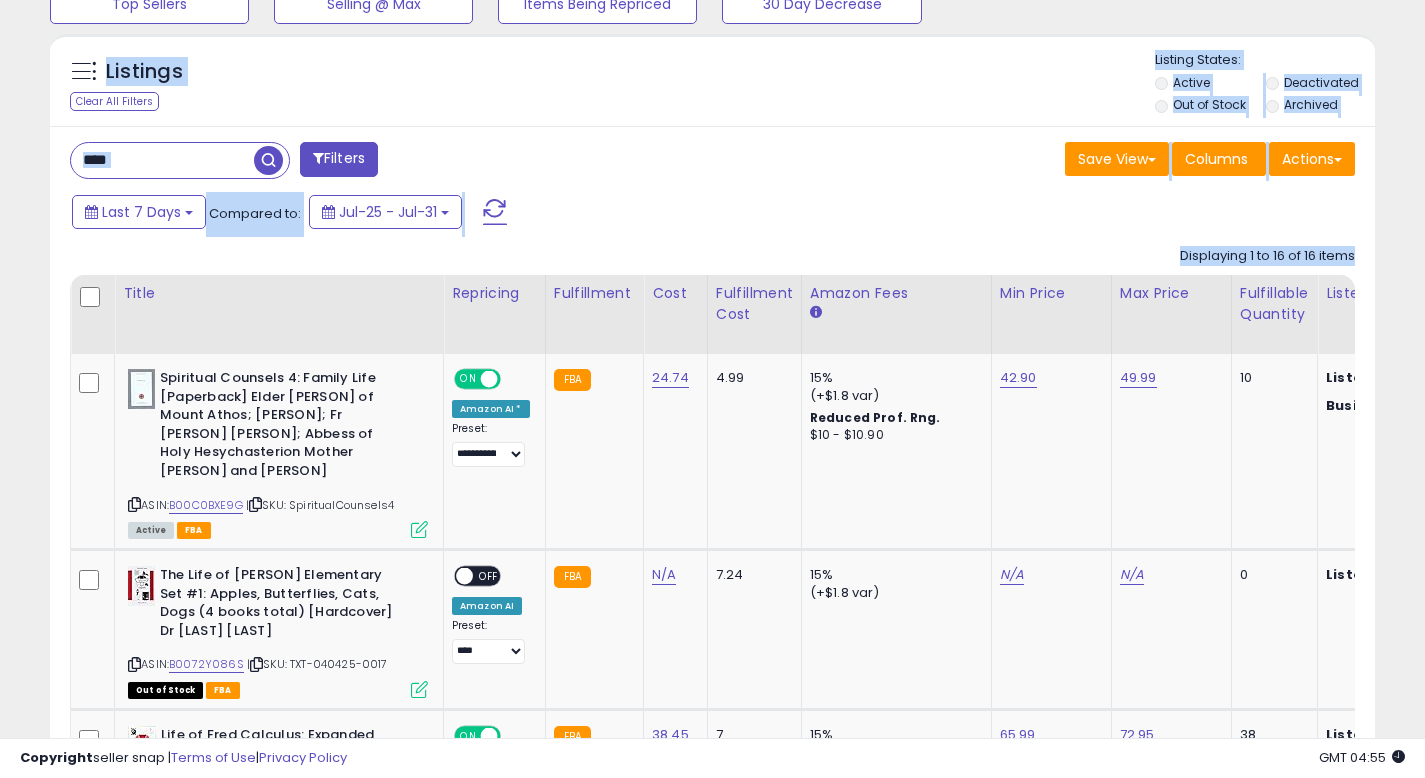 drag, startPoint x: 1439, startPoint y: 100, endPoint x: 1433, endPoint y: 248, distance: 148.12157 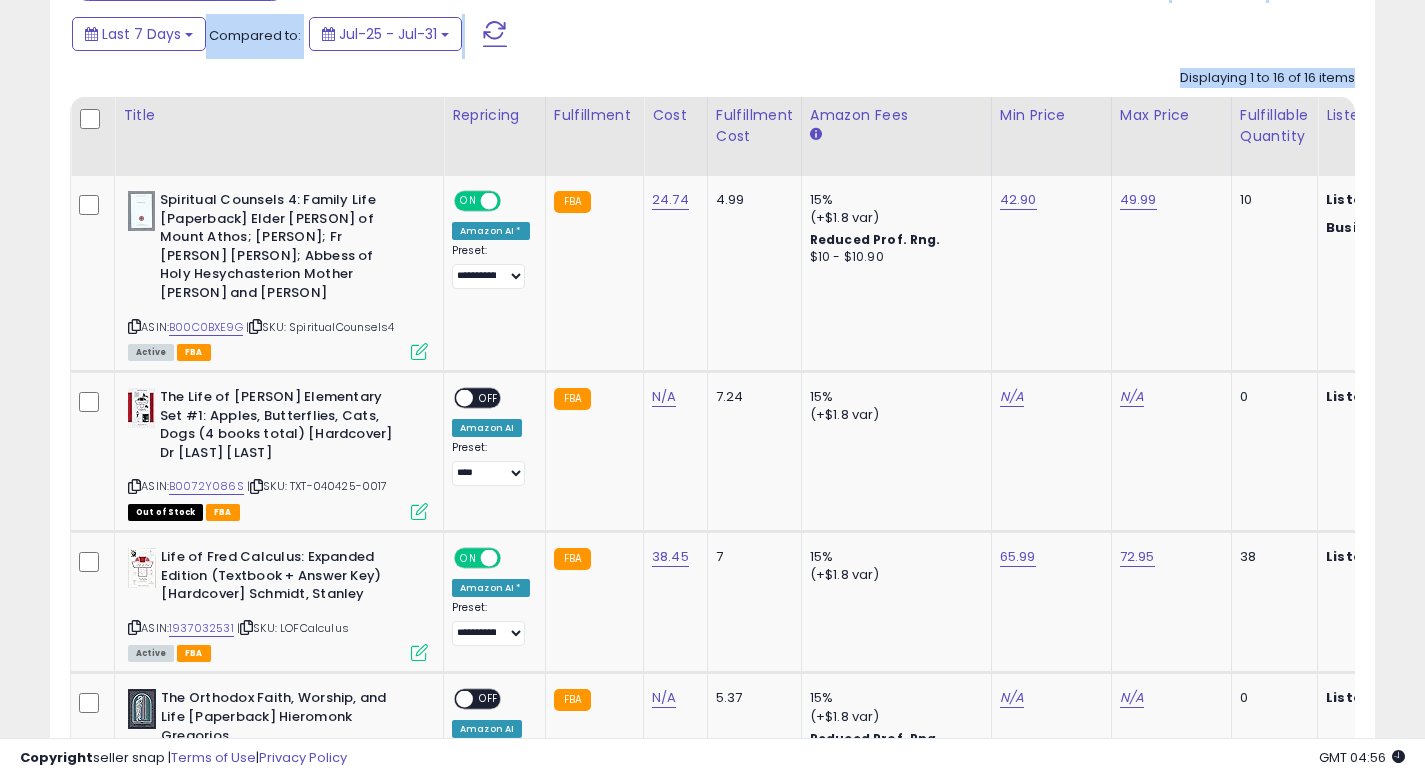 scroll, scrollTop: 167, scrollLeft: 0, axis: vertical 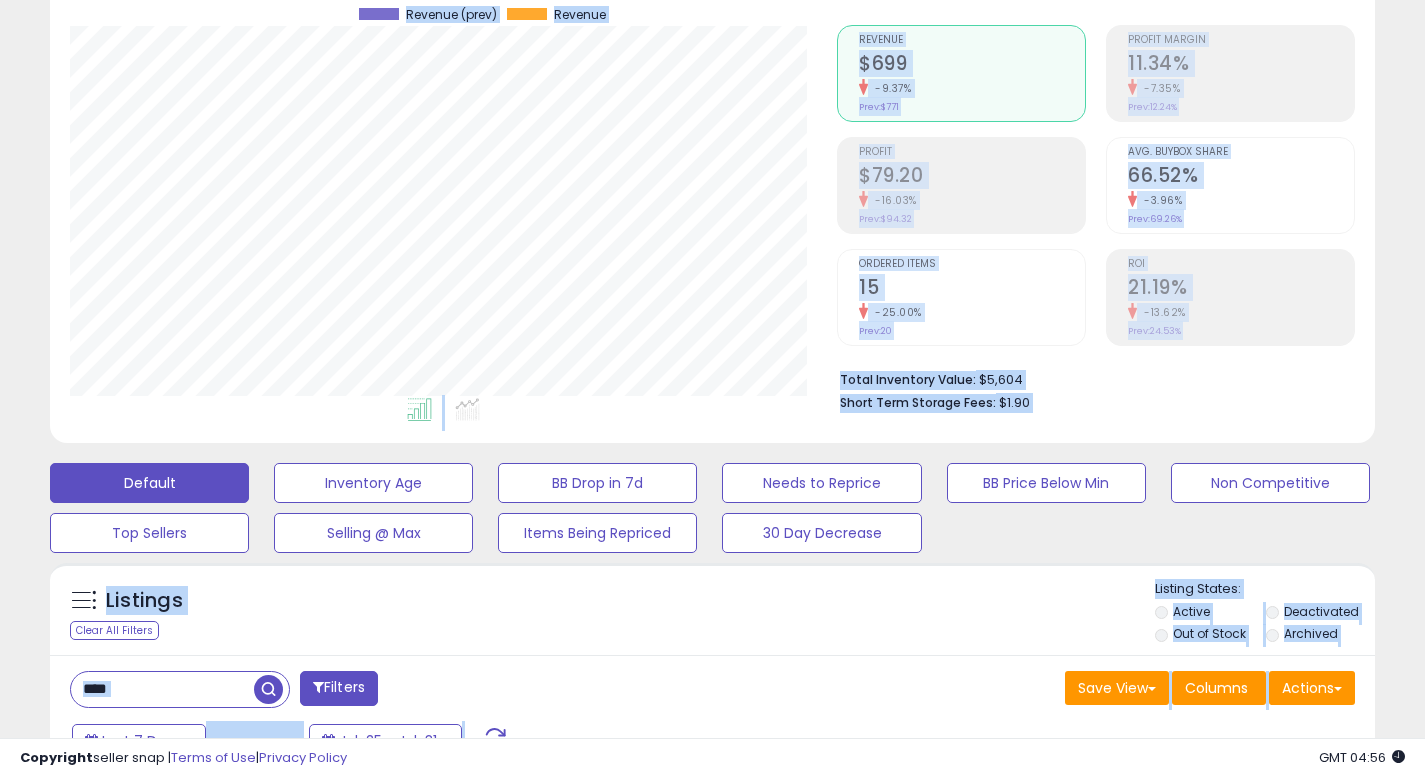 click on "Listings
Clear All Filters
Listing States:" at bounding box center (712, 614) 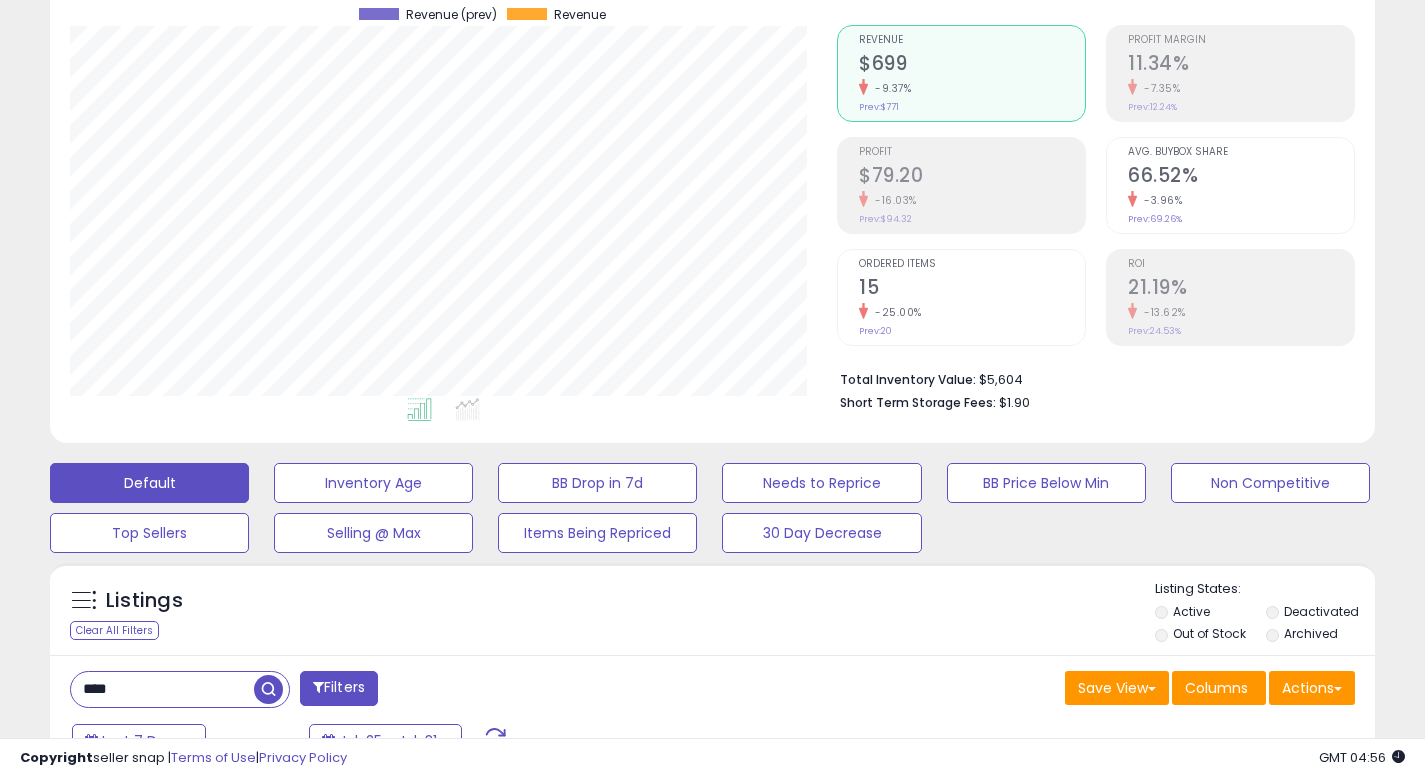 scroll, scrollTop: 0, scrollLeft: 0, axis: both 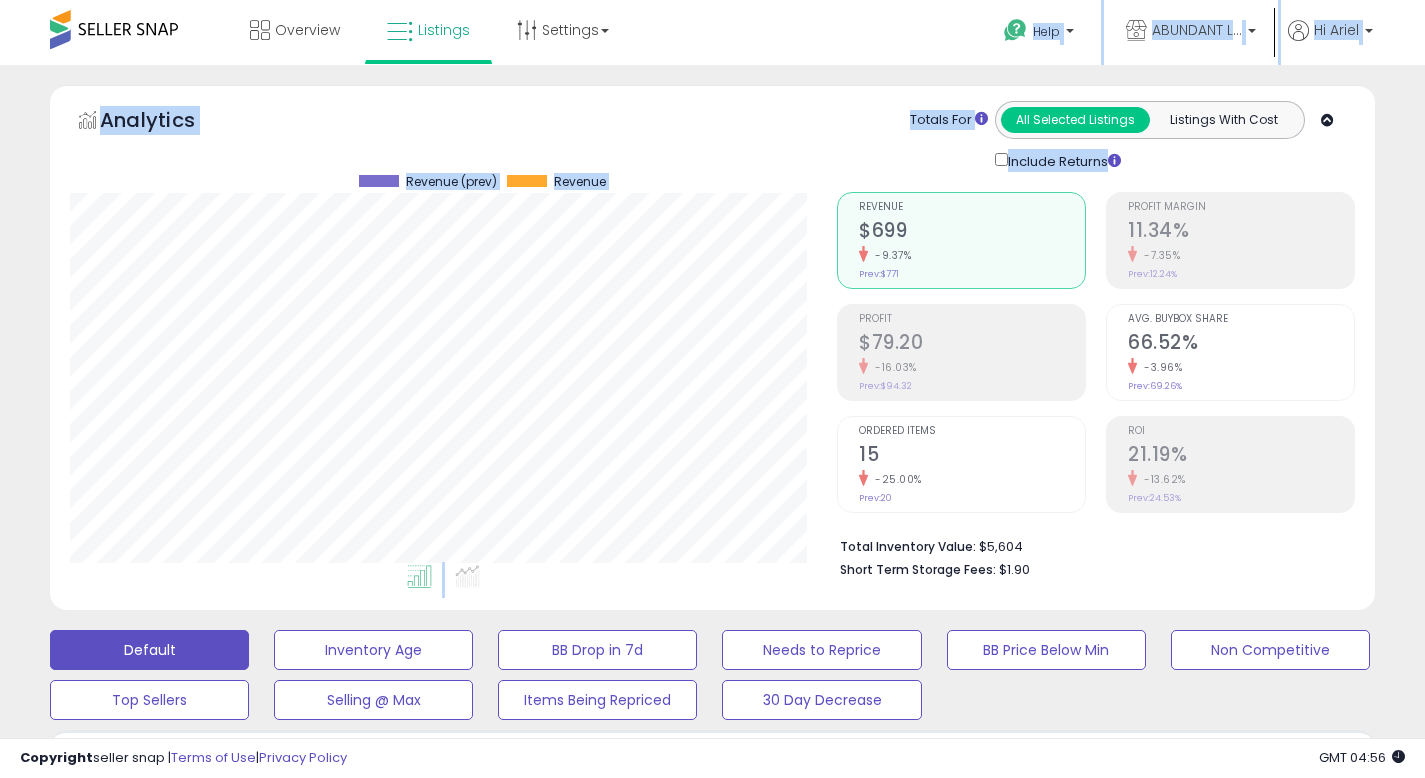 drag, startPoint x: 1435, startPoint y: -67, endPoint x: 1434, endPoint y: -79, distance: 12.0415945 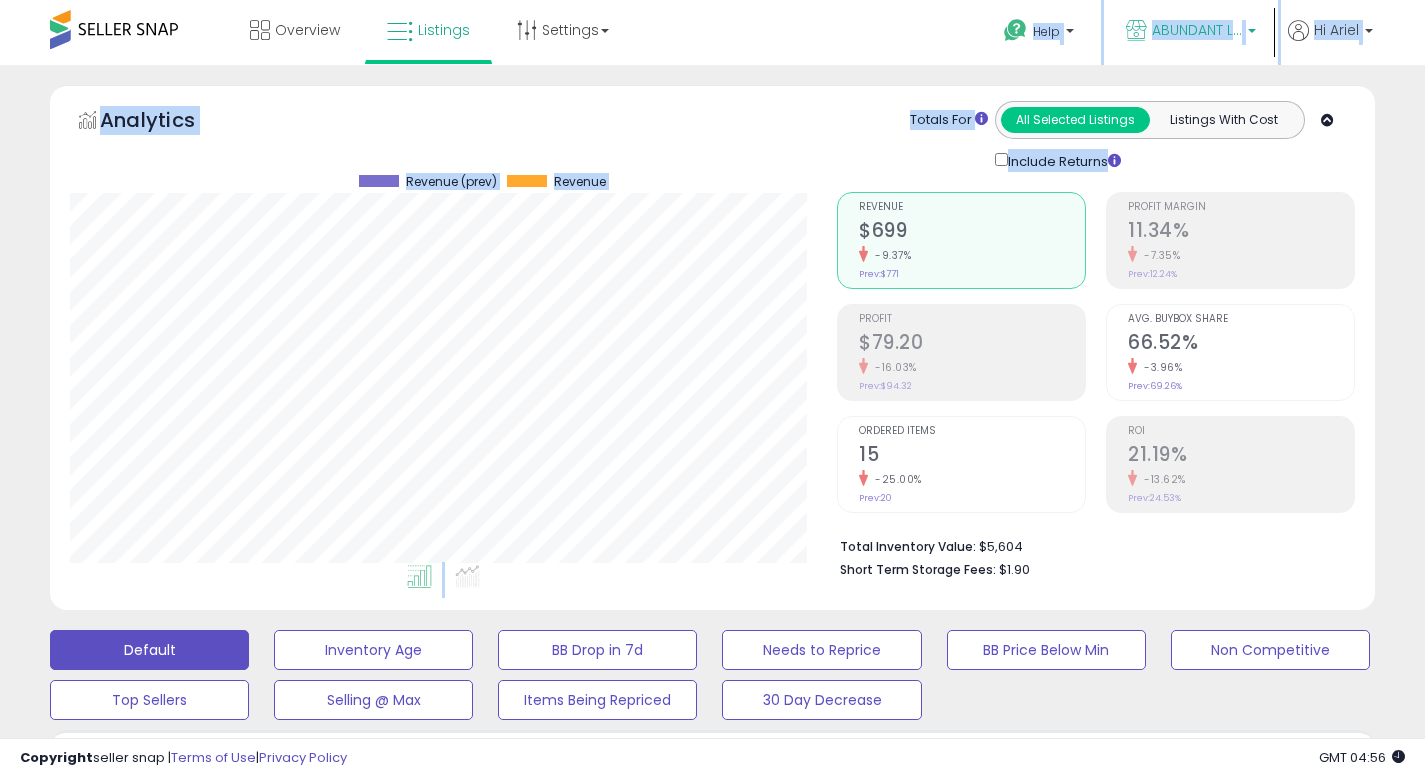 click on "ABUNDANT LiFE" at bounding box center (1197, 30) 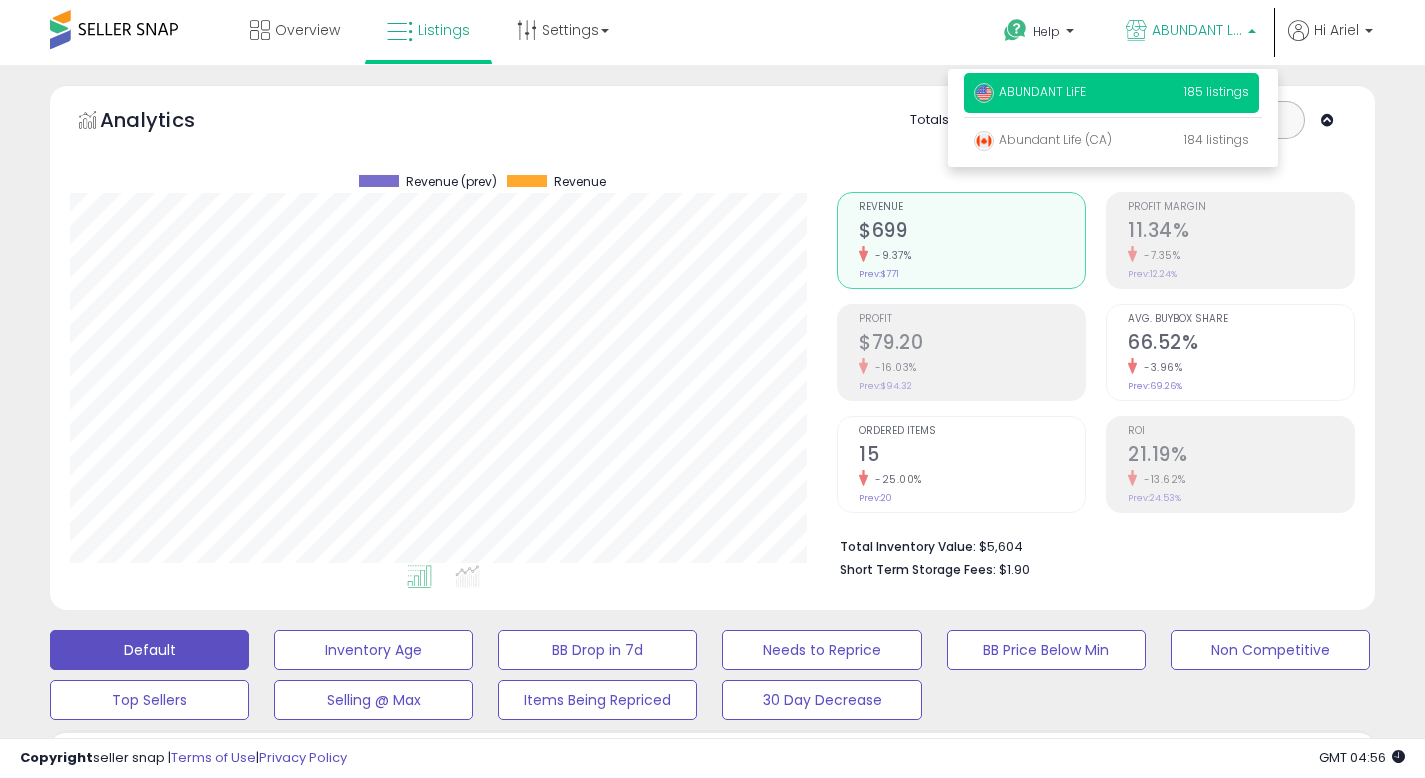 click on "Overview
Listings
Settings" at bounding box center [455, 42] 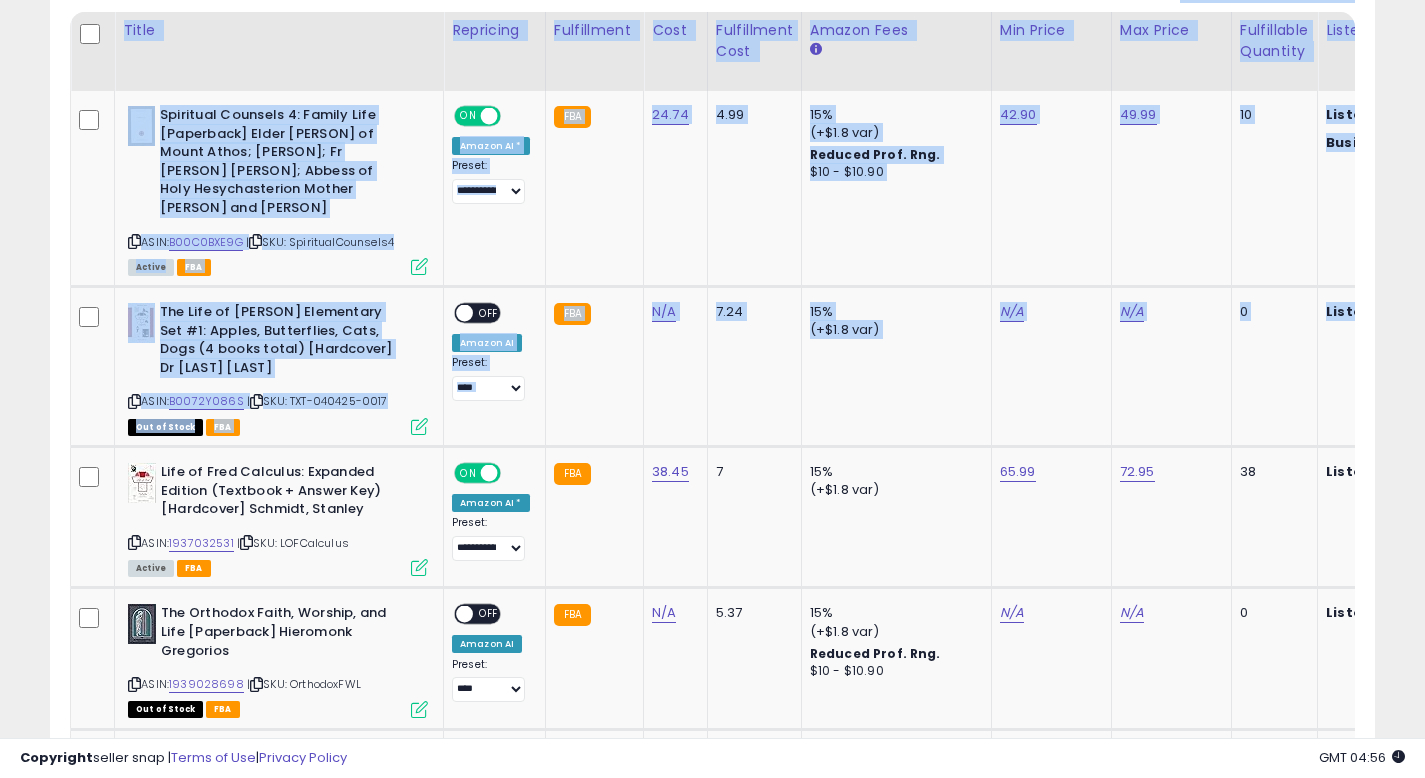 drag, startPoint x: 1439, startPoint y: 111, endPoint x: 1423, endPoint y: 166, distance: 57.280014 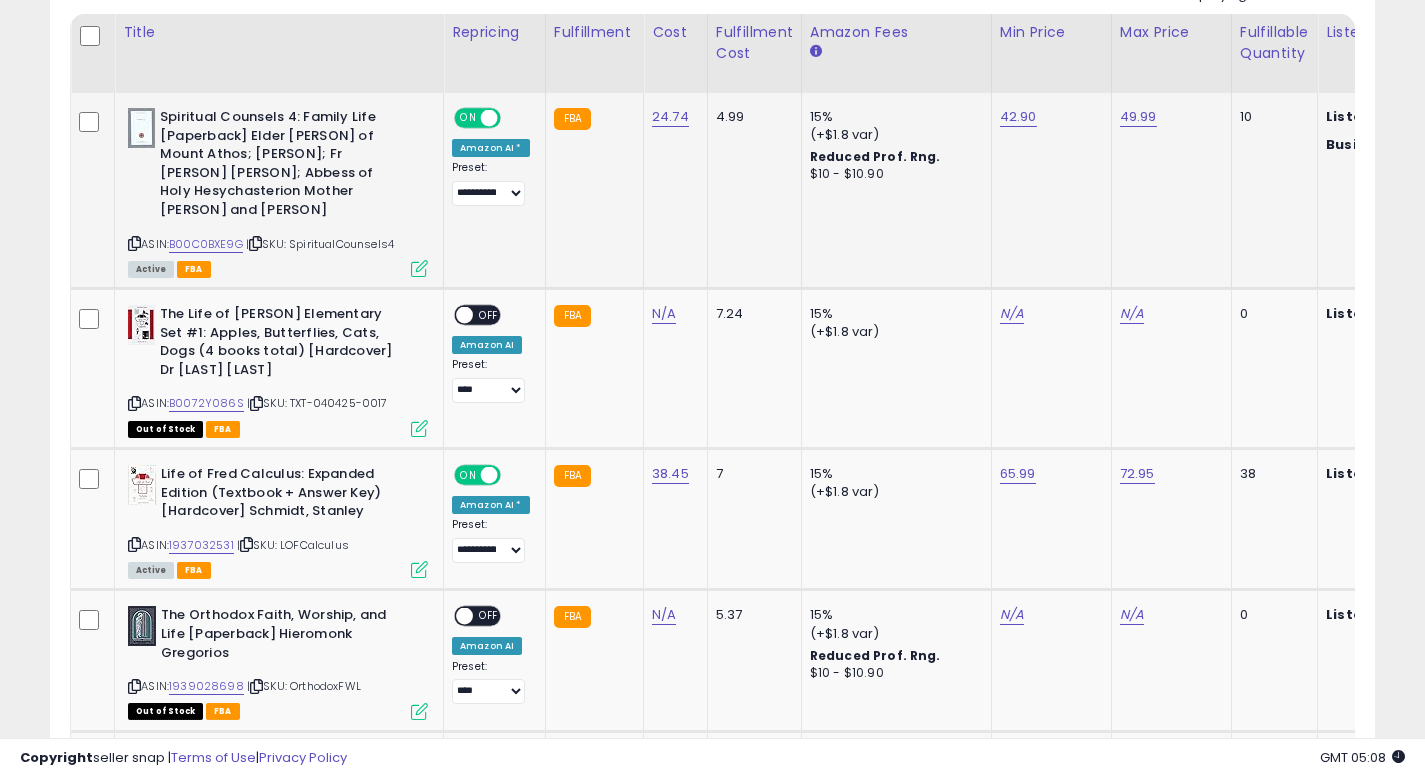 click 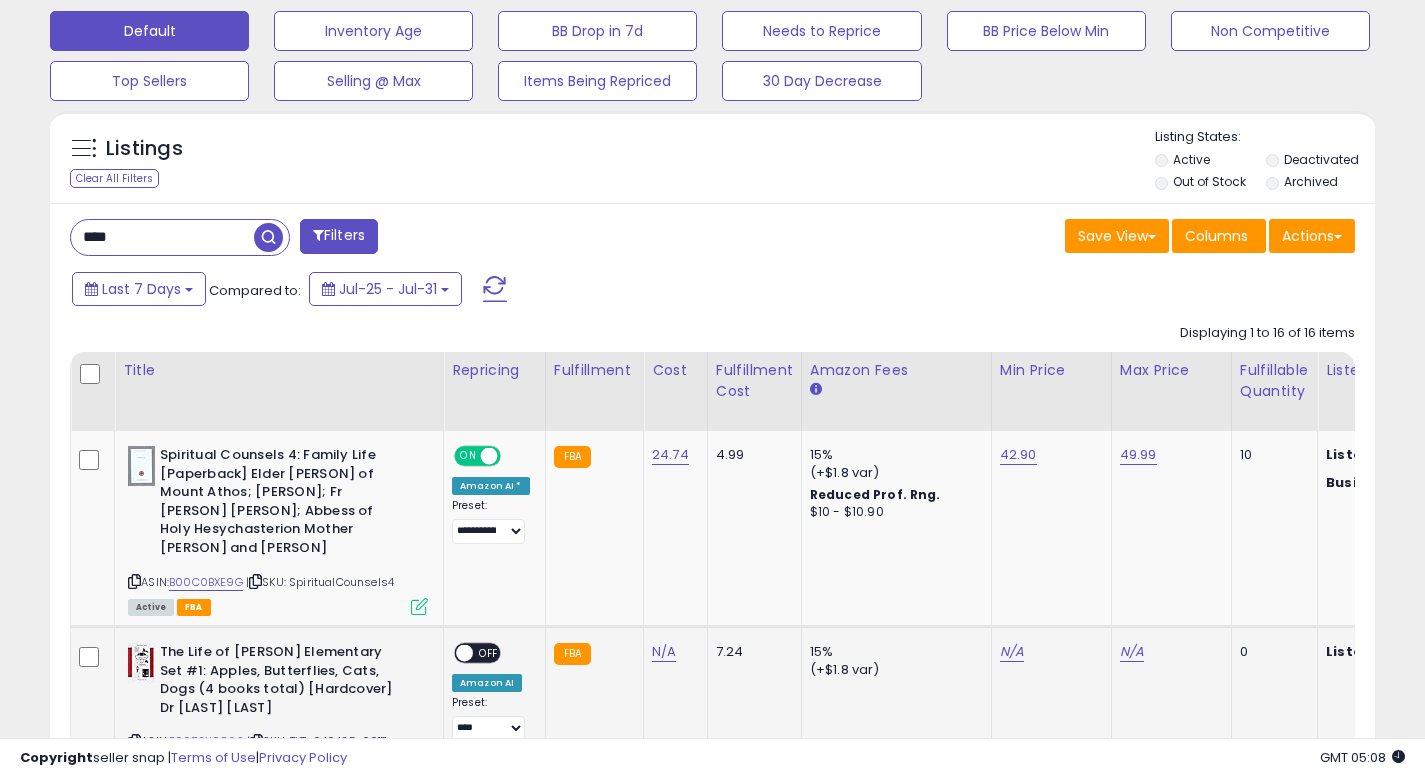 scroll, scrollTop: 631, scrollLeft: 0, axis: vertical 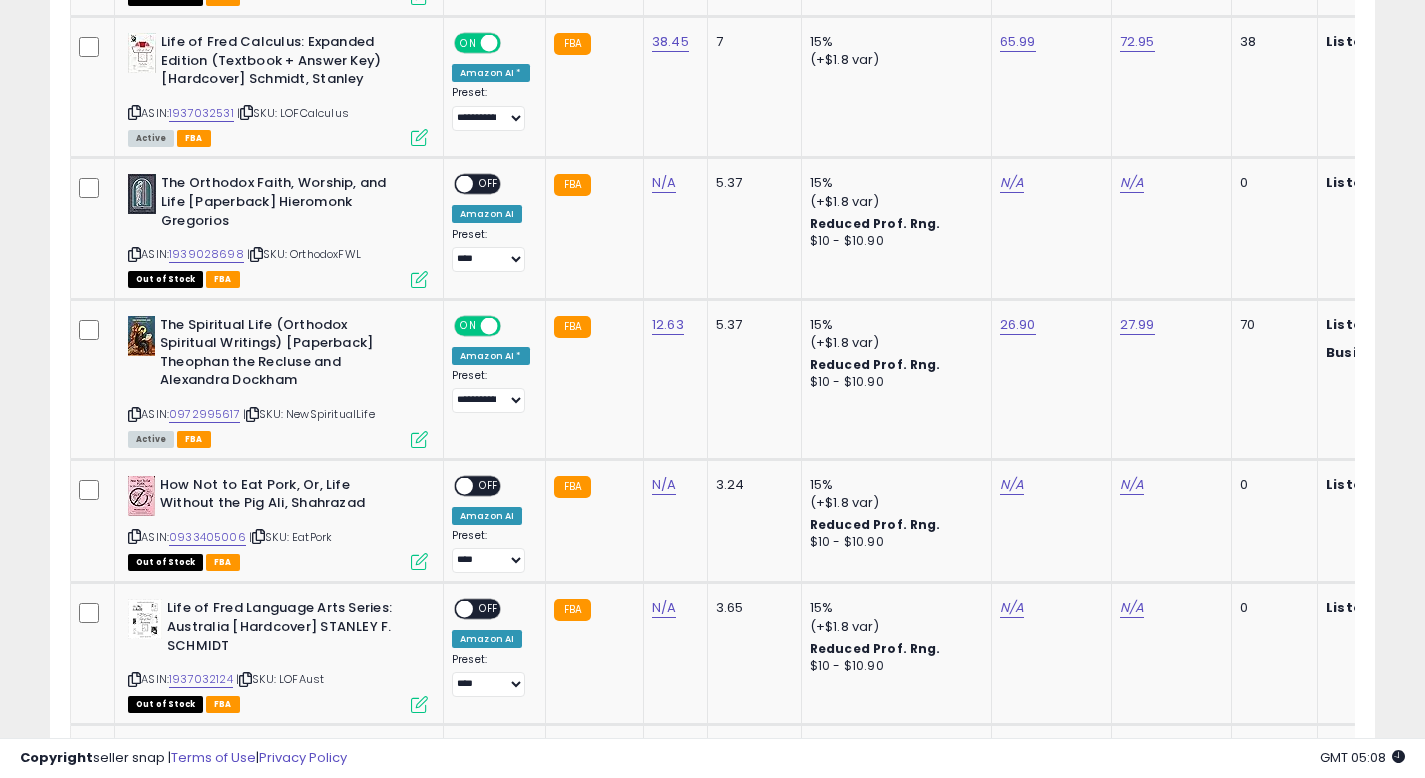 drag, startPoint x: 1439, startPoint y: 340, endPoint x: 1407, endPoint y: 0, distance: 341.50256 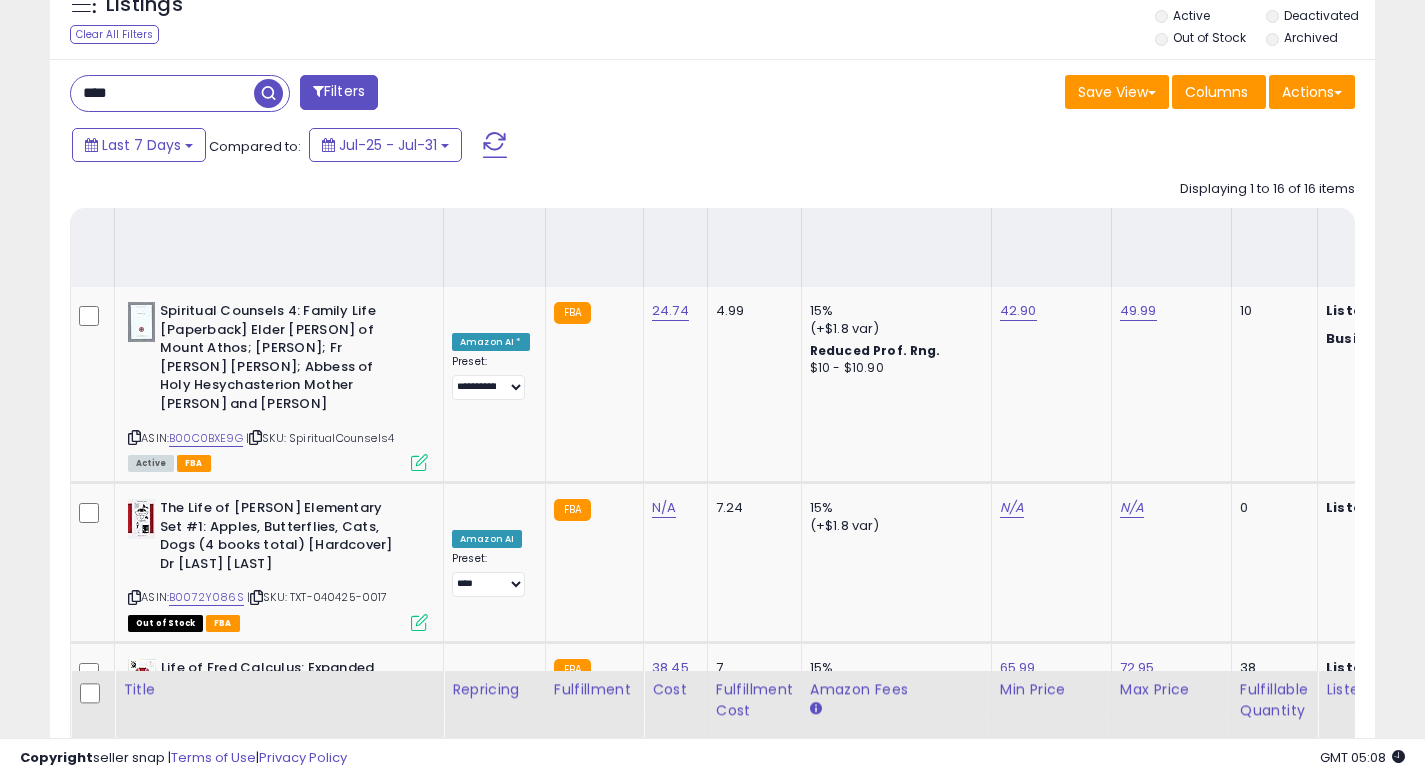 drag, startPoint x: 1428, startPoint y: 405, endPoint x: 1430, endPoint y: -122, distance: 527.0038 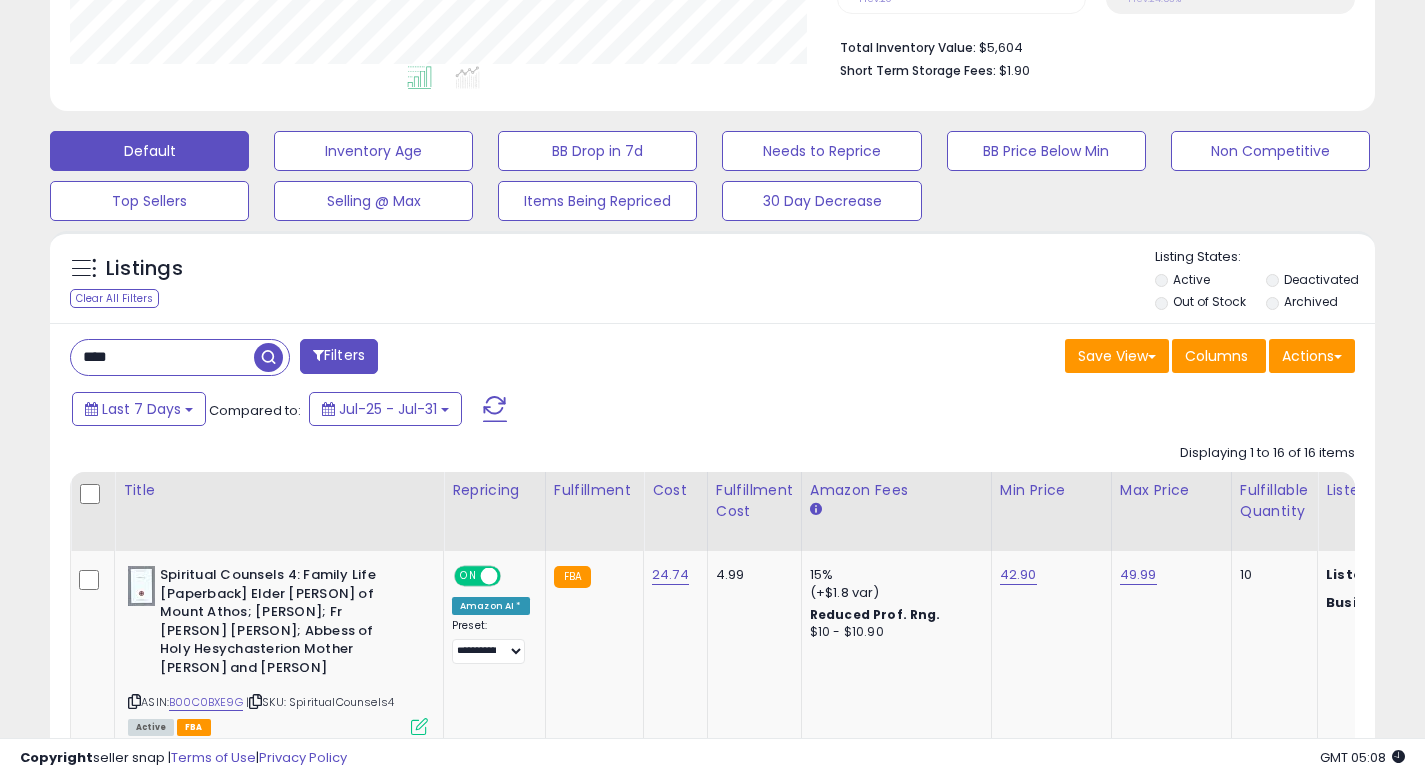 scroll, scrollTop: 0, scrollLeft: 0, axis: both 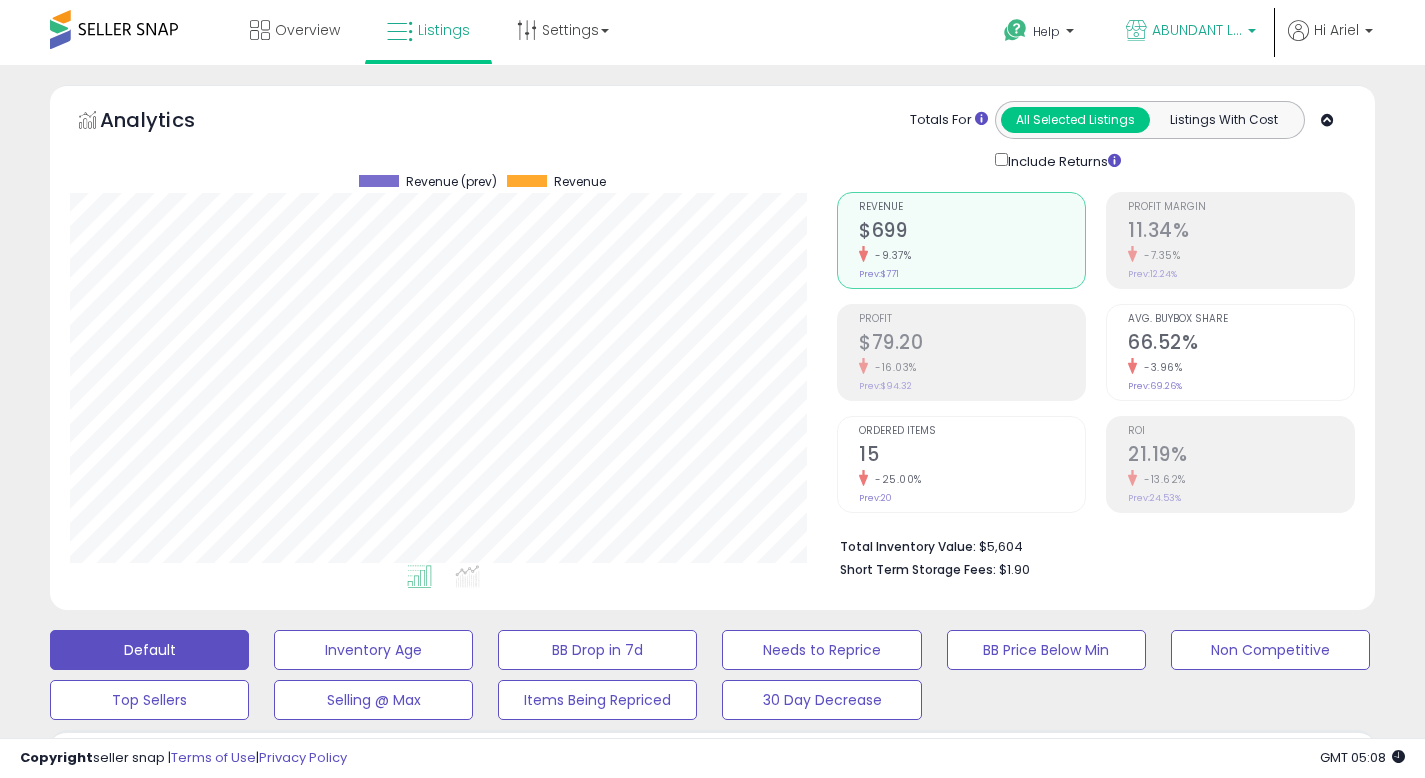 click on "ABUNDANT LiFE" at bounding box center (1197, 30) 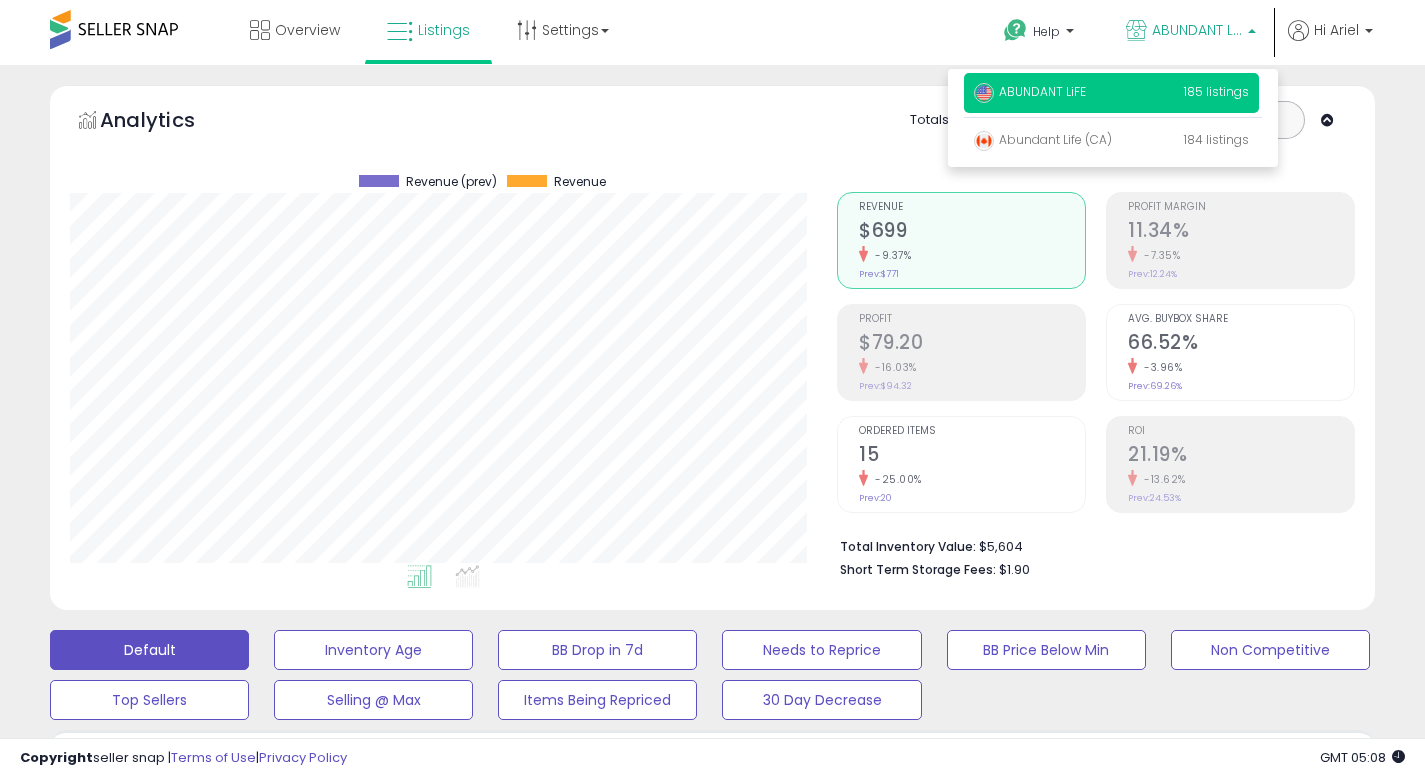 click on "ABUNDANT LiFE" at bounding box center (1030, 91) 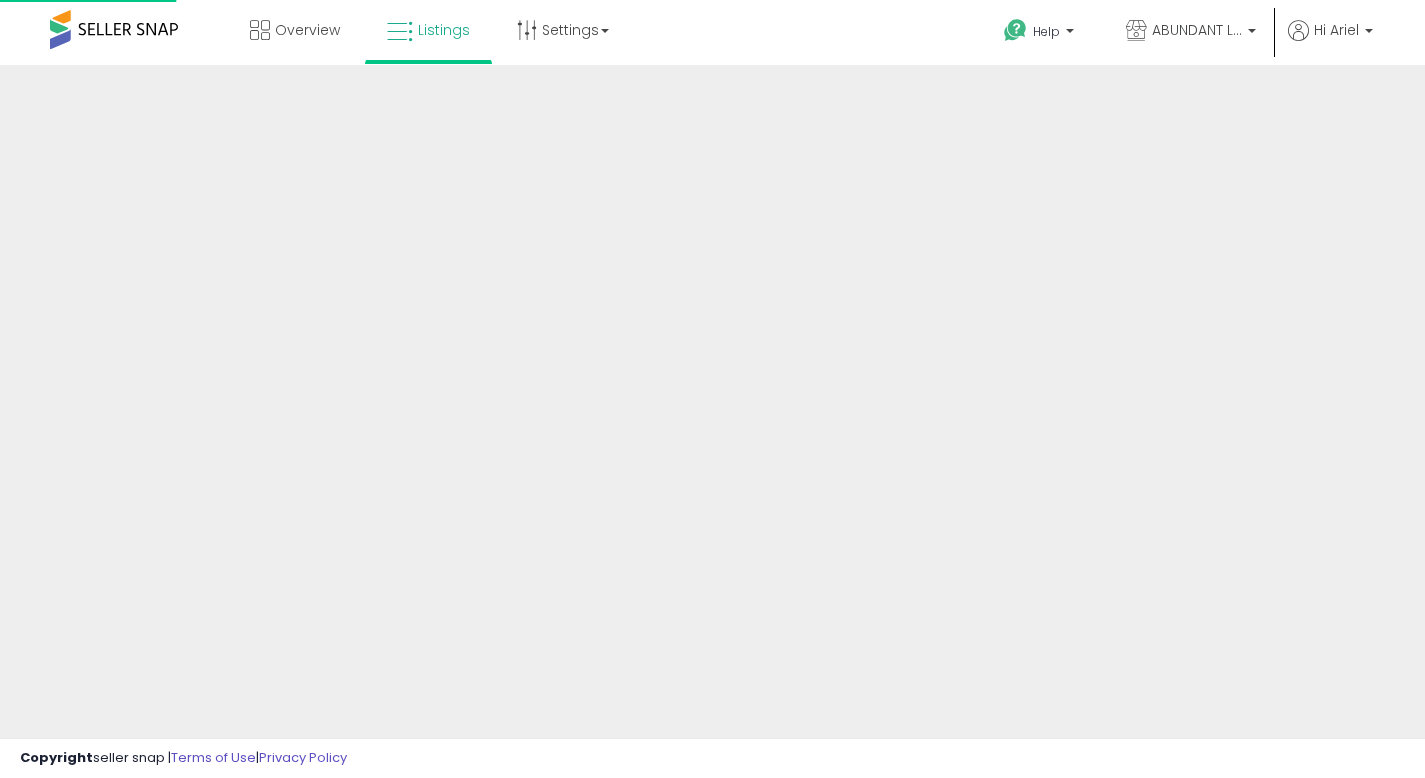 scroll, scrollTop: 0, scrollLeft: 0, axis: both 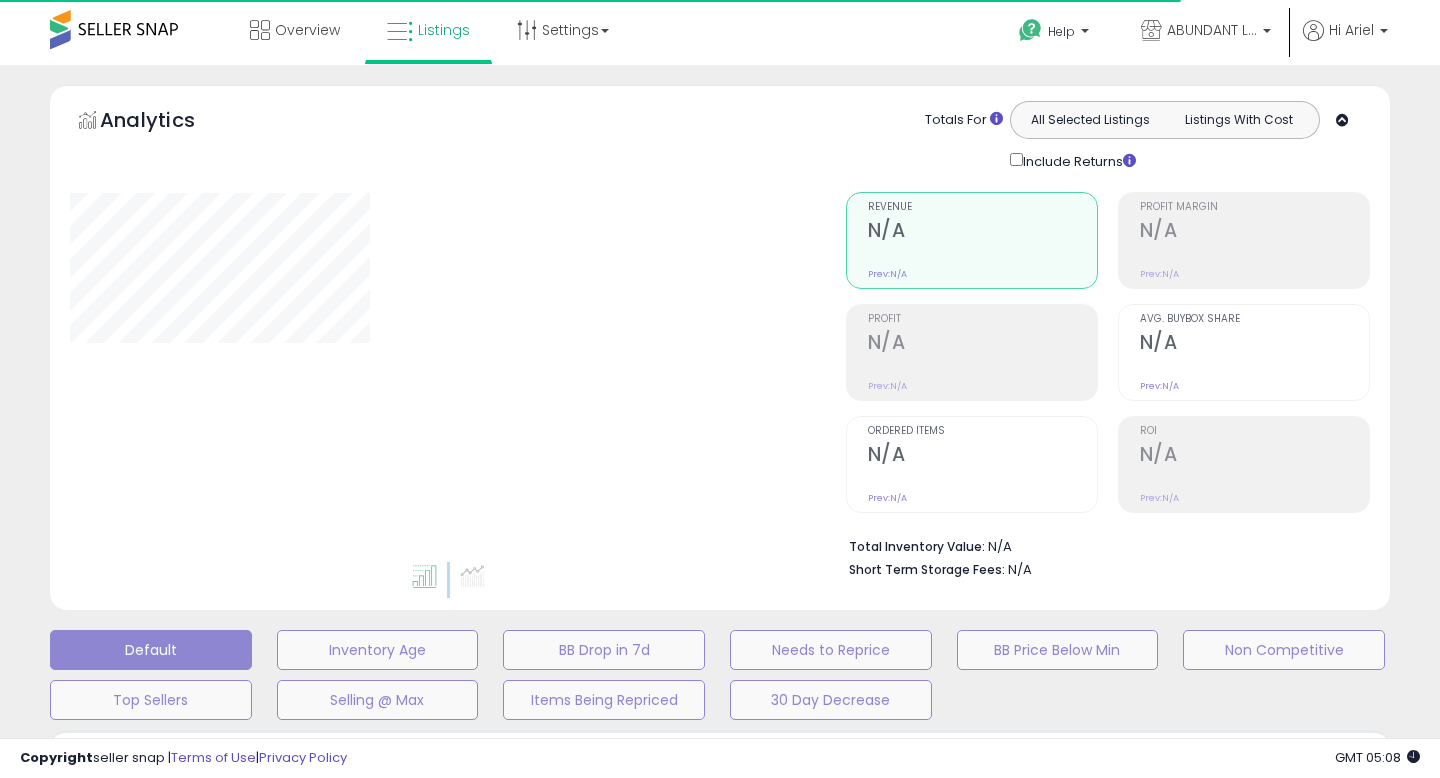 drag, startPoint x: 1434, startPoint y: 118, endPoint x: 1433, endPoint y: 129, distance: 11.045361 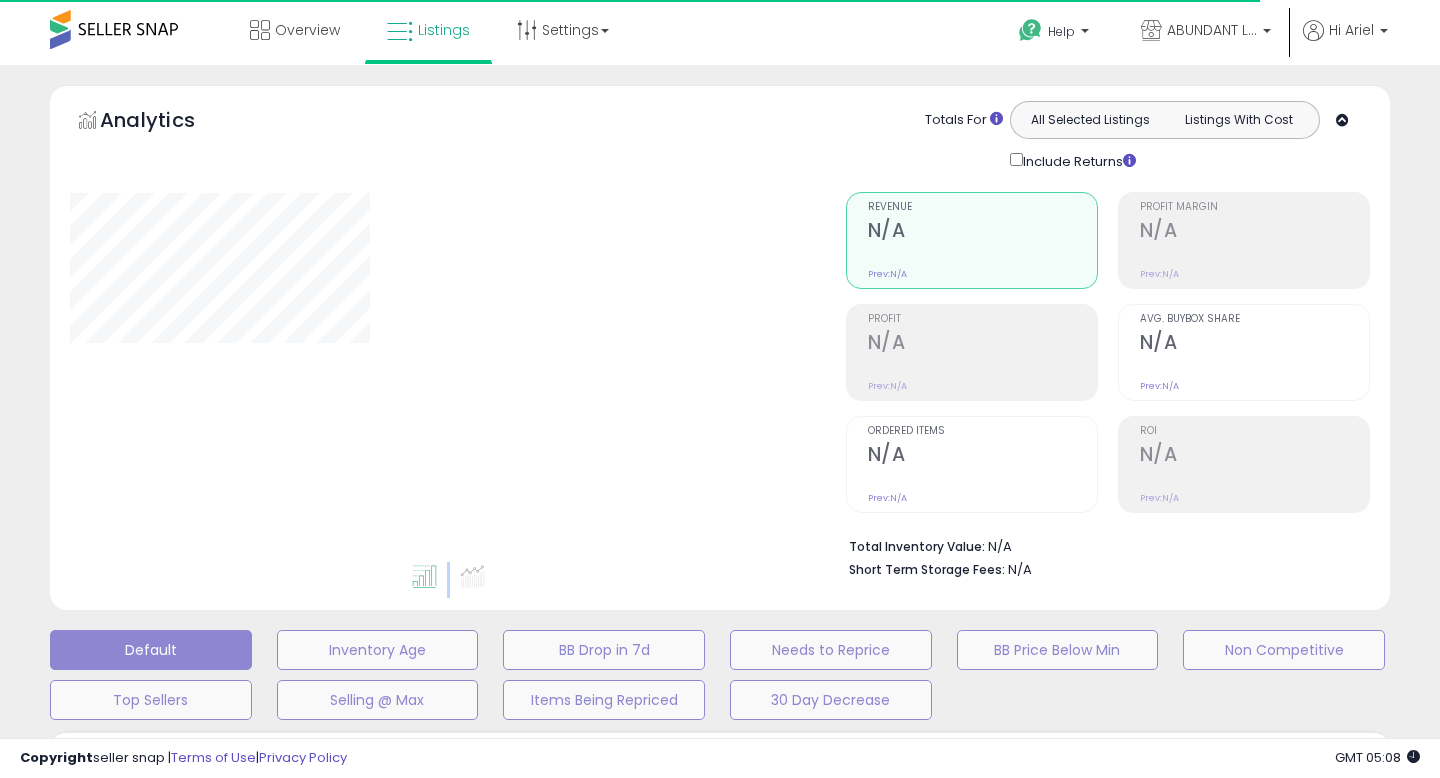 type on "****" 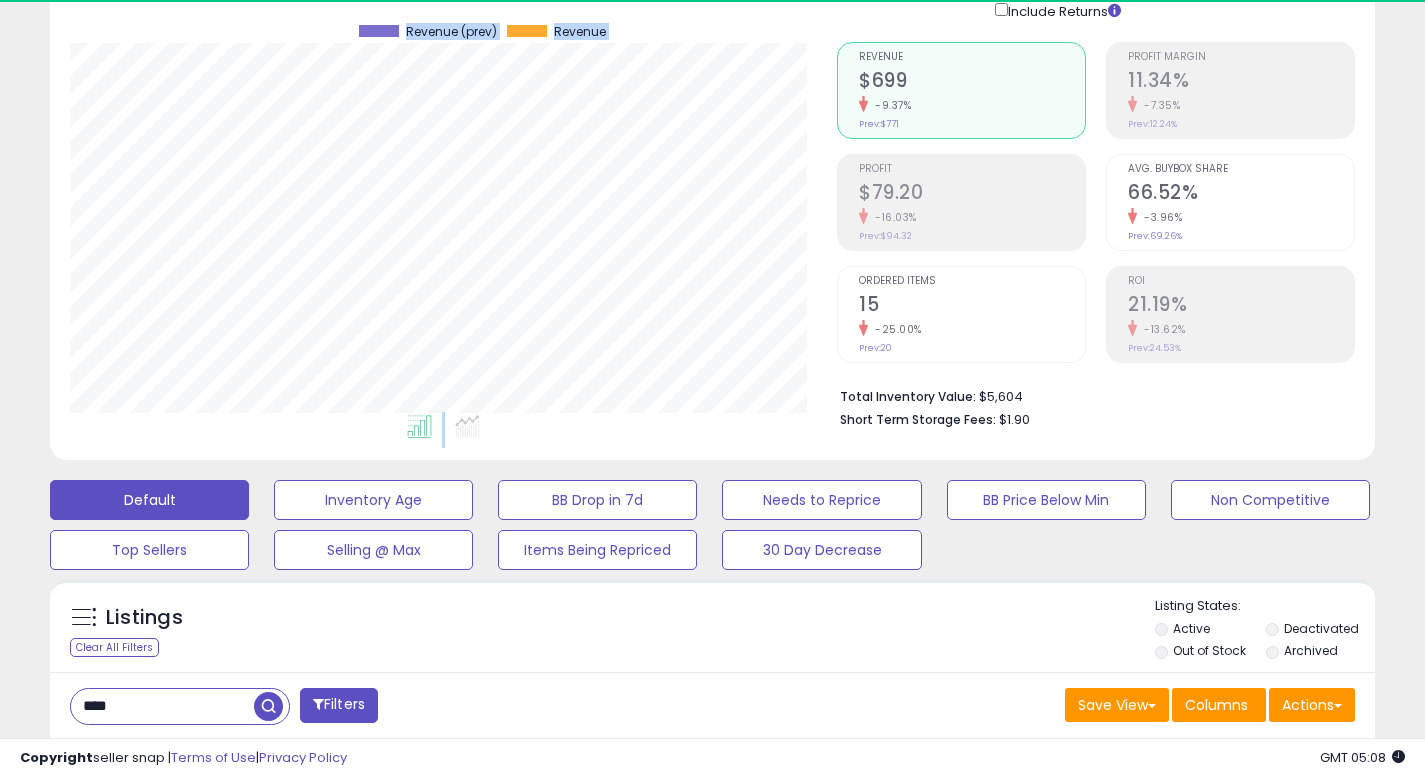 scroll, scrollTop: 413, scrollLeft: 0, axis: vertical 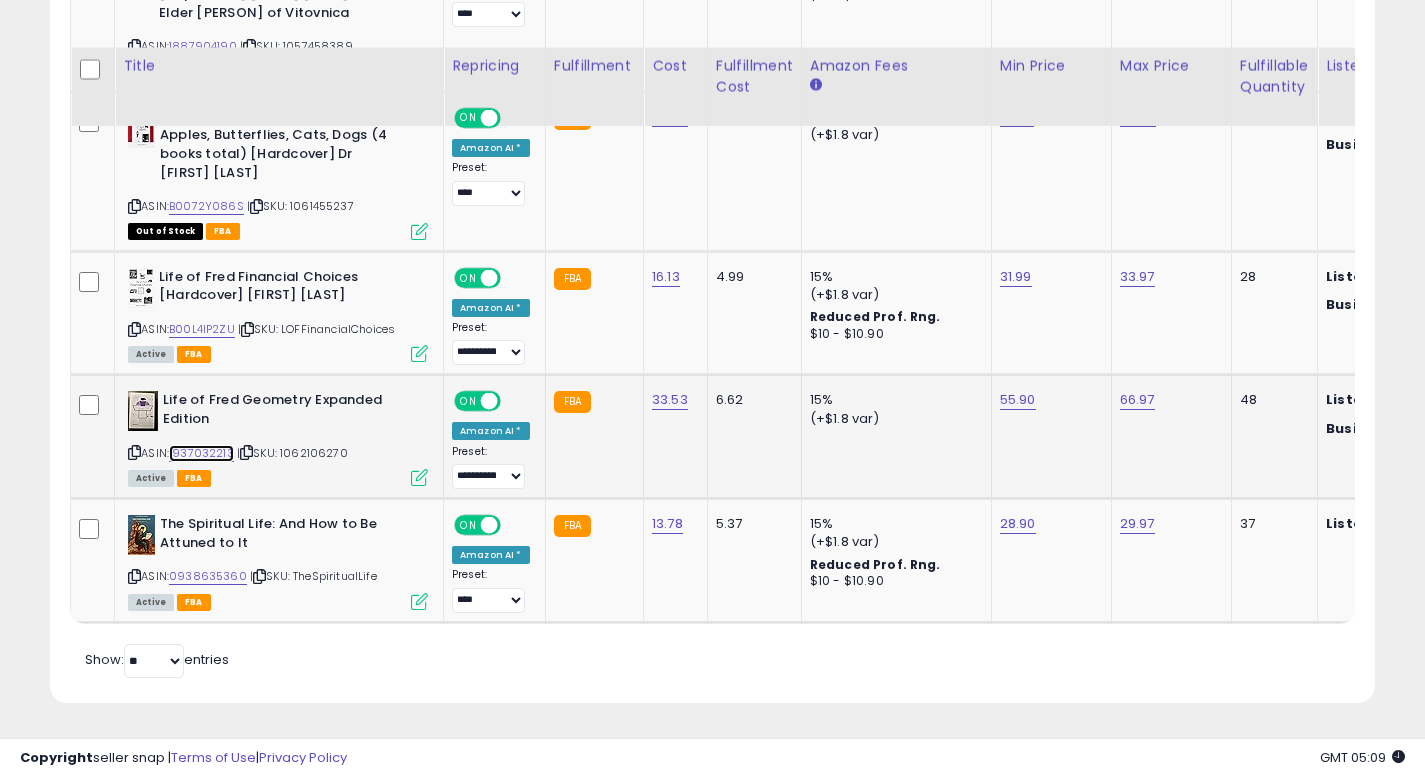 click on "1937032213" at bounding box center [201, 453] 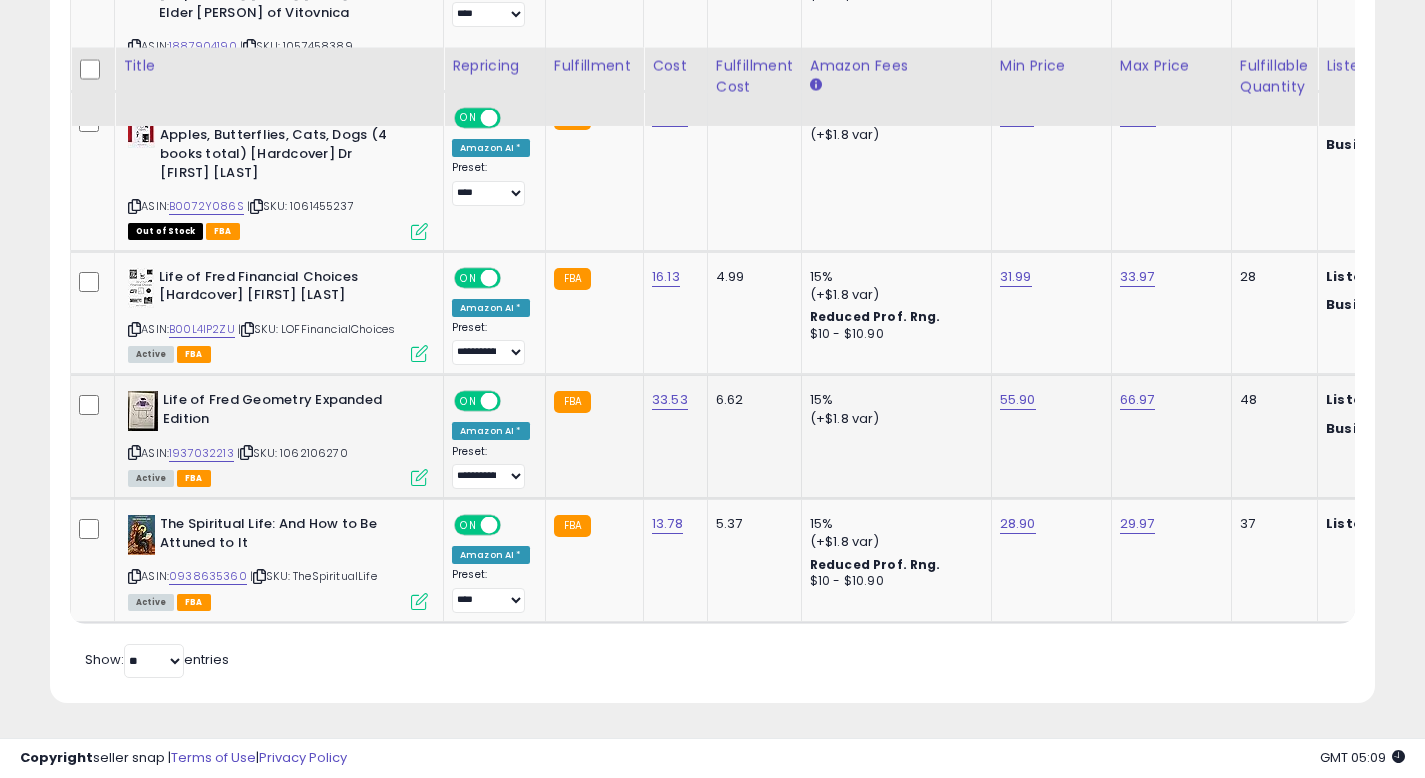 click at bounding box center (419, 477) 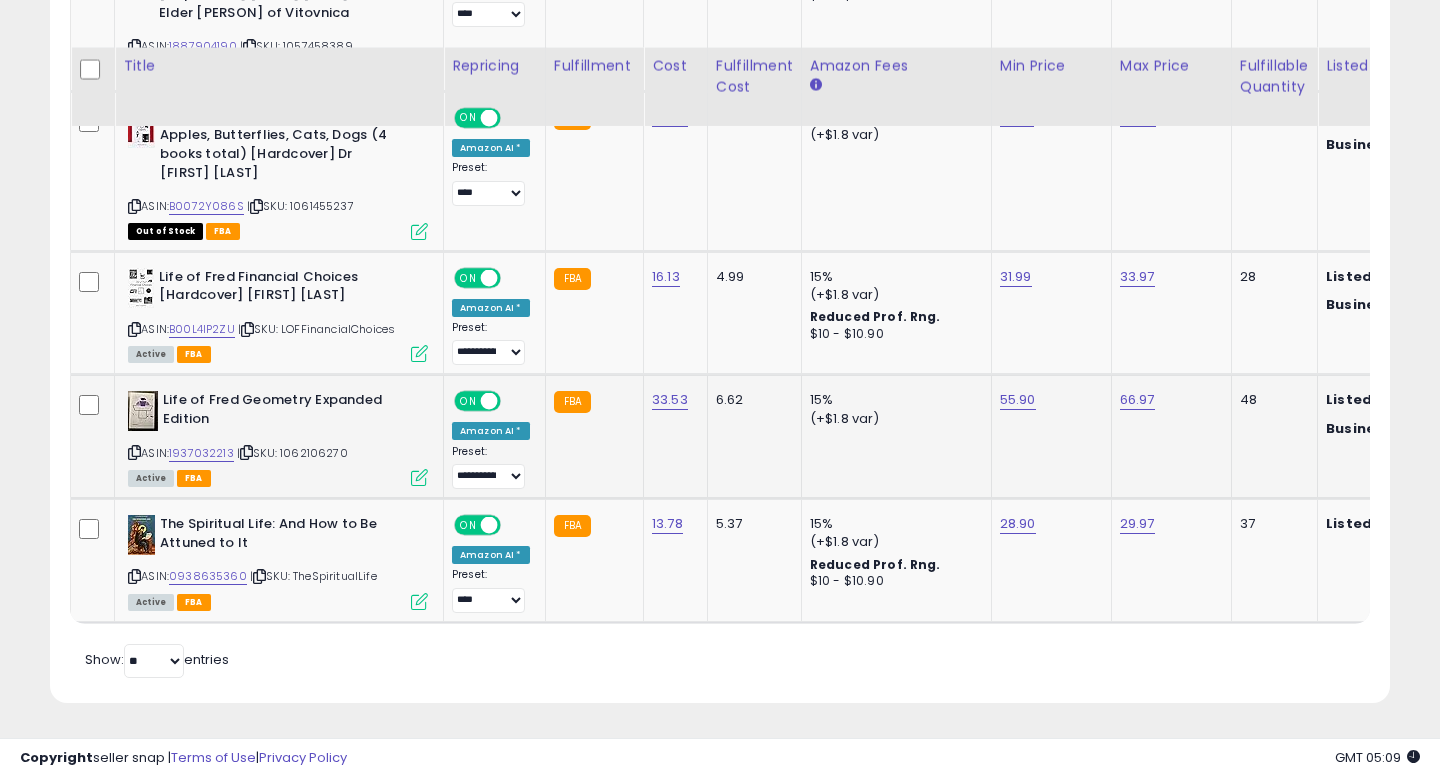 scroll, scrollTop: 999590, scrollLeft: 999224, axis: both 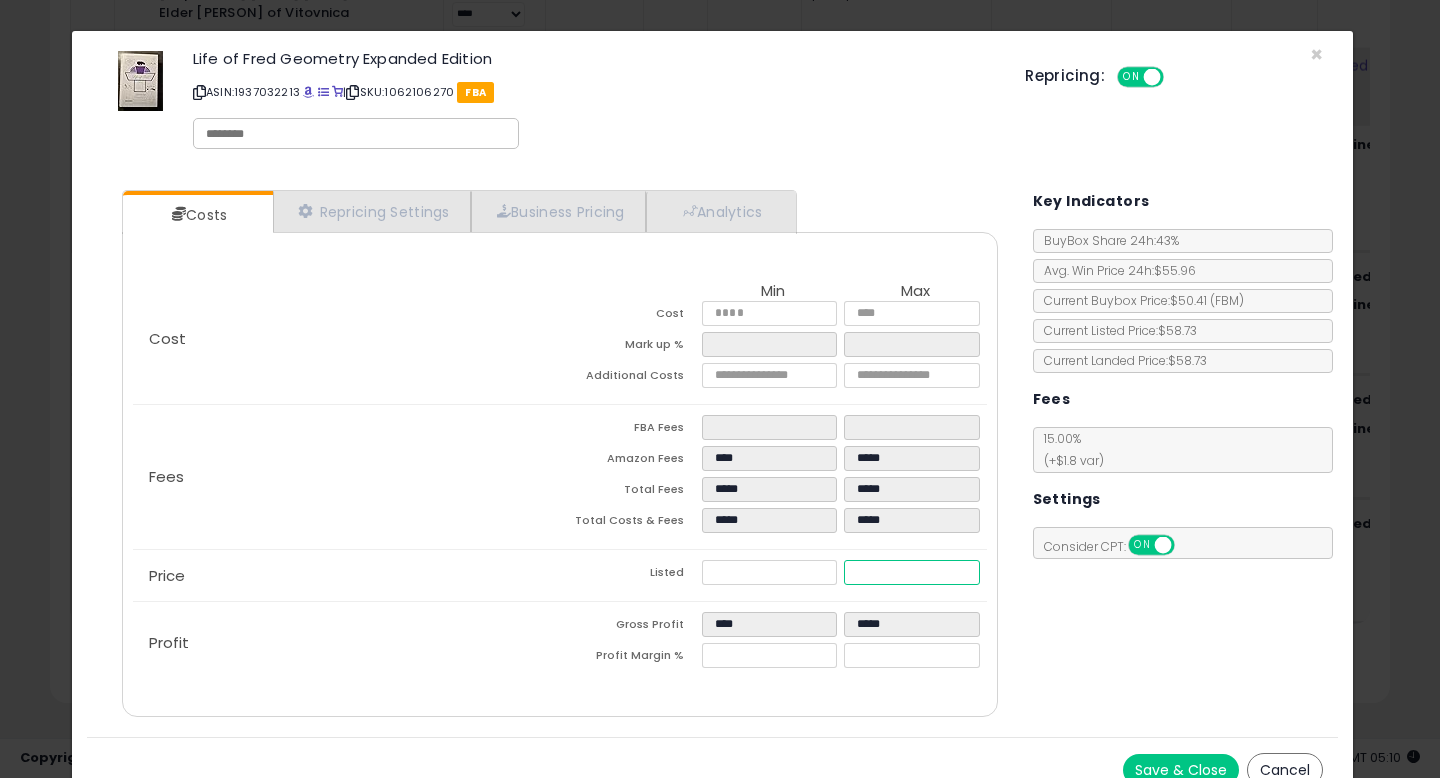 drag, startPoint x: 917, startPoint y: 574, endPoint x: 835, endPoint y: 573, distance: 82.006096 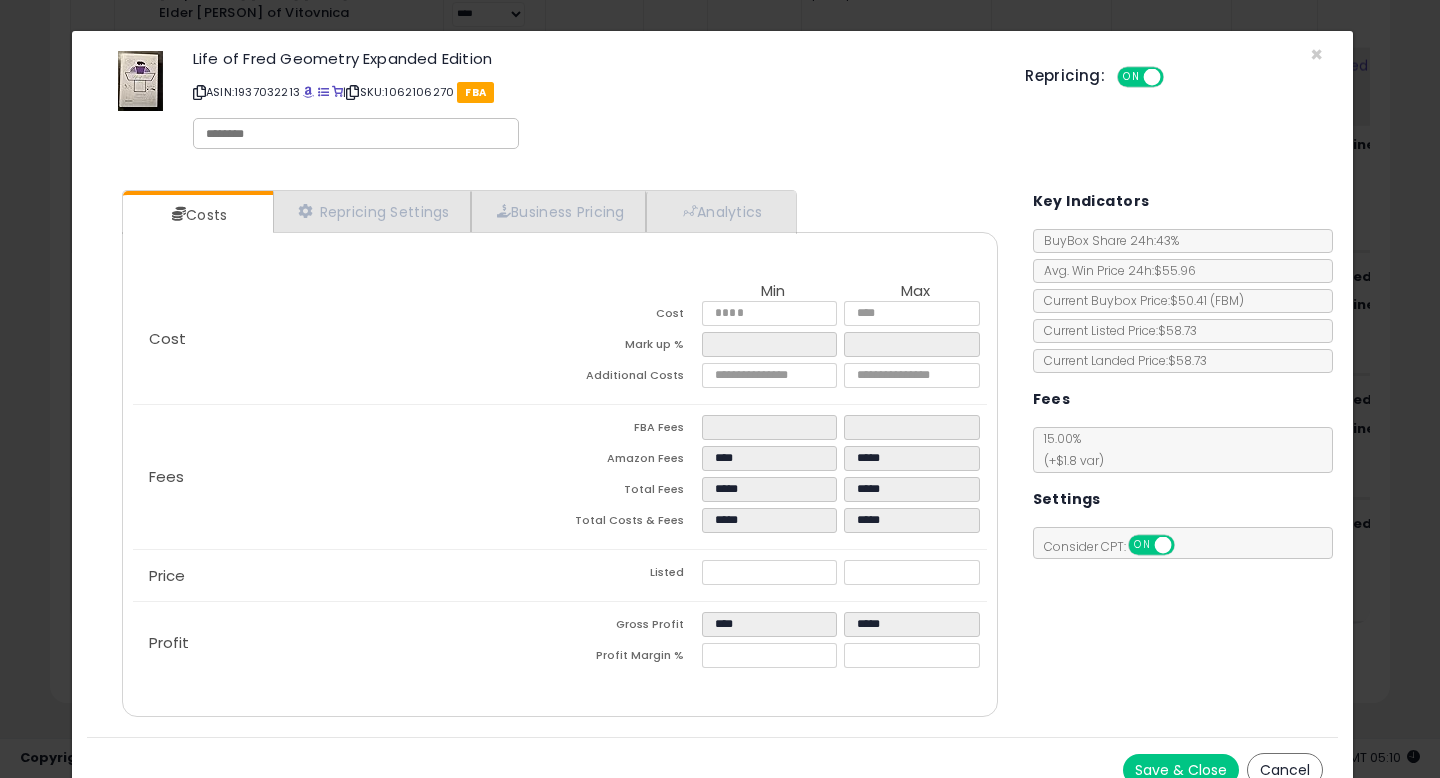 click on "Costs
Repricing Settings
Business Pricing
Analytics
Cost" at bounding box center [712, 456] 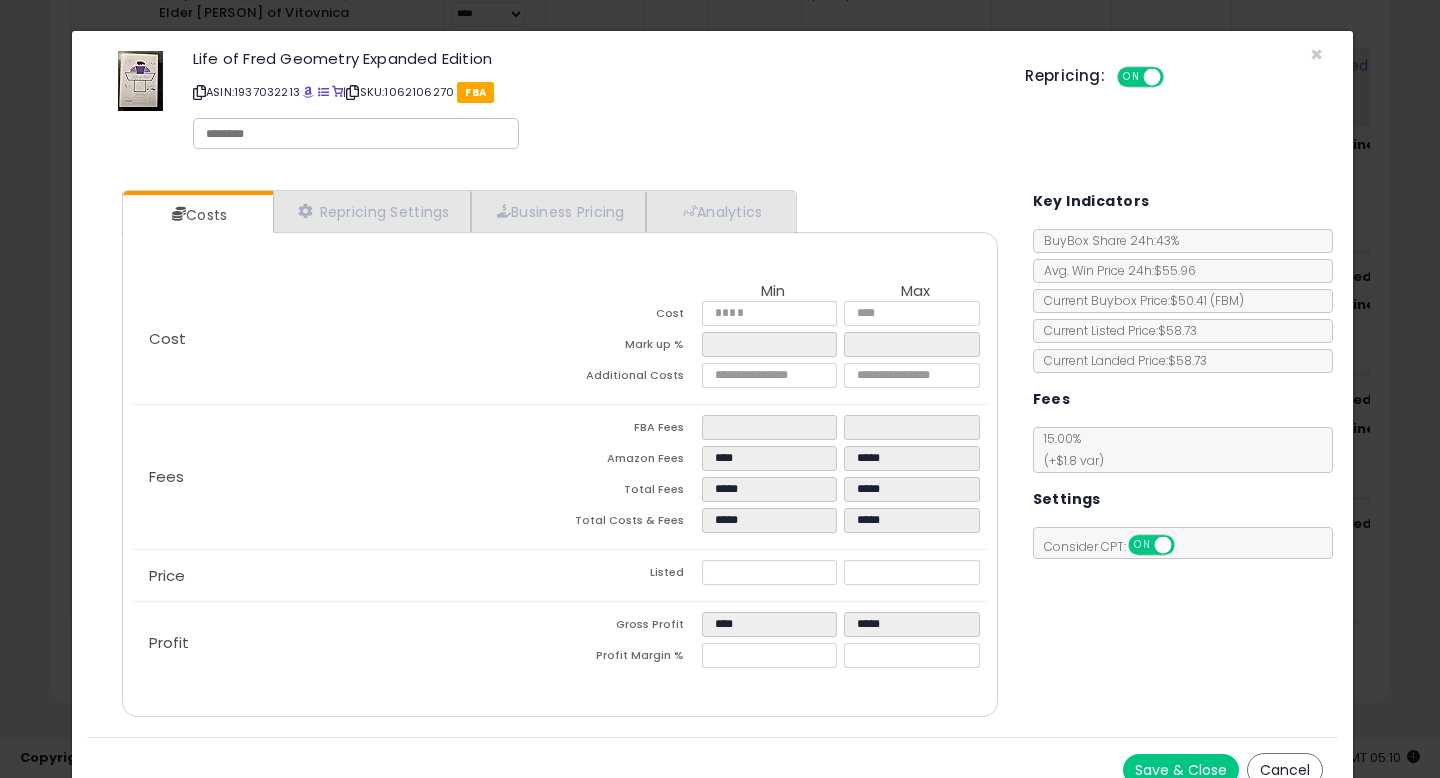 click on "Costs
Repricing Settings
Business Pricing
Analytics
Cost" at bounding box center (712, 456) 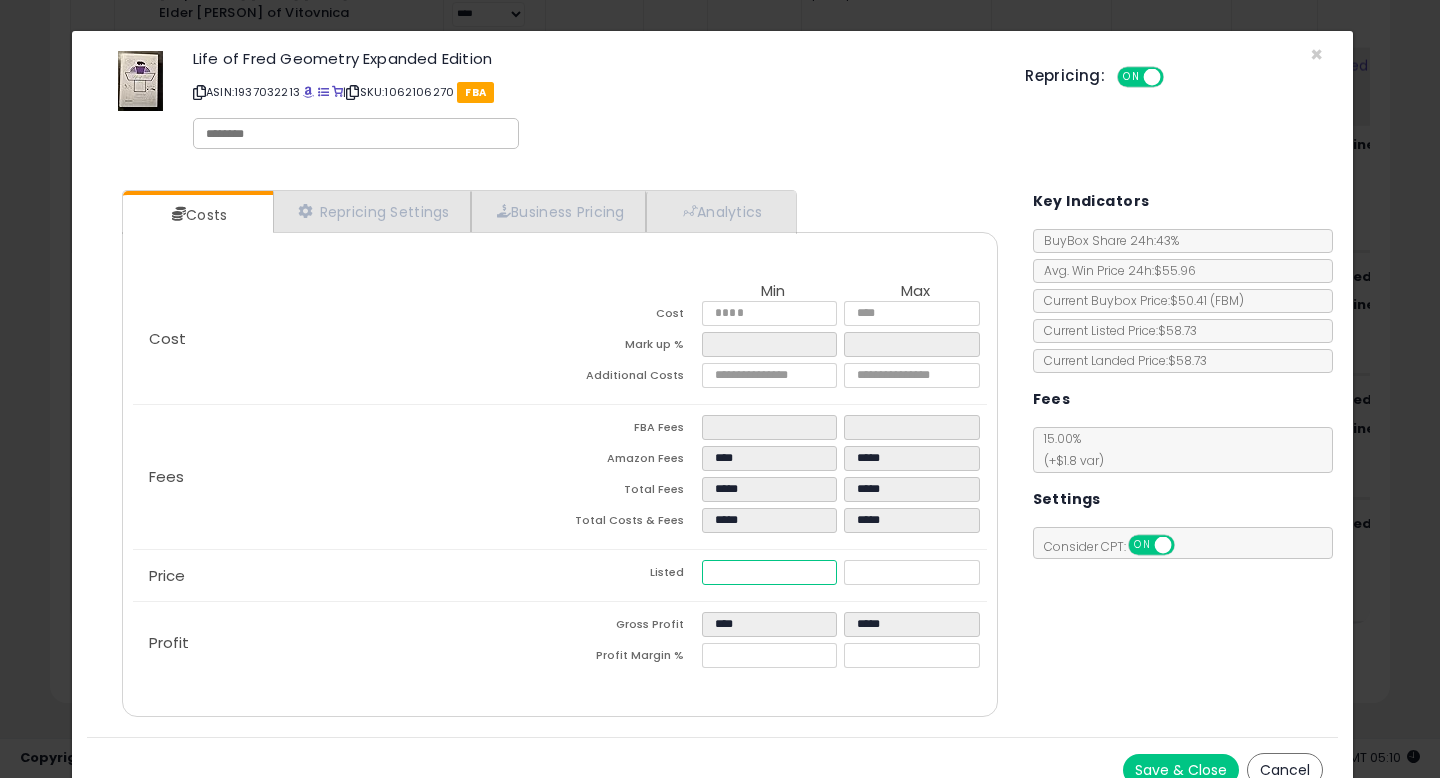 click on "*****" at bounding box center (769, 572) 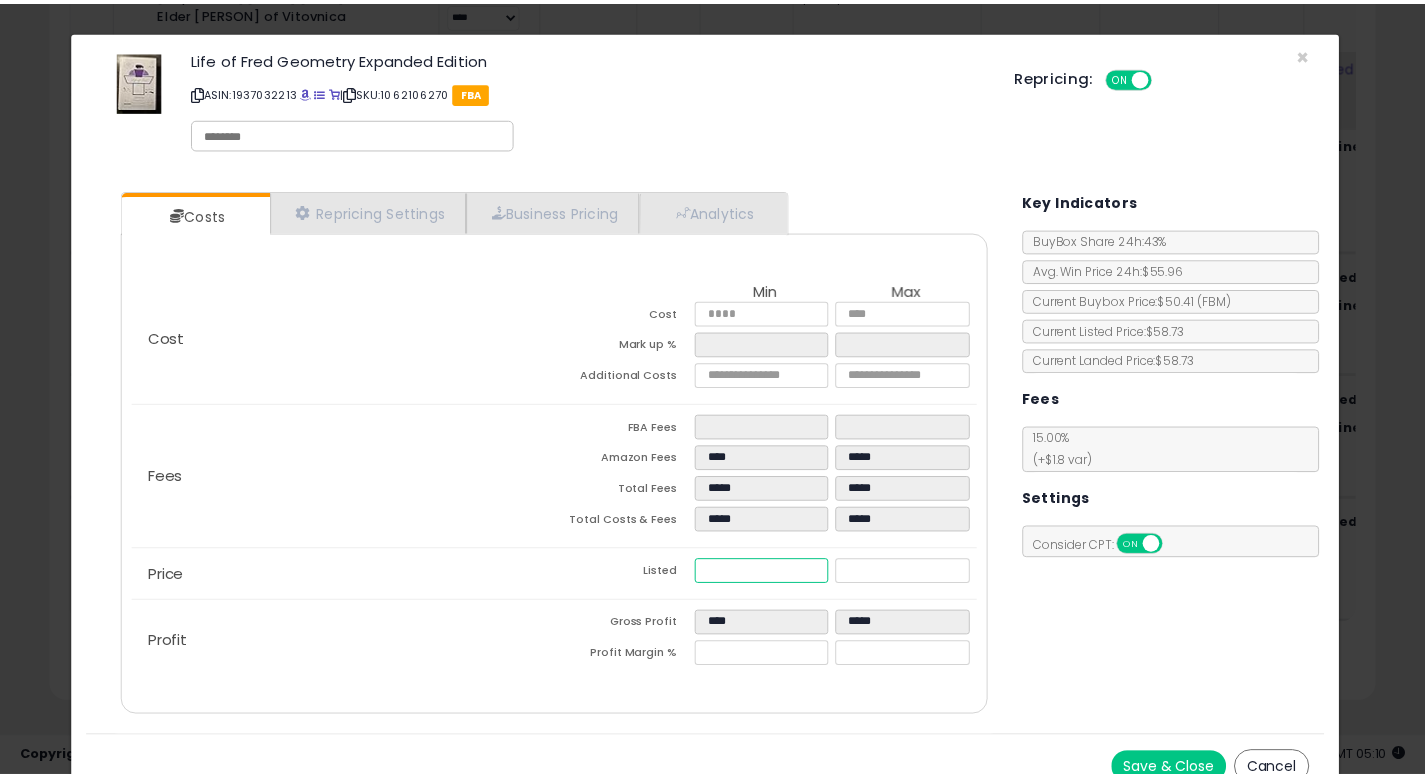 scroll, scrollTop: 23, scrollLeft: 0, axis: vertical 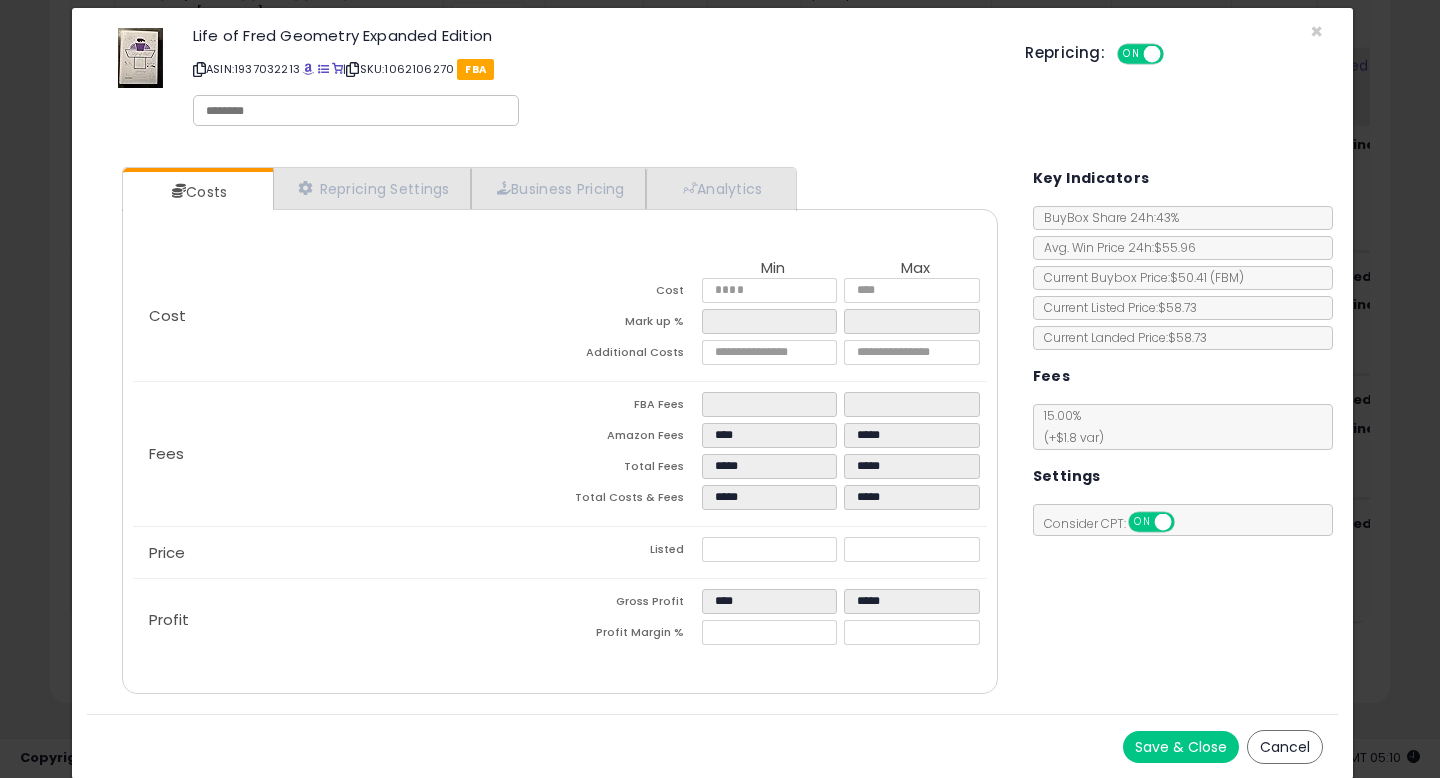 click on "Cancel" at bounding box center [1285, 747] 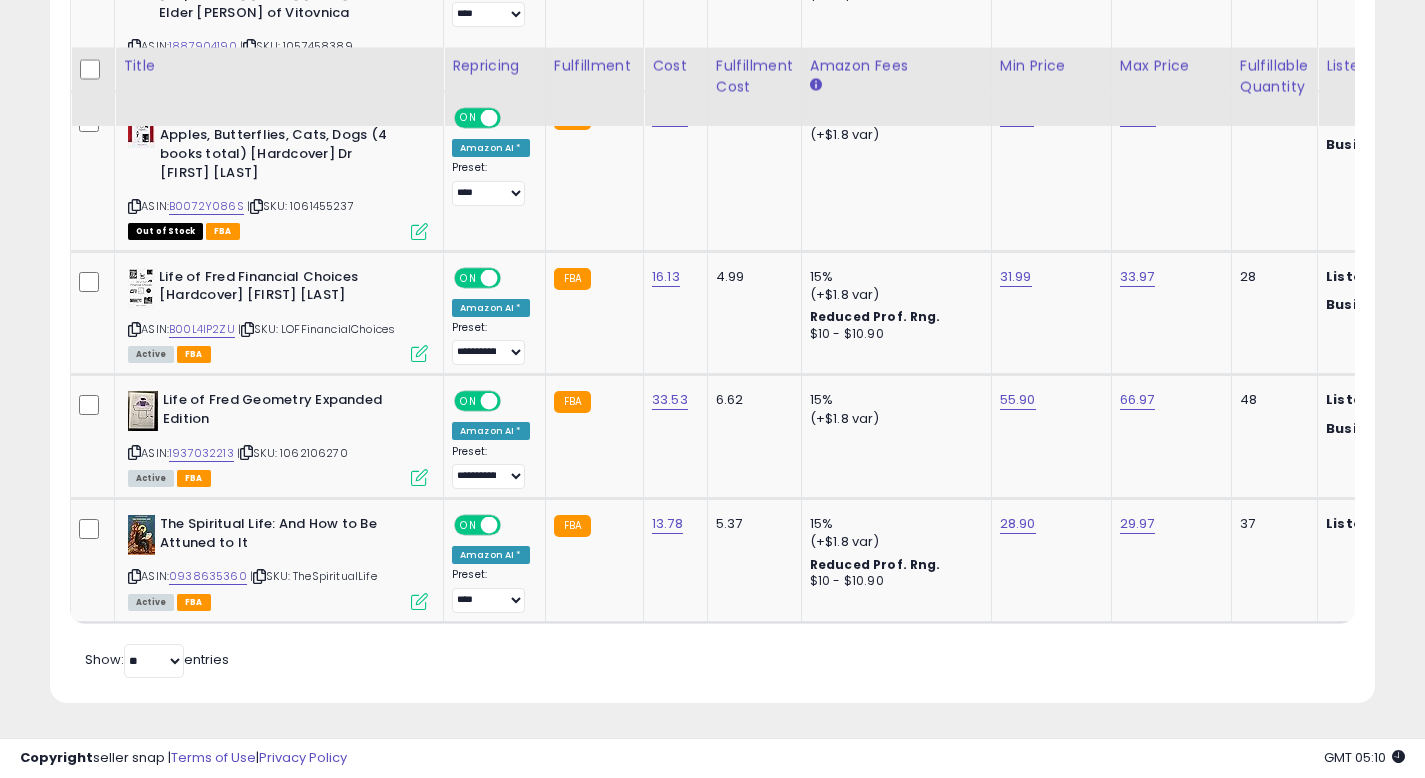 scroll, scrollTop: 410, scrollLeft: 767, axis: both 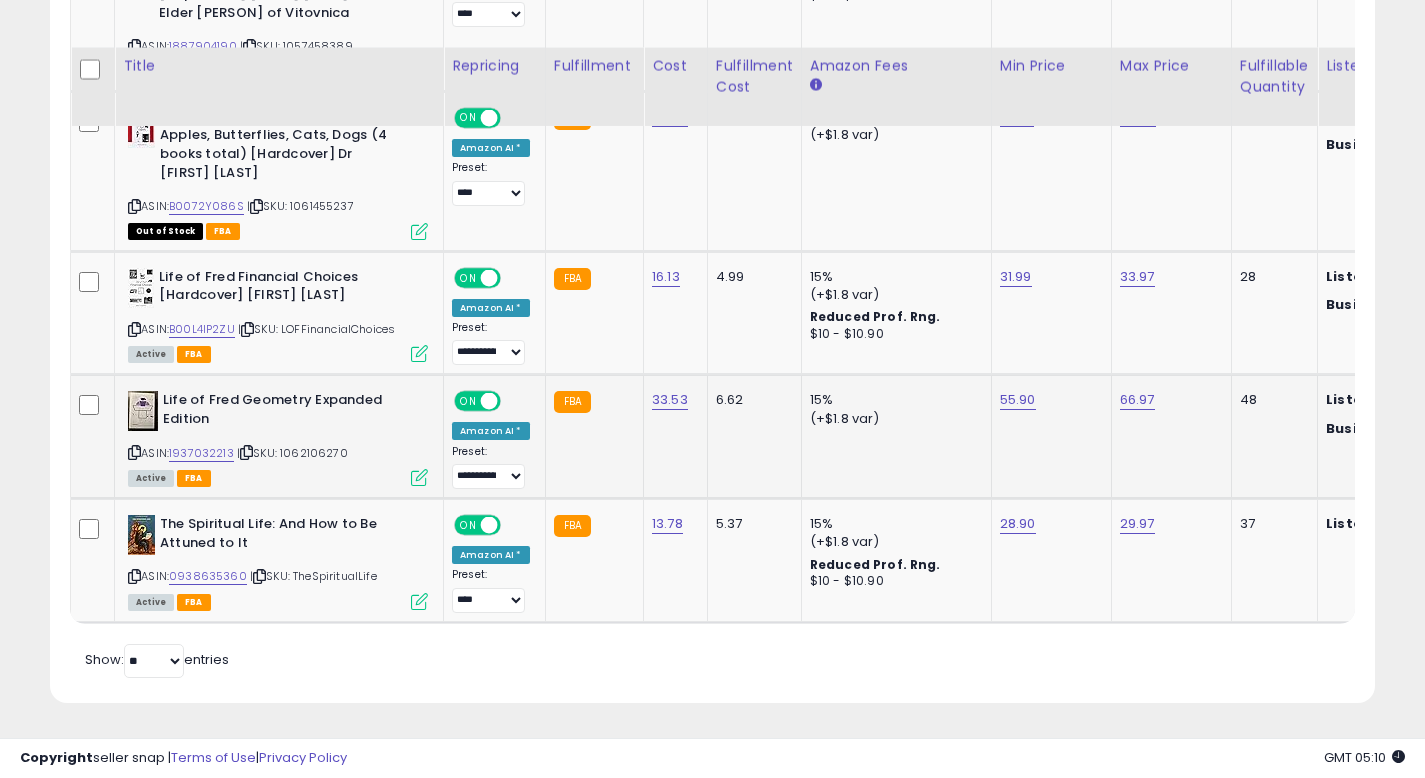 click at bounding box center [419, 477] 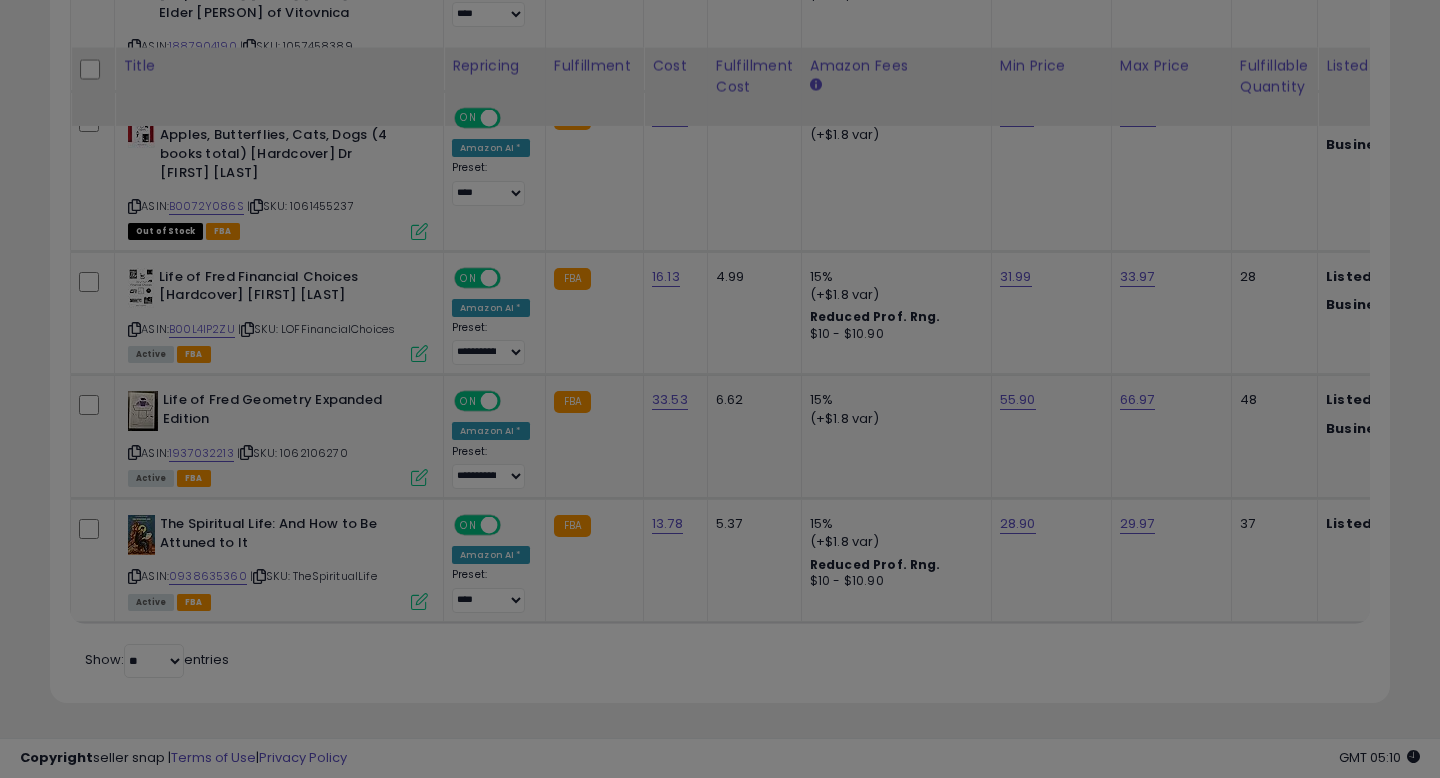 scroll, scrollTop: 999590, scrollLeft: 999224, axis: both 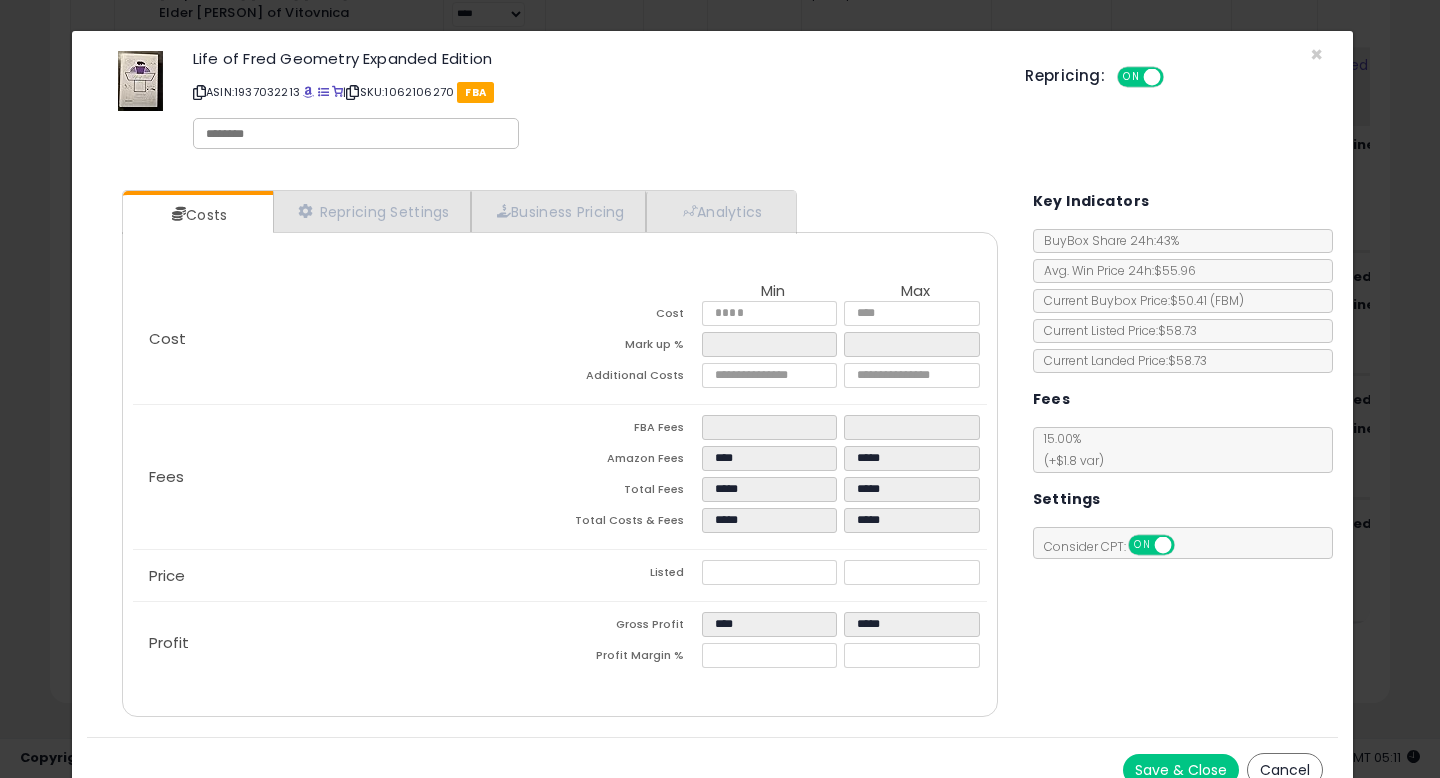 click on "Cancel" at bounding box center (1285, 770) 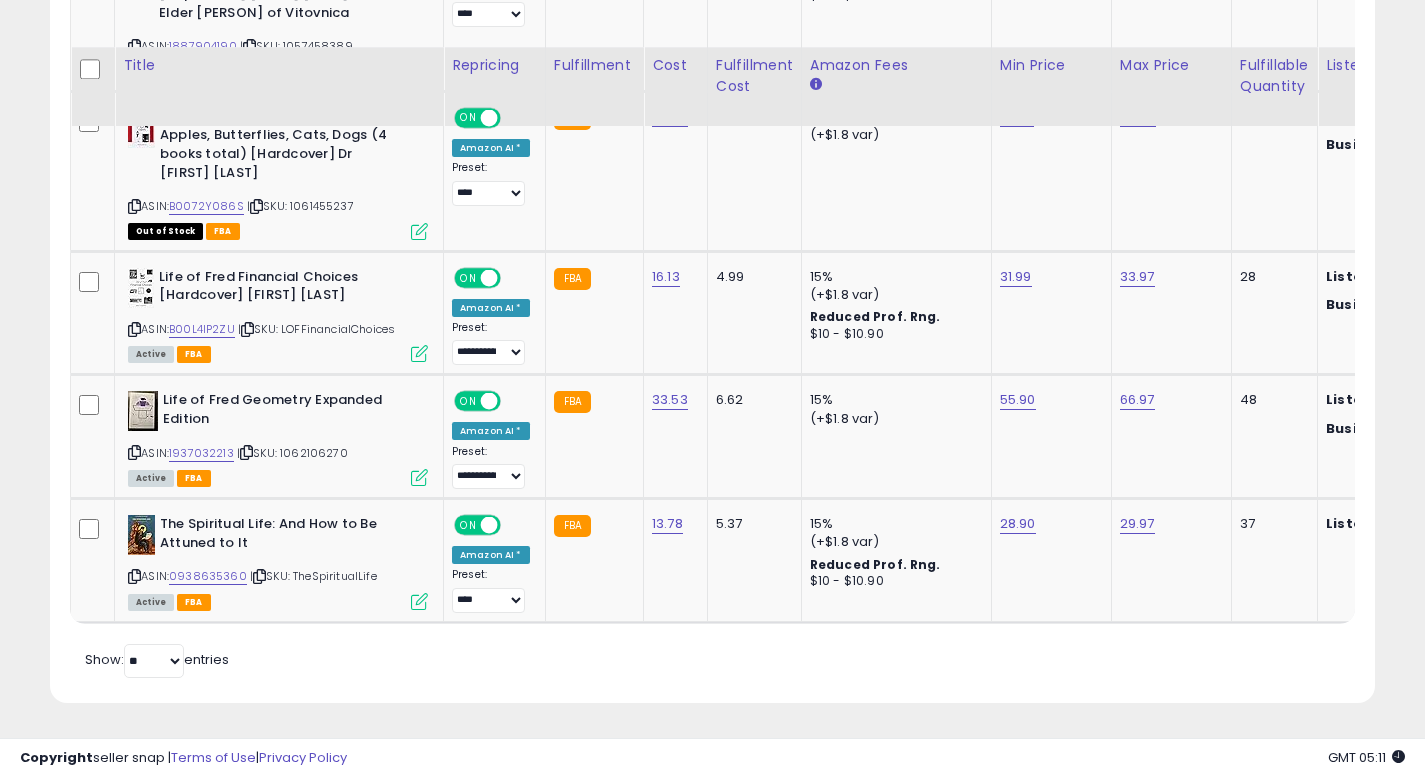 scroll, scrollTop: 410, scrollLeft: 767, axis: both 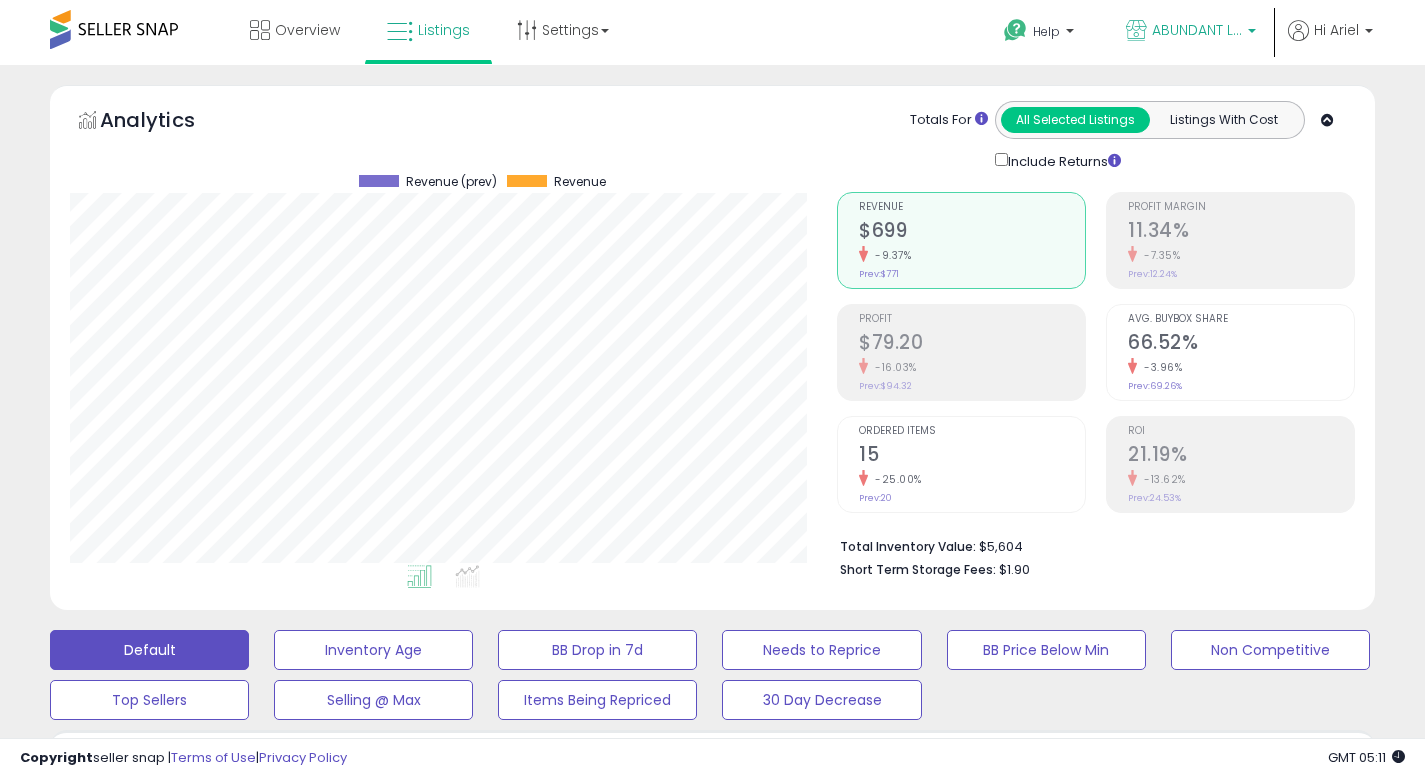 click on "ABUNDANT LiFE" at bounding box center [1197, 30] 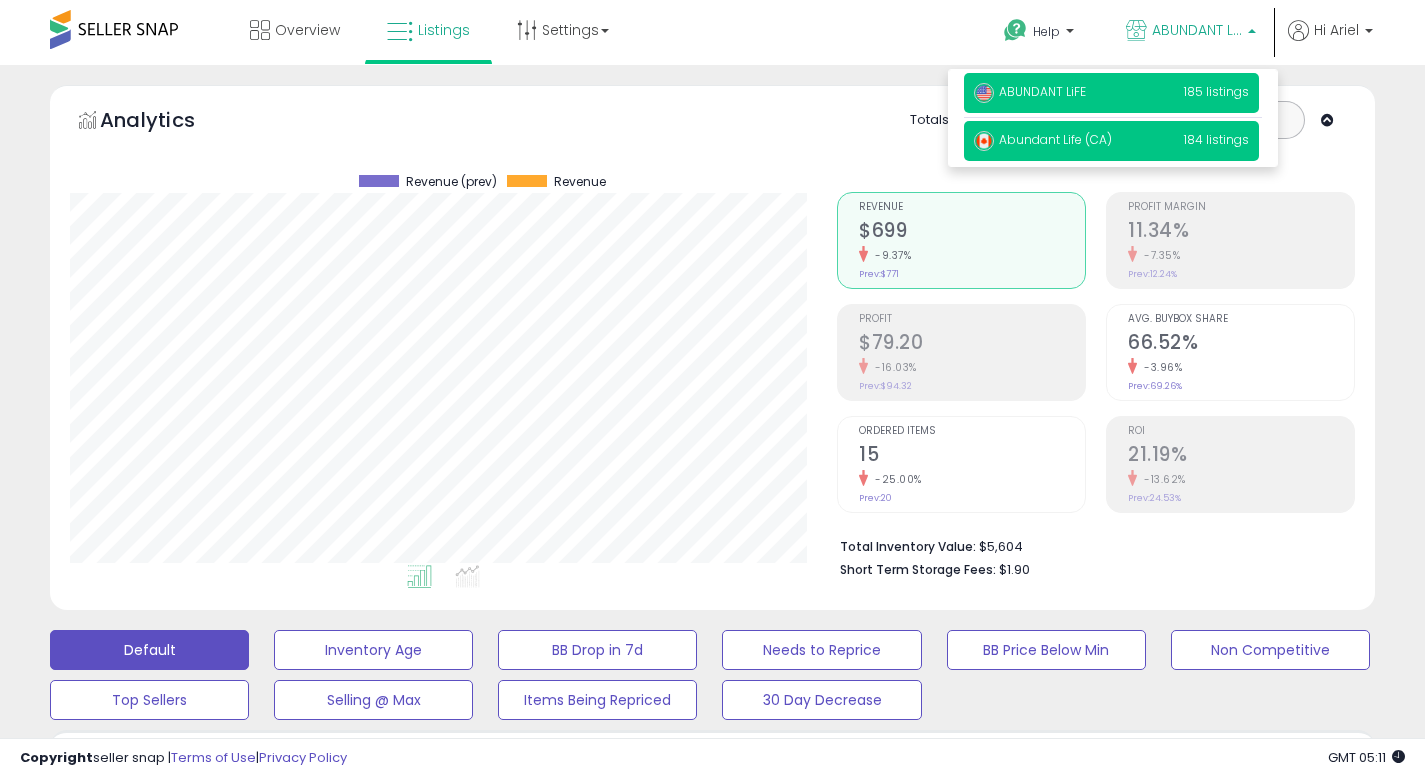 click on "Abundant Life (CA)
184
listings" at bounding box center [1111, 141] 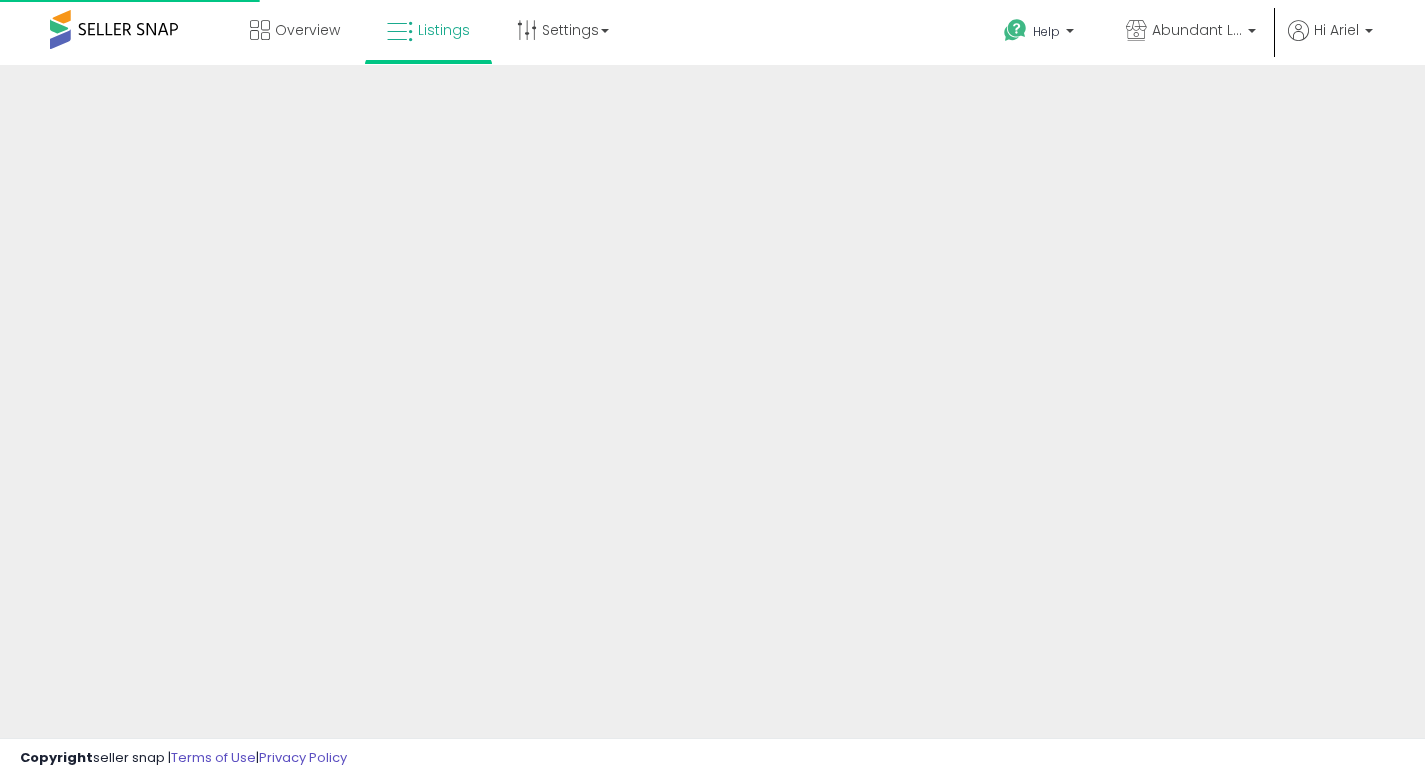 scroll, scrollTop: 0, scrollLeft: 0, axis: both 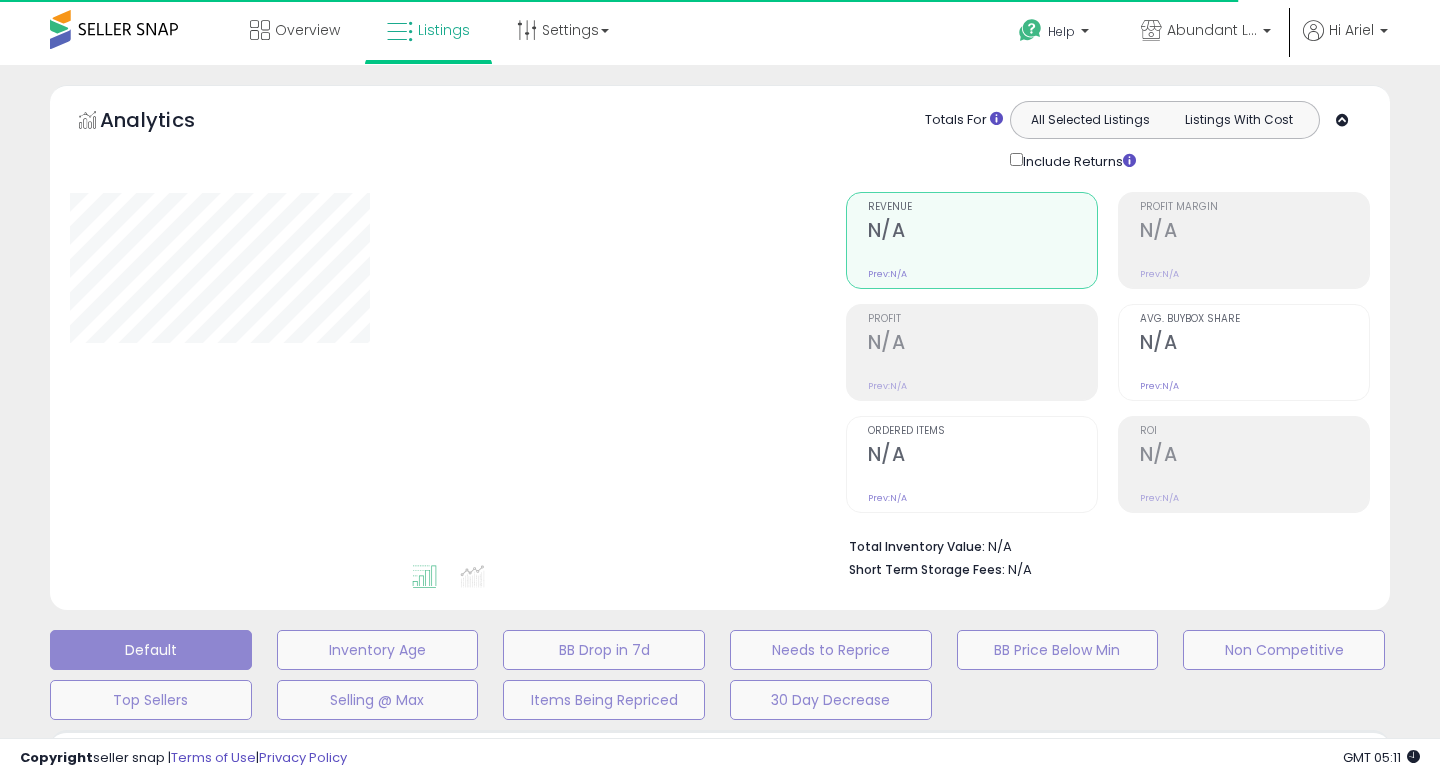 type on "****" 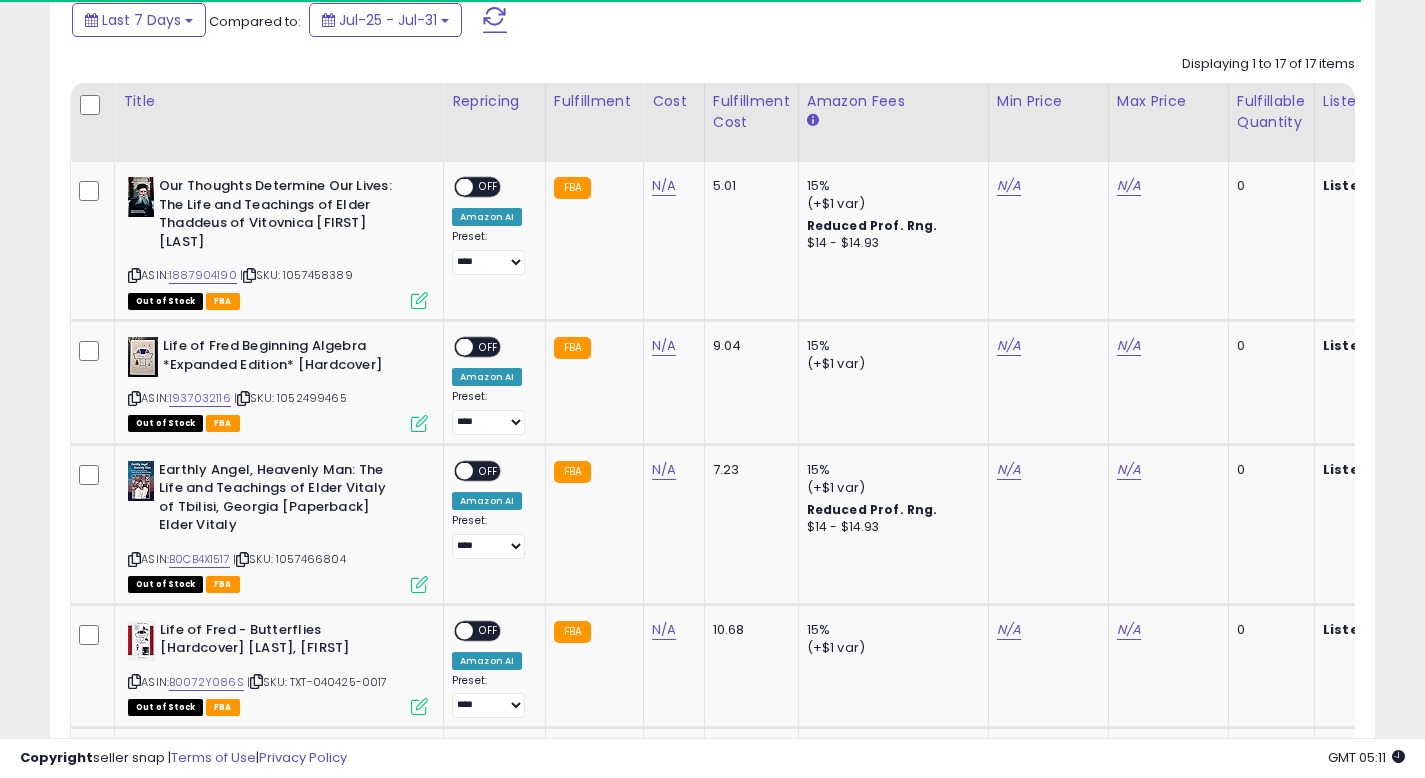 scroll, scrollTop: 885, scrollLeft: 0, axis: vertical 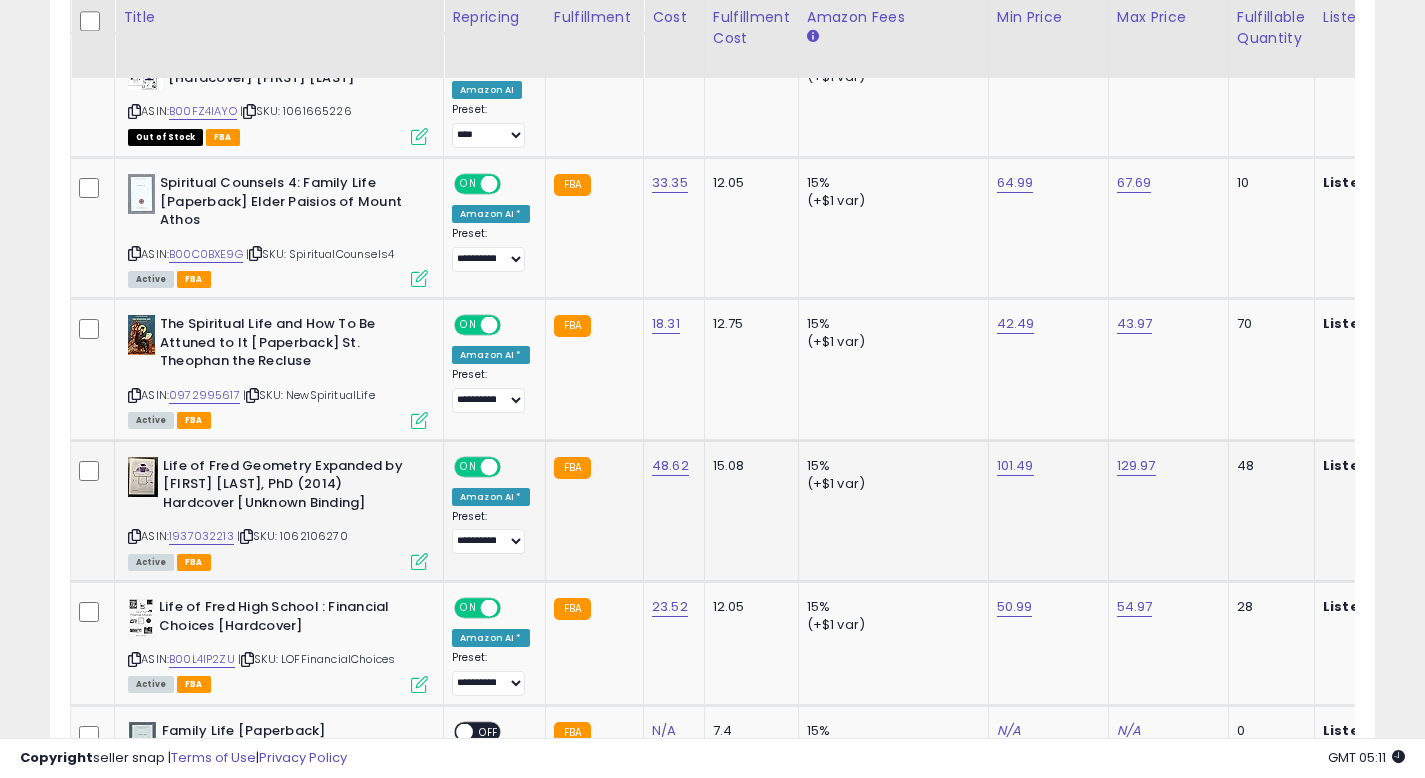 click at bounding box center [419, 561] 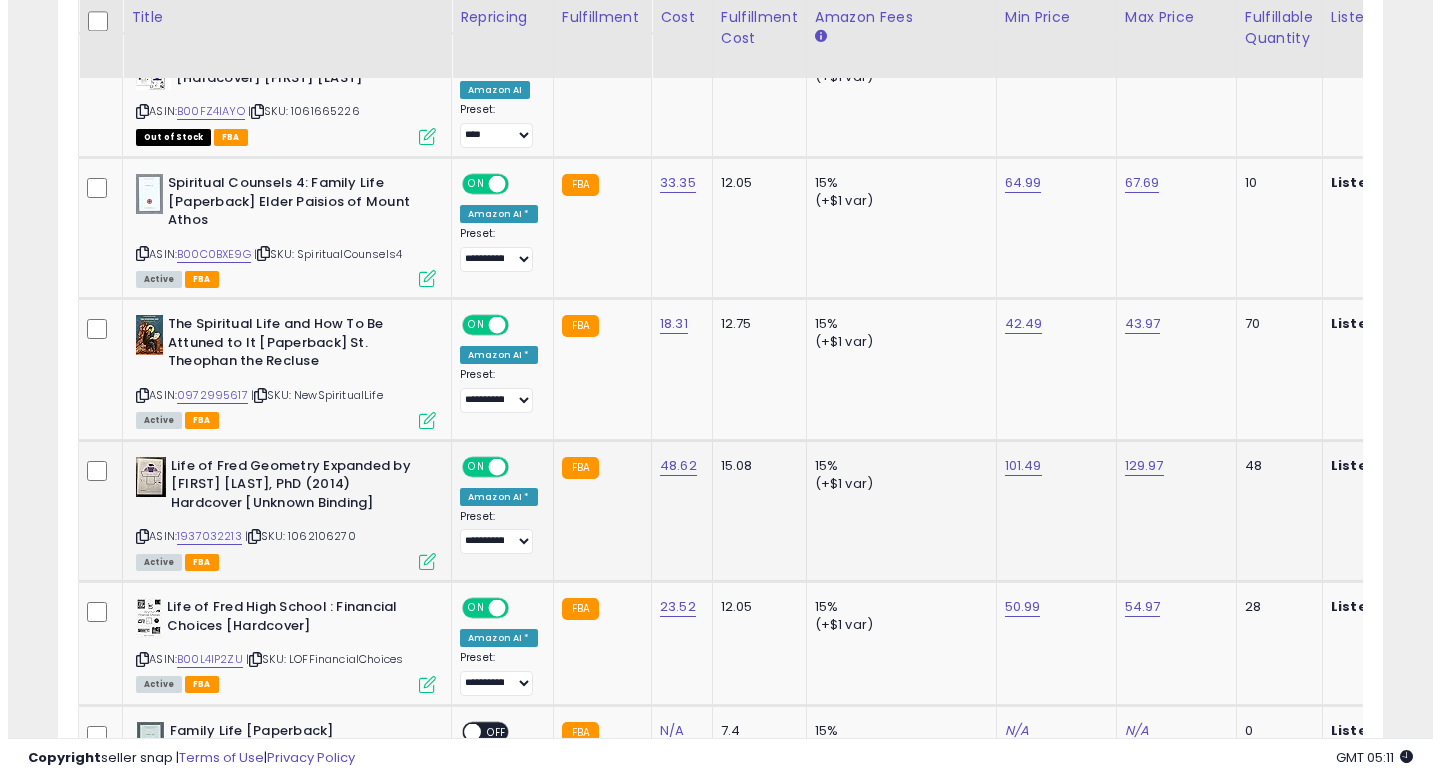 scroll, scrollTop: 999590, scrollLeft: 999224, axis: both 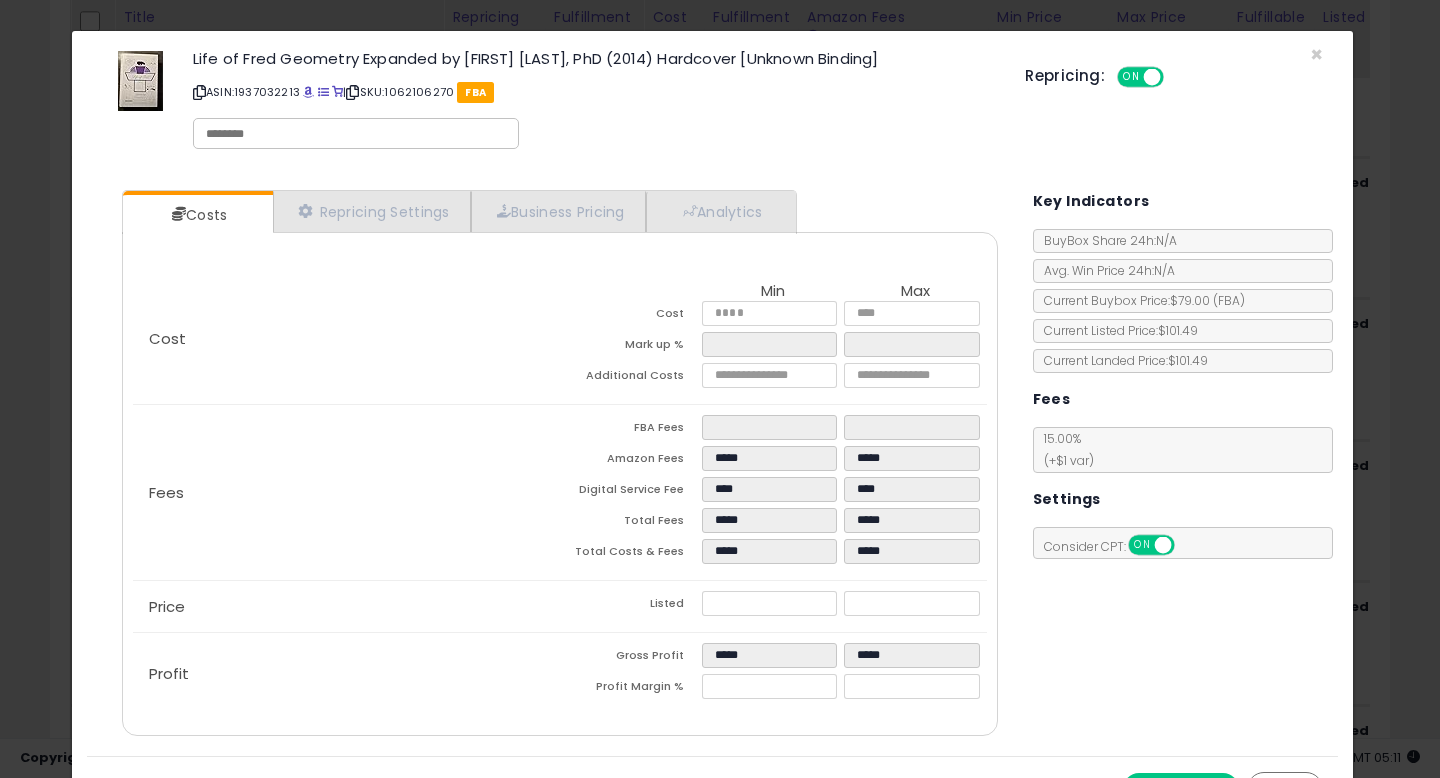 click on "Costs
Repricing Settings
Business Pricing
Analytics
Cost" at bounding box center [712, 465] 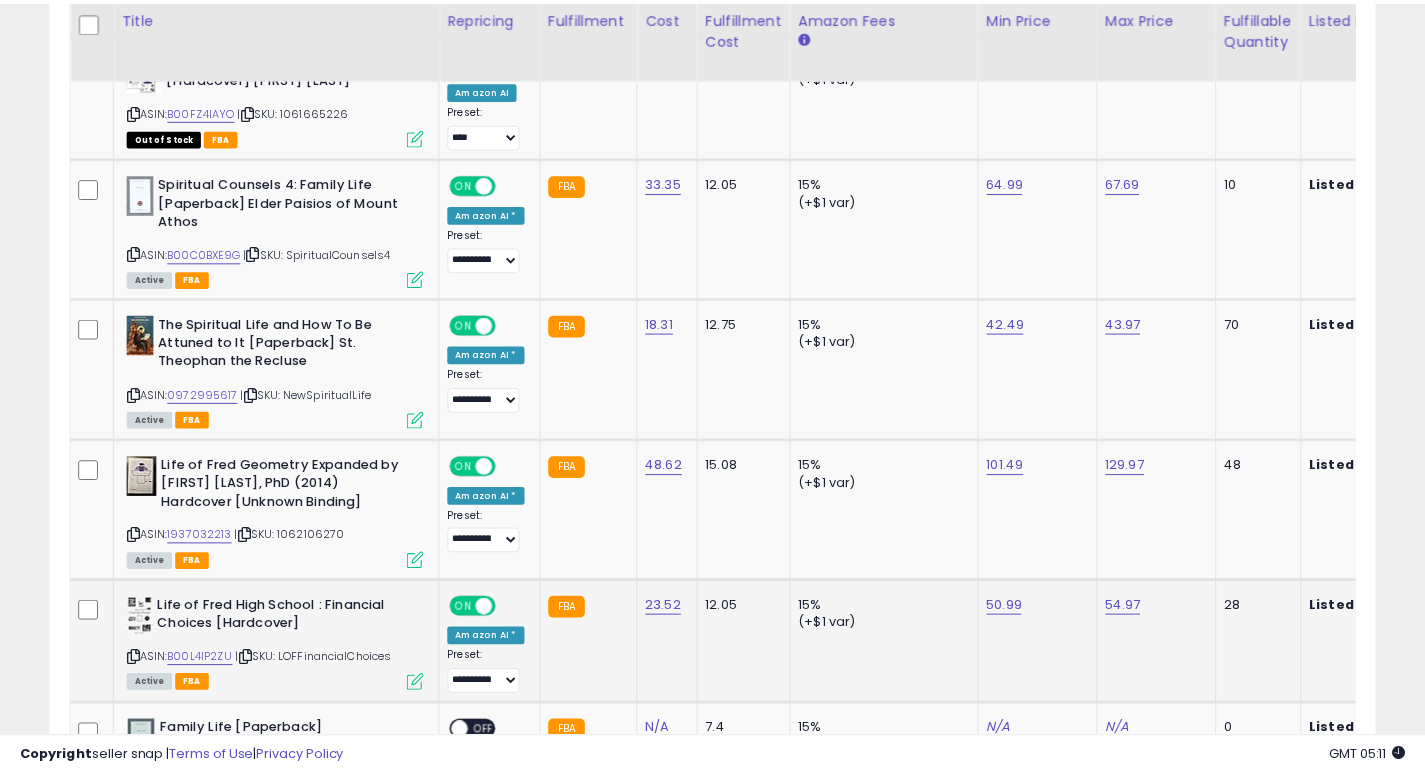 scroll, scrollTop: 410, scrollLeft: 767, axis: both 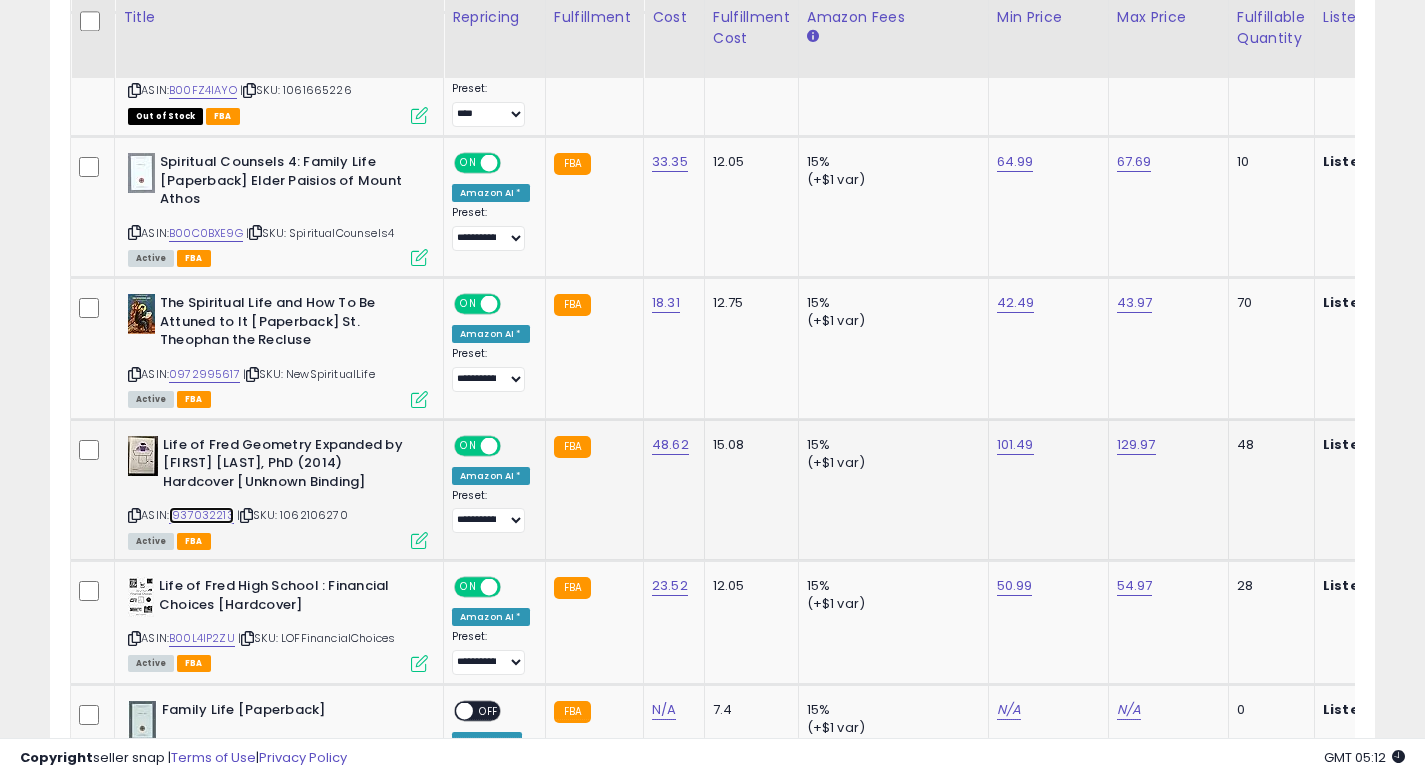 click on "1937032213" at bounding box center (201, 515) 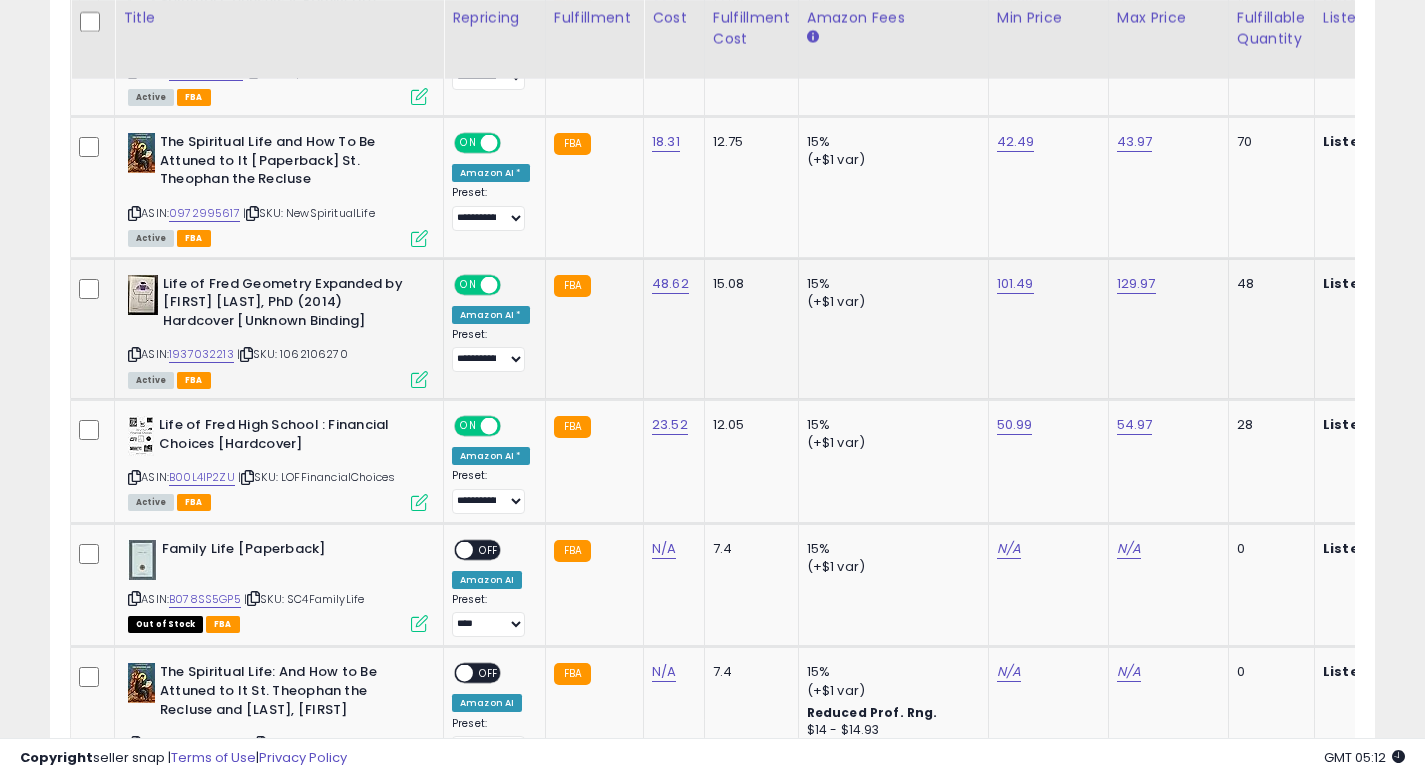 click on "Active FBA" at bounding box center (278, 379) 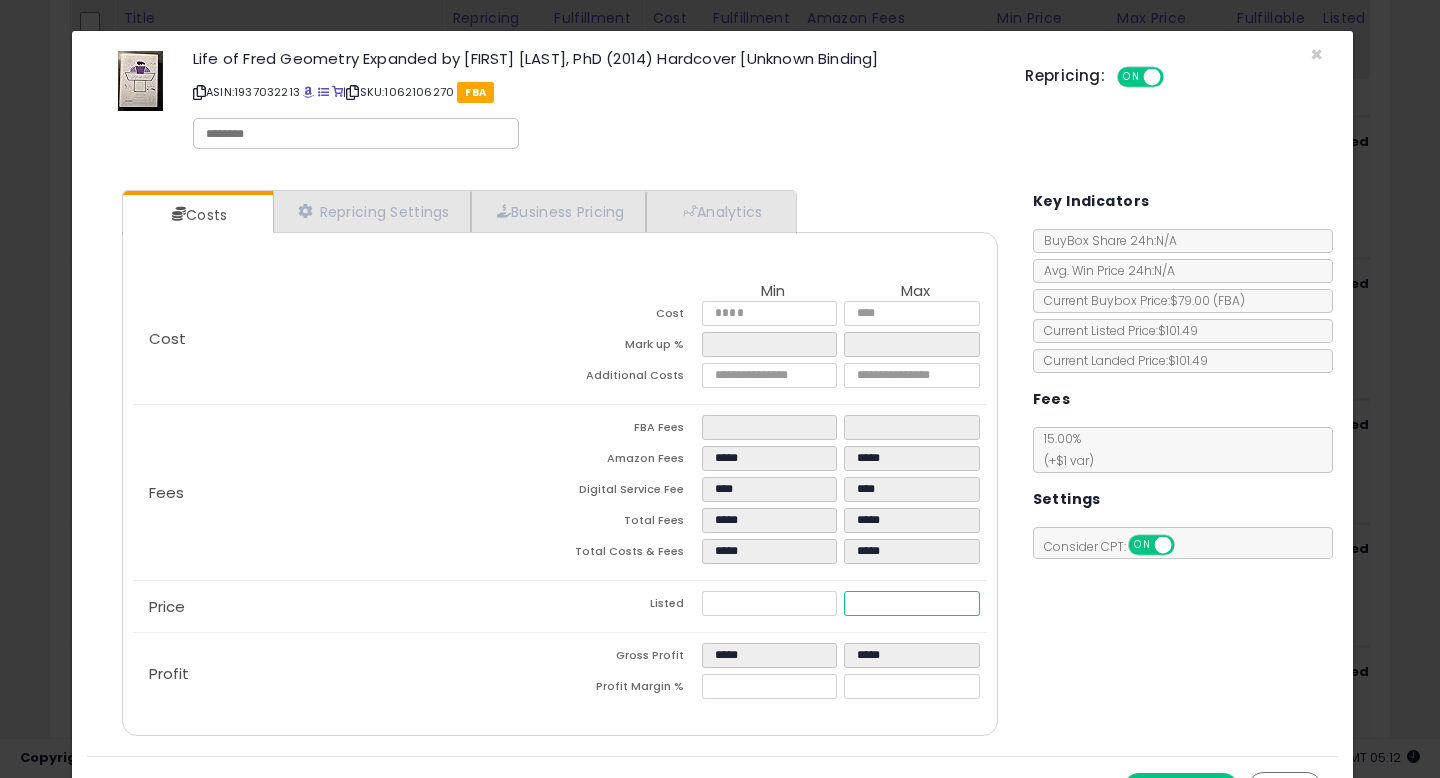 click on "******" at bounding box center [911, 603] 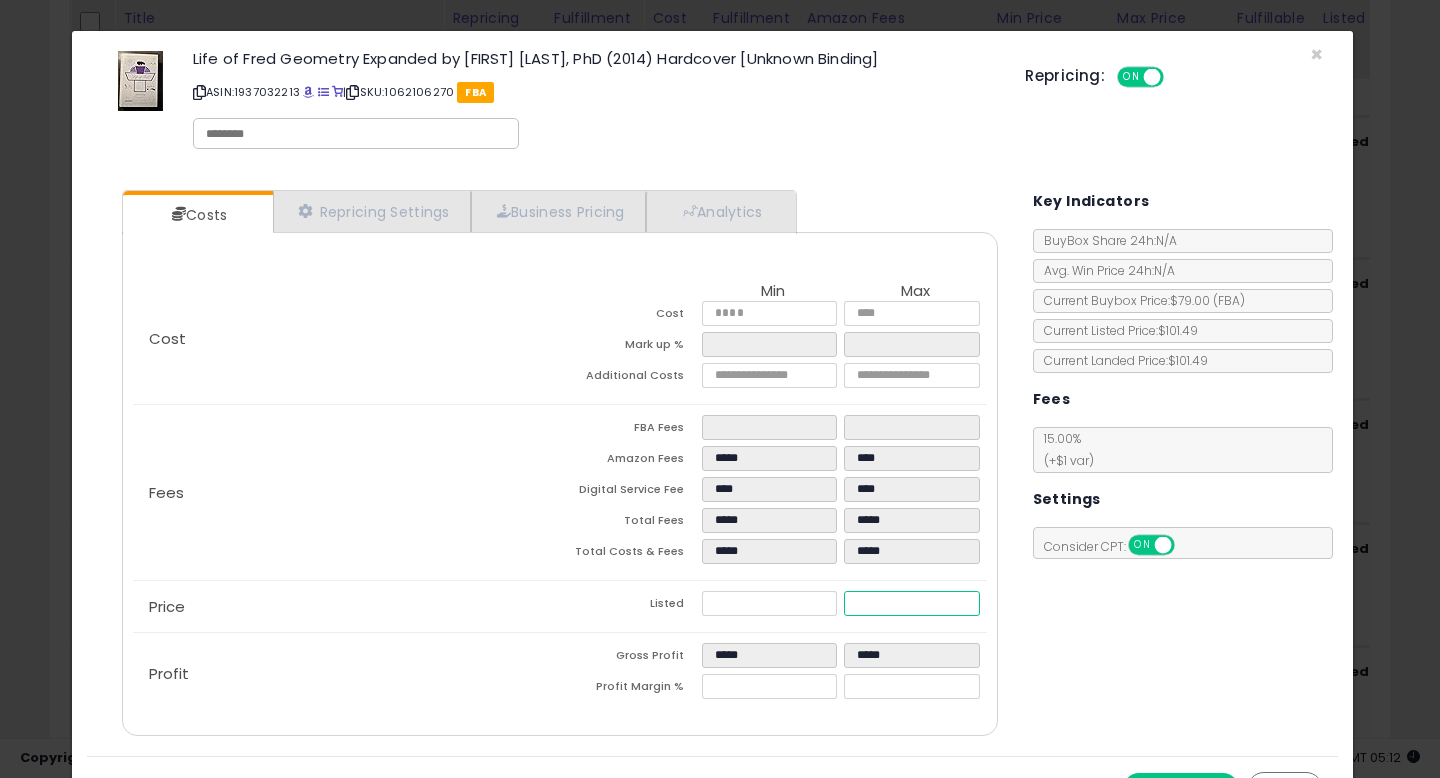 type on "*****" 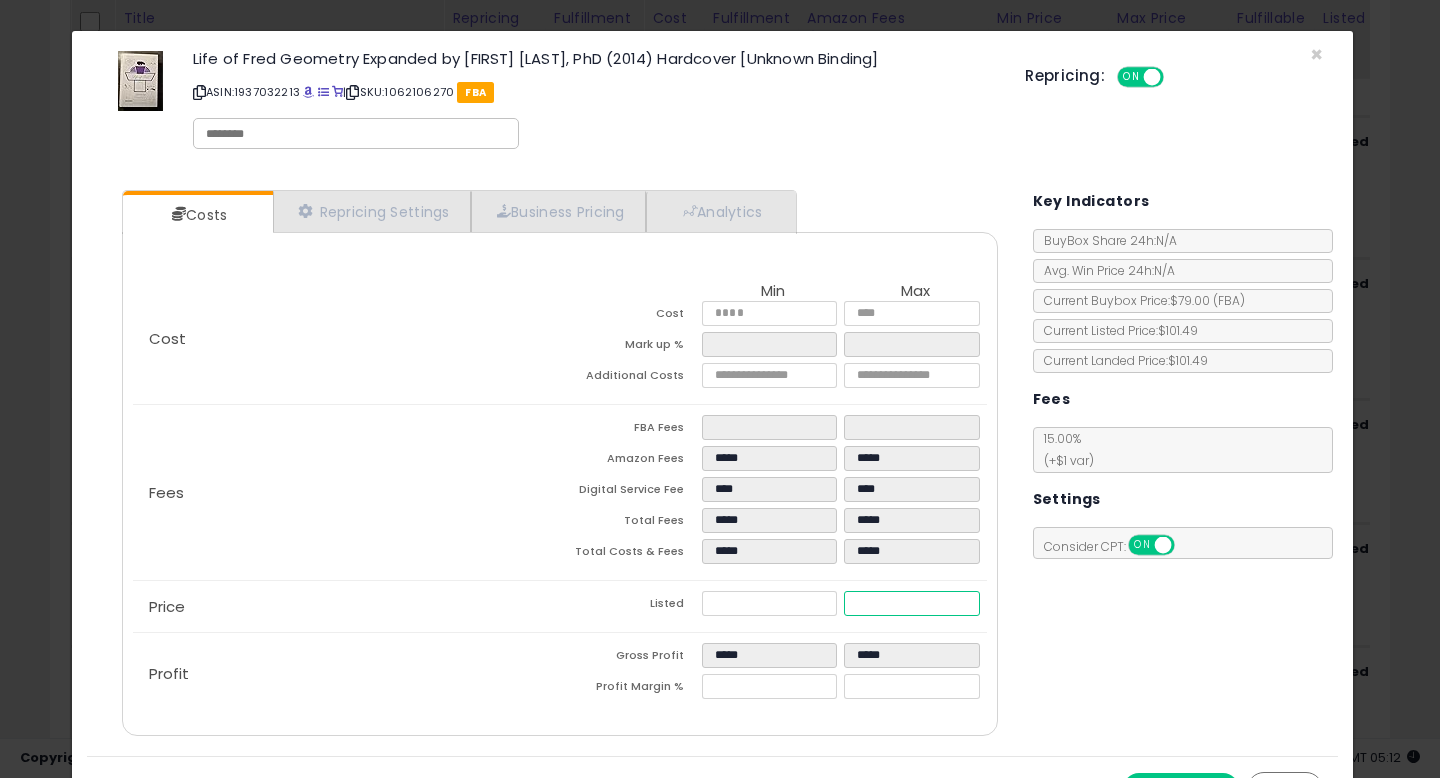 type on "******" 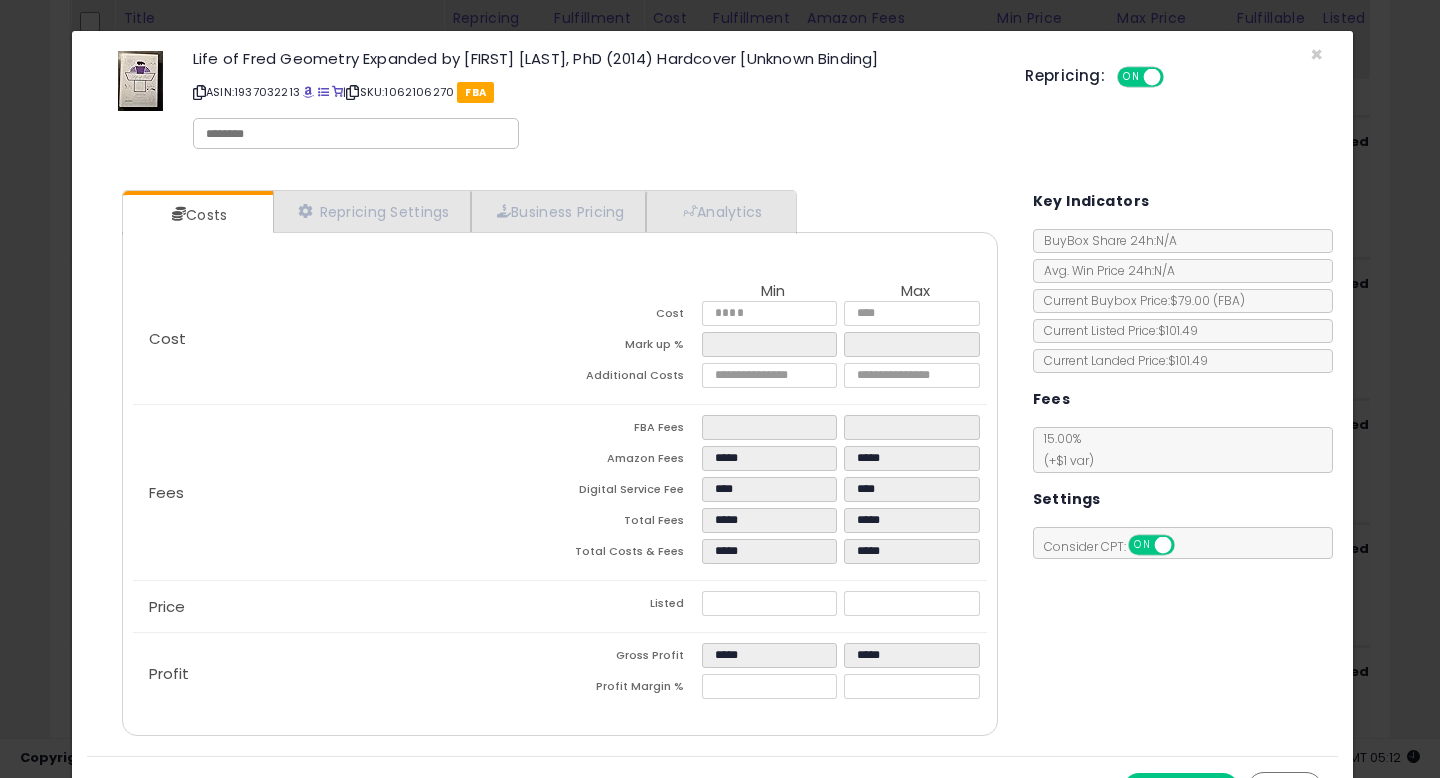 type on "*****" 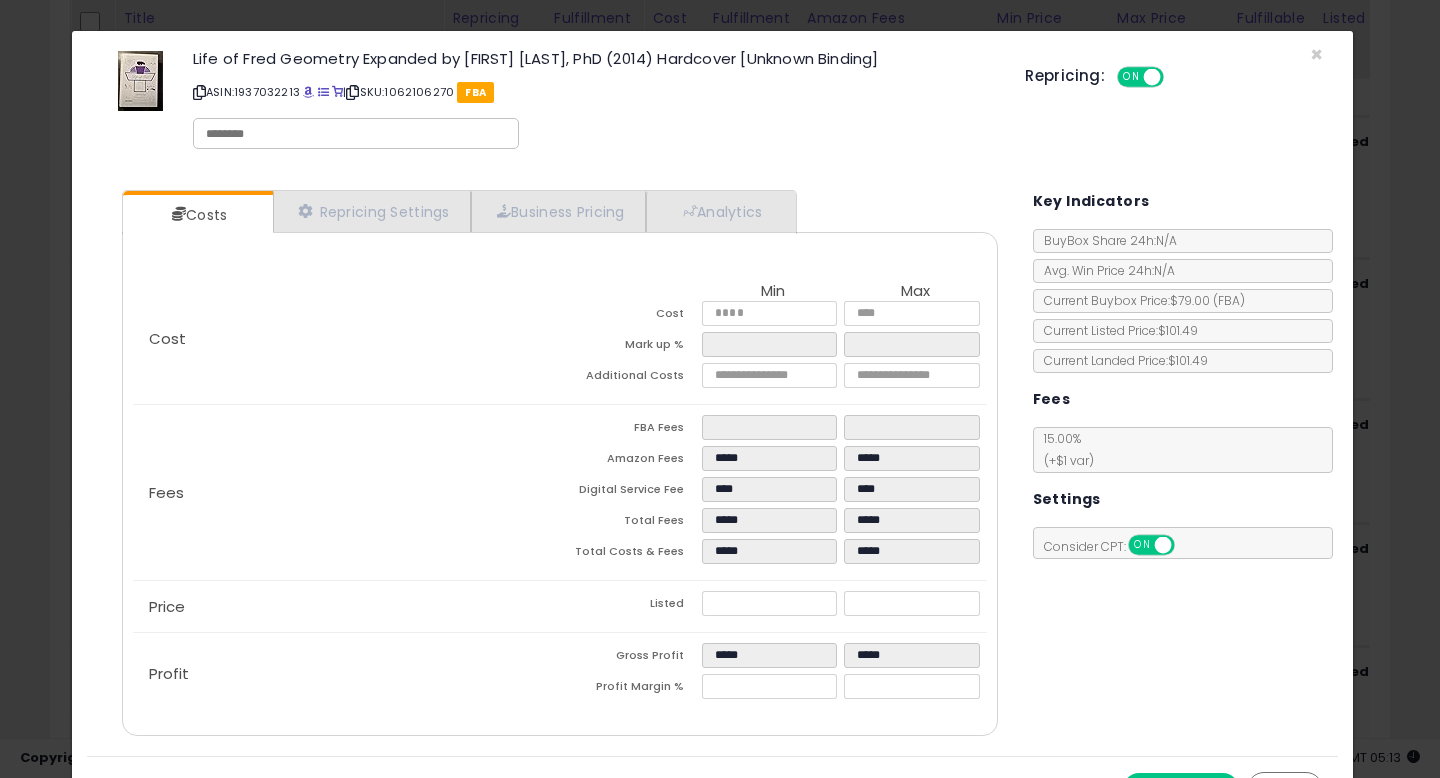 click on "Costs
Repricing Settings
Business Pricing
Analytics
Cost" at bounding box center [712, 465] 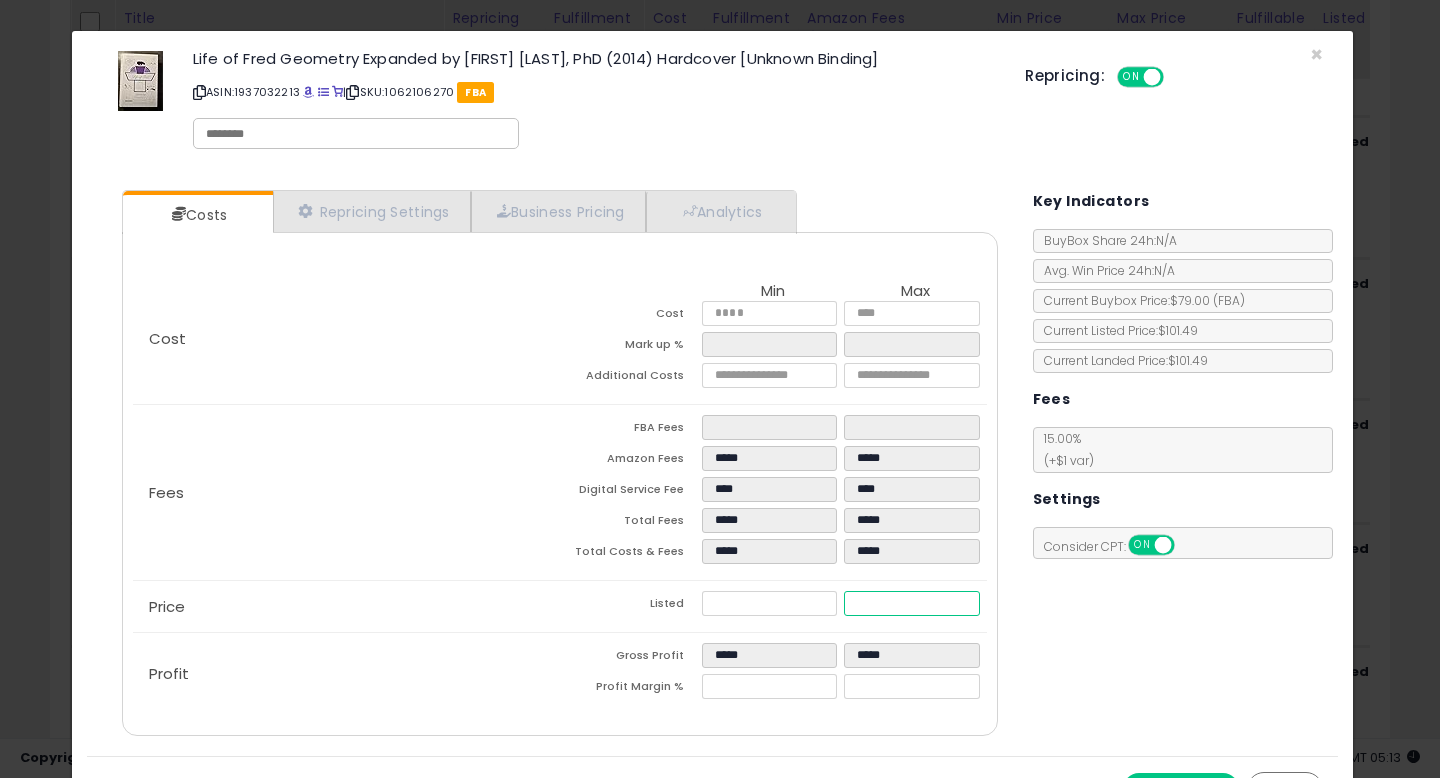 click on "******" at bounding box center (911, 603) 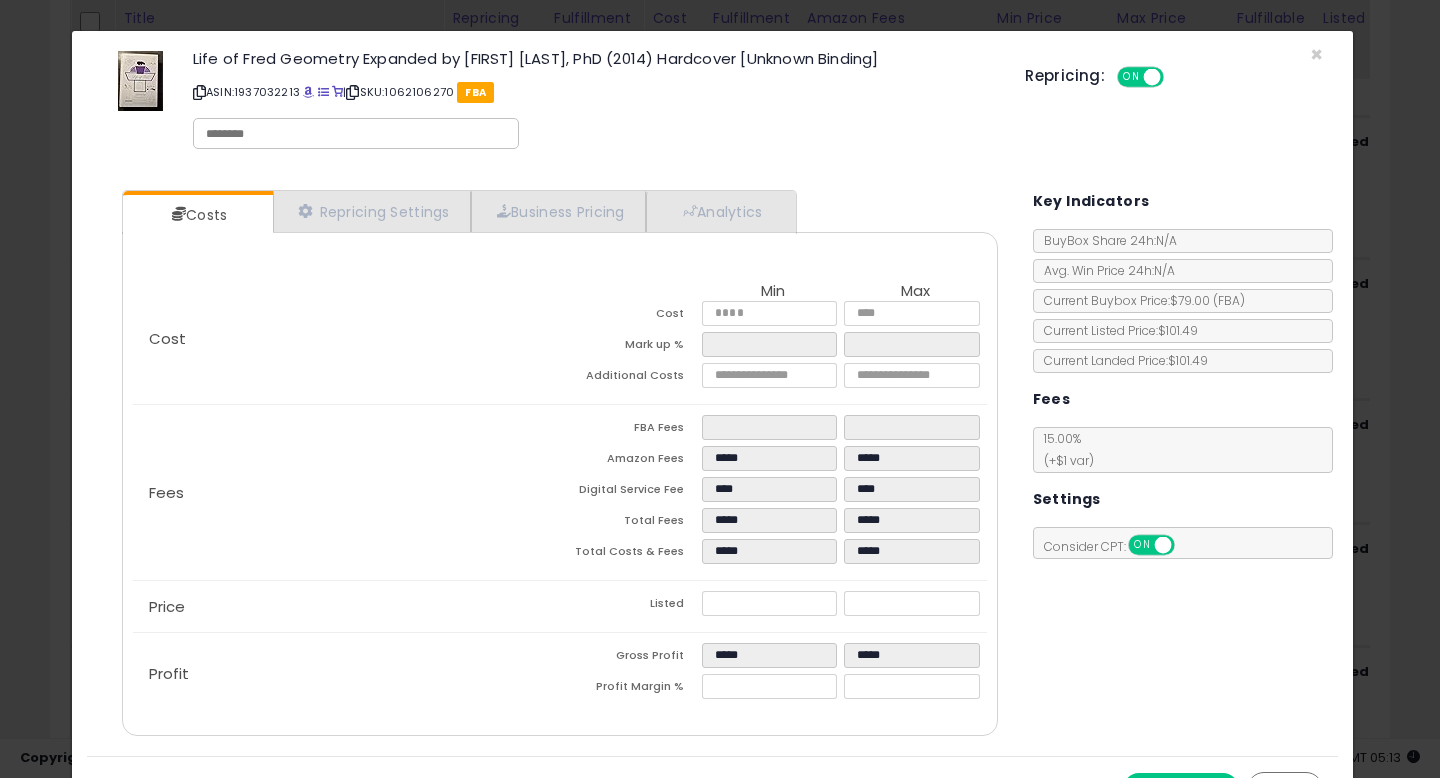 click on "Costs
Repricing Settings
Business Pricing
Analytics
Cost" at bounding box center (712, 465) 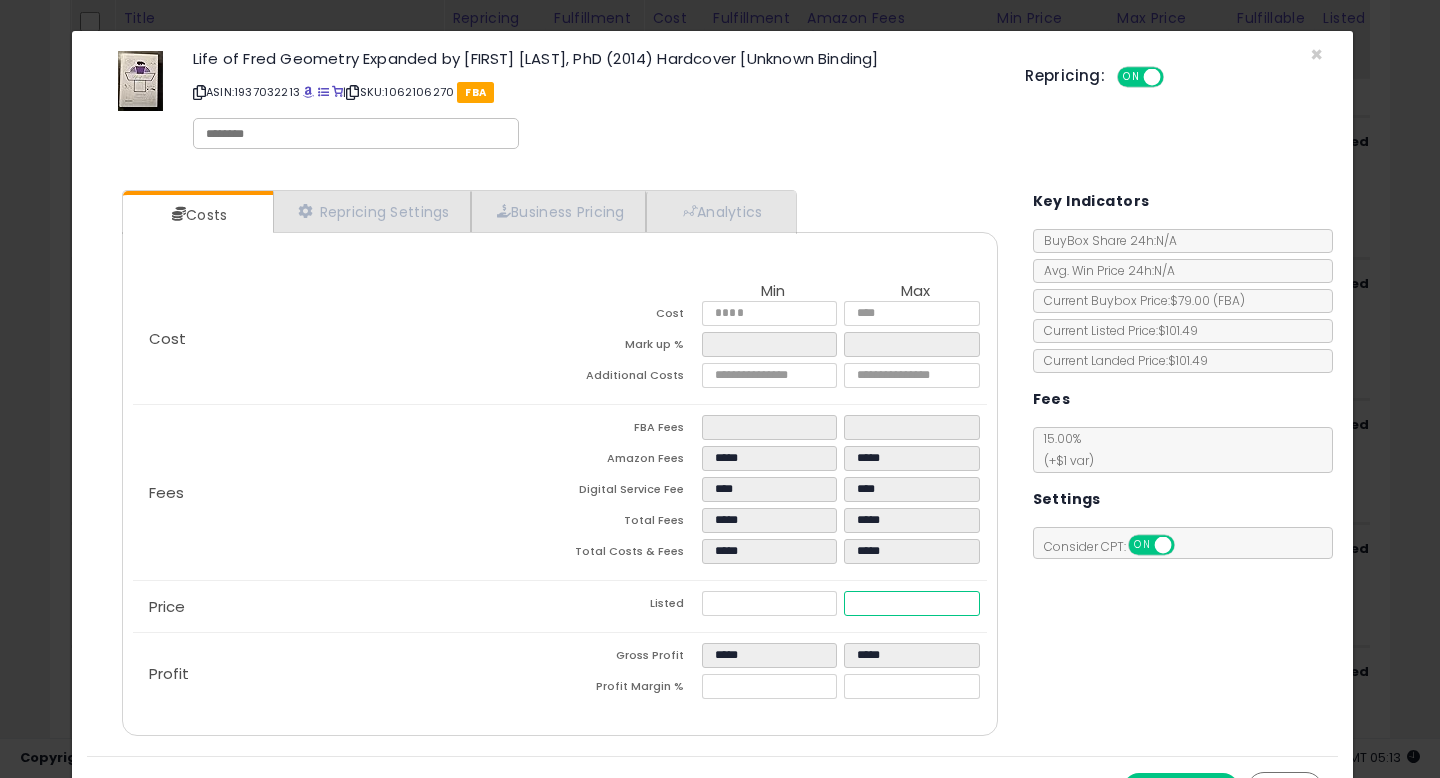 click on "******" at bounding box center [911, 603] 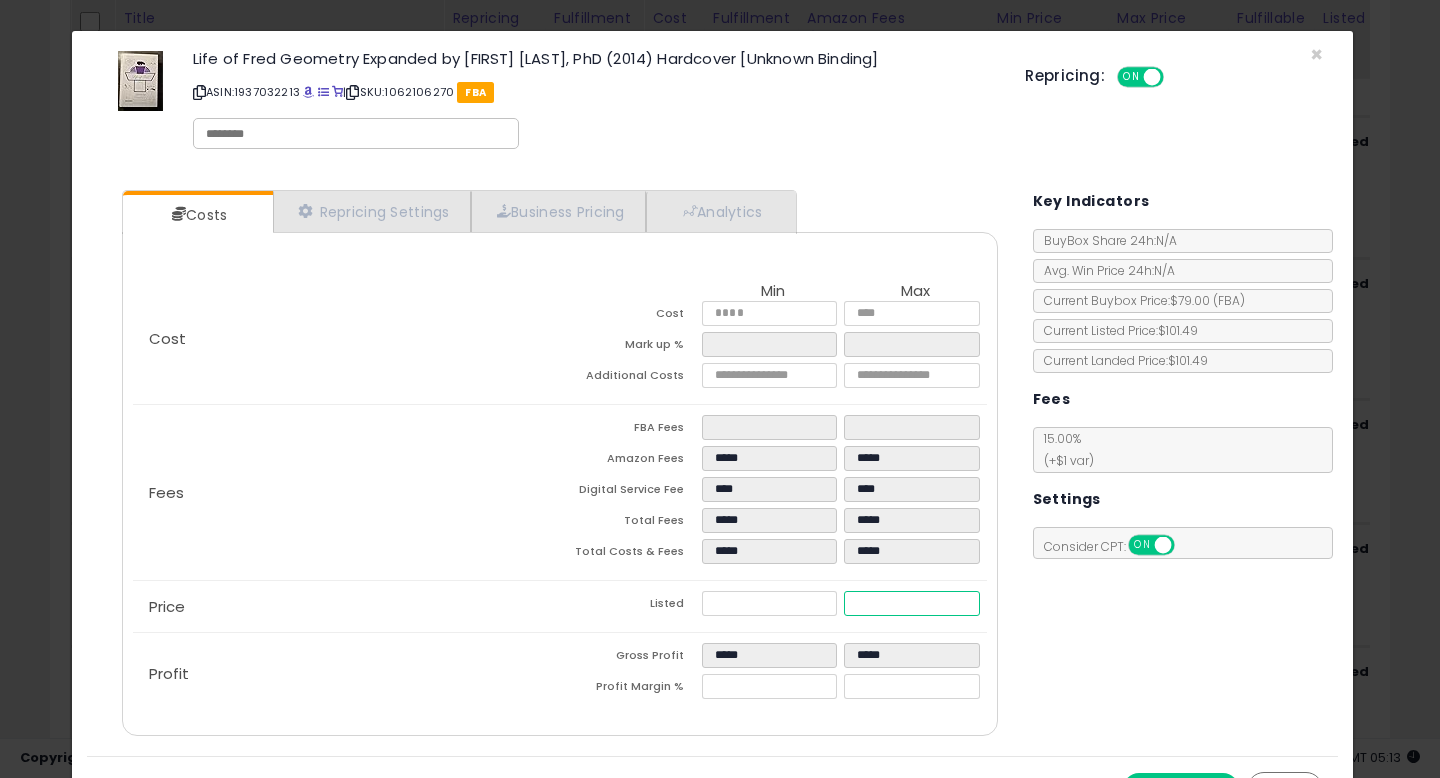 type on "****" 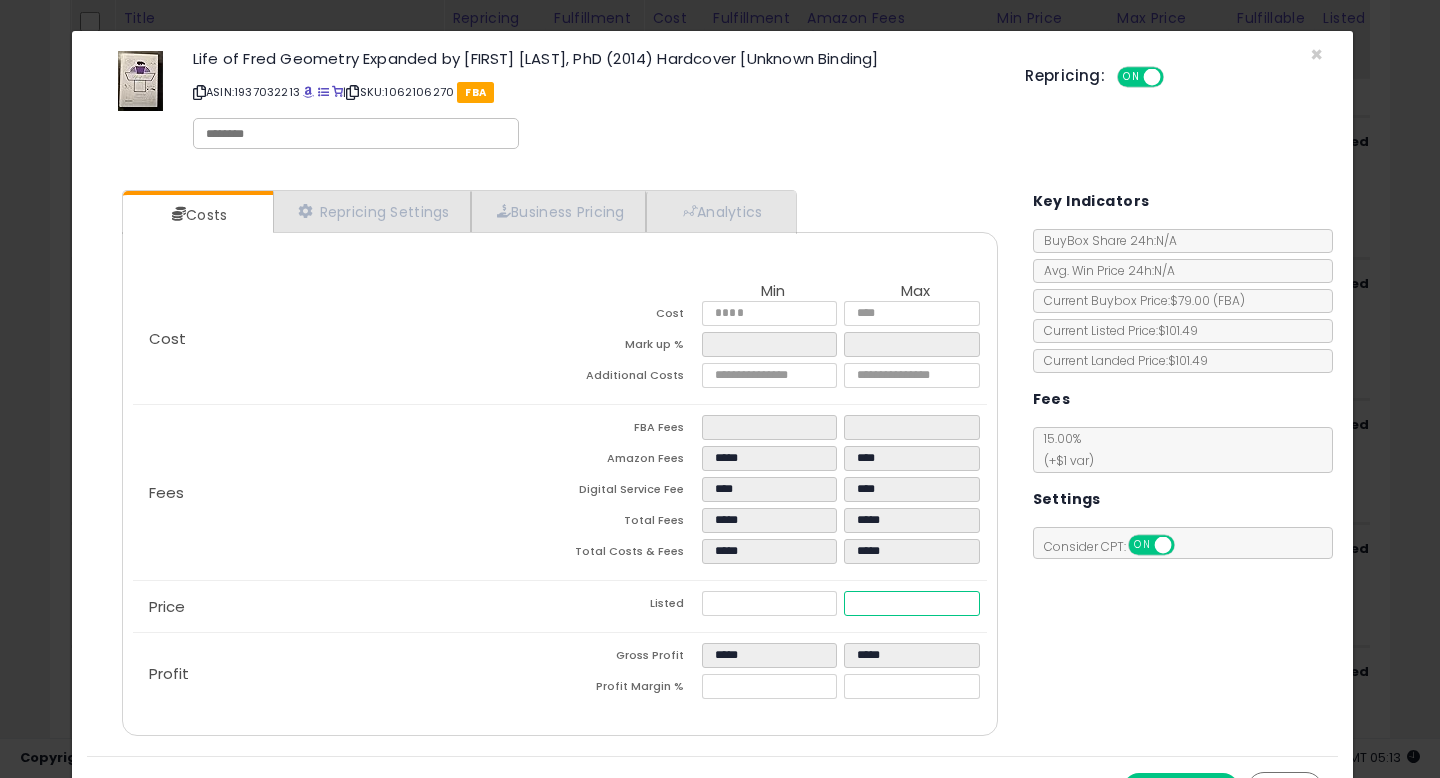 type on "*****" 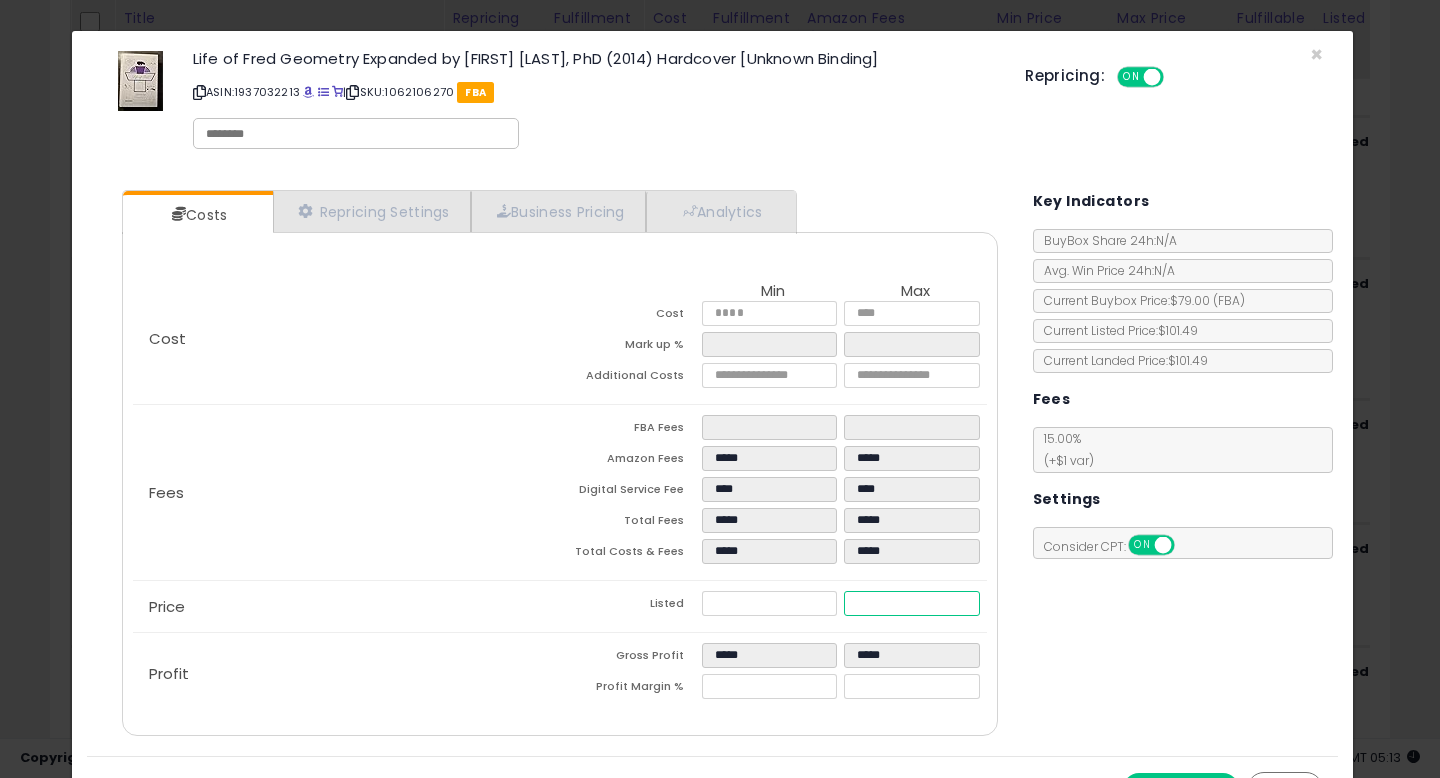 type on "******" 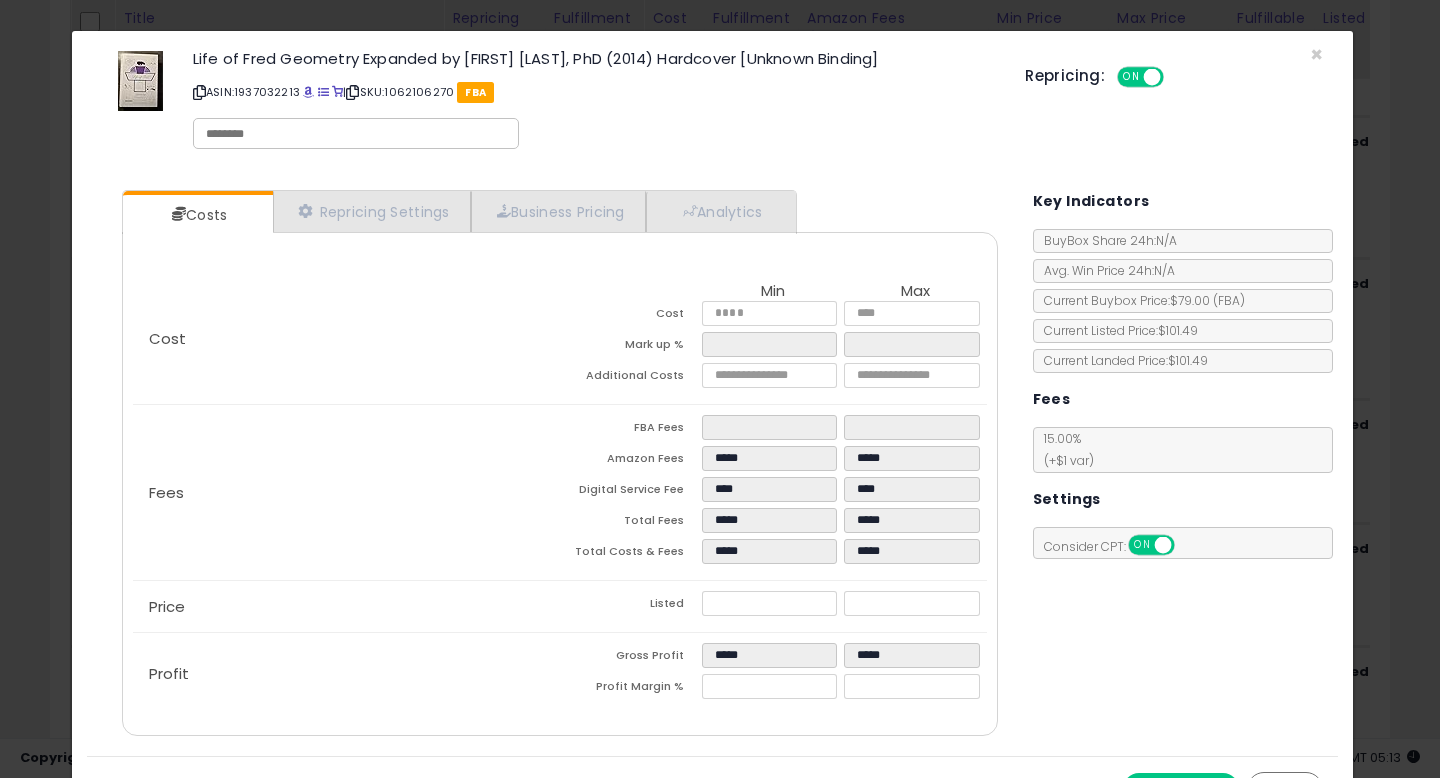 type on "*****" 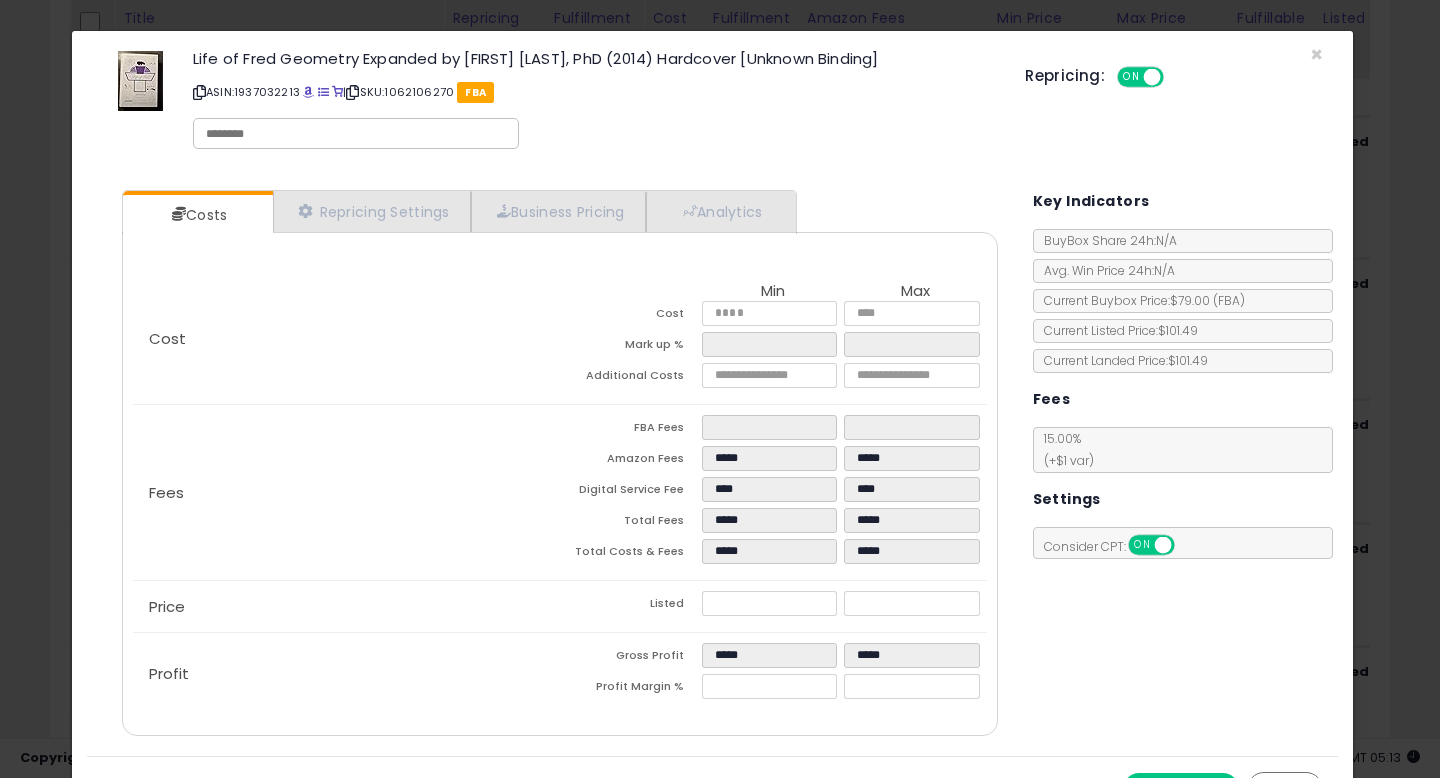 click on "Costs
Repricing Settings
Business Pricing
Analytics
Cost" at bounding box center [712, 465] 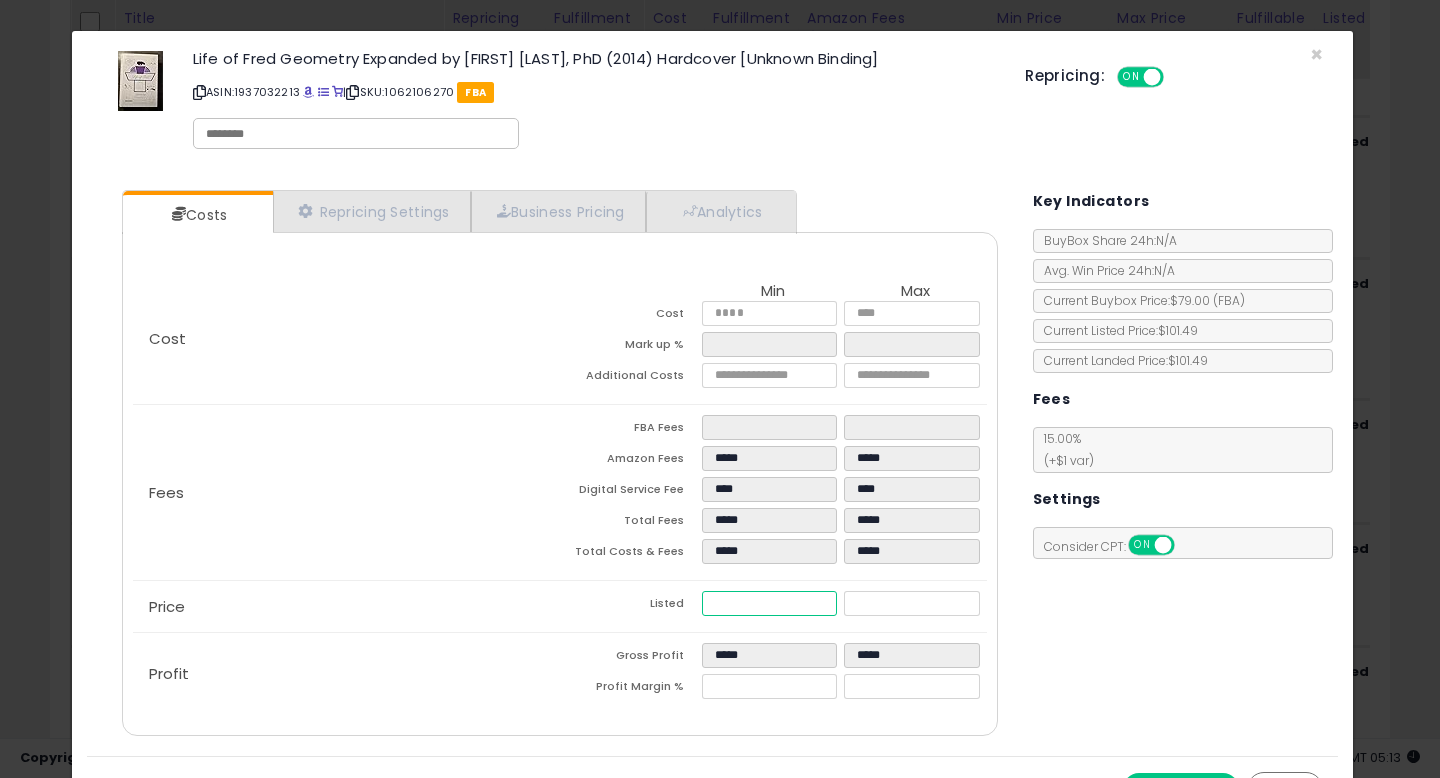 click on "******" at bounding box center (769, 603) 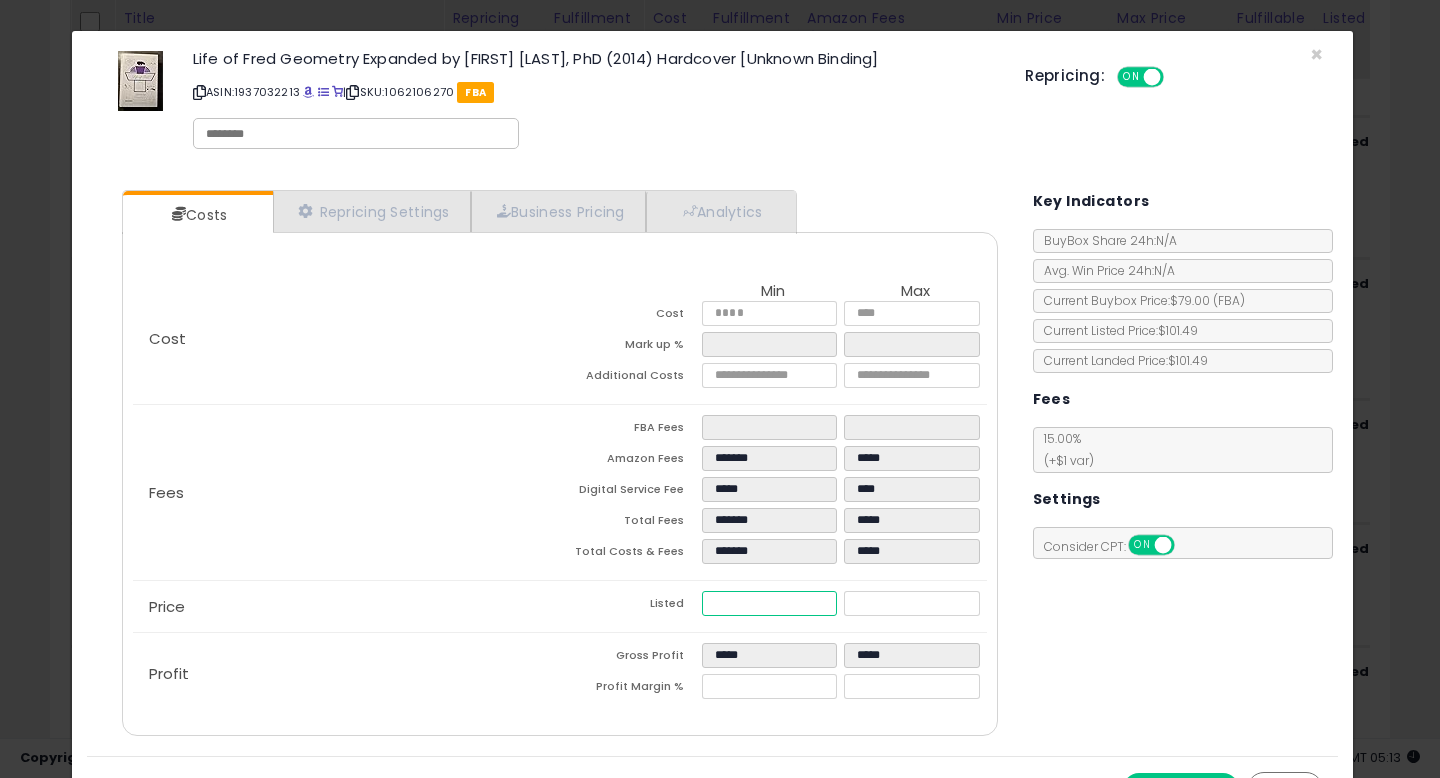 type on "********" 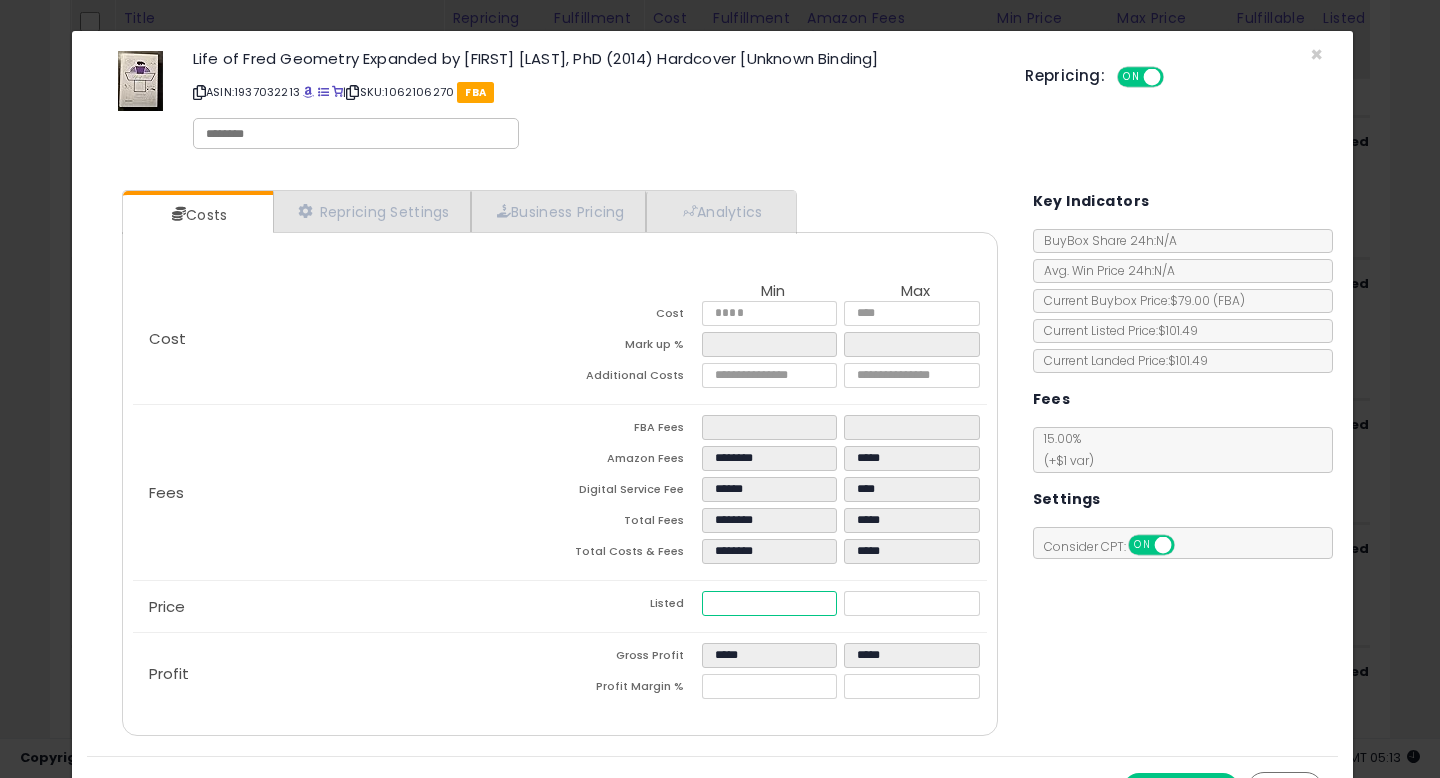 type on "*******" 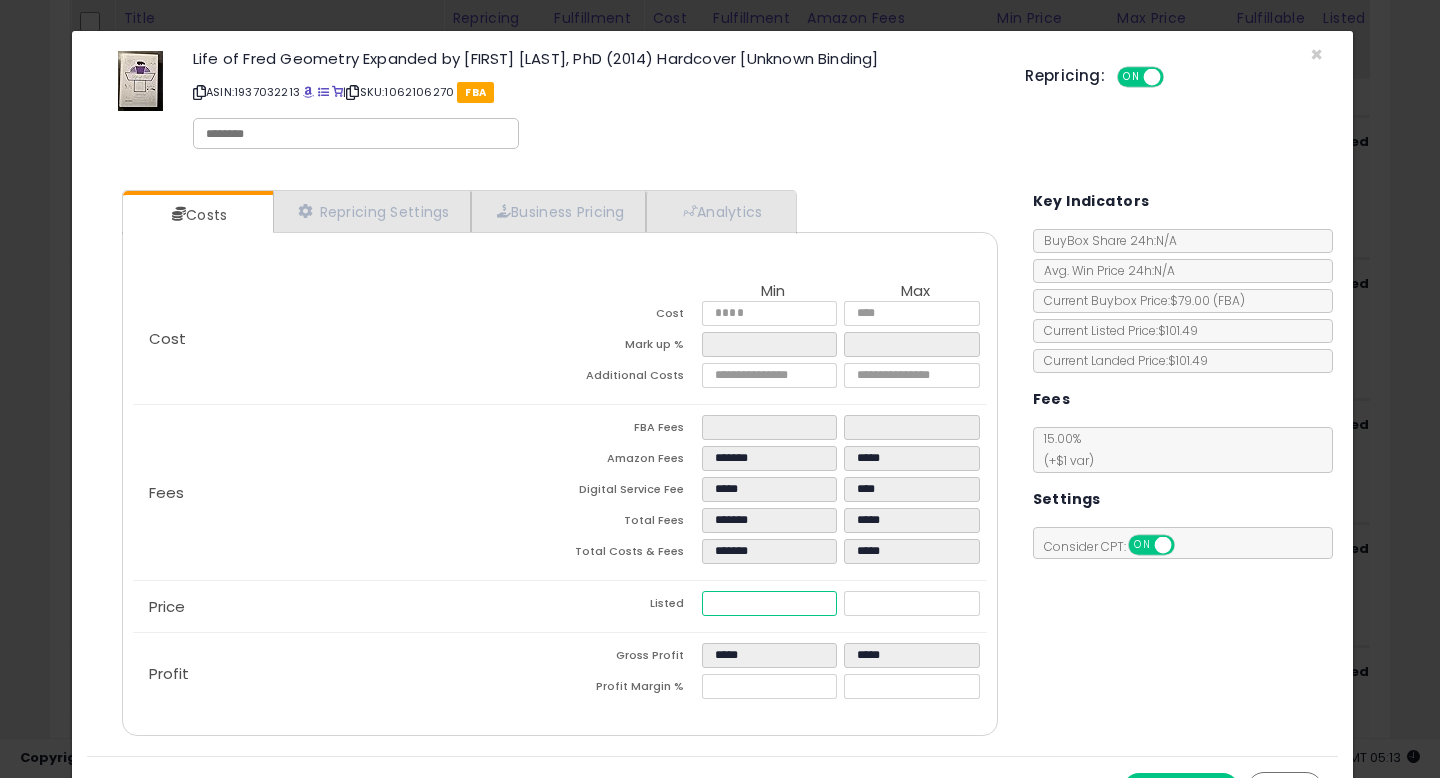 type on "******" 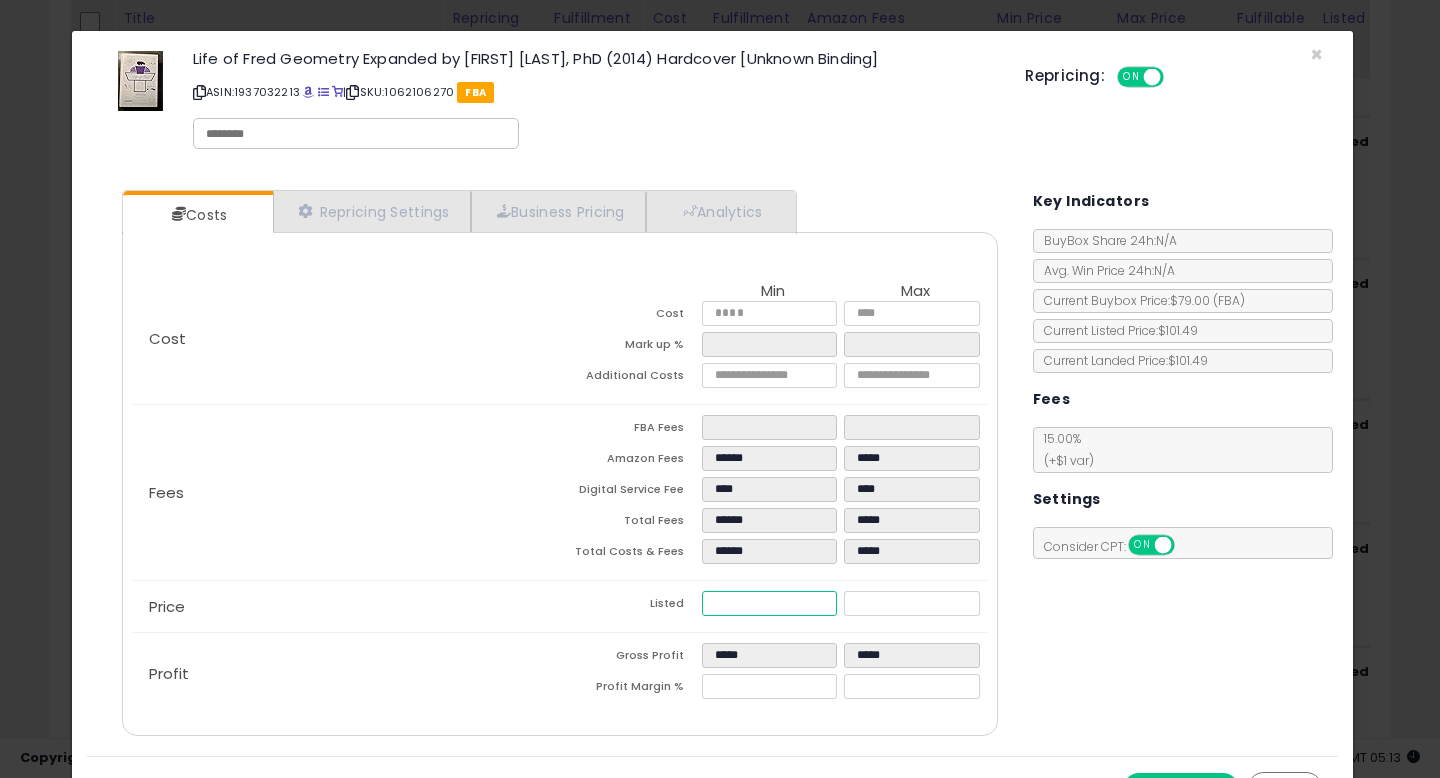 type on "*******" 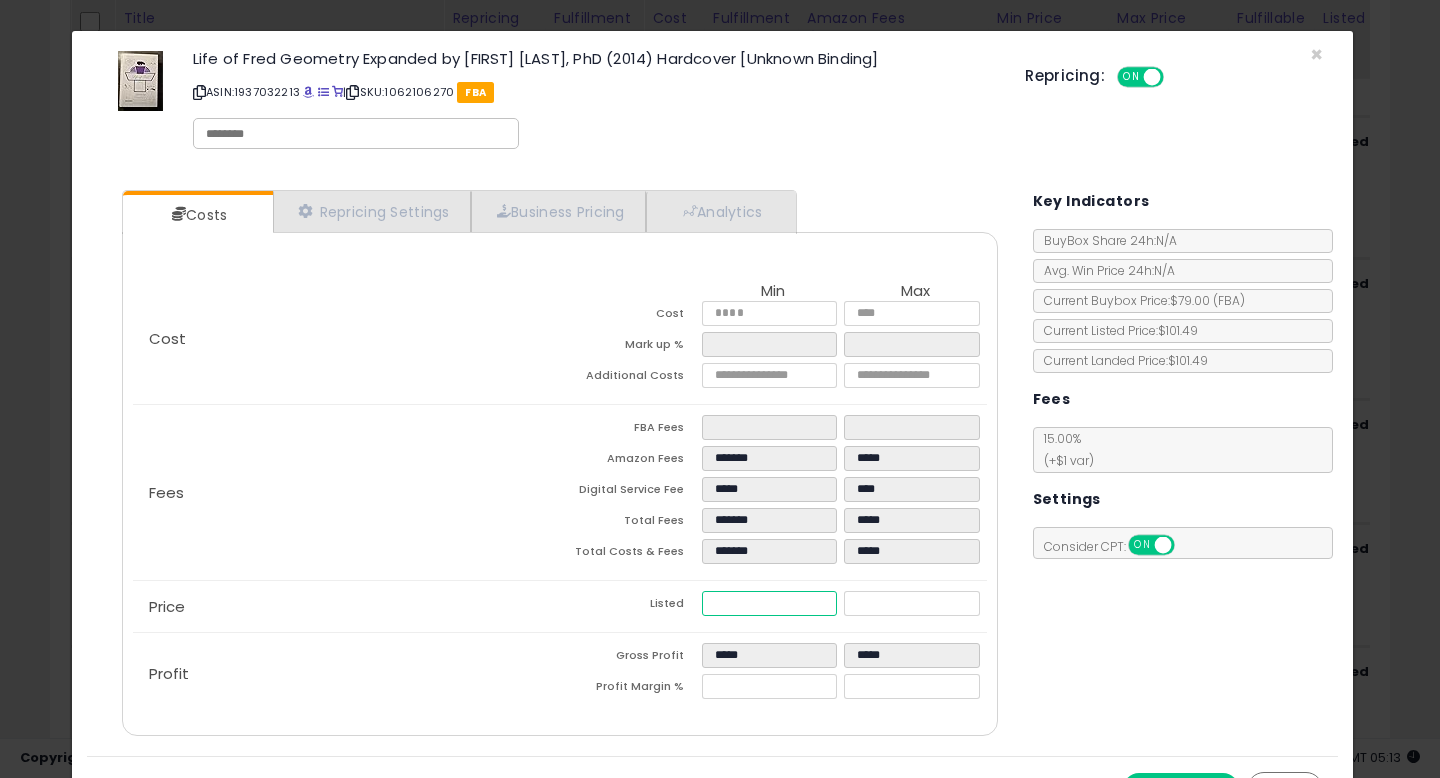 type on "*****" 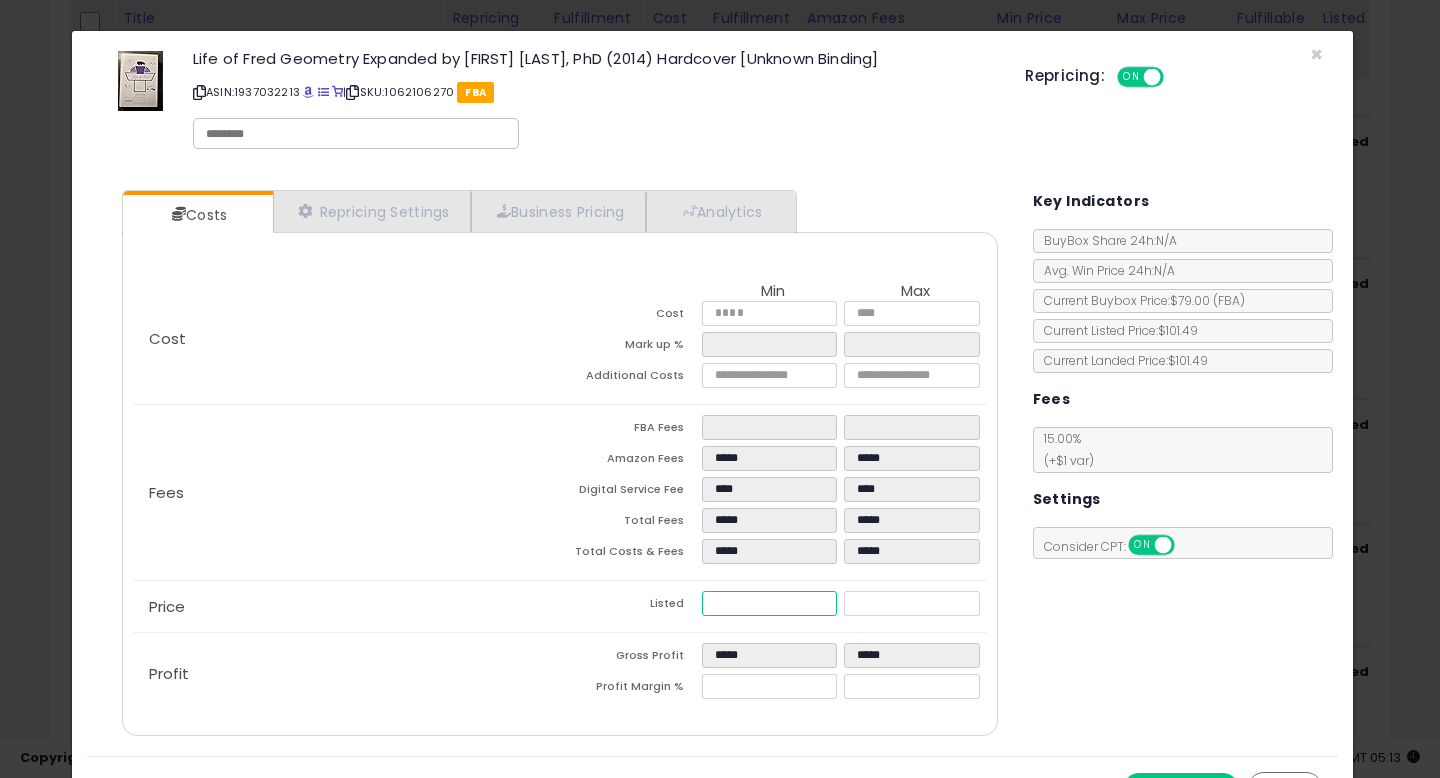 type on "******" 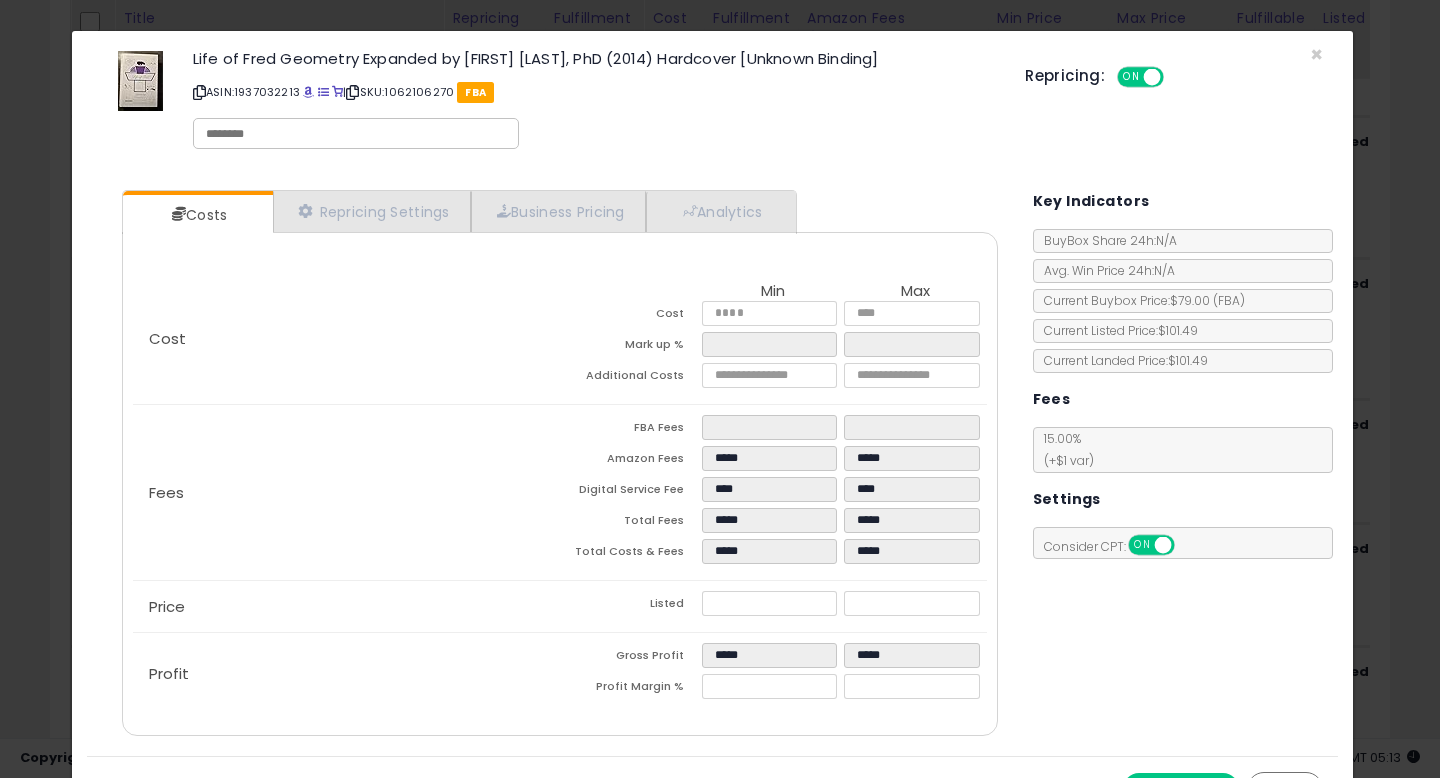 type on "*****" 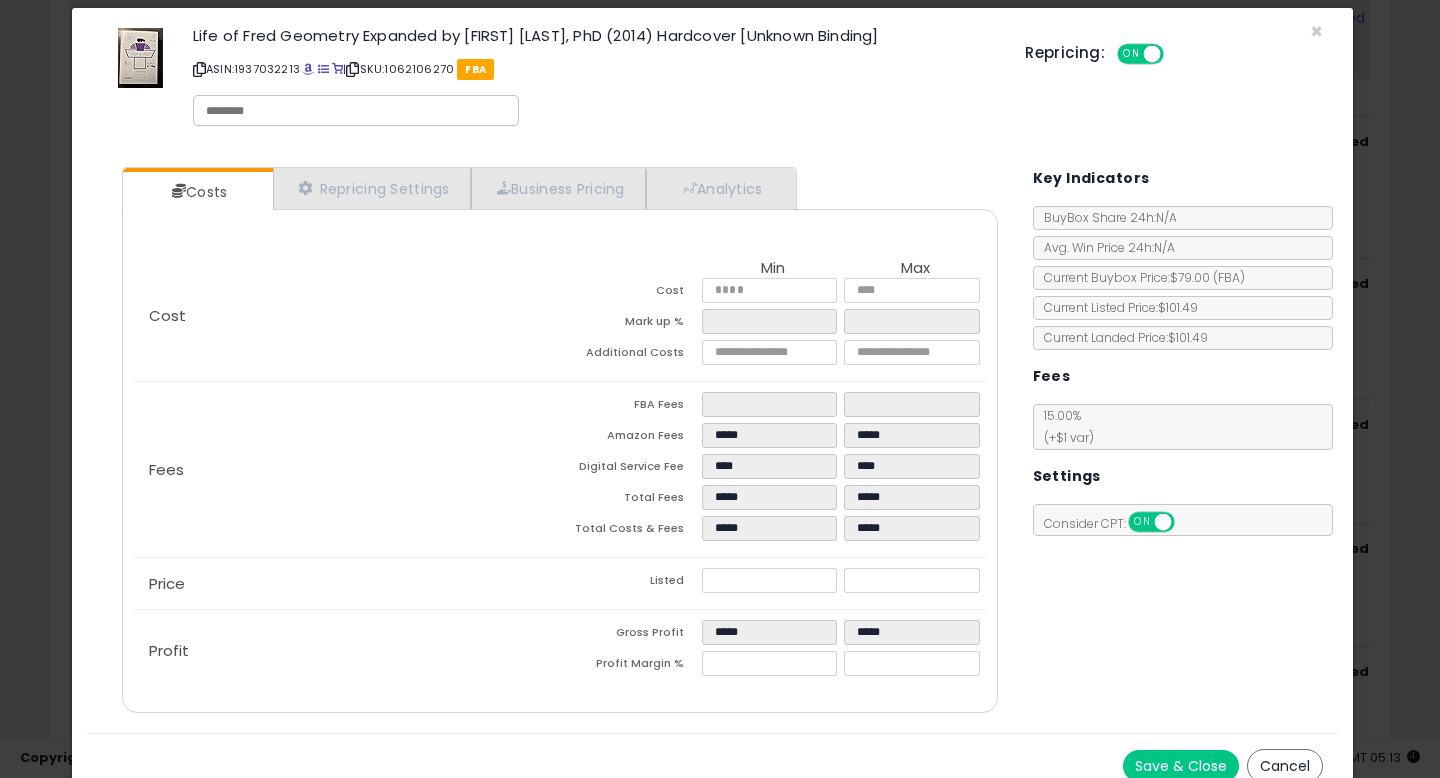 scroll, scrollTop: 24, scrollLeft: 0, axis: vertical 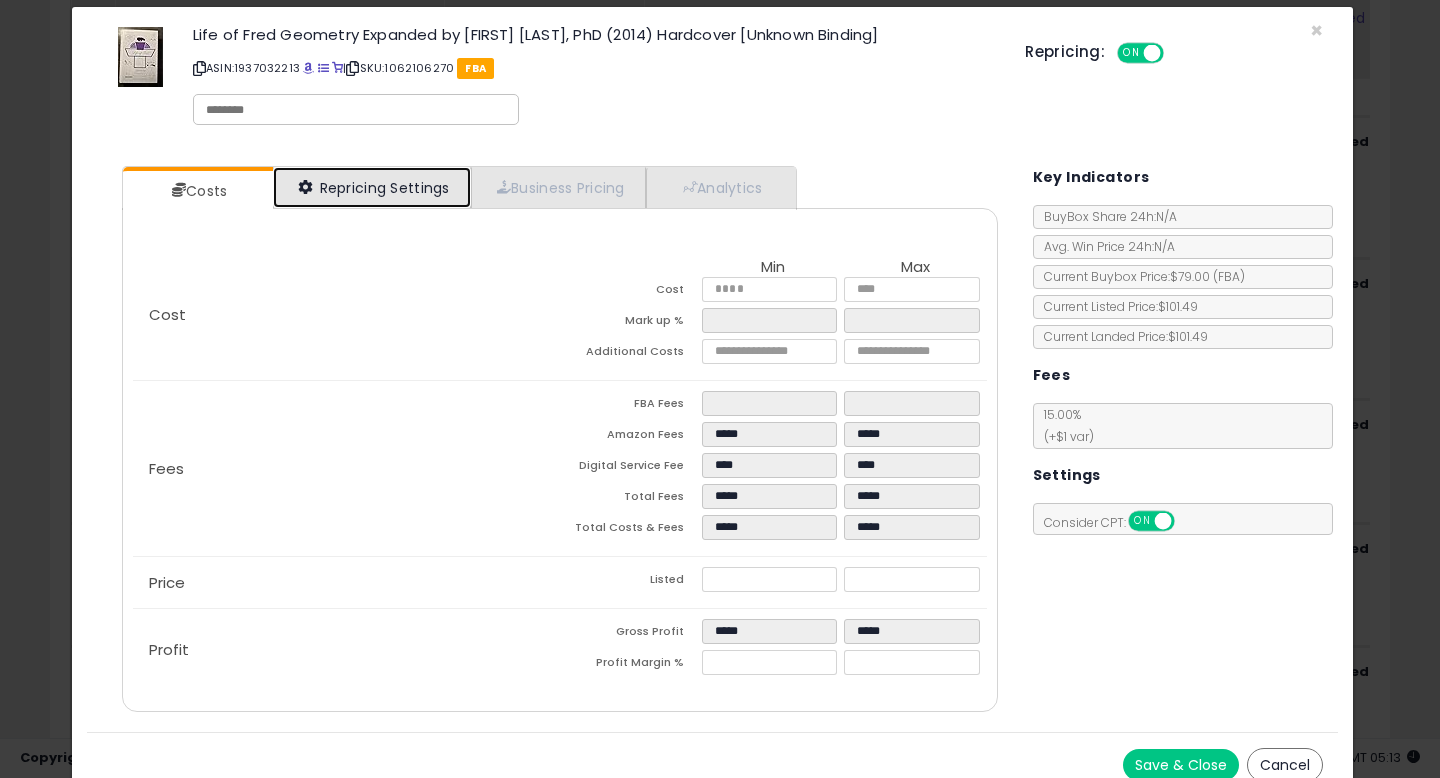 click on "Repricing Settings" at bounding box center (372, 187) 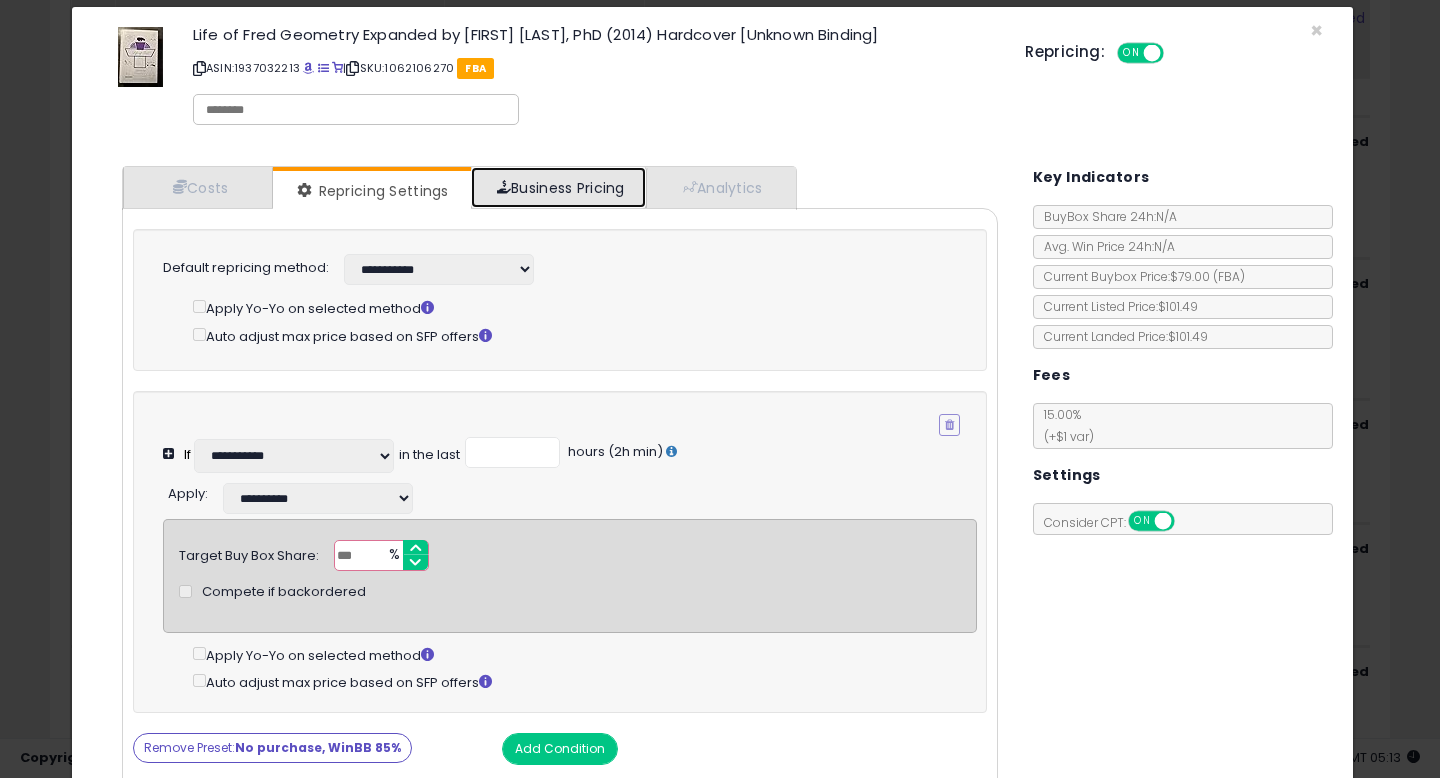 click on "Business Pricing" at bounding box center (558, 187) 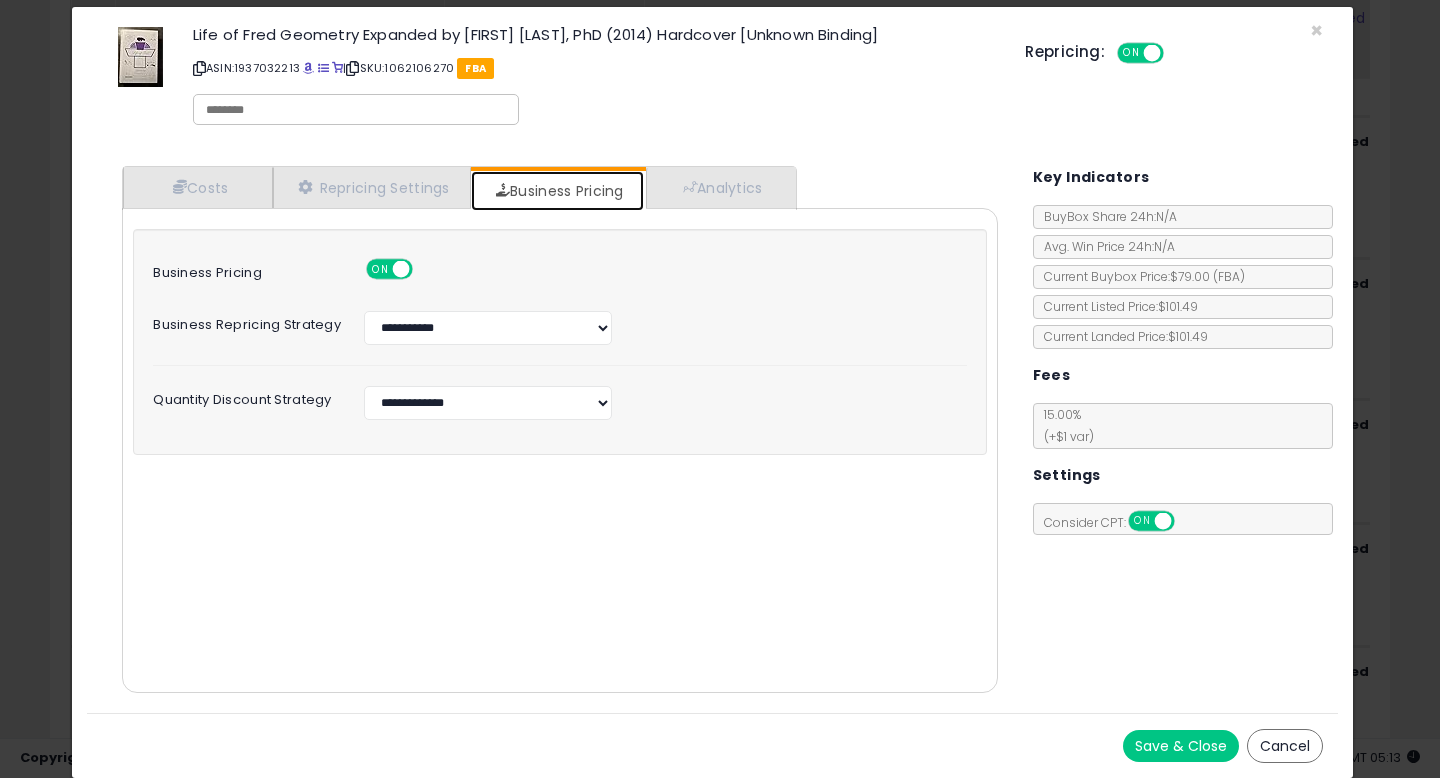 scroll, scrollTop: 23, scrollLeft: 0, axis: vertical 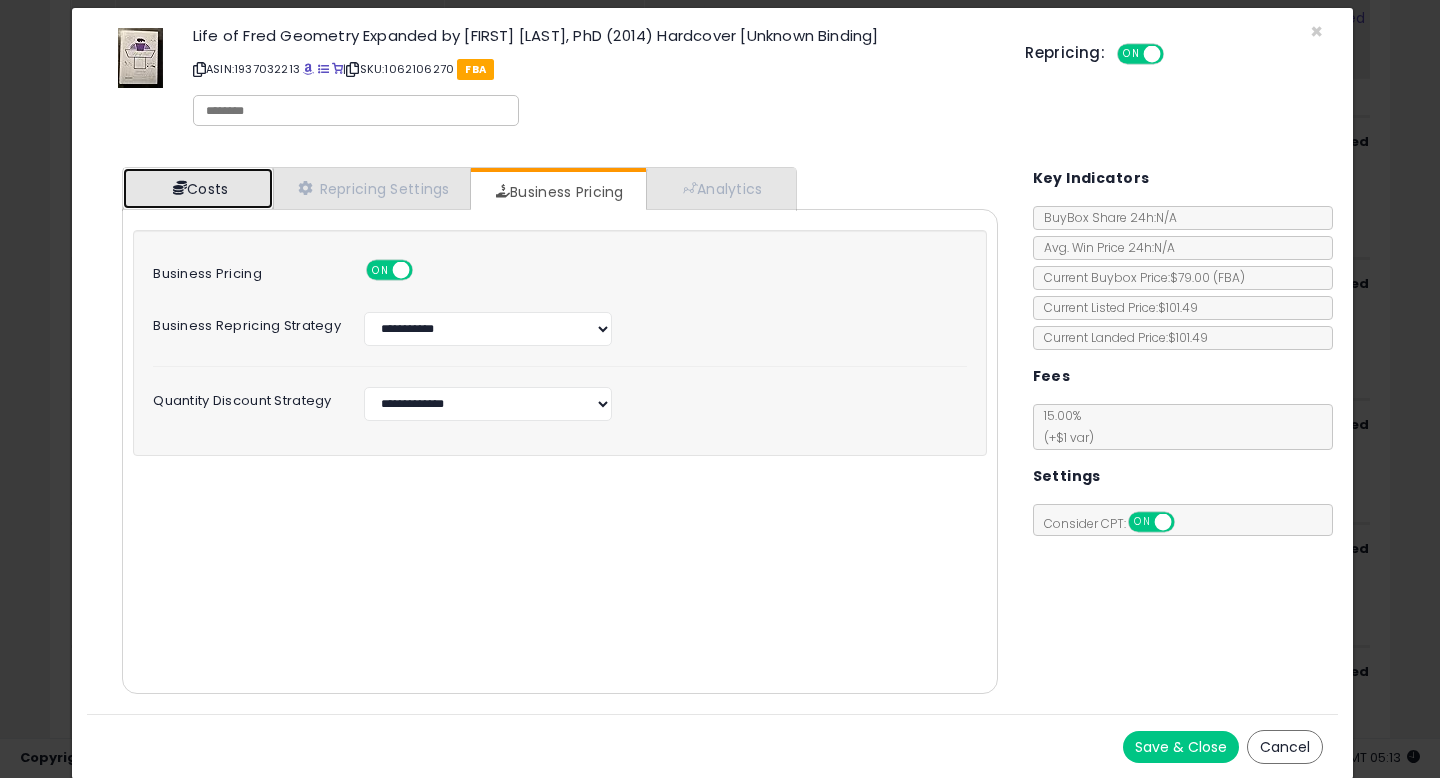 click on "Costs" at bounding box center (198, 188) 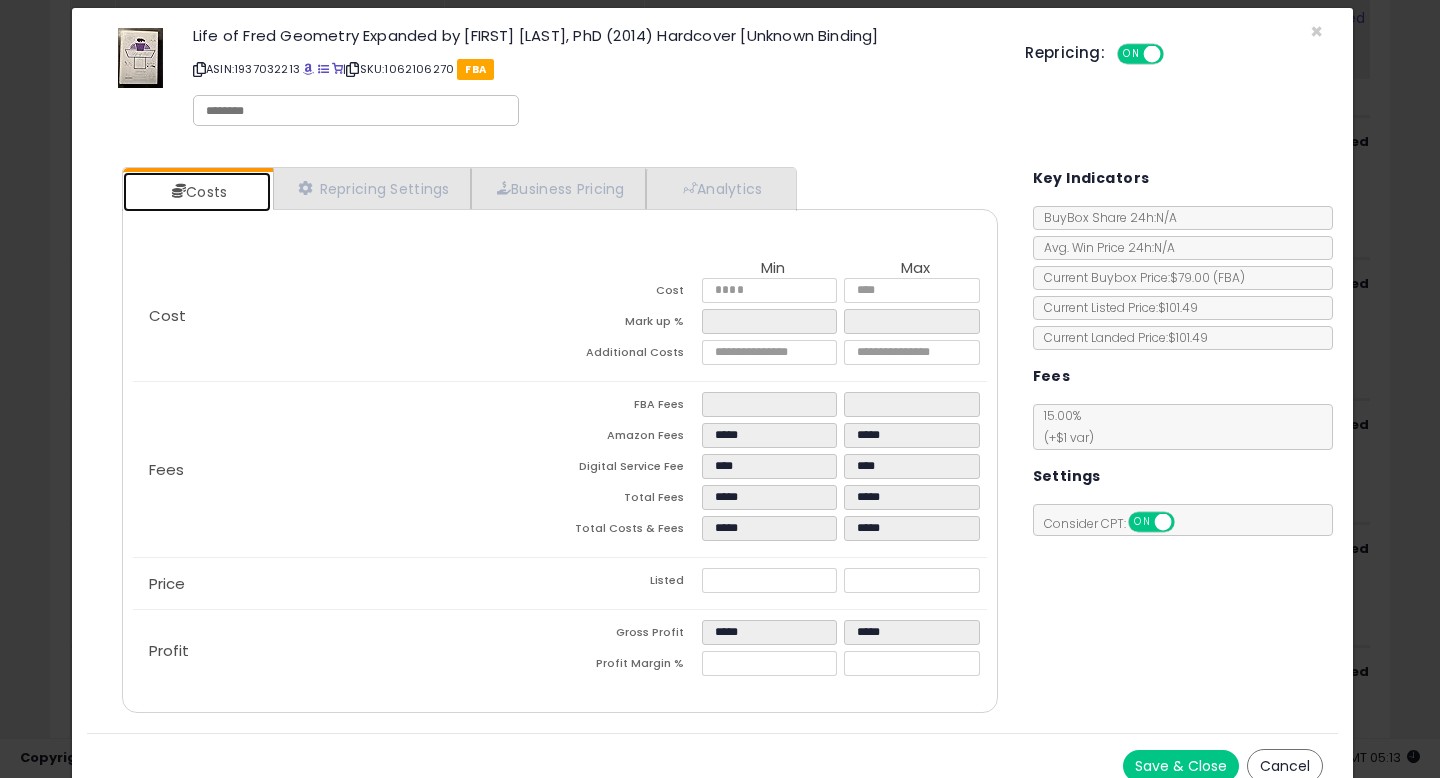 scroll, scrollTop: 42, scrollLeft: 0, axis: vertical 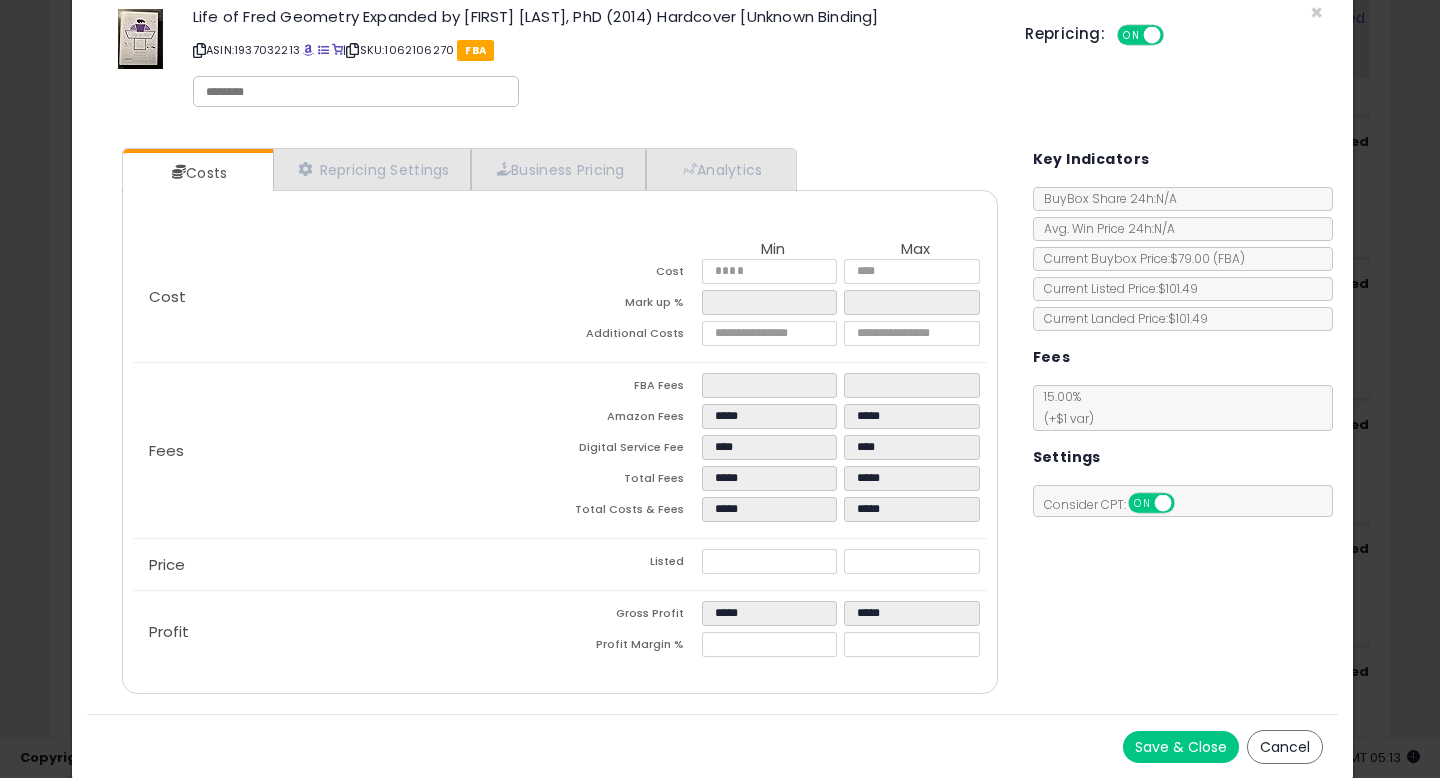 click on "Save & Close" at bounding box center [1181, 747] 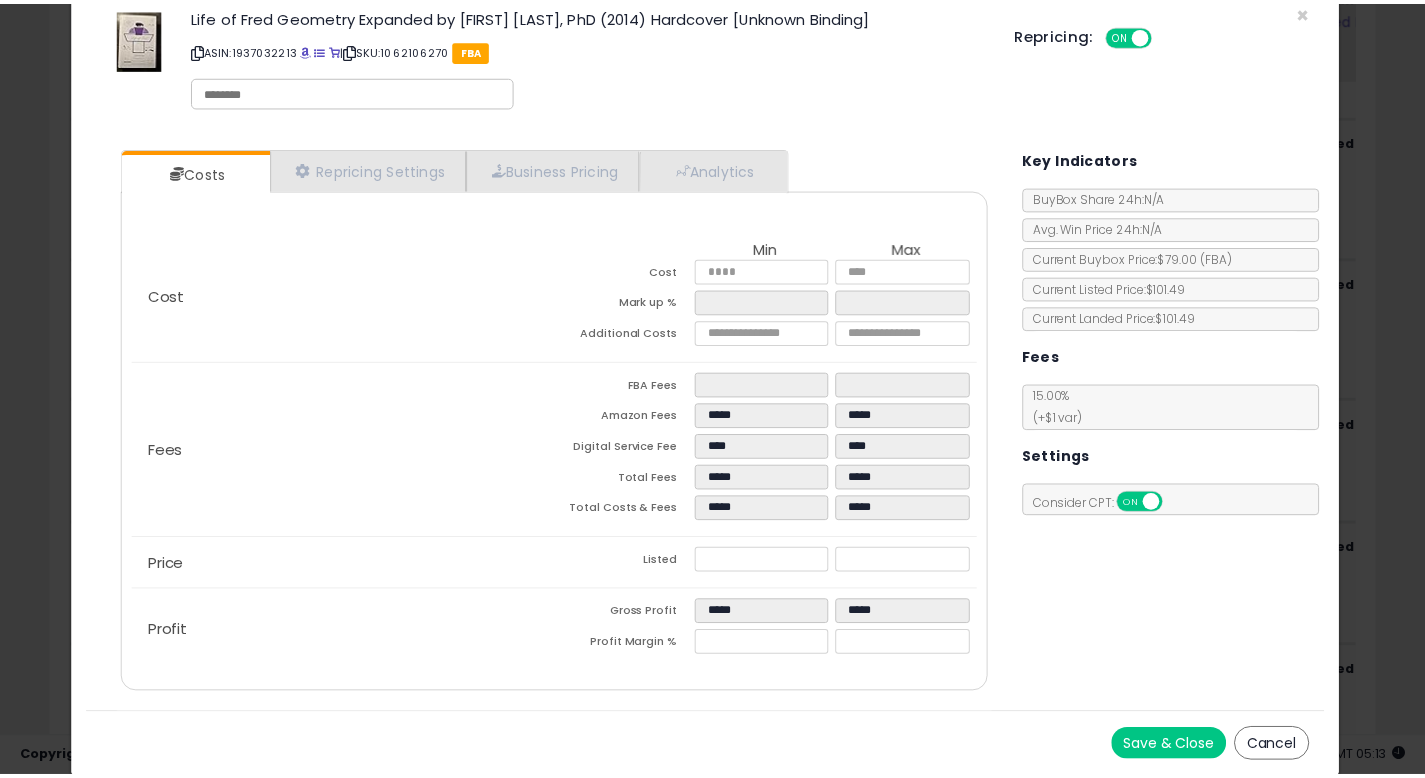 scroll, scrollTop: 0, scrollLeft: 0, axis: both 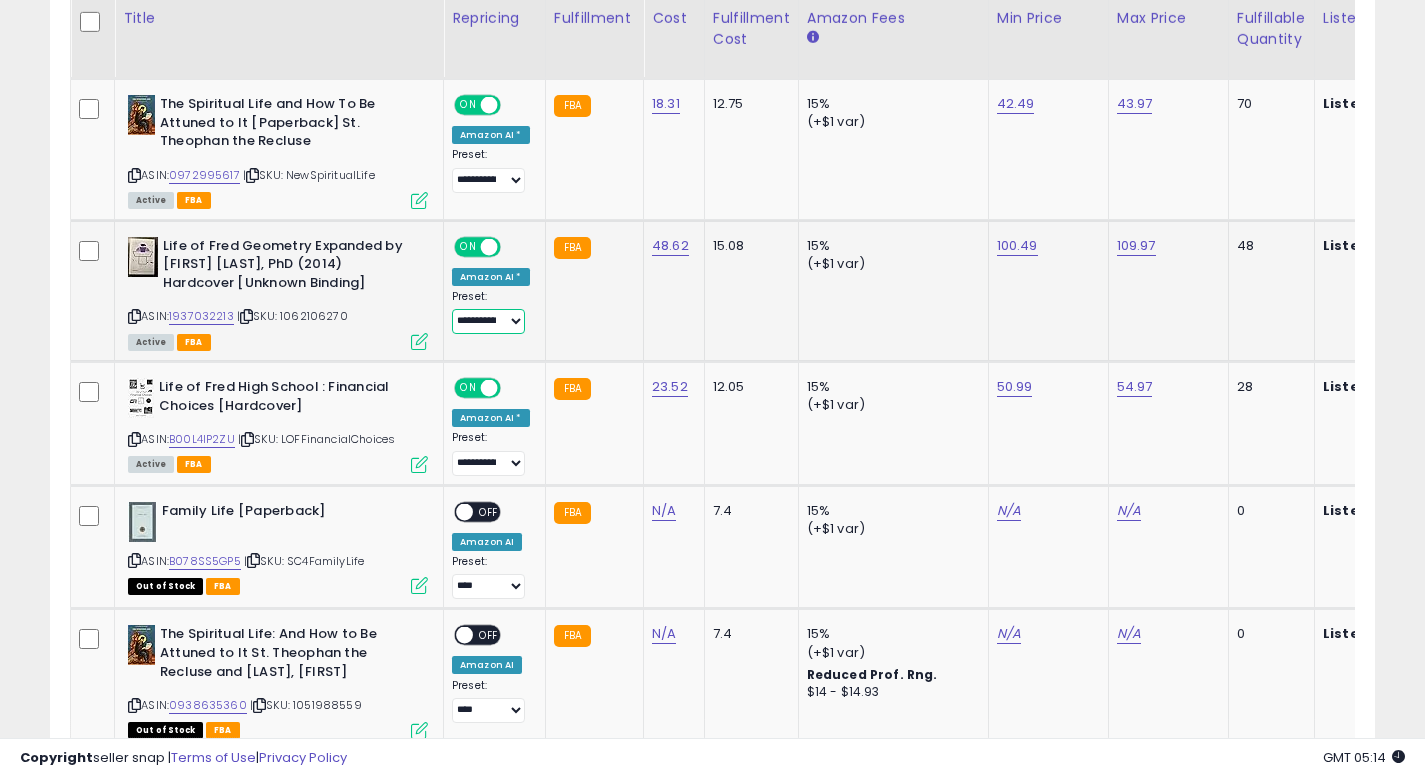 click on "**********" at bounding box center [488, 321] 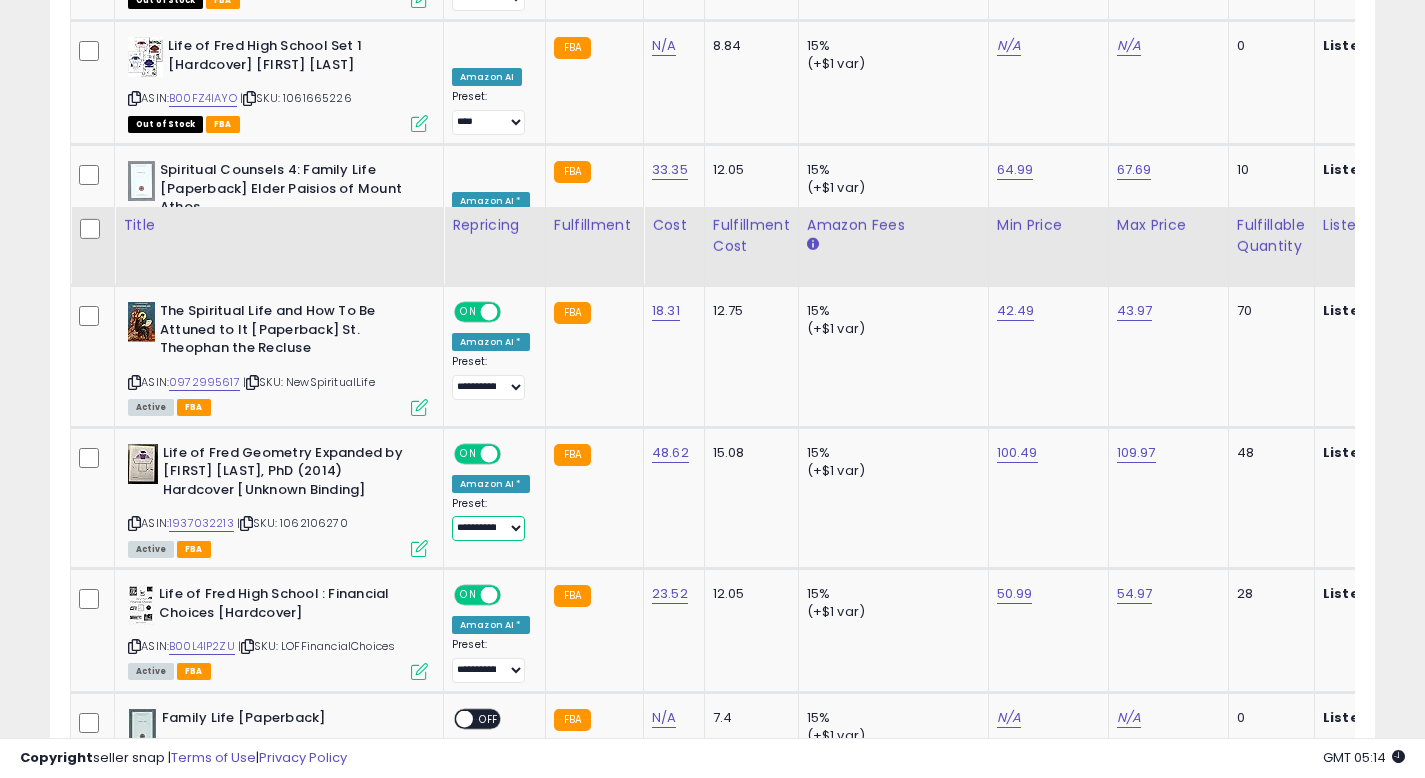 scroll, scrollTop: 0, scrollLeft: 0, axis: both 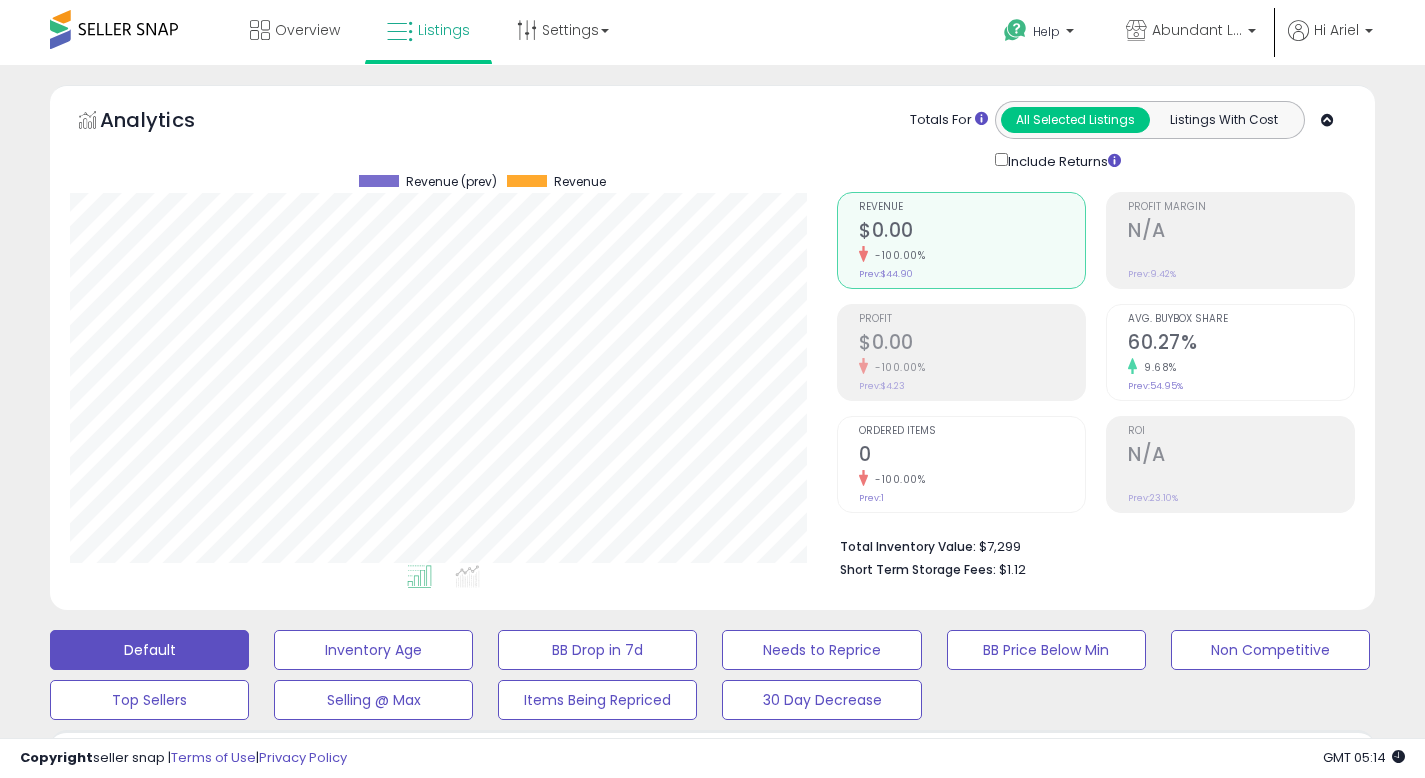 drag, startPoint x: 1439, startPoint y: 643, endPoint x: 1413, endPoint y: -122, distance: 765.4417 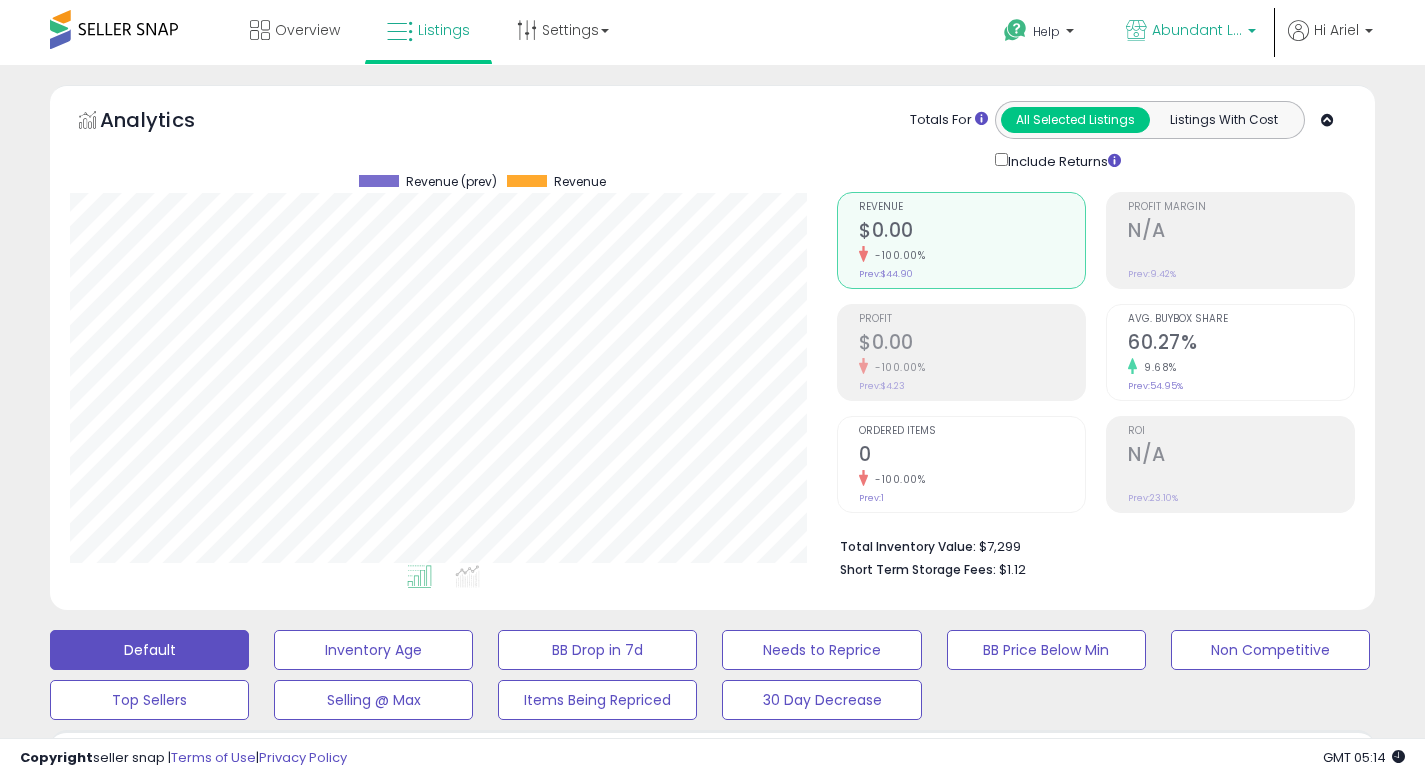 click on "Abundant Life (CA)" at bounding box center [1197, 30] 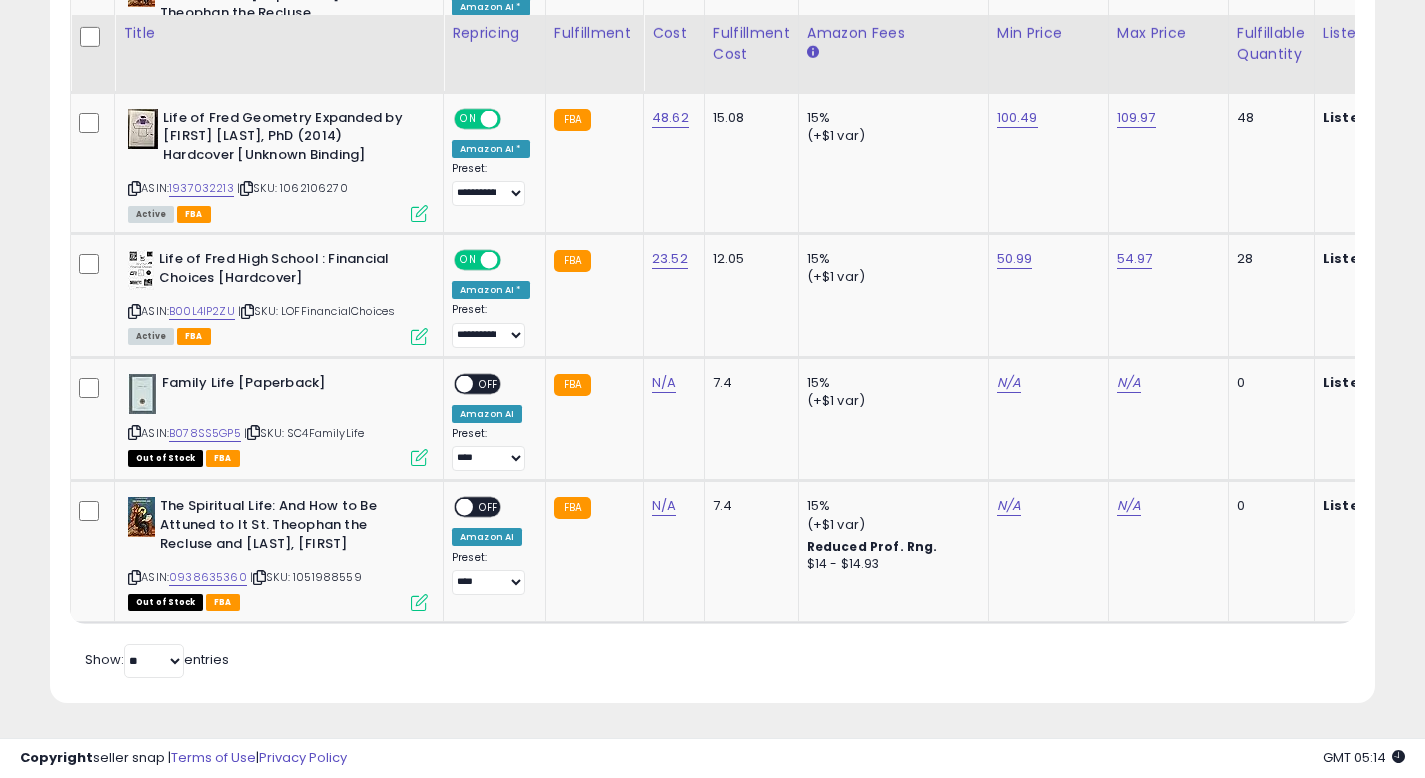 scroll, scrollTop: 0, scrollLeft: 0, axis: both 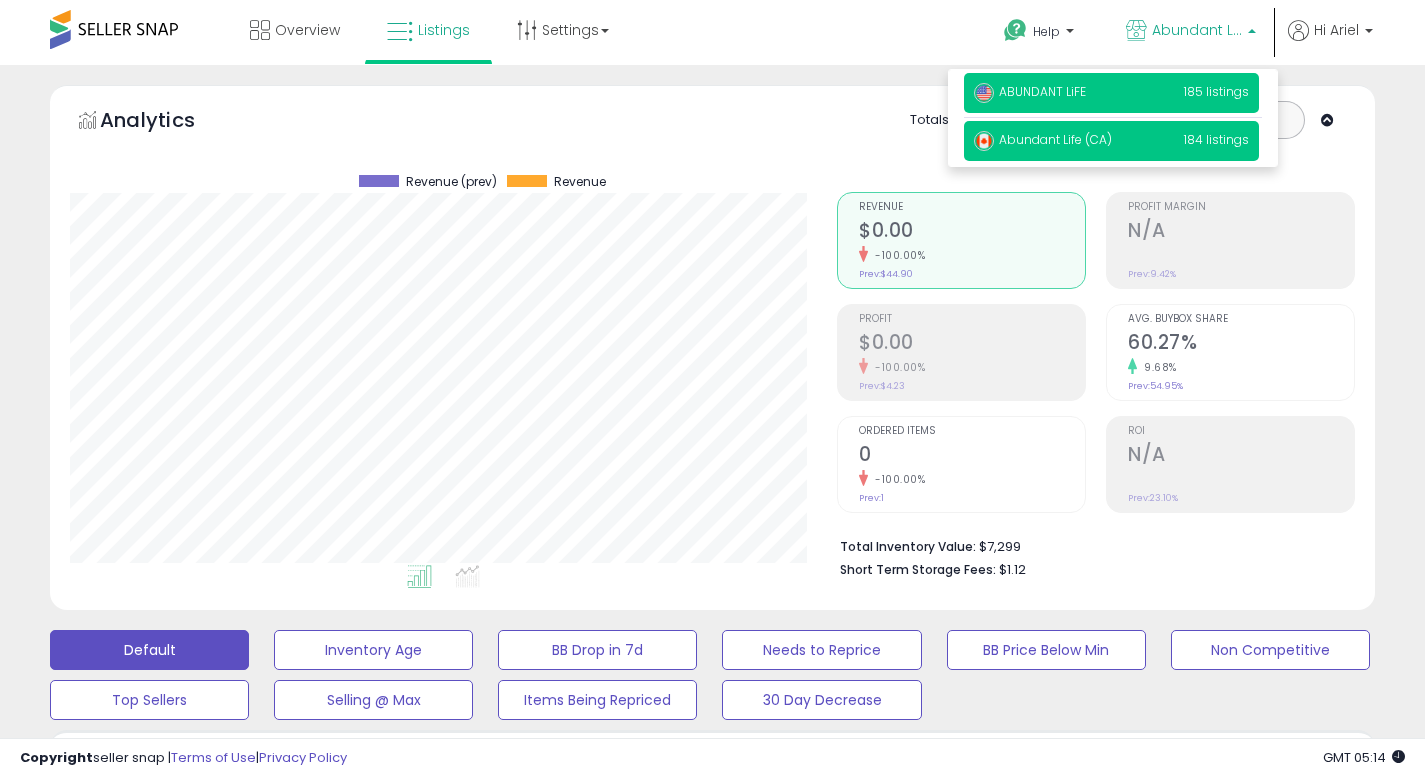 click on "ABUNDANT LiFE
185
listings" at bounding box center [1111, 93] 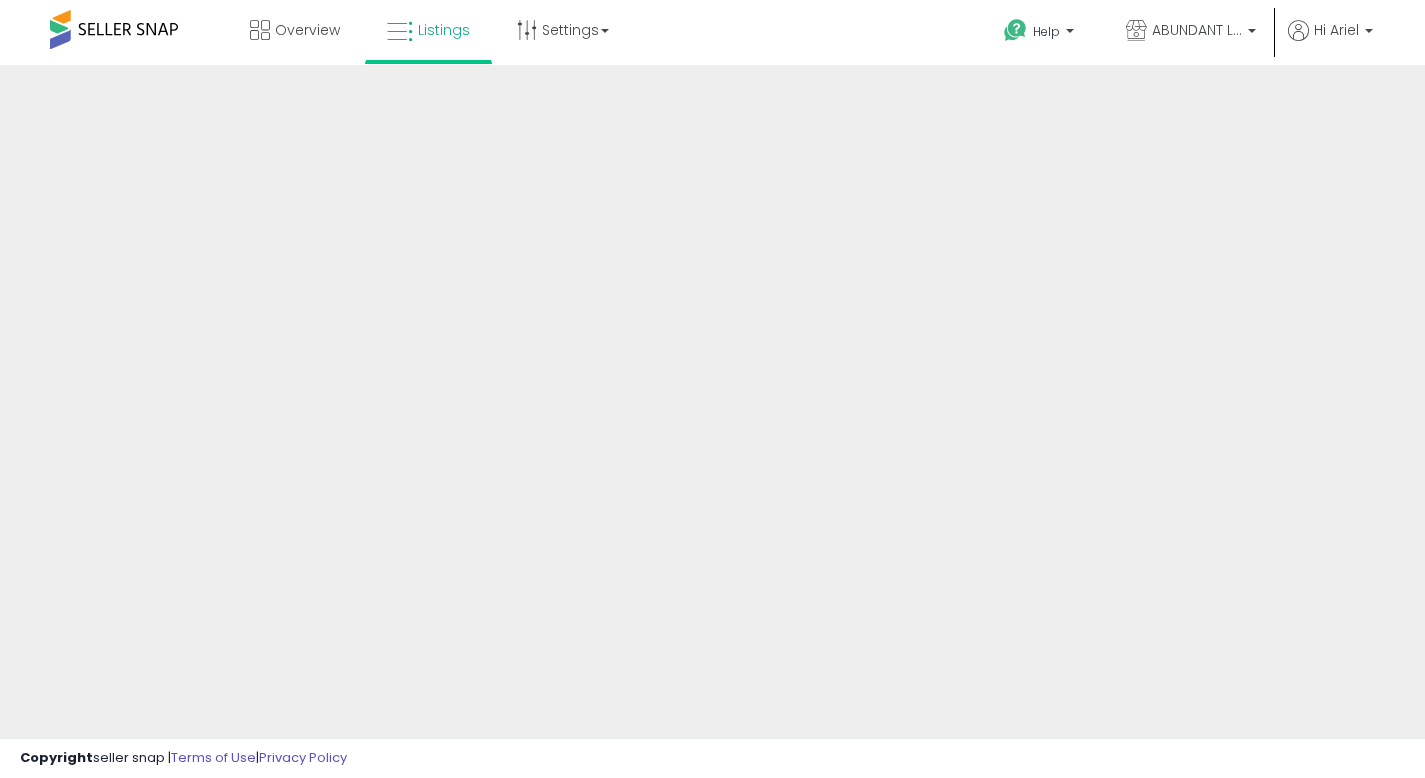 scroll, scrollTop: 0, scrollLeft: 0, axis: both 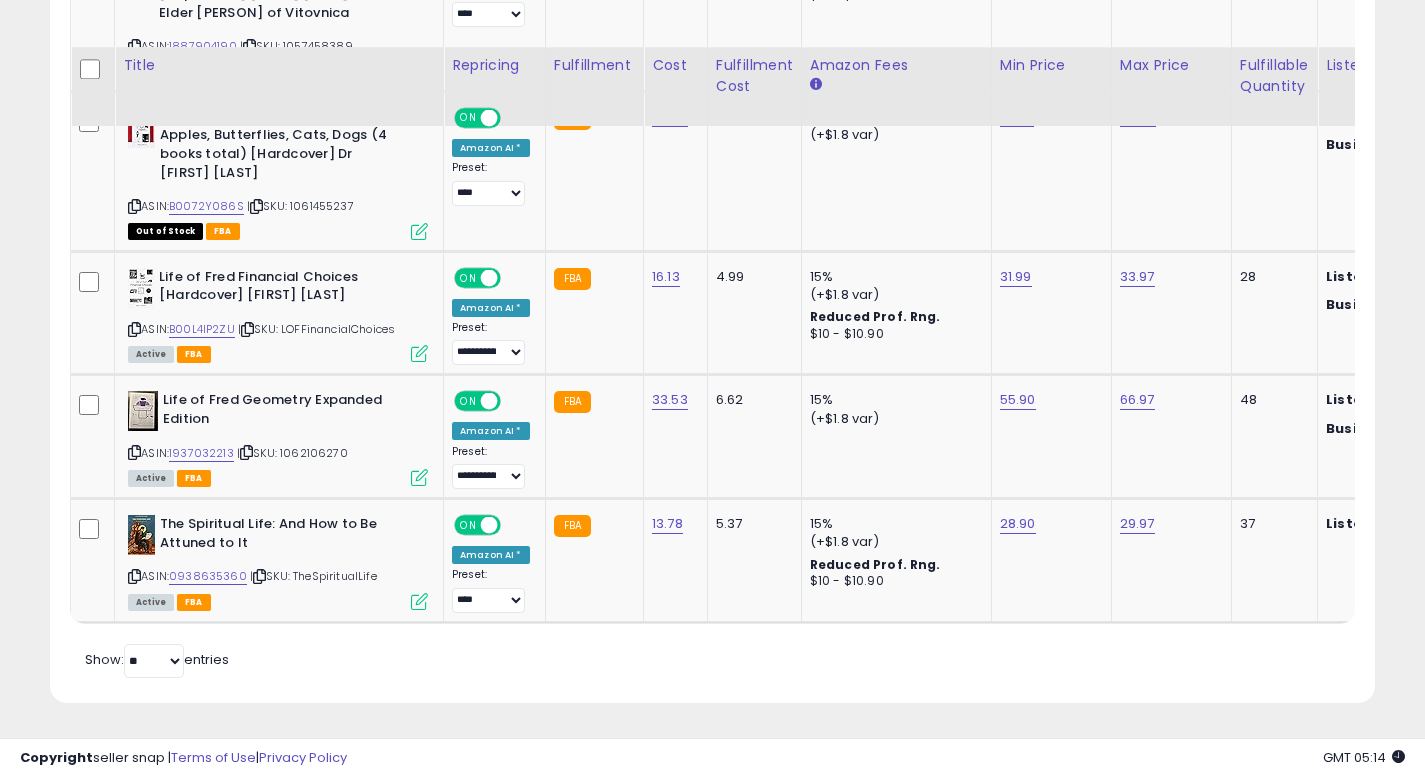 drag, startPoint x: 626, startPoint y: 624, endPoint x: 561, endPoint y: 635, distance: 65.9242 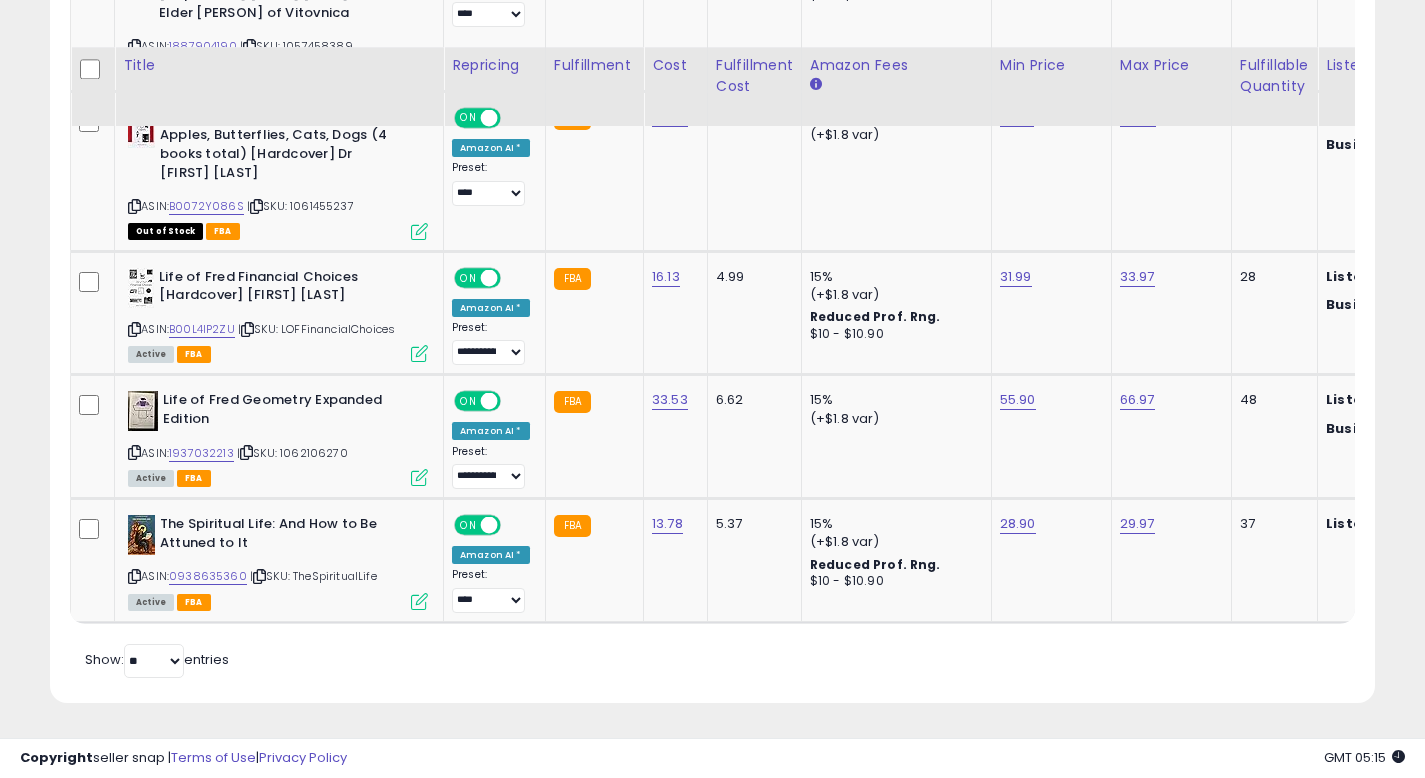scroll, scrollTop: 0, scrollLeft: 1261, axis: horizontal 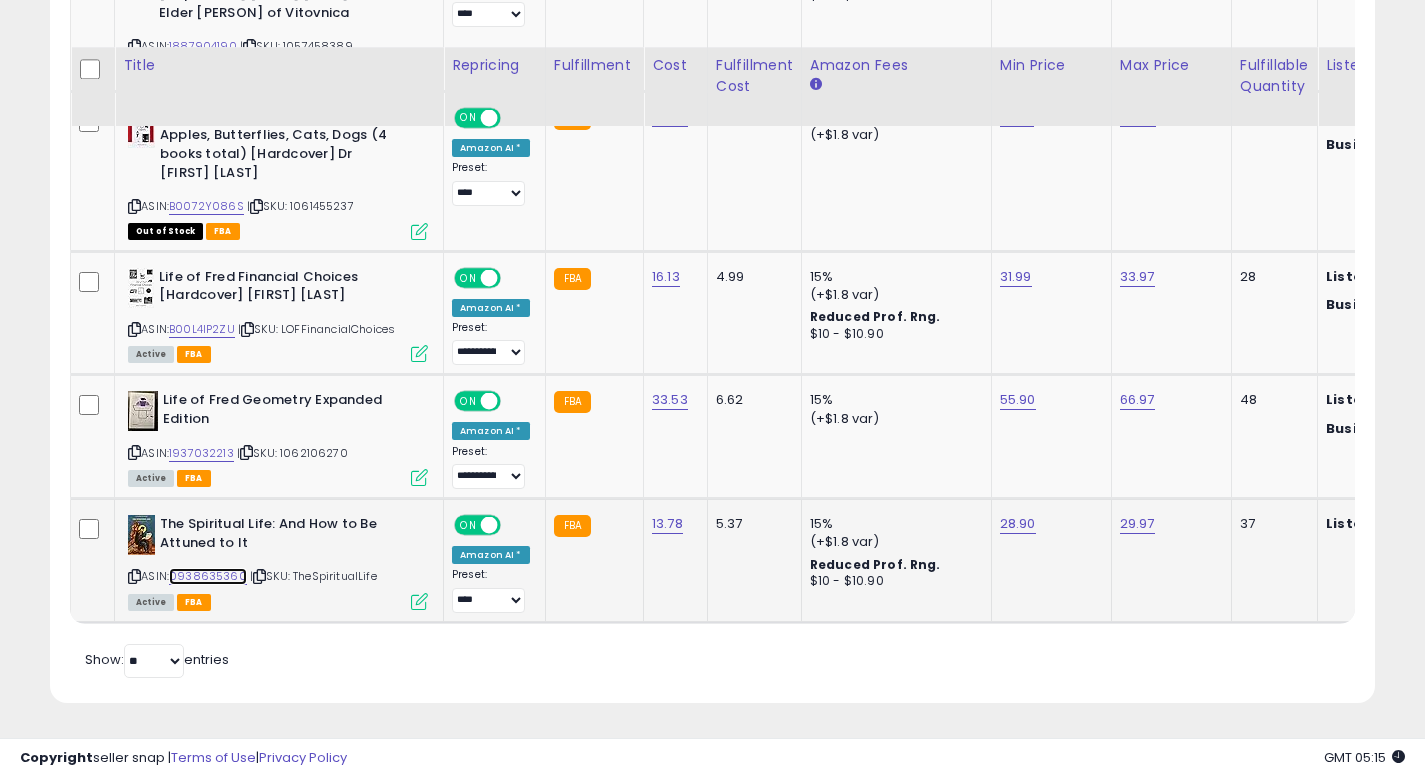 click on "0938635360" at bounding box center (208, 576) 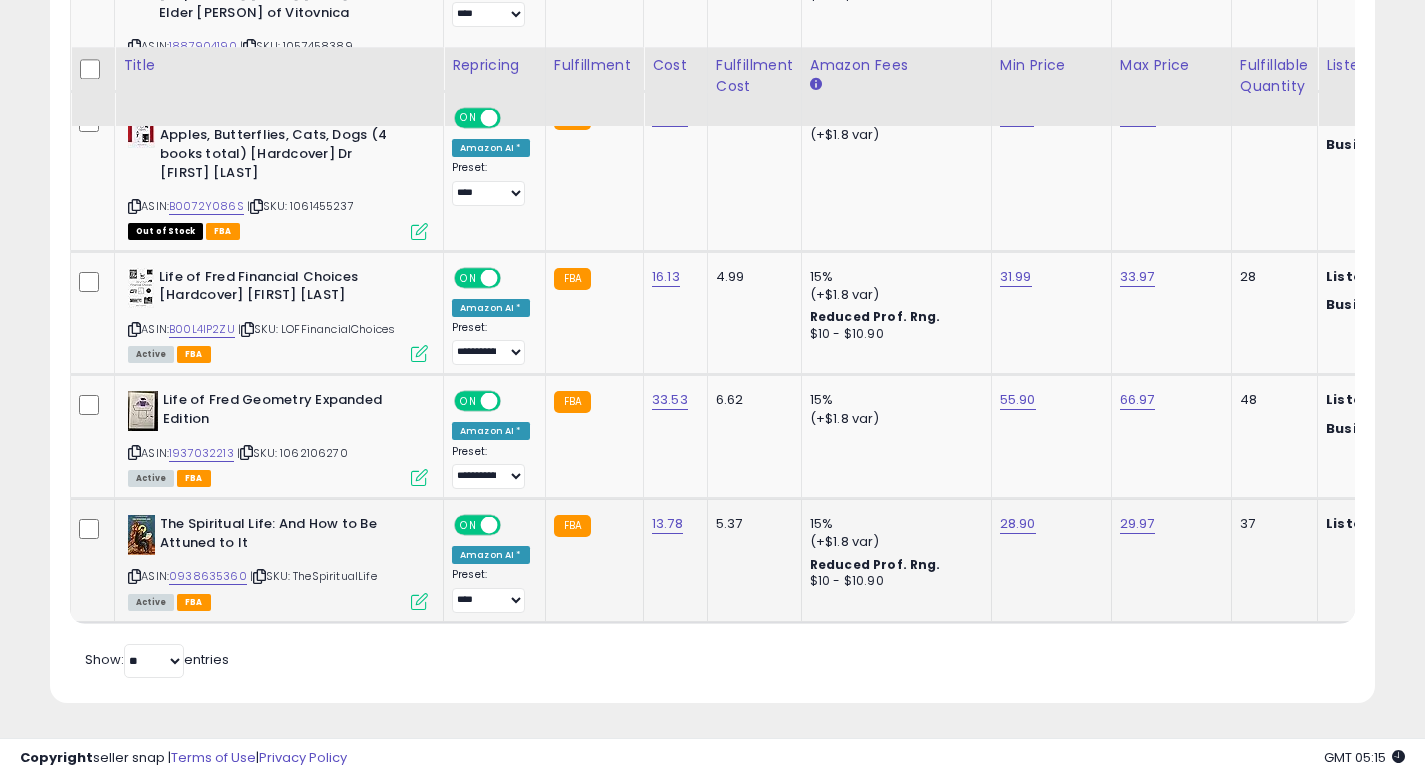 click at bounding box center [419, 601] 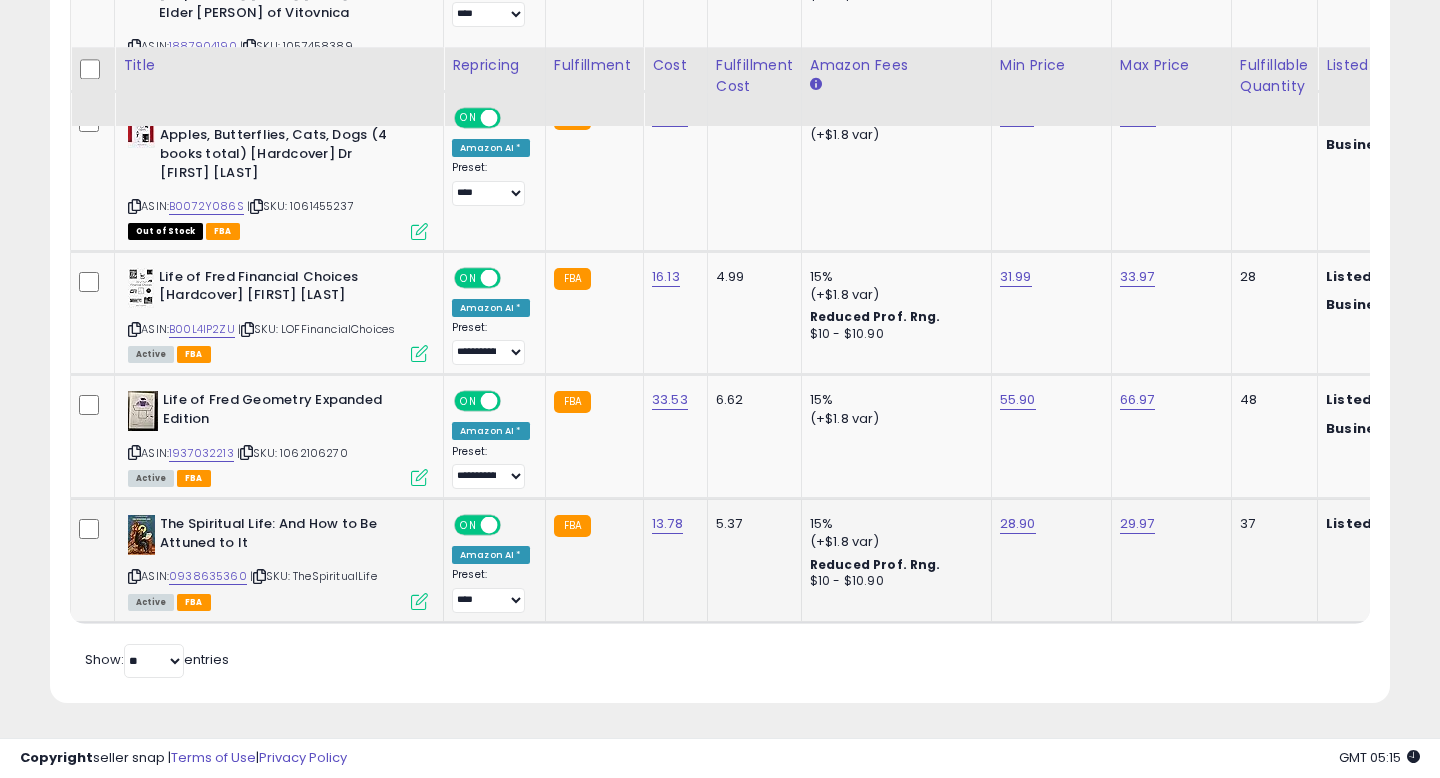 scroll, scrollTop: 999590, scrollLeft: 999224, axis: both 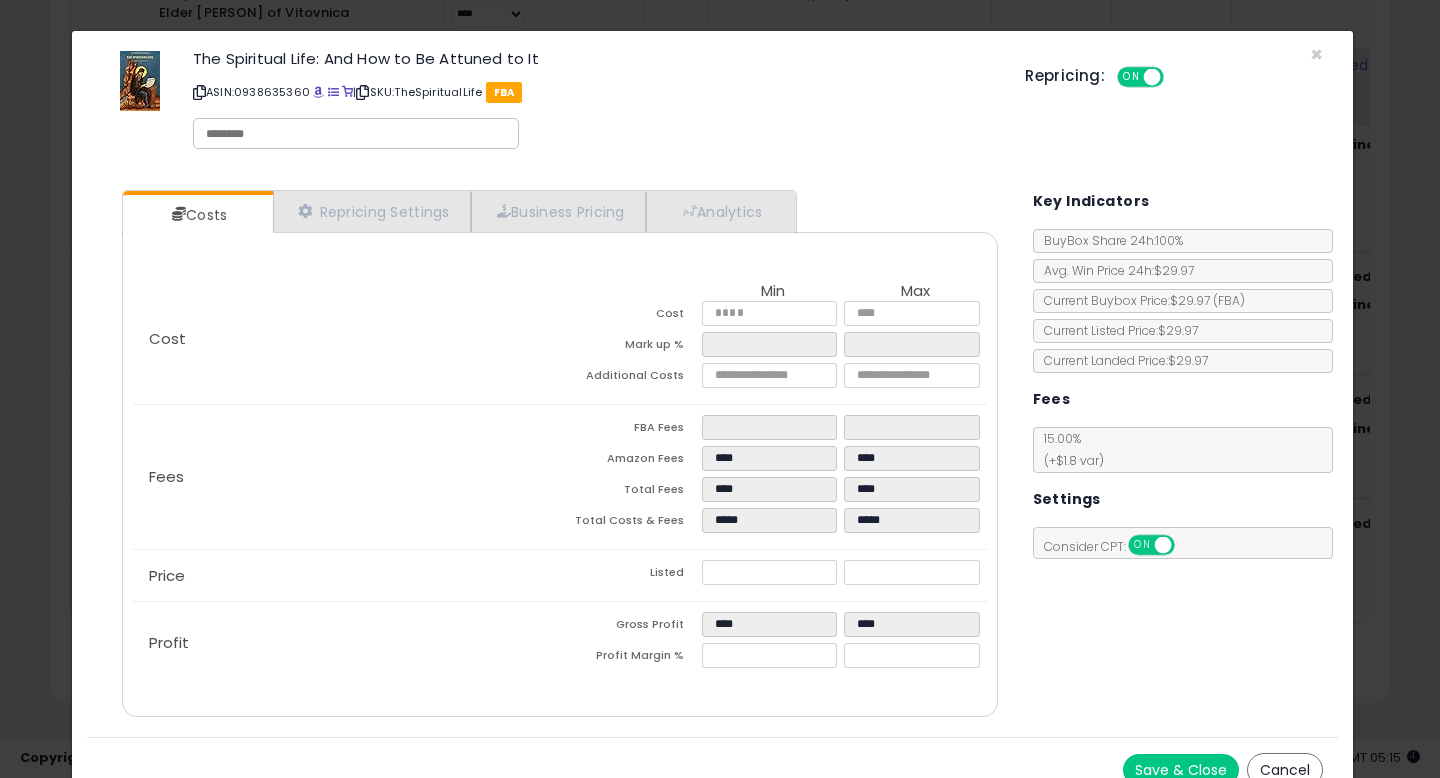 click on "Costs
Repricing Settings
Business Pricing
Analytics
Cost" at bounding box center (712, 456) 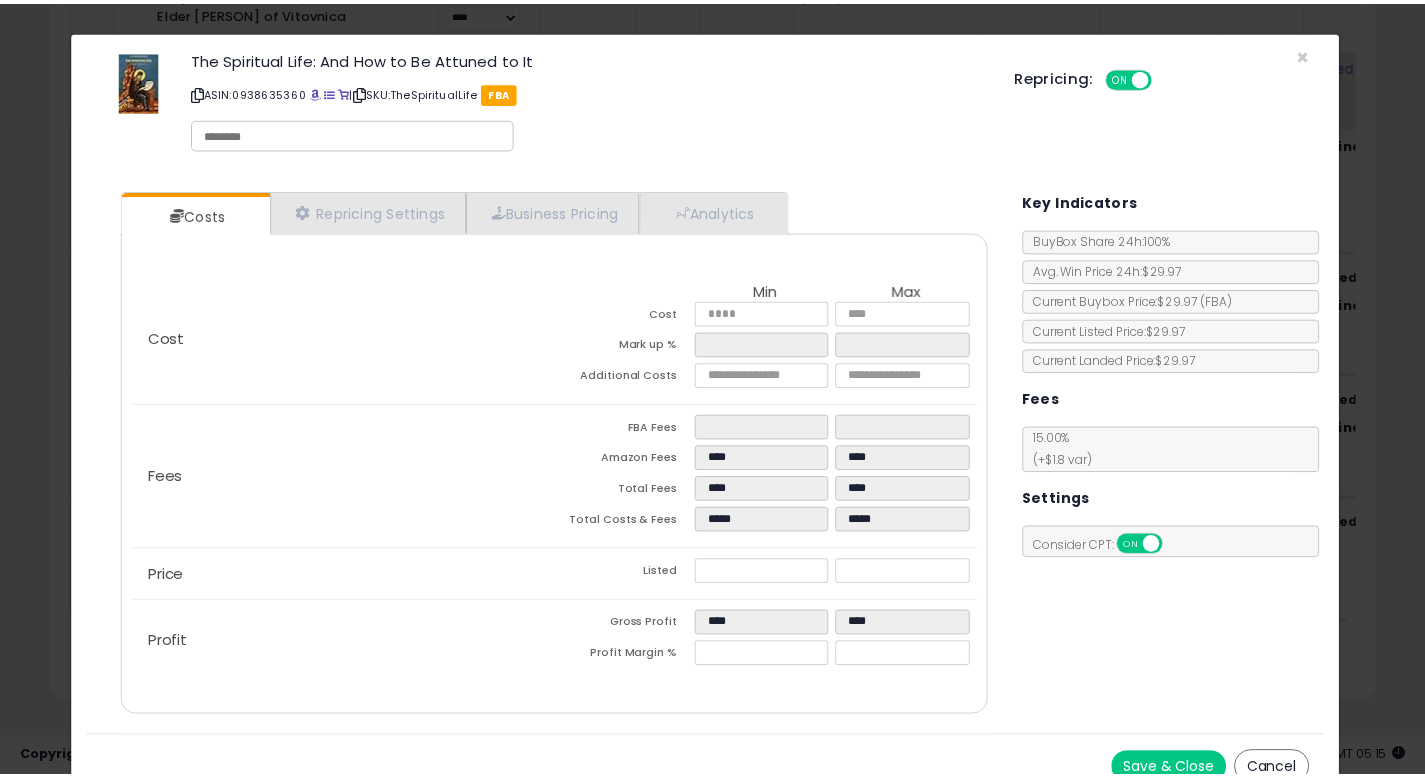 scroll, scrollTop: 23, scrollLeft: 0, axis: vertical 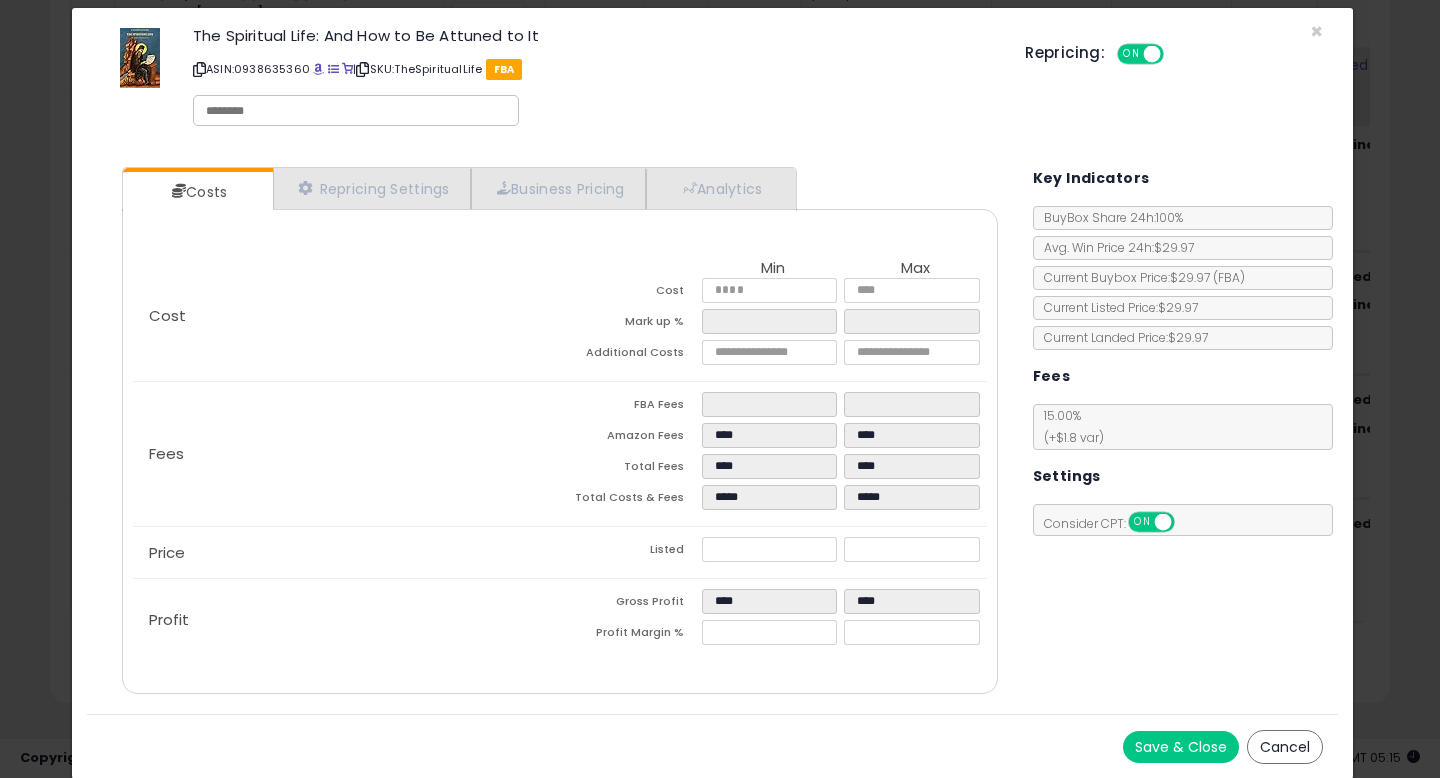 click on "Cancel" at bounding box center (1285, 747) 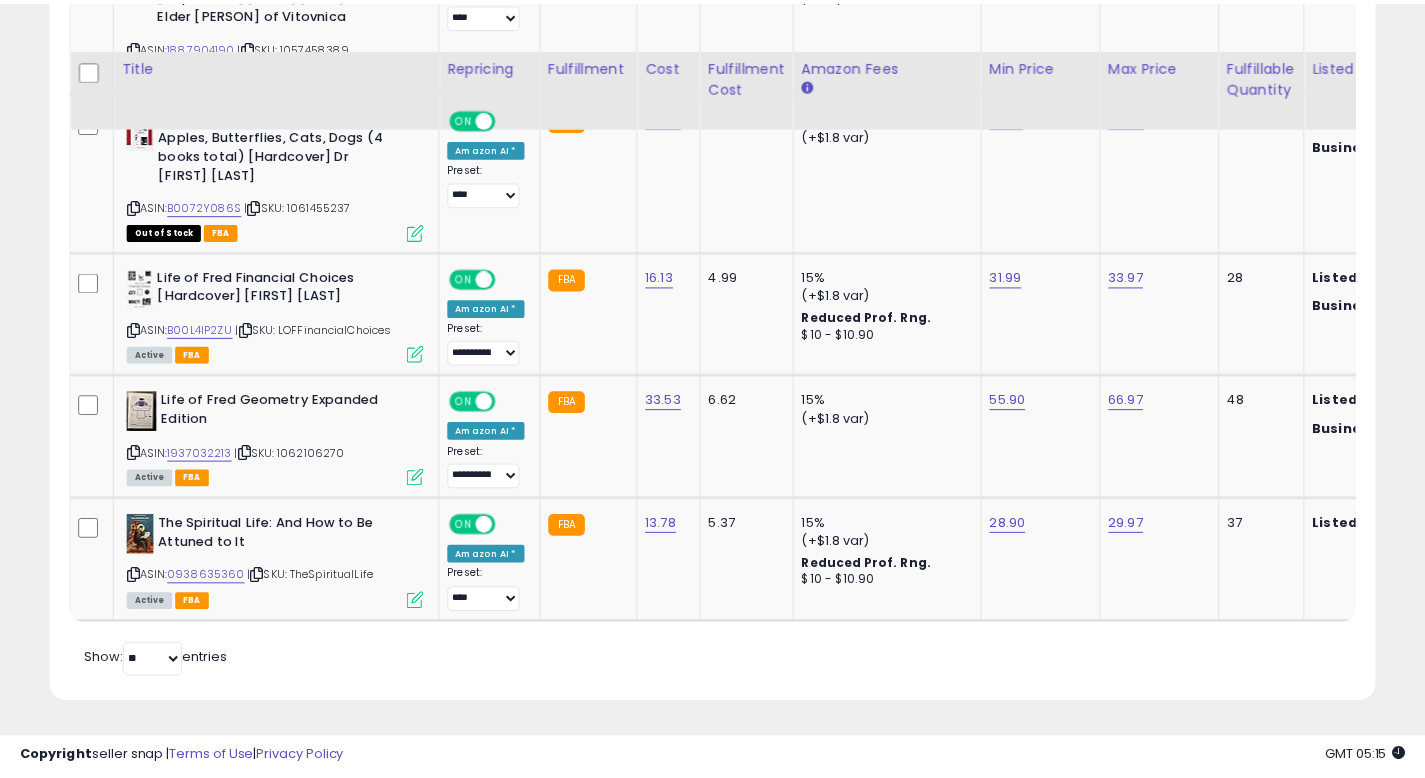 scroll, scrollTop: 410, scrollLeft: 767, axis: both 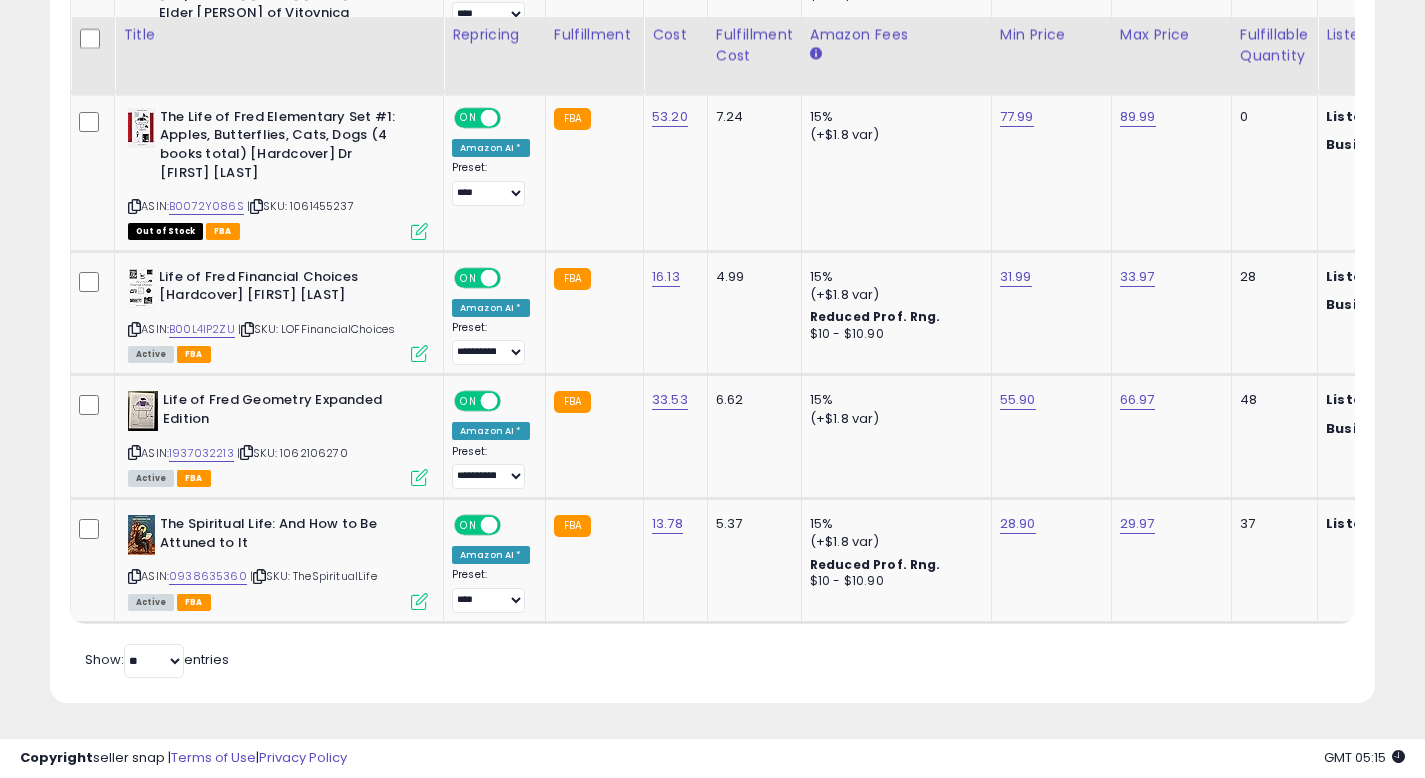 click on "Unable to login
Retrieving listings data..
has not yet accepted the Terms of Use. Once the Terms of Use have been
accepted, you will be able to login.
Logout
Overview
Listings
Help" at bounding box center (712, -2452) 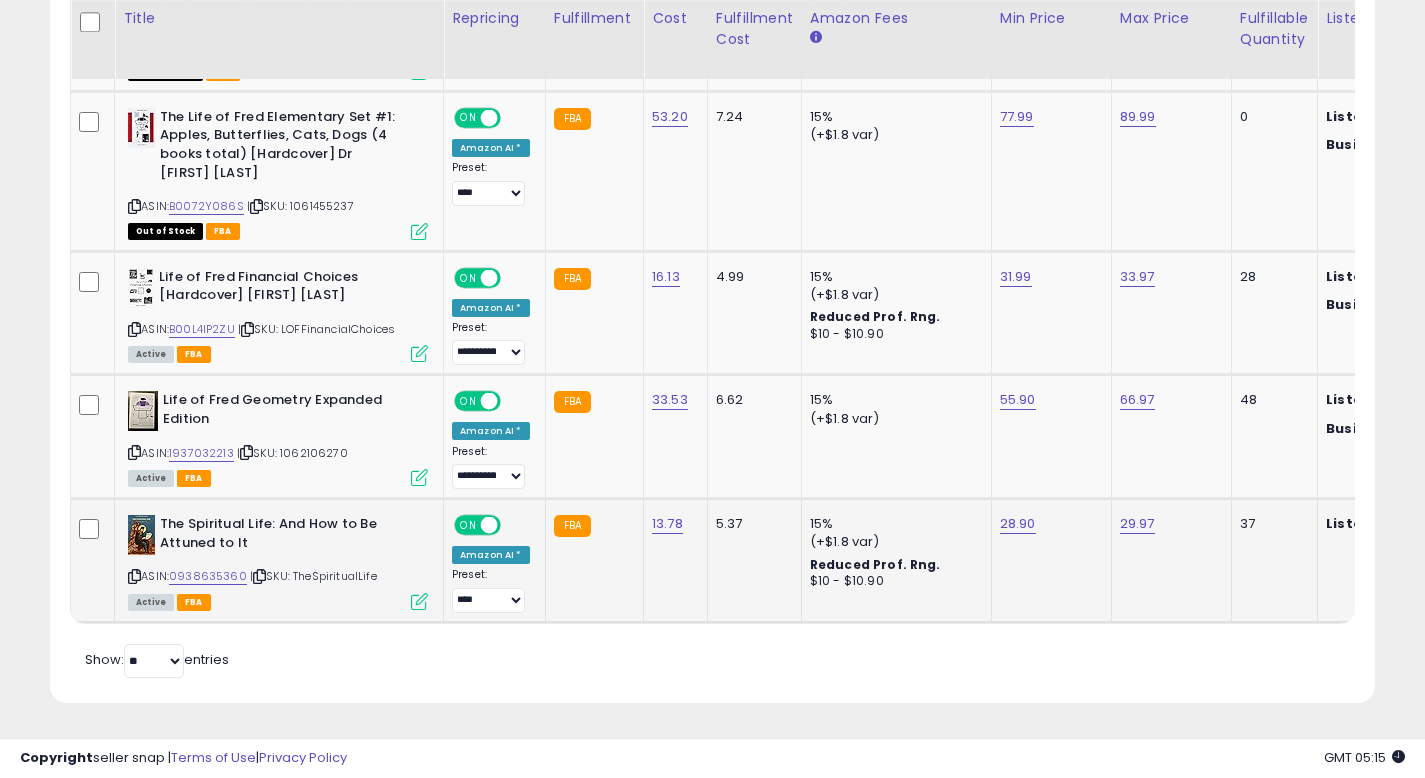 click at bounding box center (419, 601) 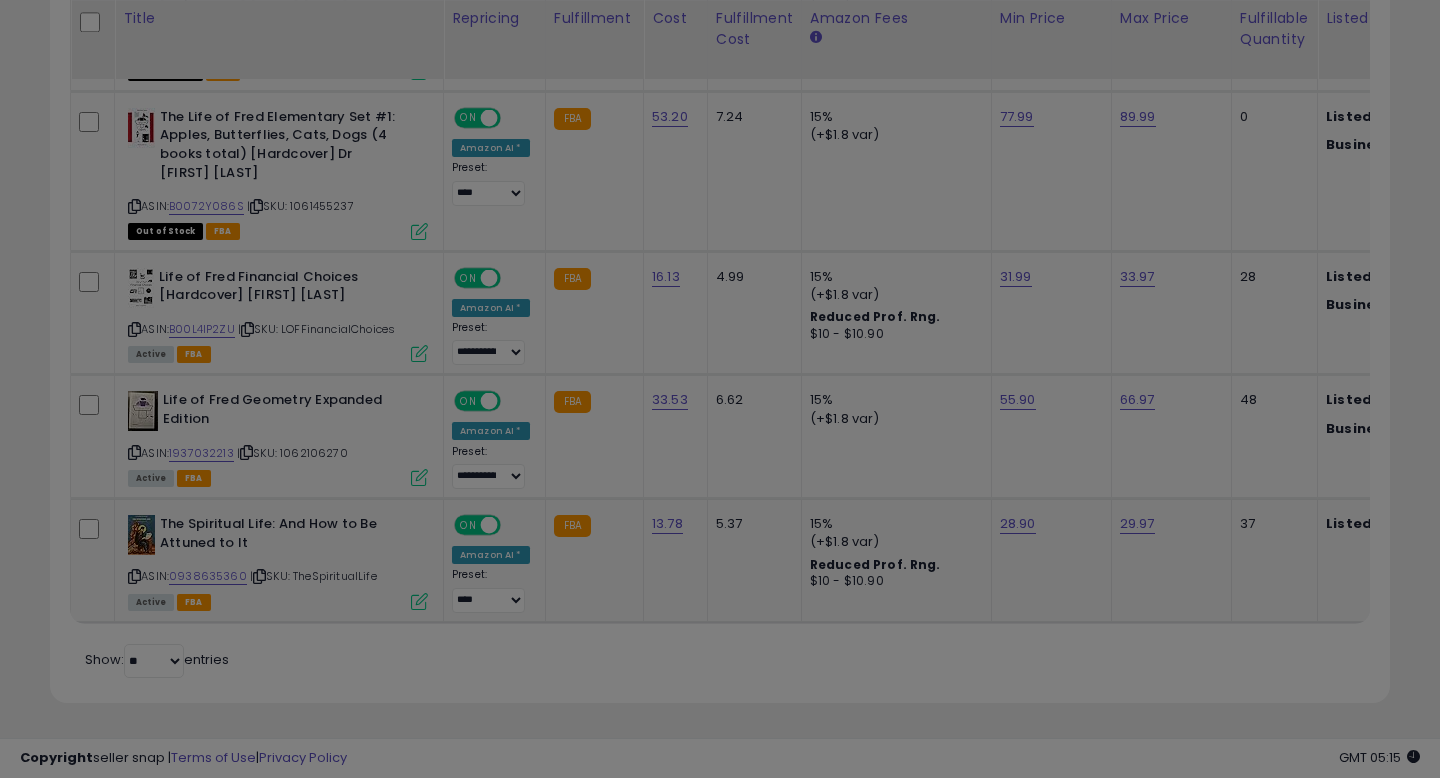 scroll, scrollTop: 999590, scrollLeft: 999224, axis: both 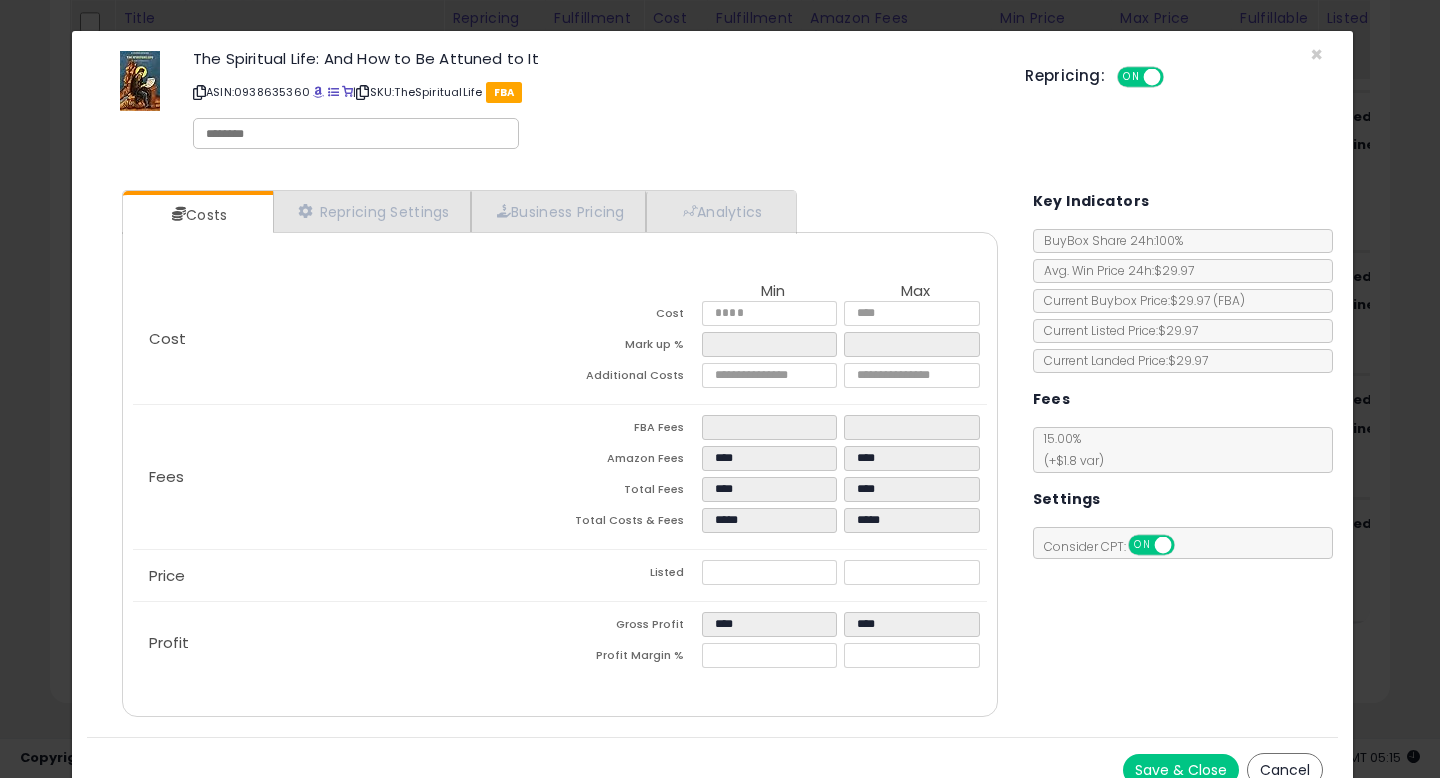 click on "Cancel" at bounding box center [1285, 770] 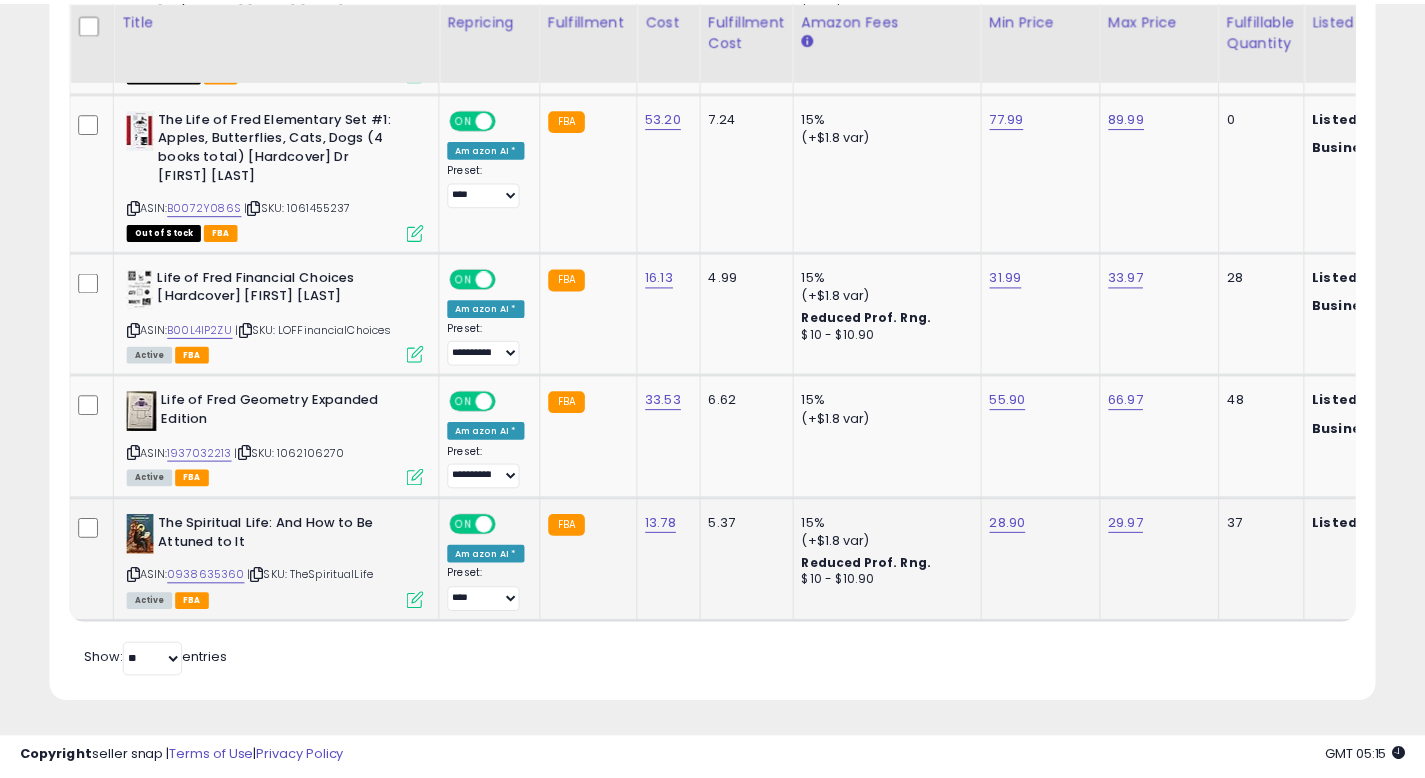 scroll, scrollTop: 410, scrollLeft: 767, axis: both 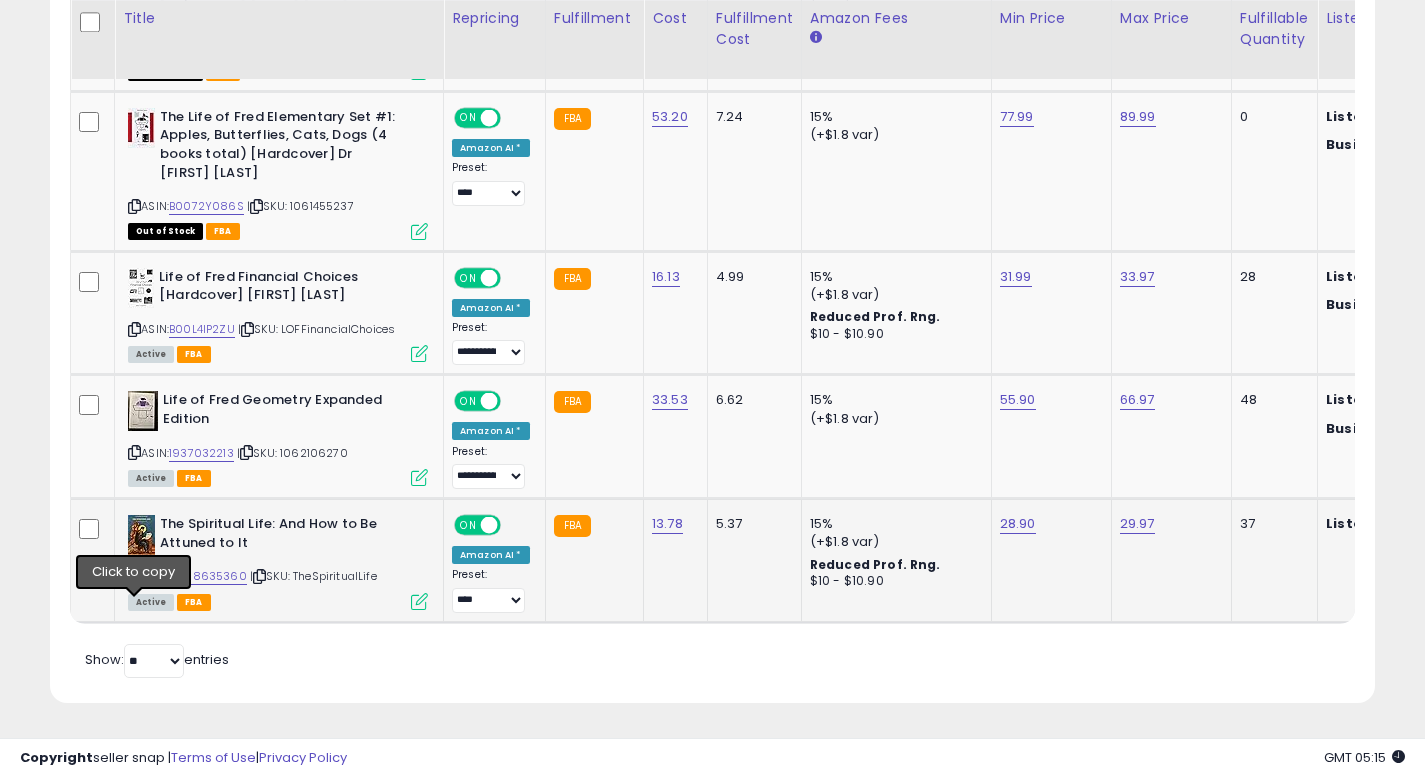 click at bounding box center (134, 576) 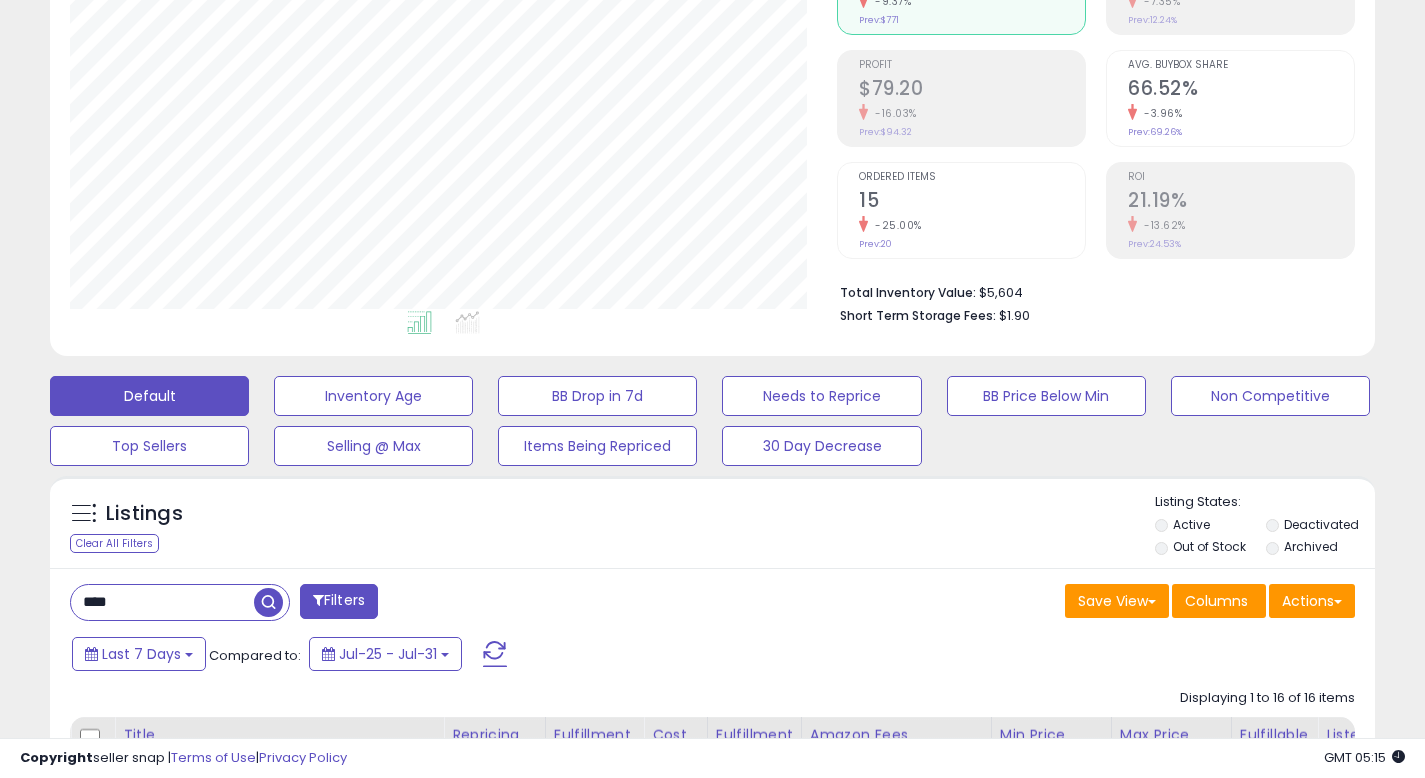 scroll, scrollTop: 0, scrollLeft: 0, axis: both 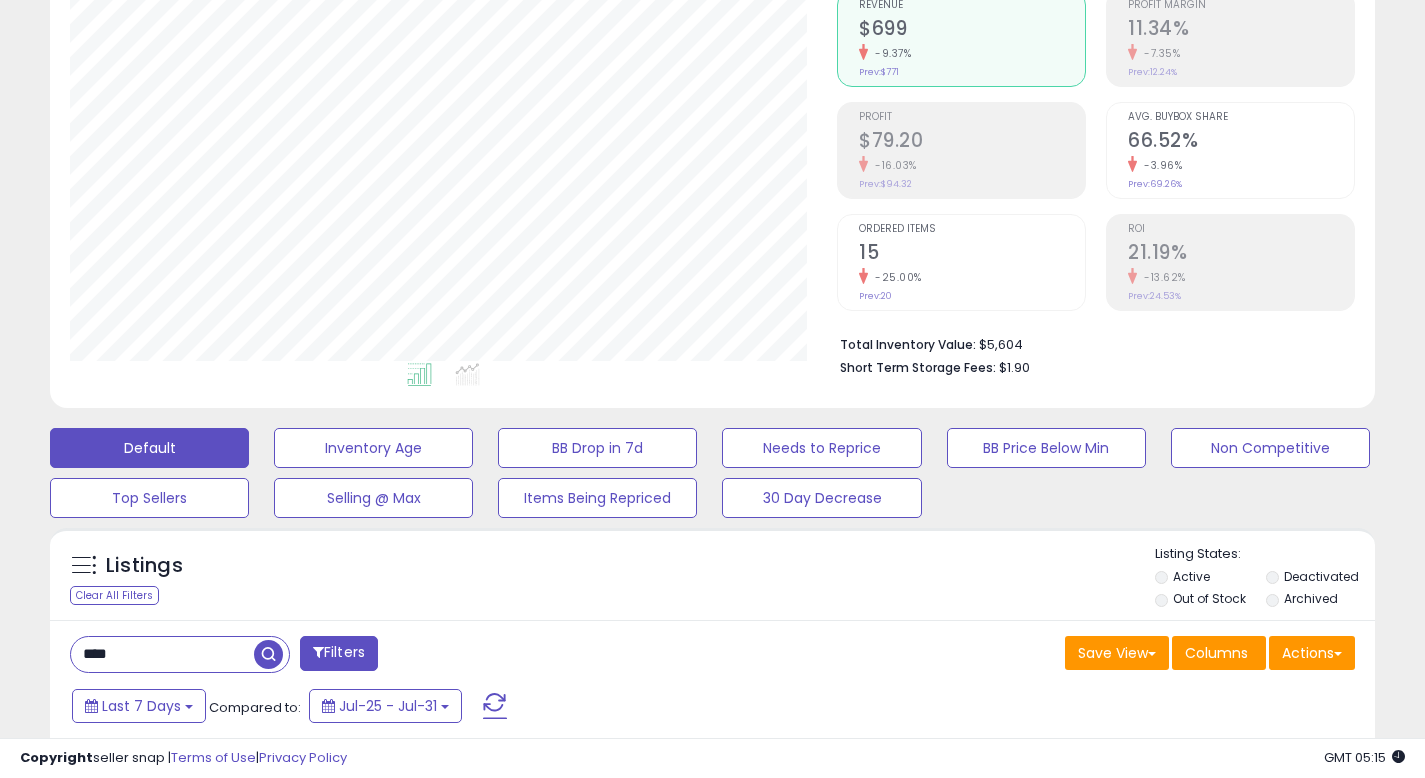 drag, startPoint x: 152, startPoint y: 653, endPoint x: 0, endPoint y: 642, distance: 152.3975 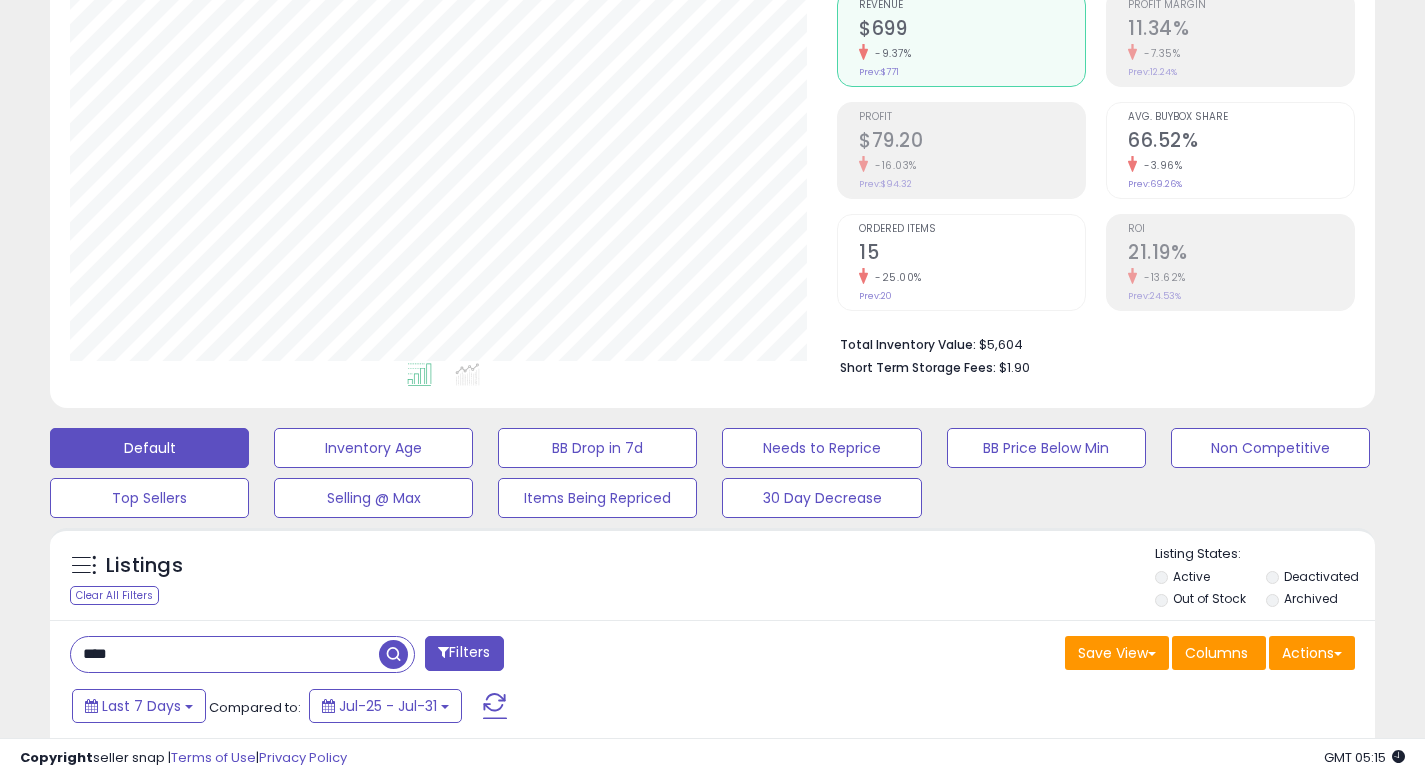 paste on "******" 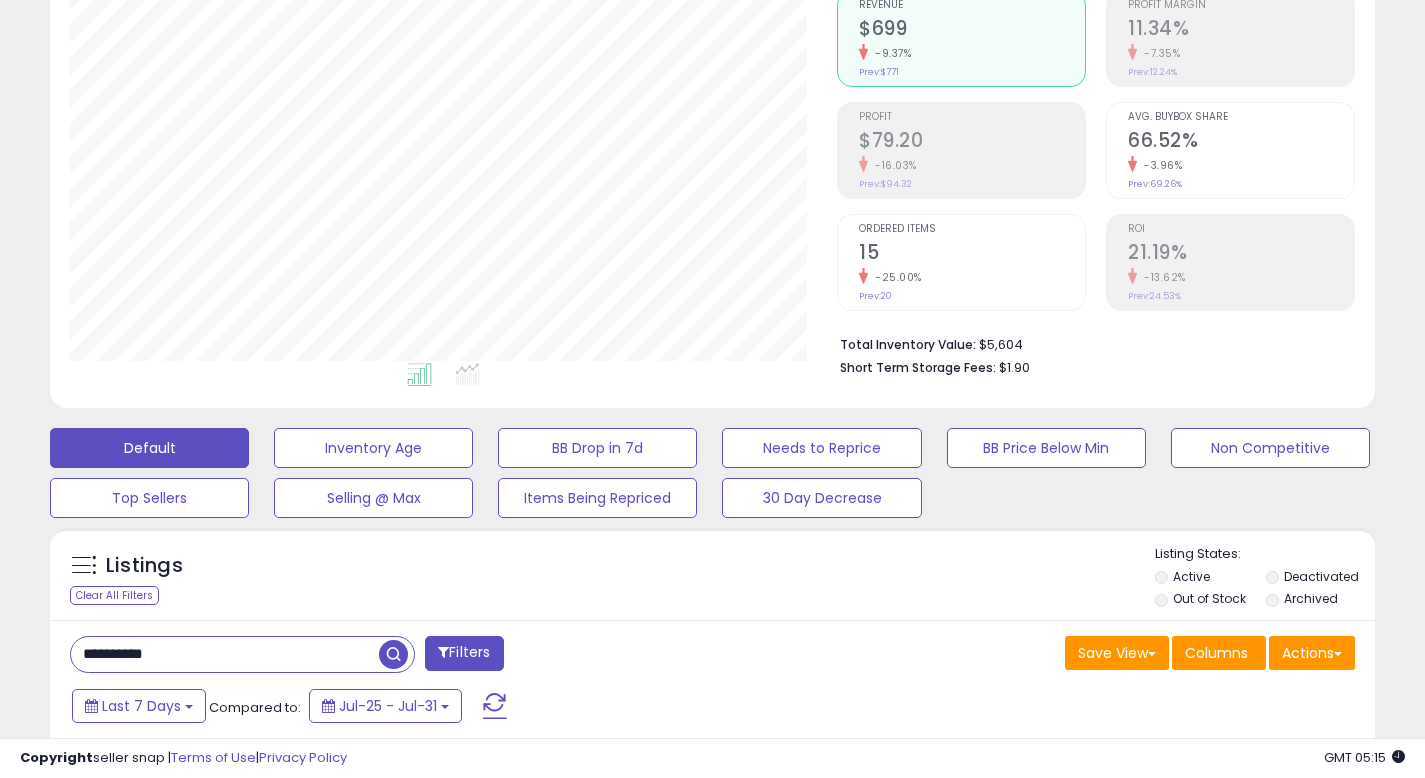 type on "**********" 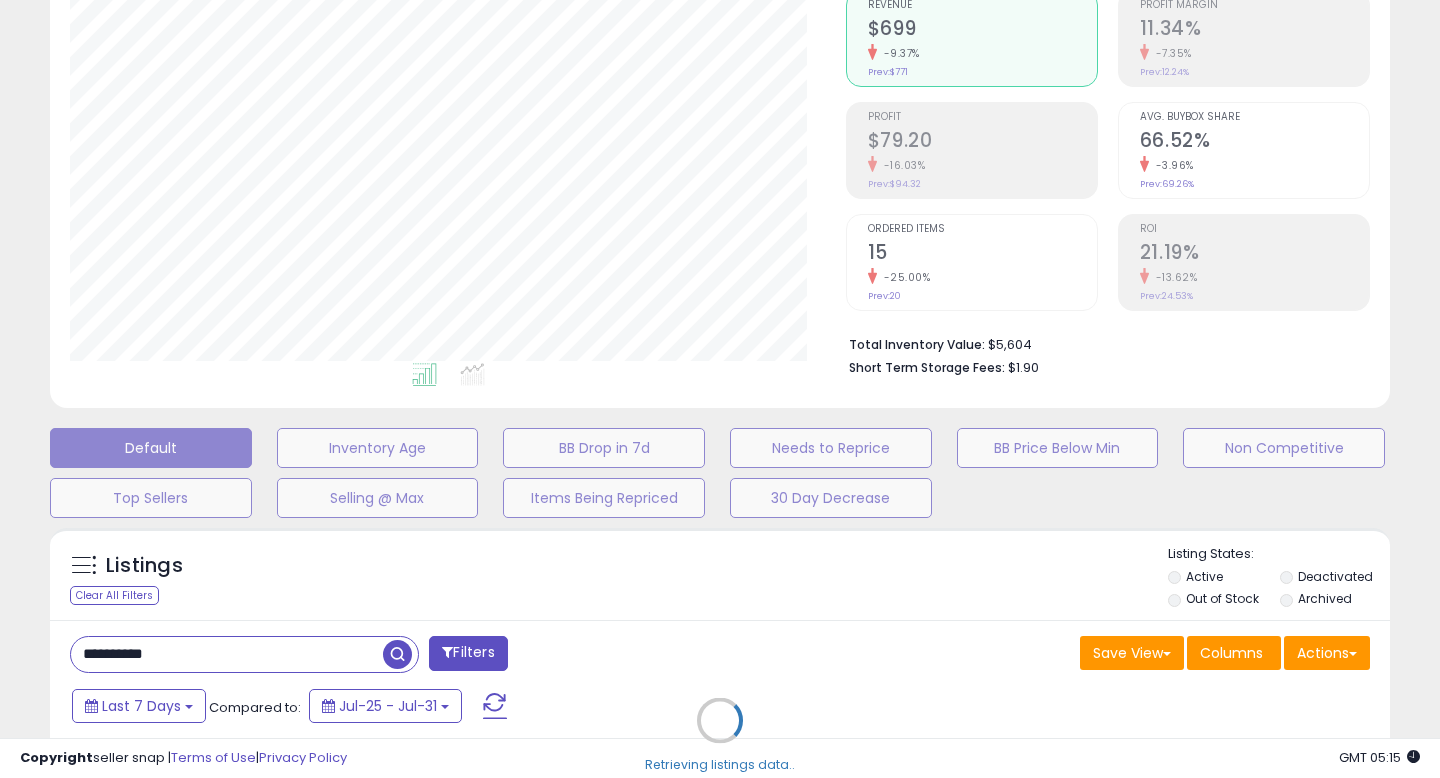 scroll, scrollTop: 999590, scrollLeft: 999224, axis: both 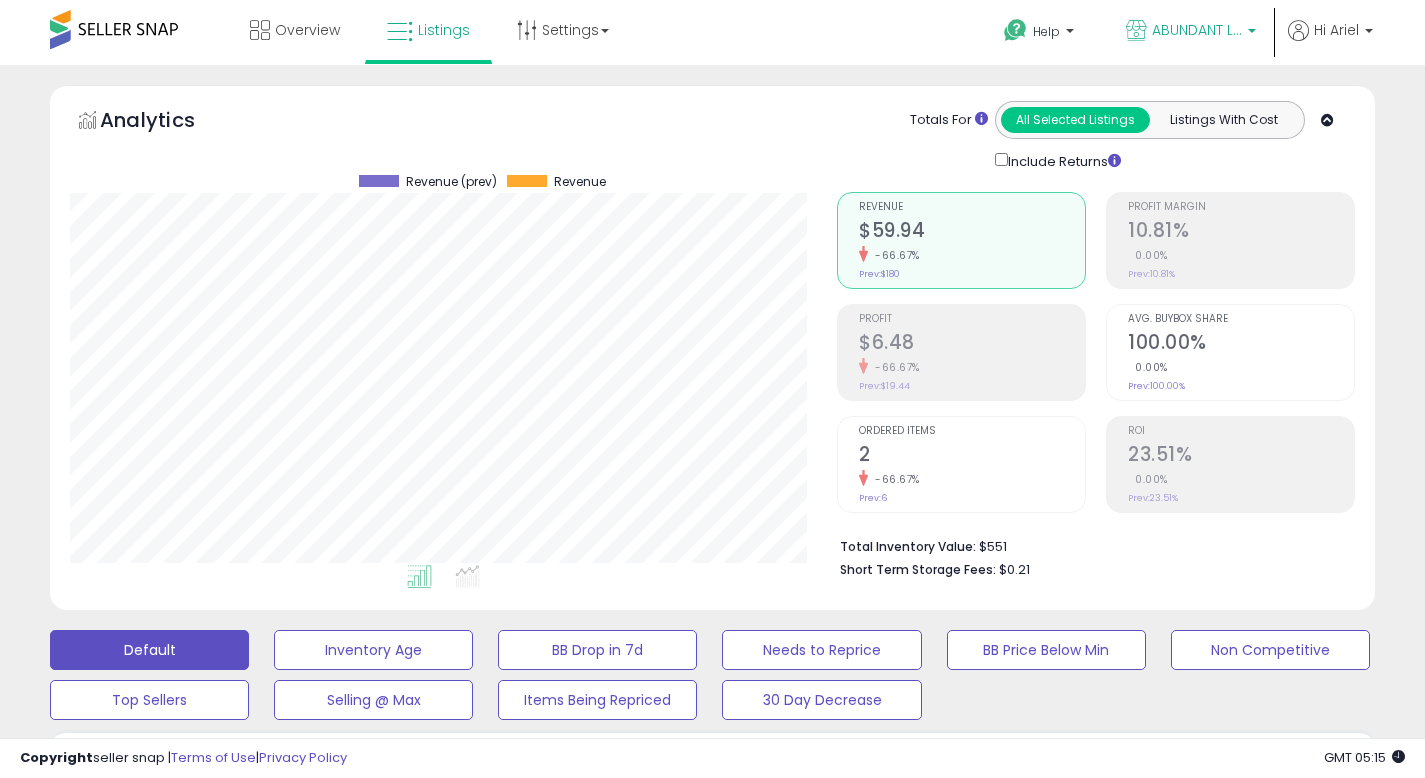 click on "ABUNDANT LiFE" at bounding box center [1191, 32] 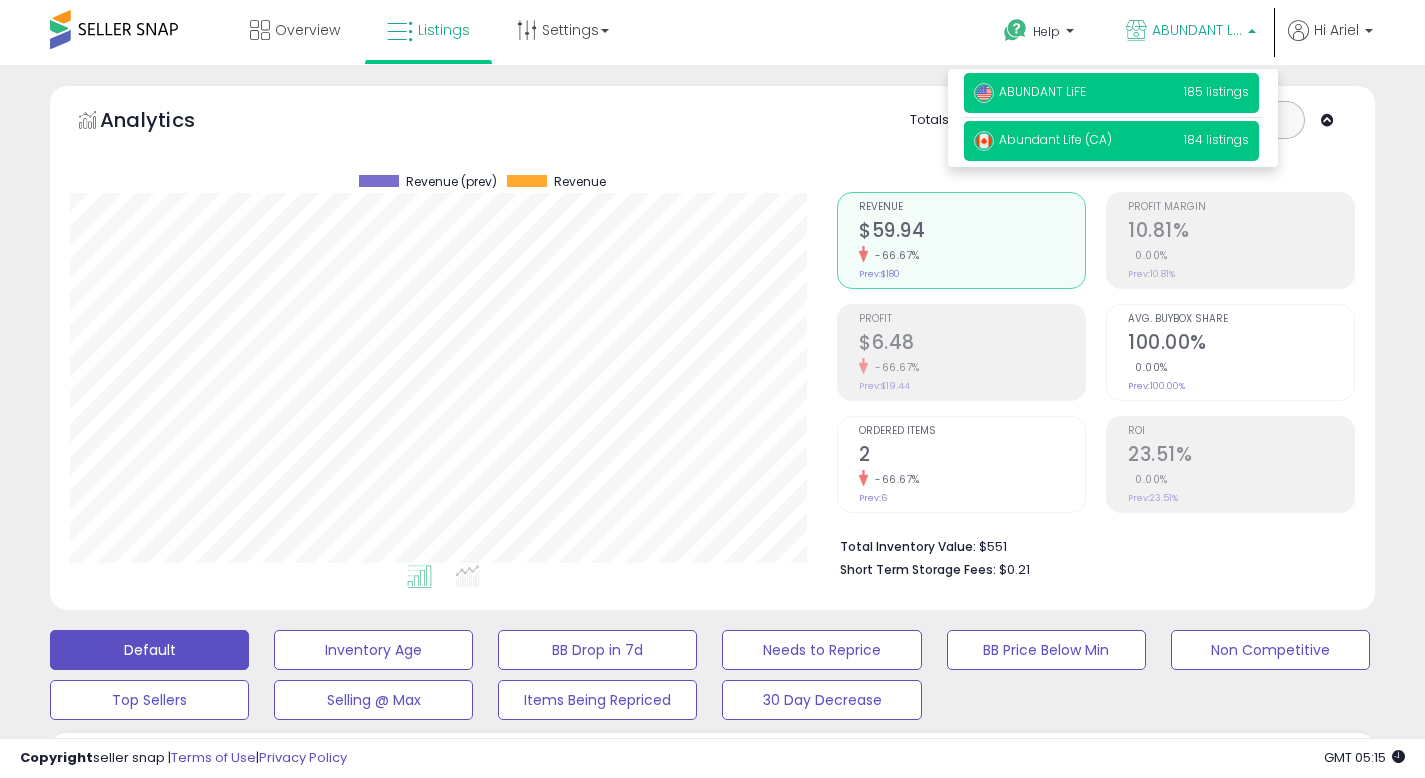 click on "Abundant Life (CA)
184
listings" at bounding box center (1111, 141) 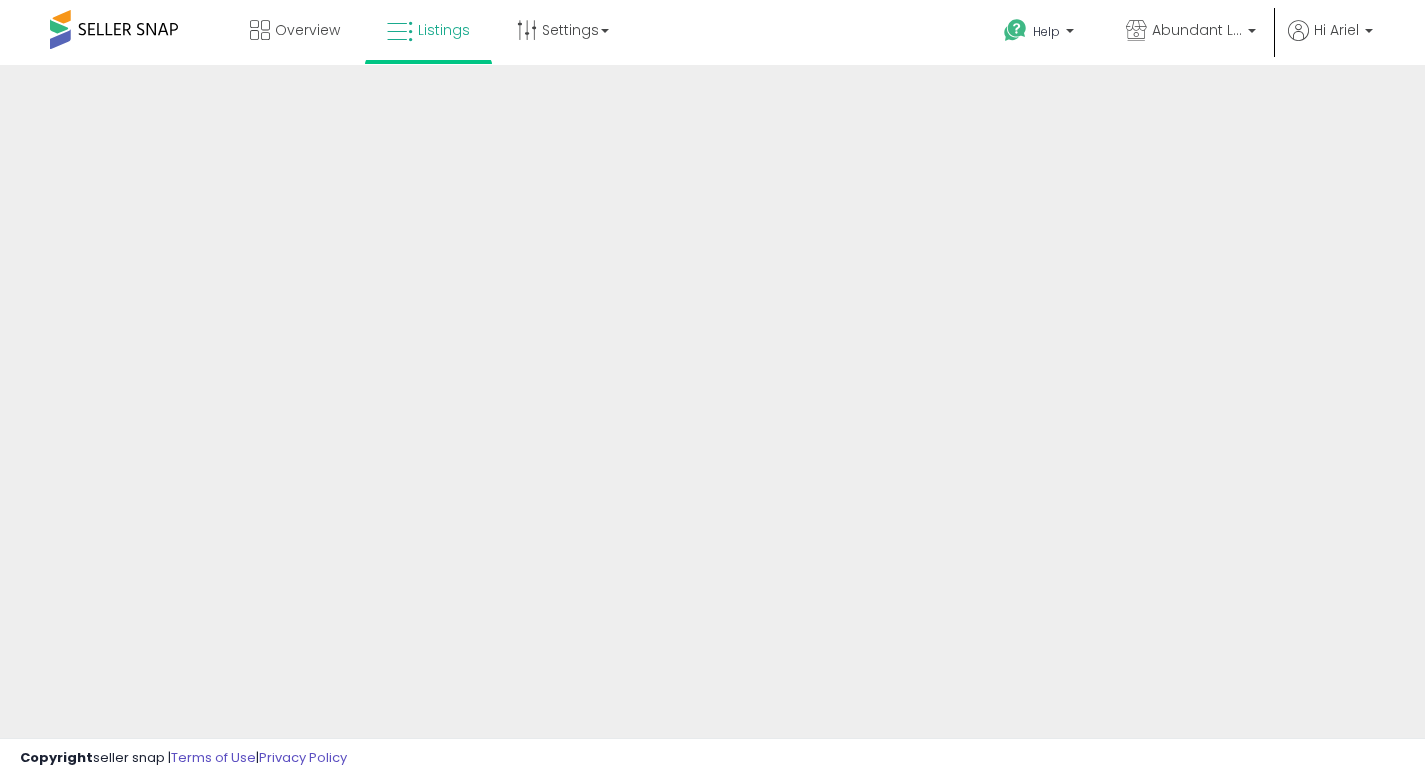 scroll, scrollTop: 0, scrollLeft: 0, axis: both 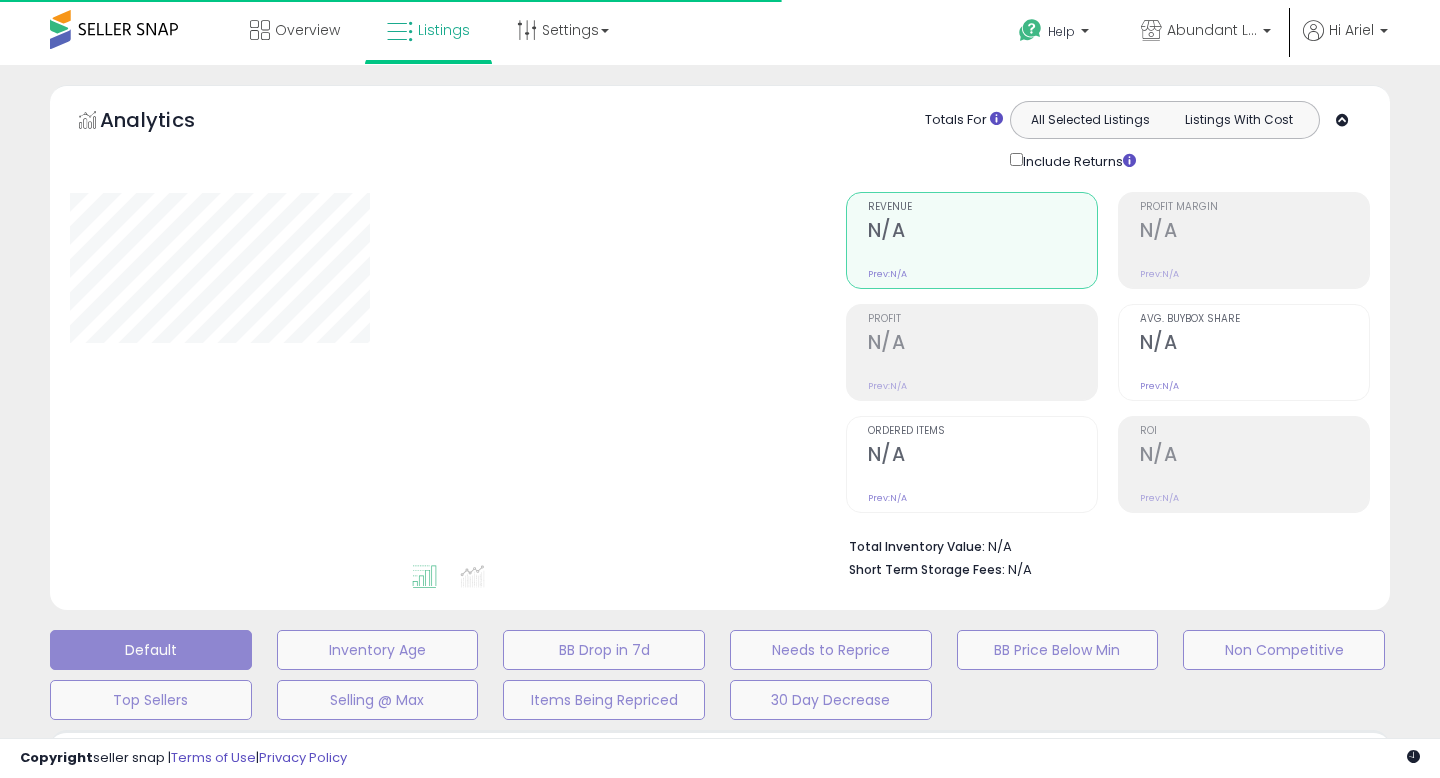 type on "**********" 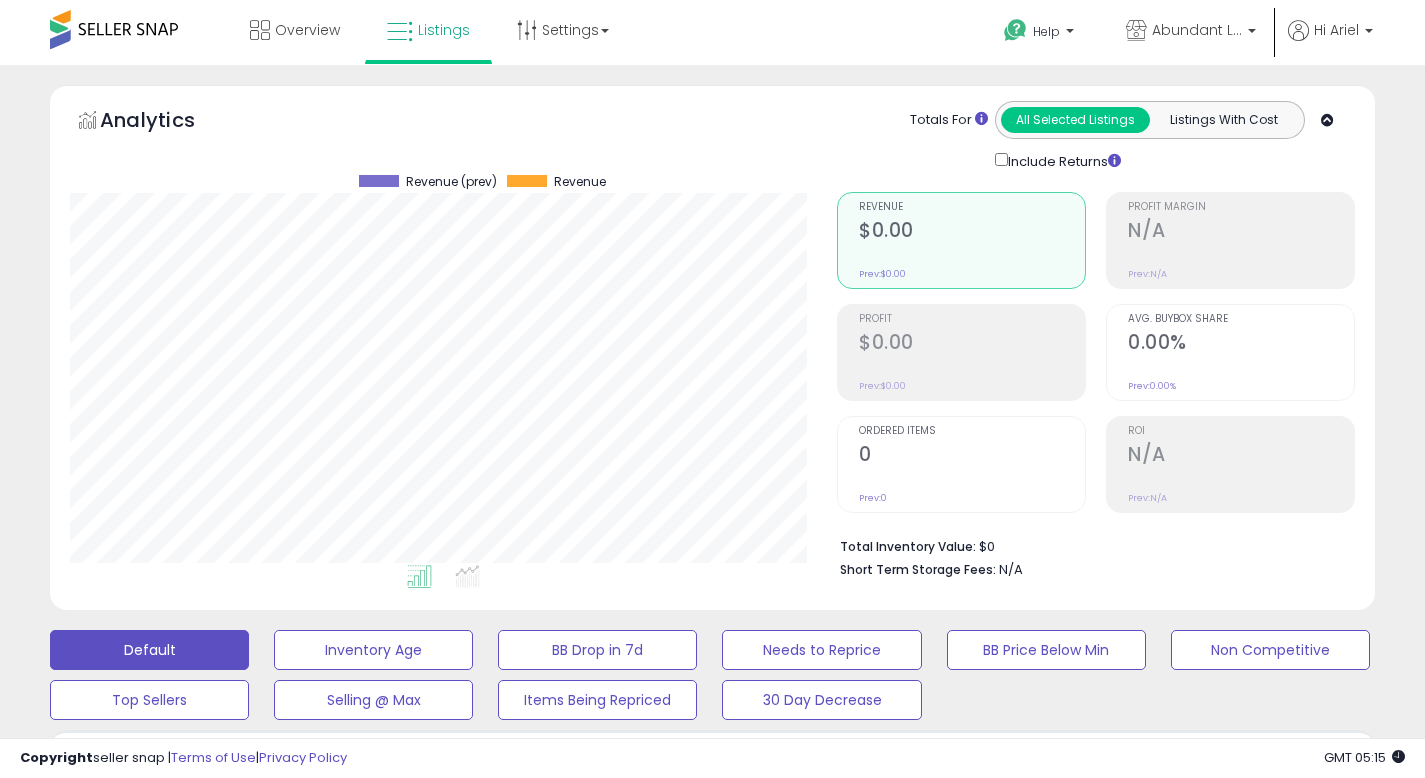 scroll, scrollTop: 3, scrollLeft: 0, axis: vertical 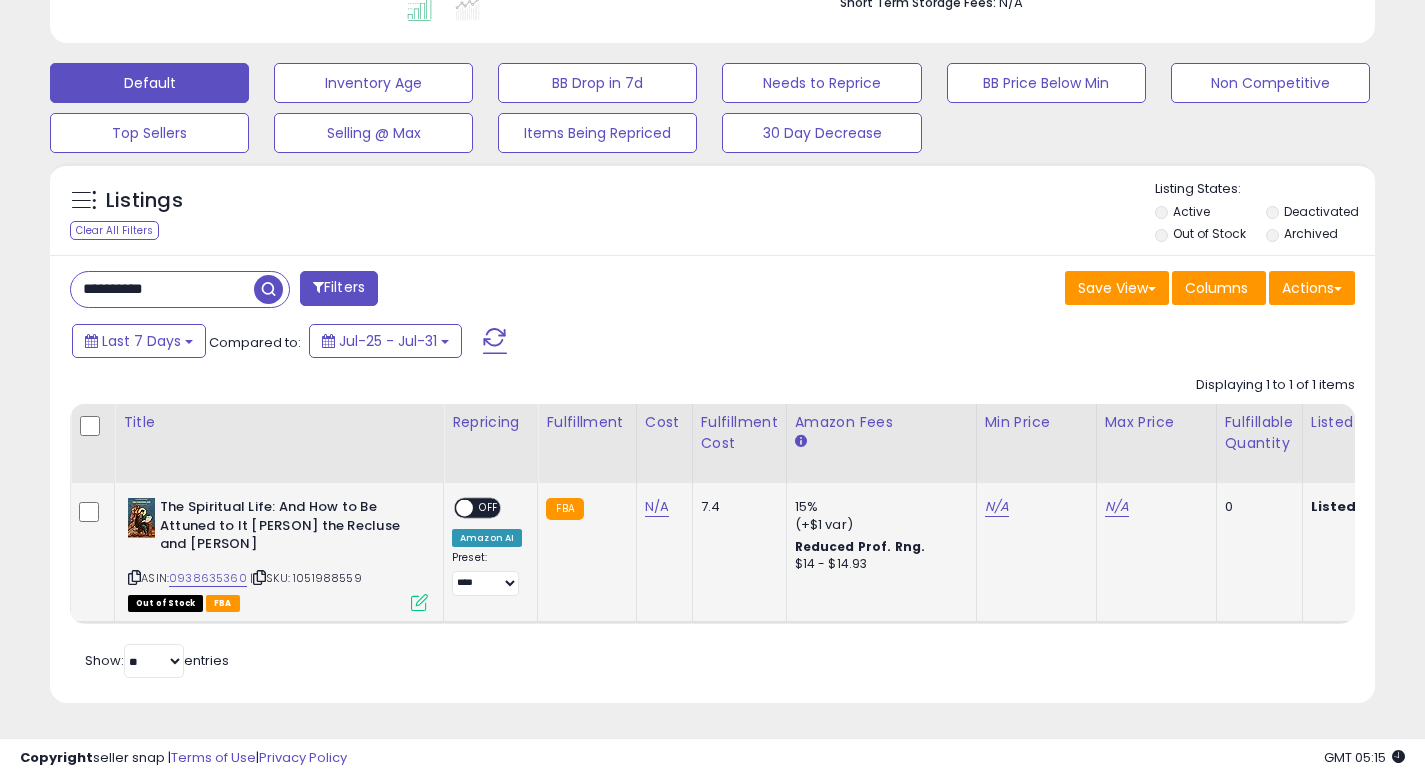 click at bounding box center (419, 602) 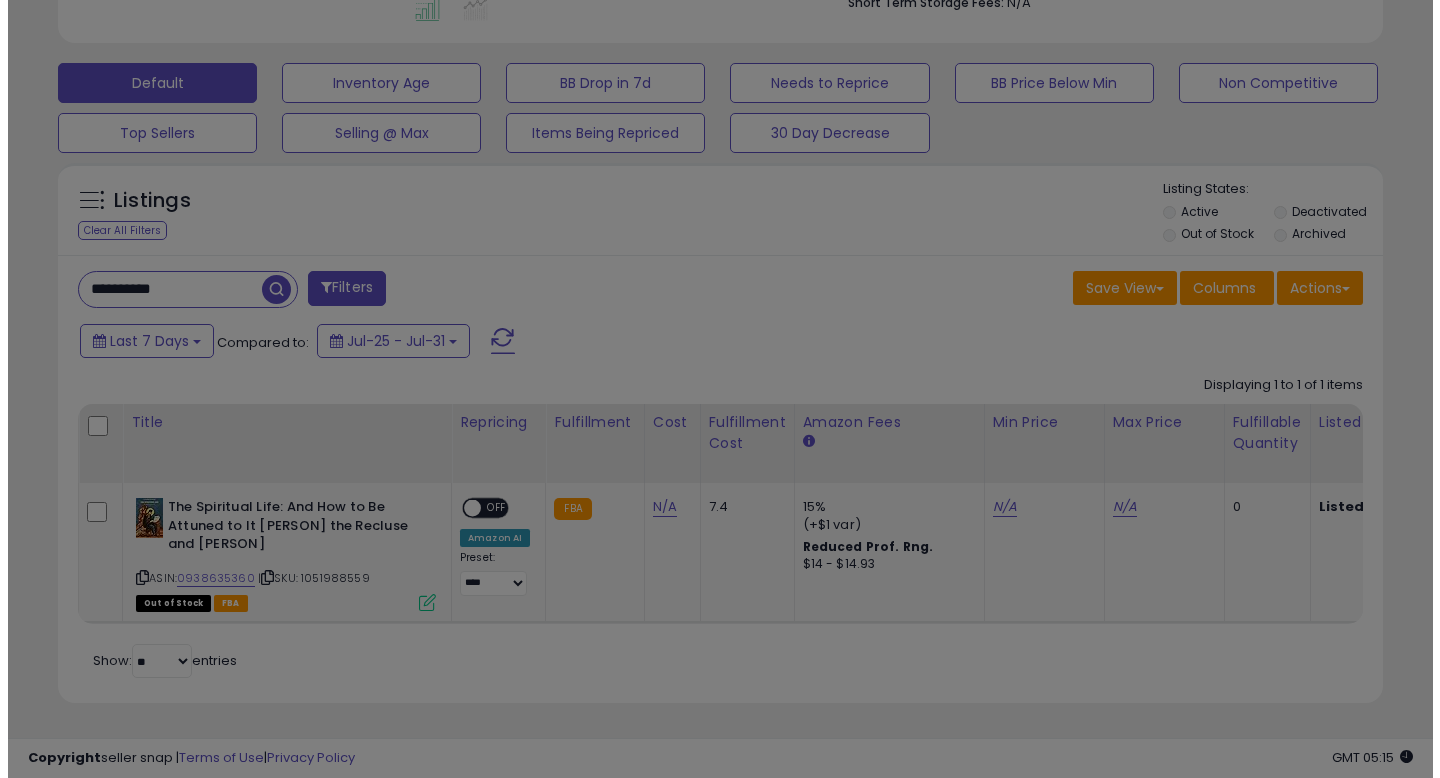 scroll, scrollTop: 999590, scrollLeft: 999224, axis: both 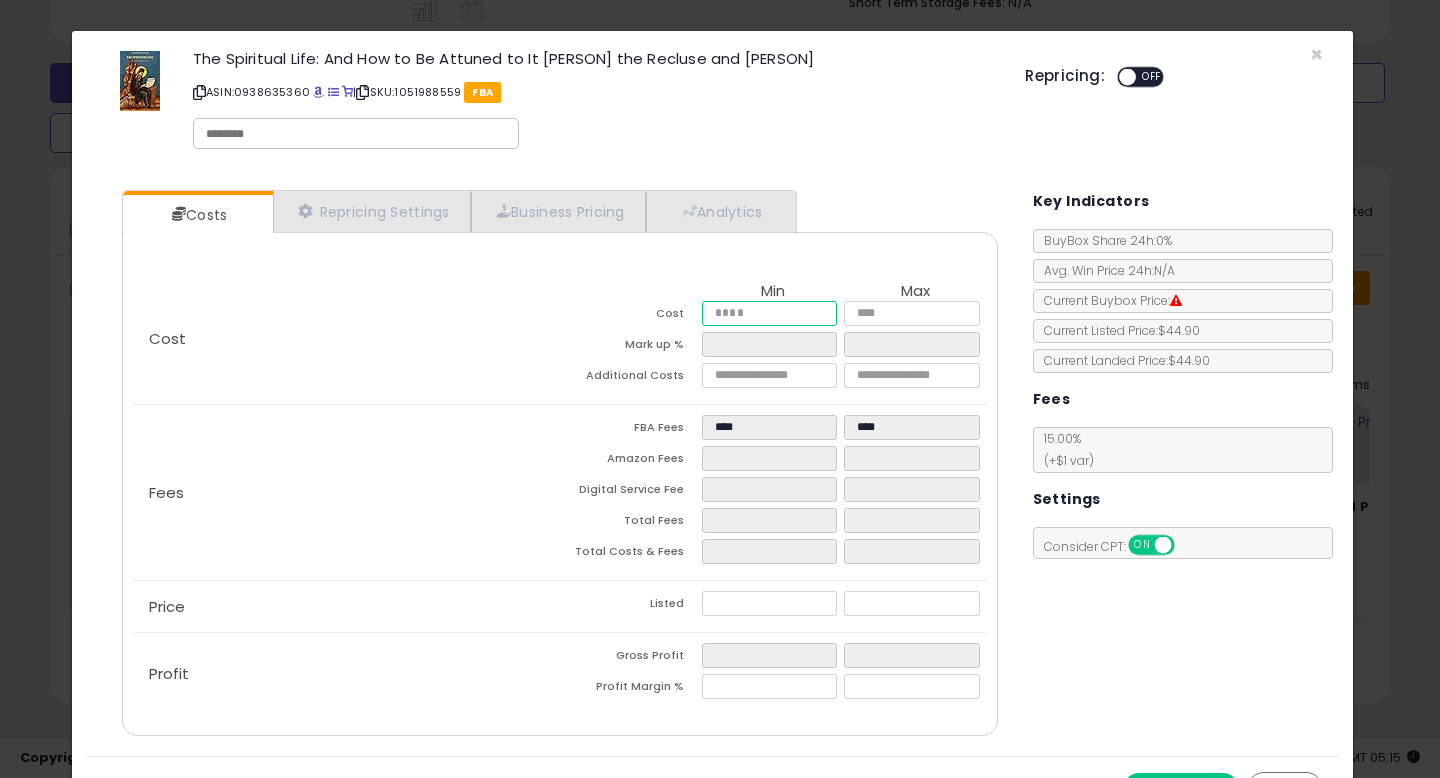 click at bounding box center [769, 313] 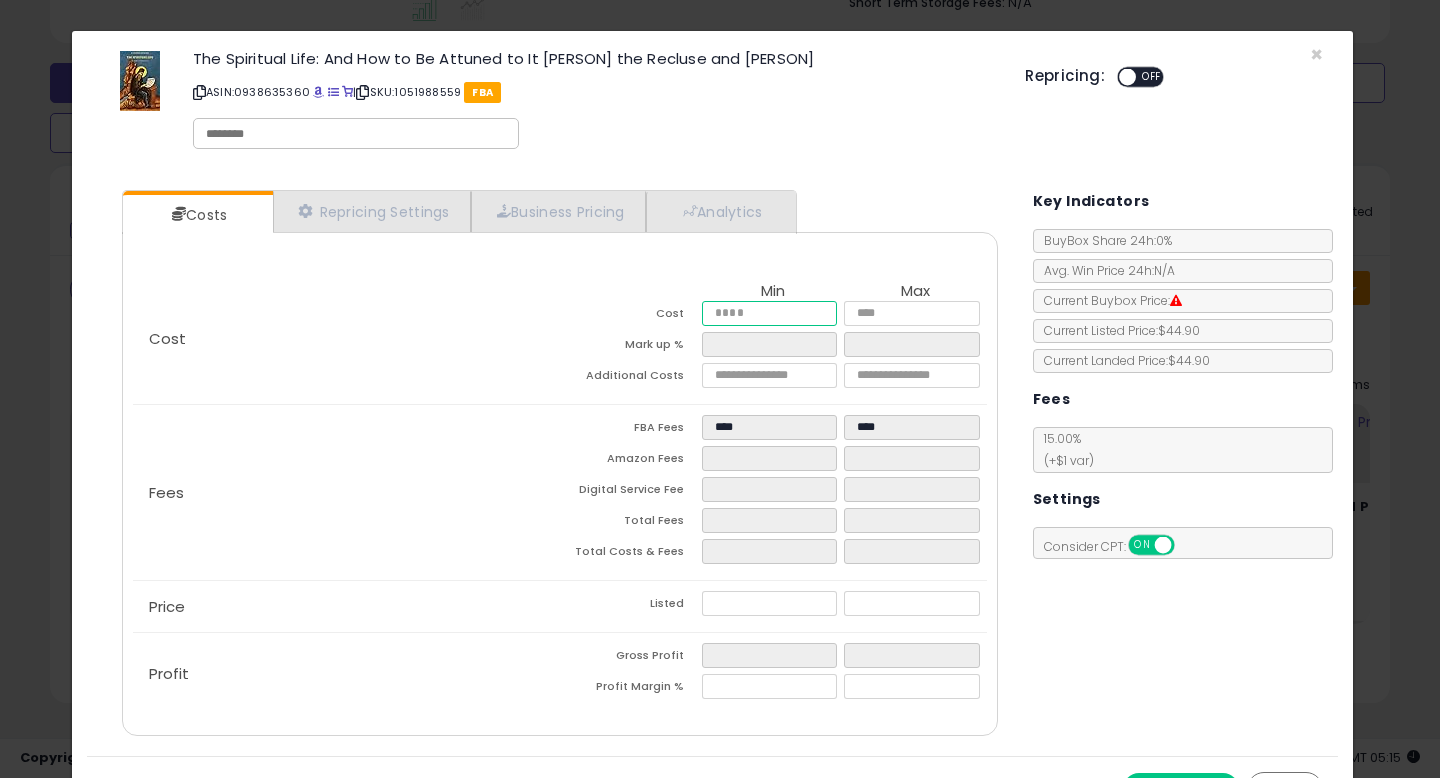 type on "*" 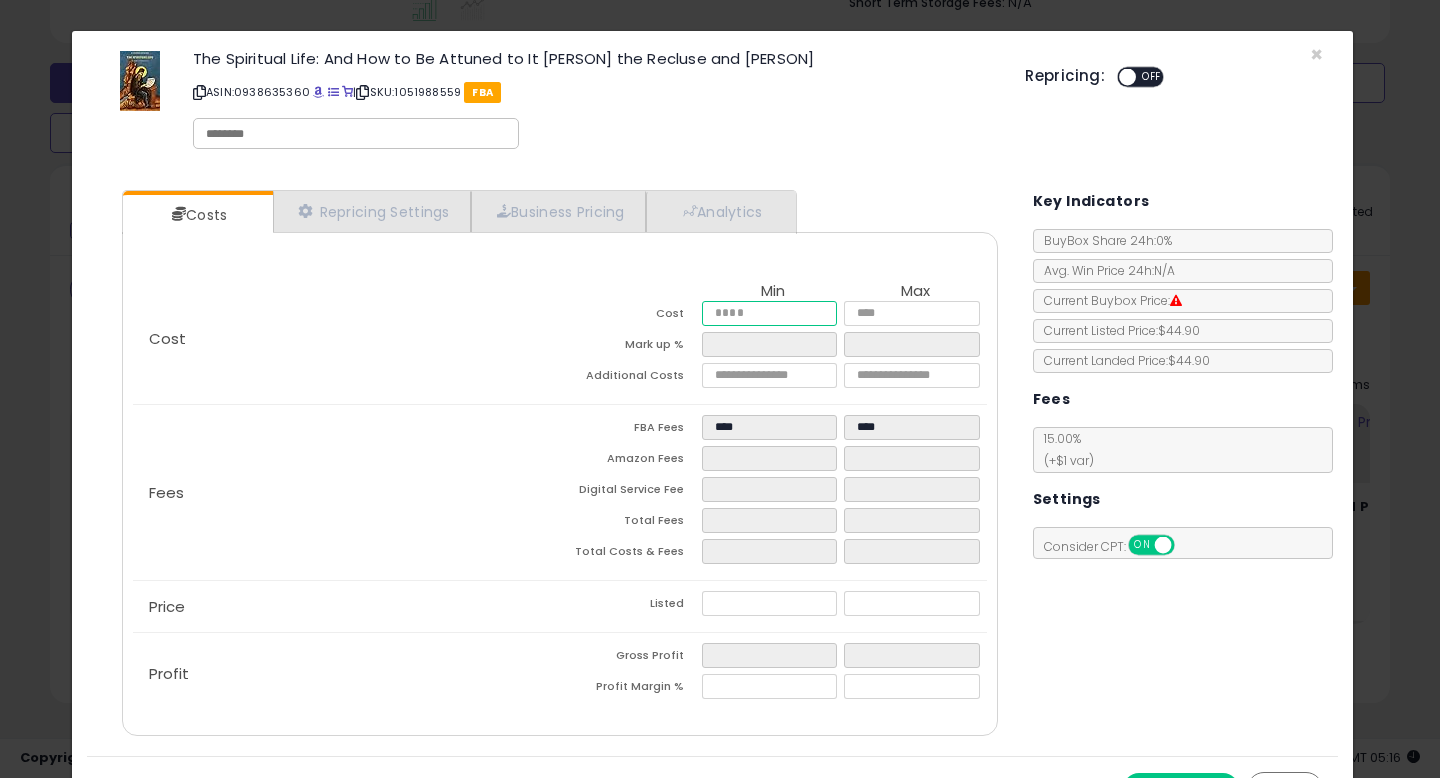 type on "****" 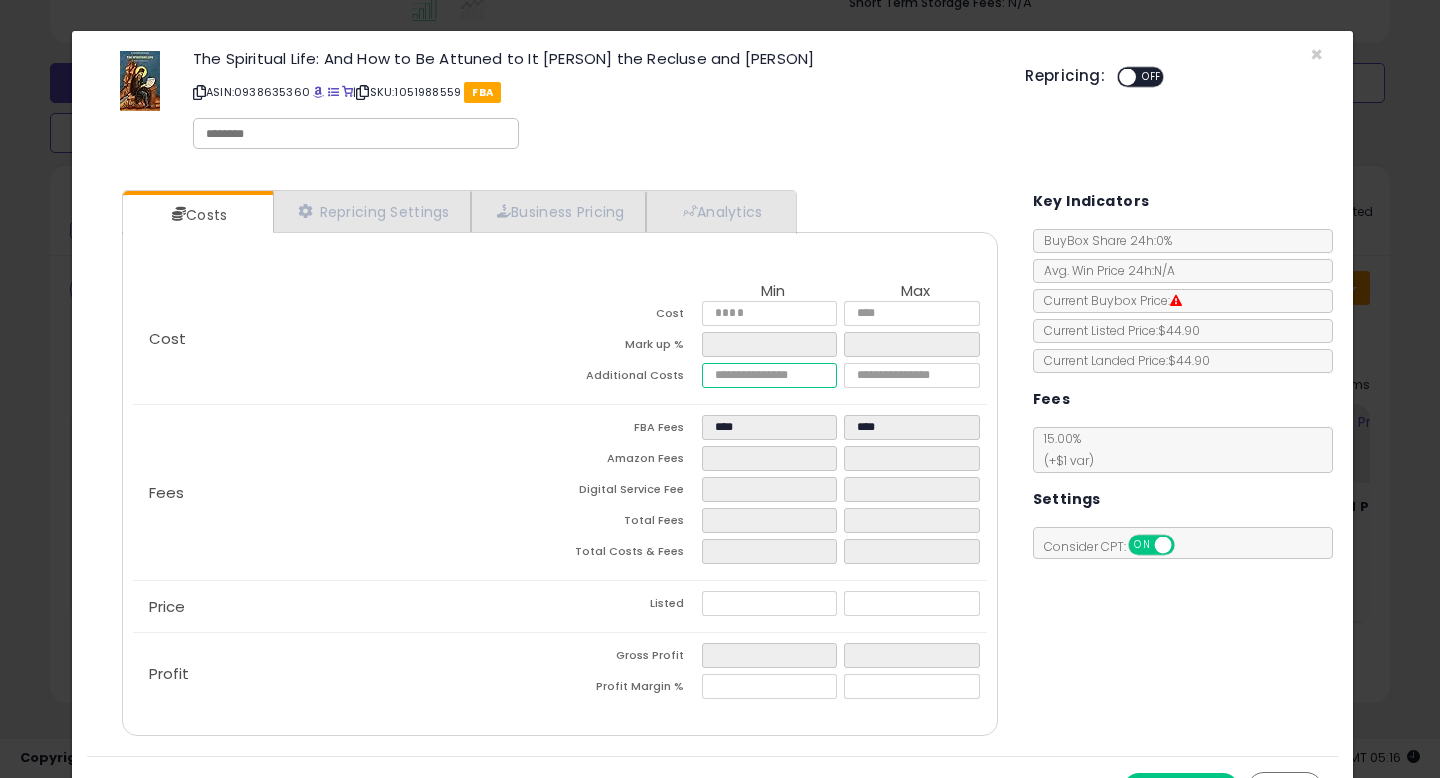 click at bounding box center [769, 375] 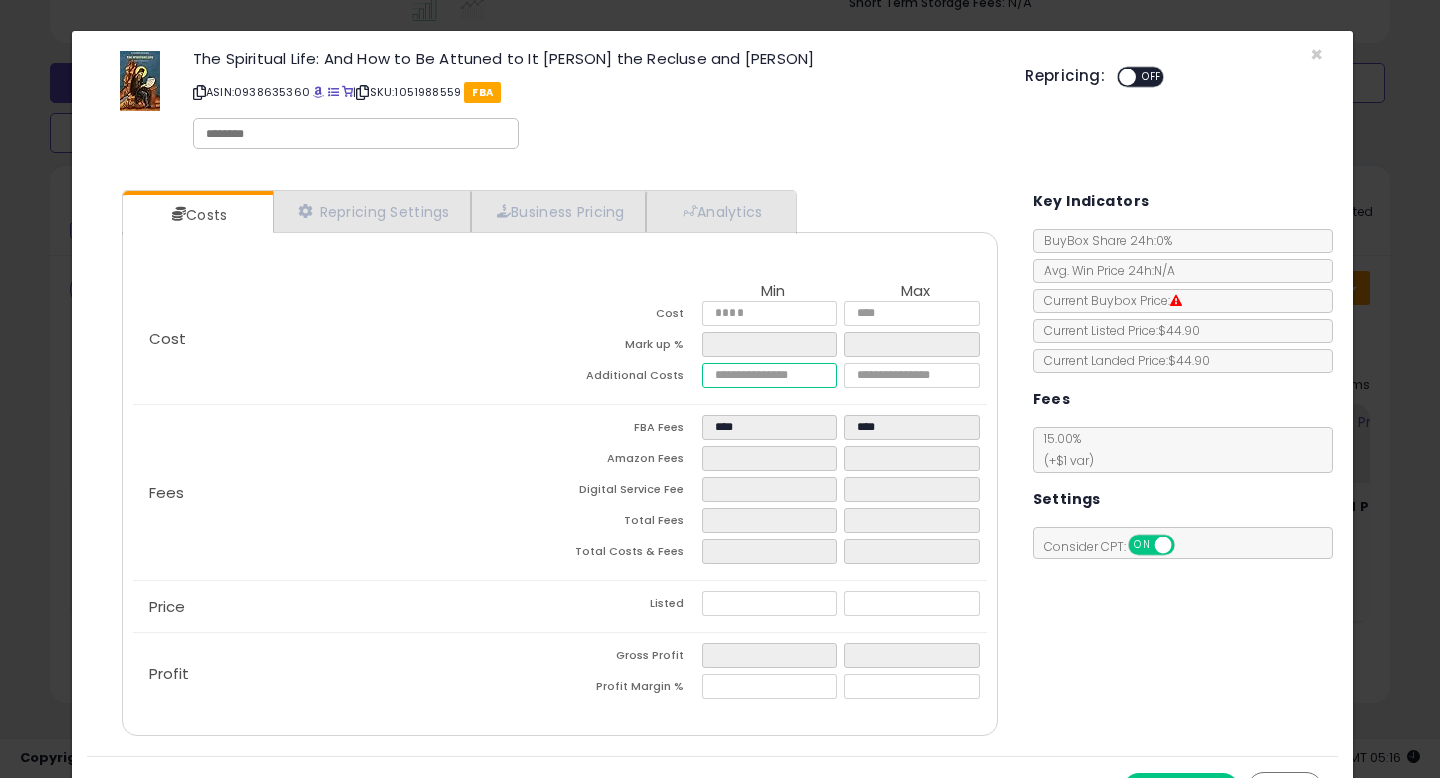 type on "*" 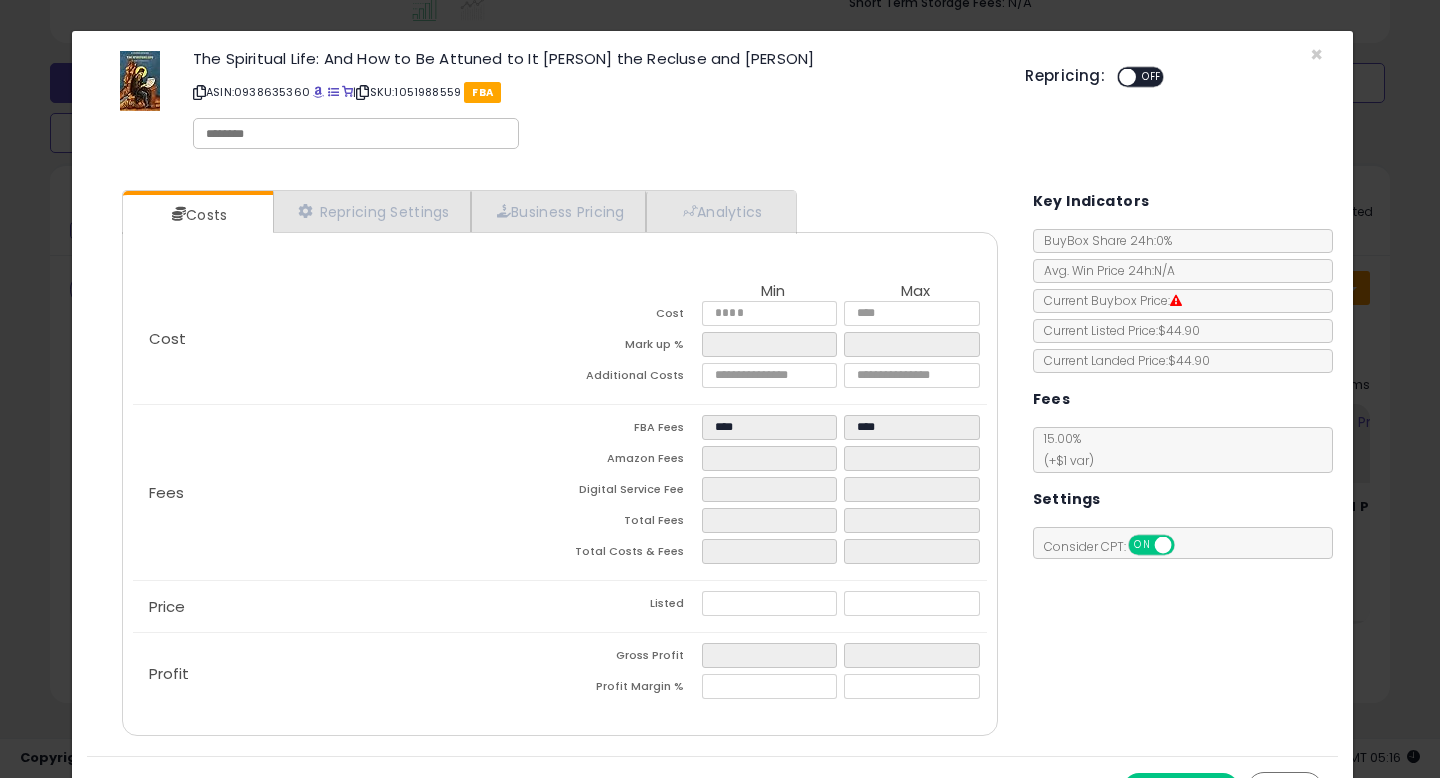 click on "Costs
Repricing Settings
Business Pricing
Analytics
Cost" at bounding box center [712, 465] 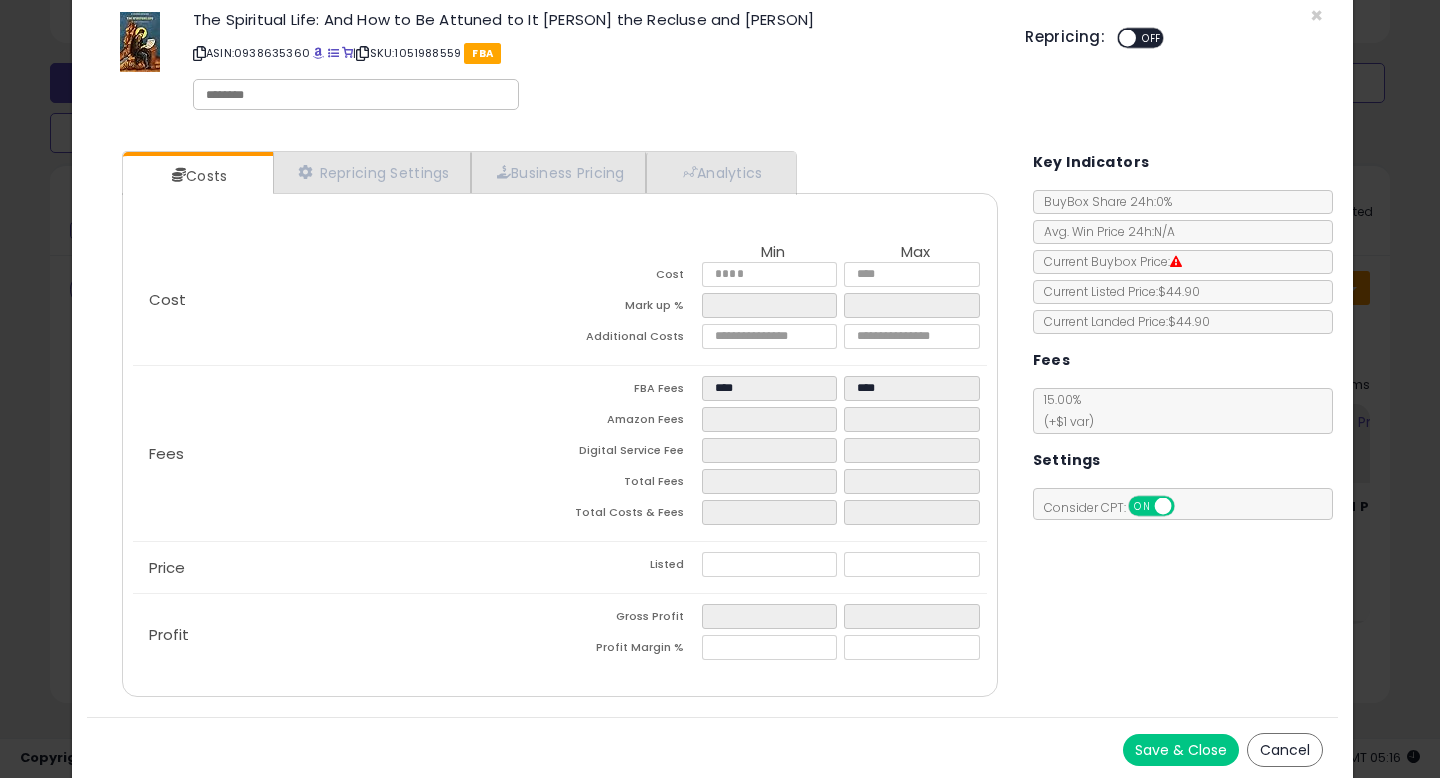 click on "Save & Close" at bounding box center [1181, 750] 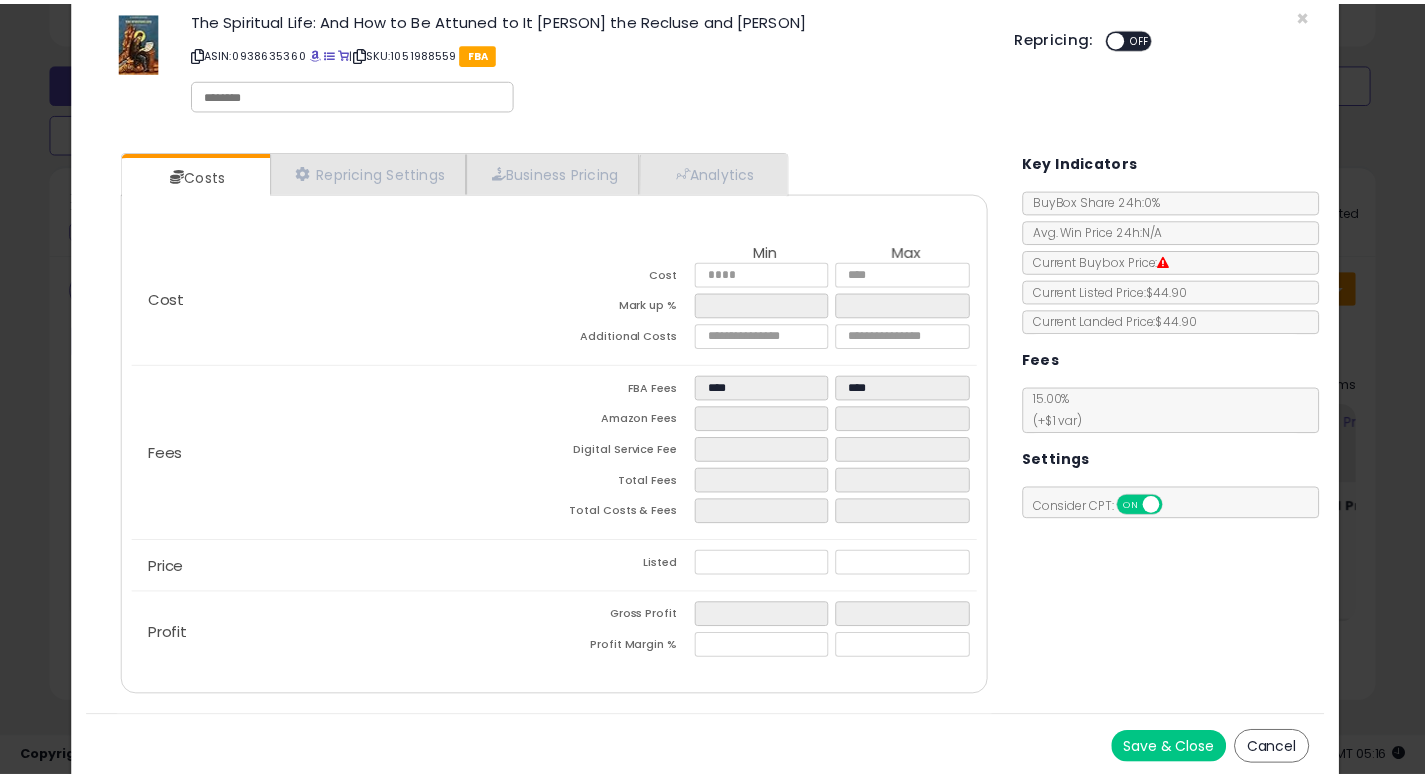 scroll, scrollTop: 0, scrollLeft: 0, axis: both 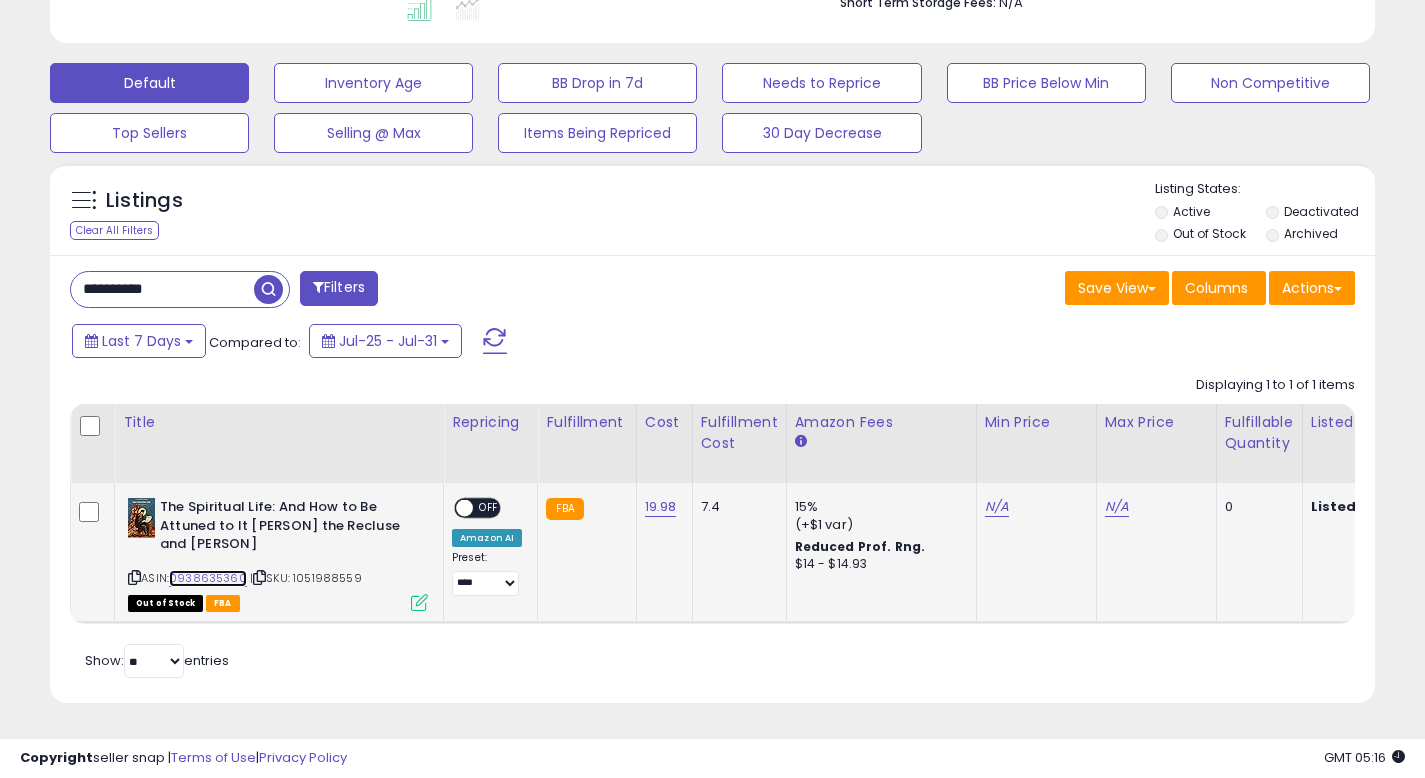 click on "0938635360" at bounding box center [208, 578] 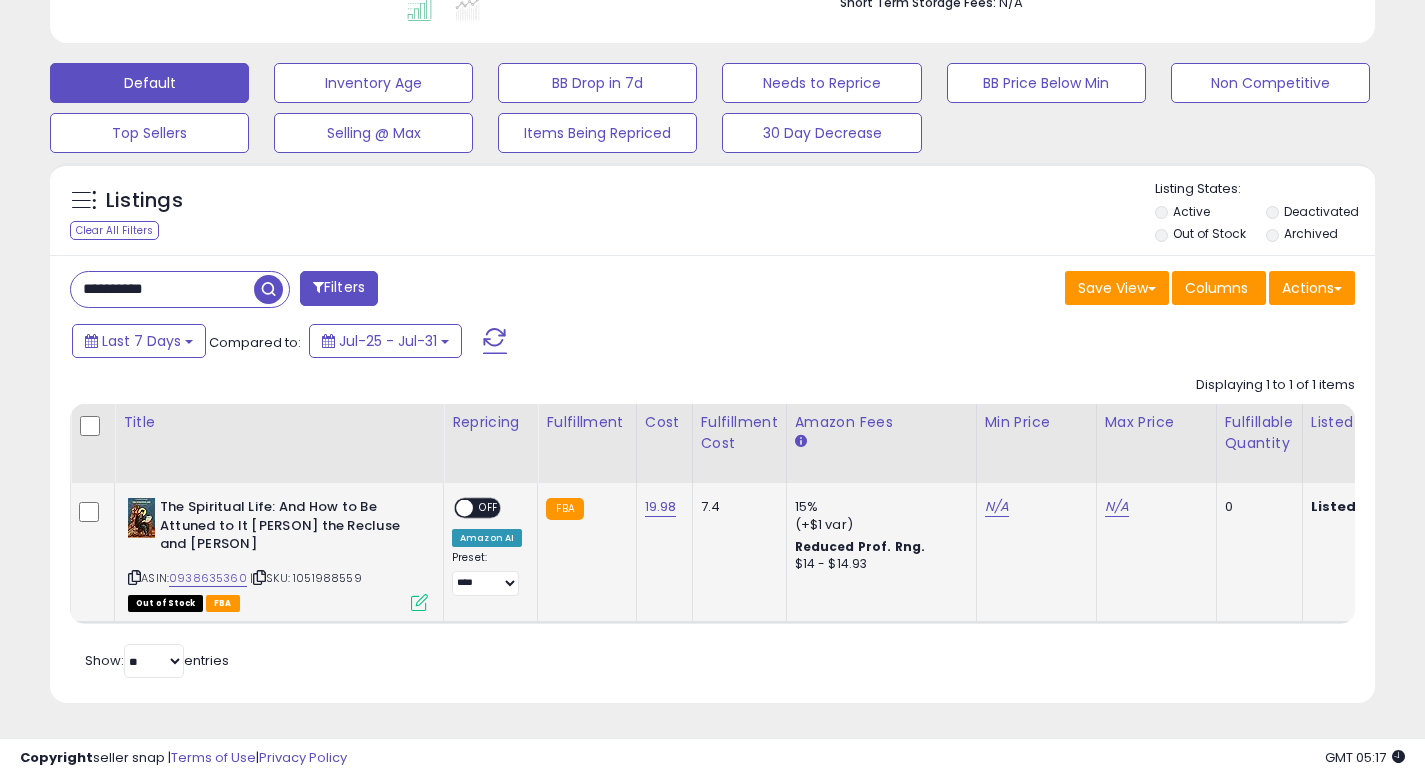 click at bounding box center [419, 602] 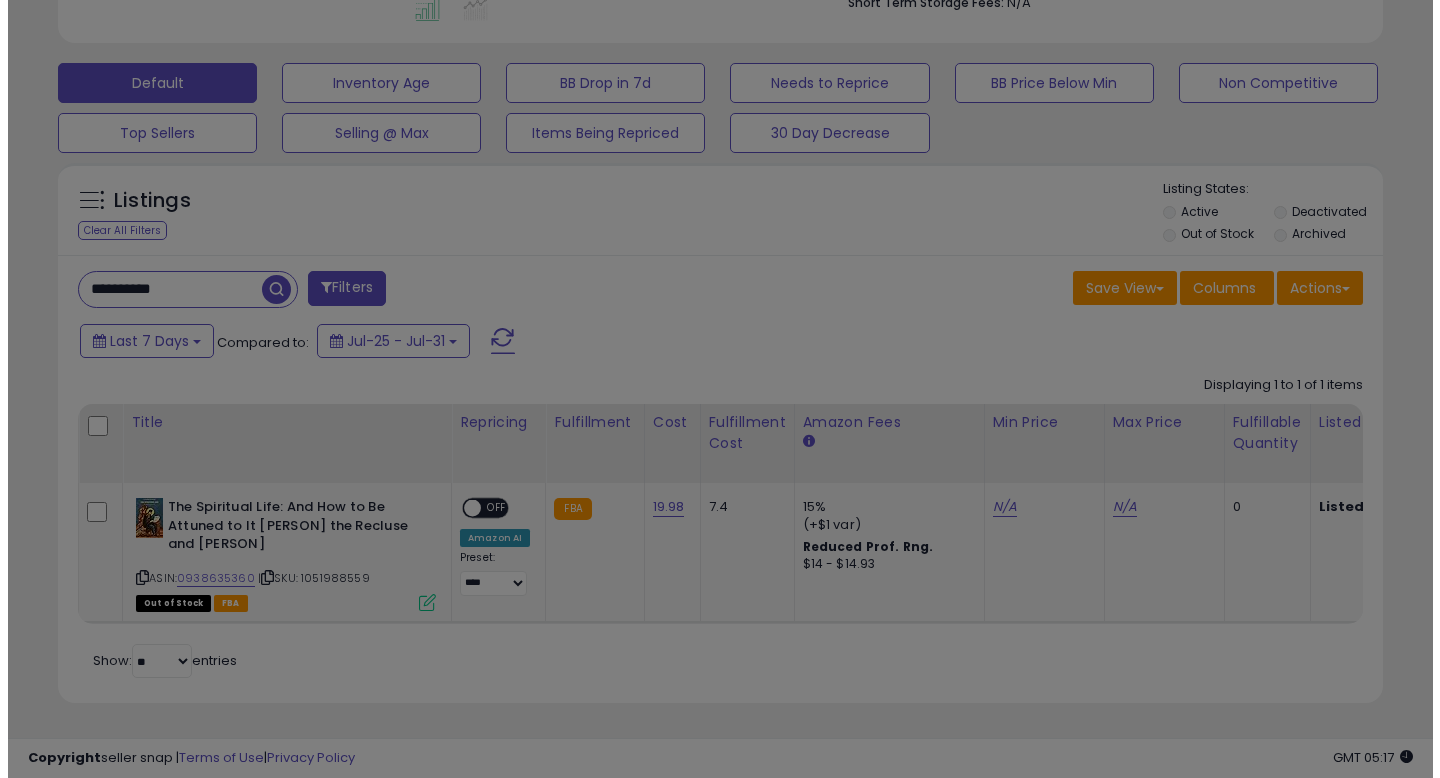 scroll, scrollTop: 999590, scrollLeft: 999224, axis: both 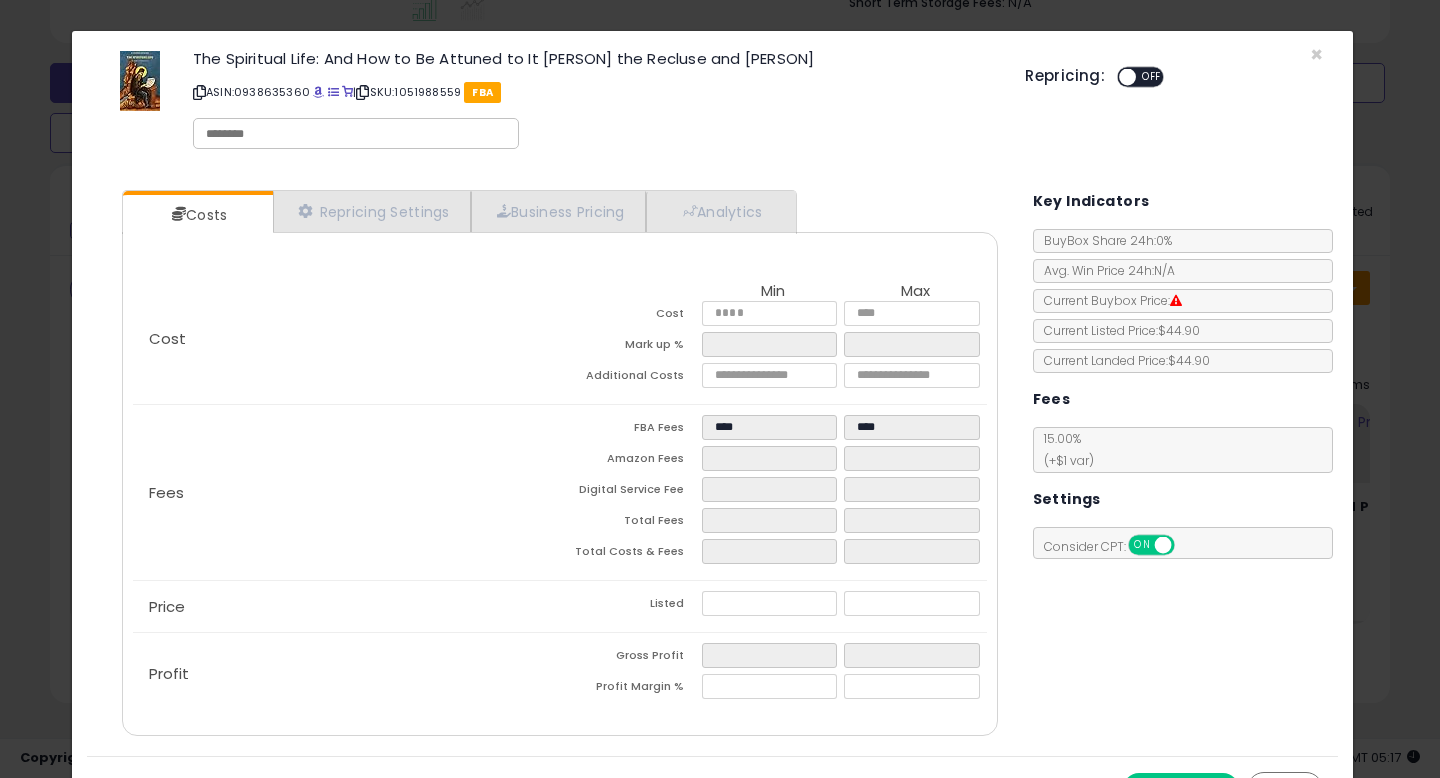 click on "Price
Listed" 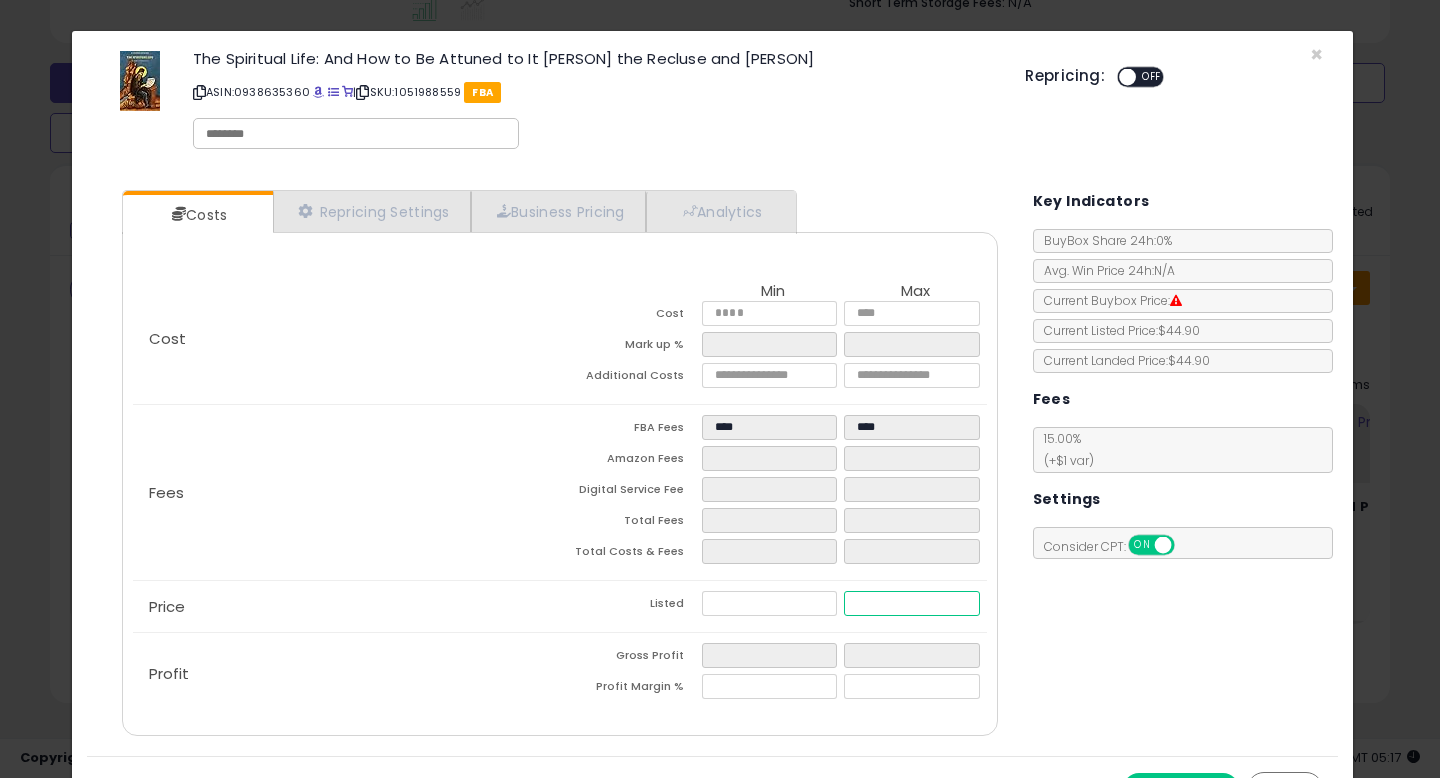 click at bounding box center [911, 603] 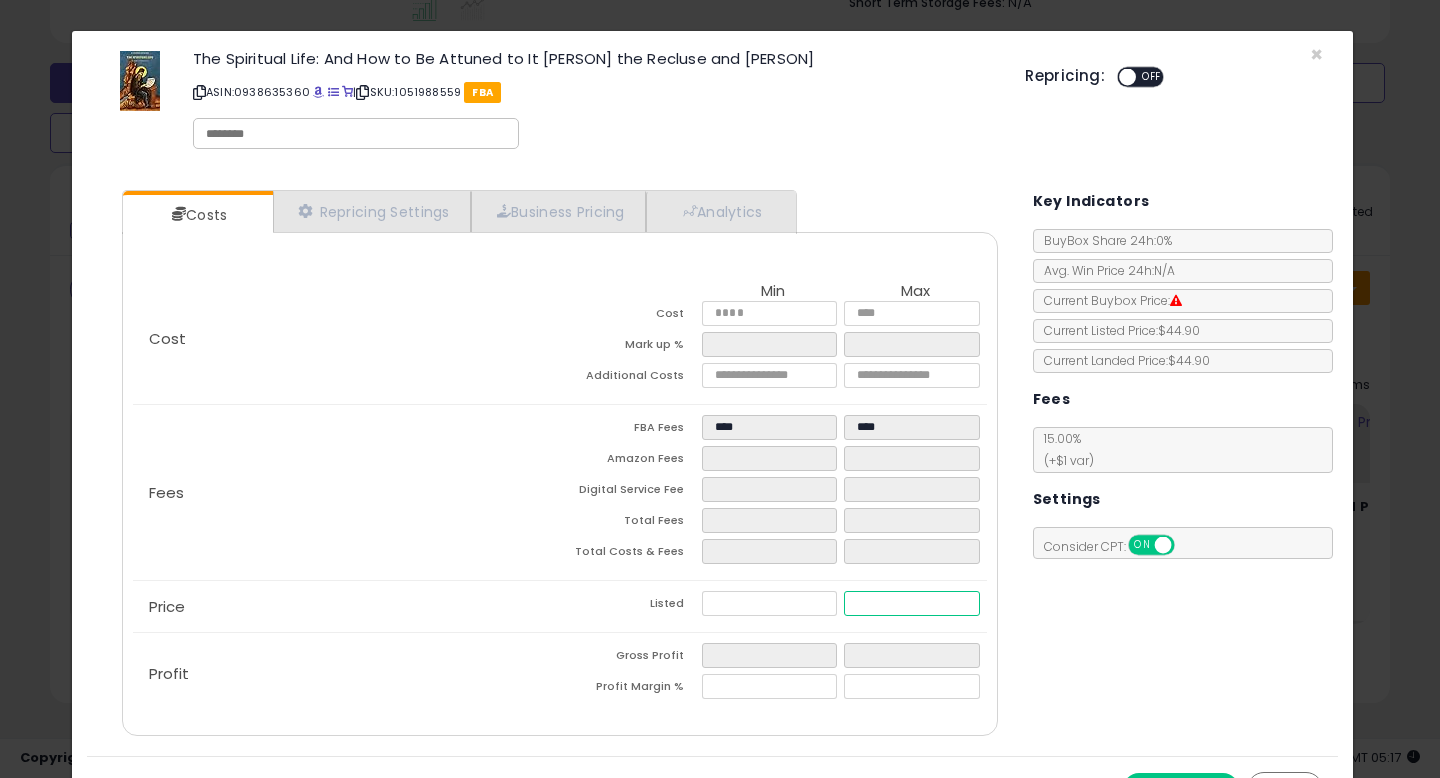 type on "****" 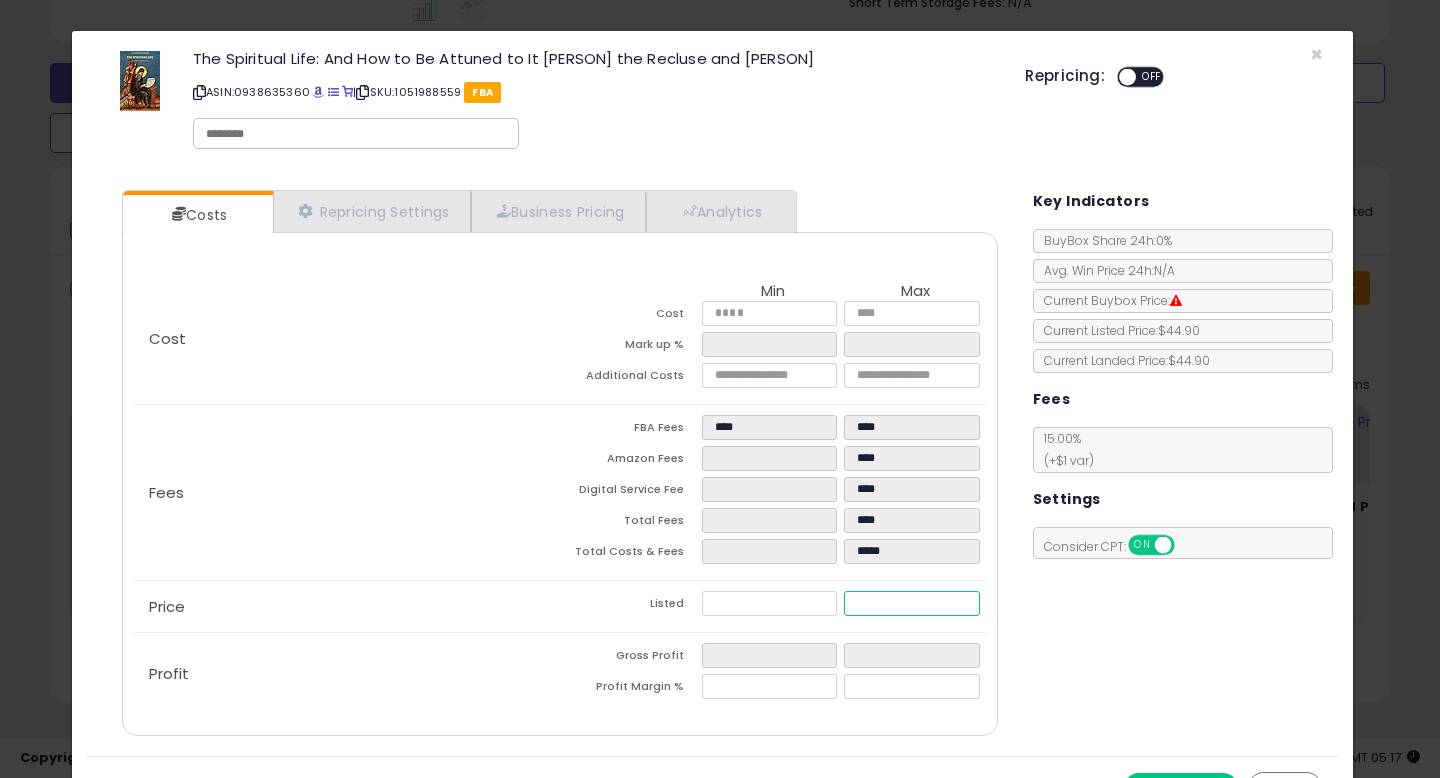 type on "****" 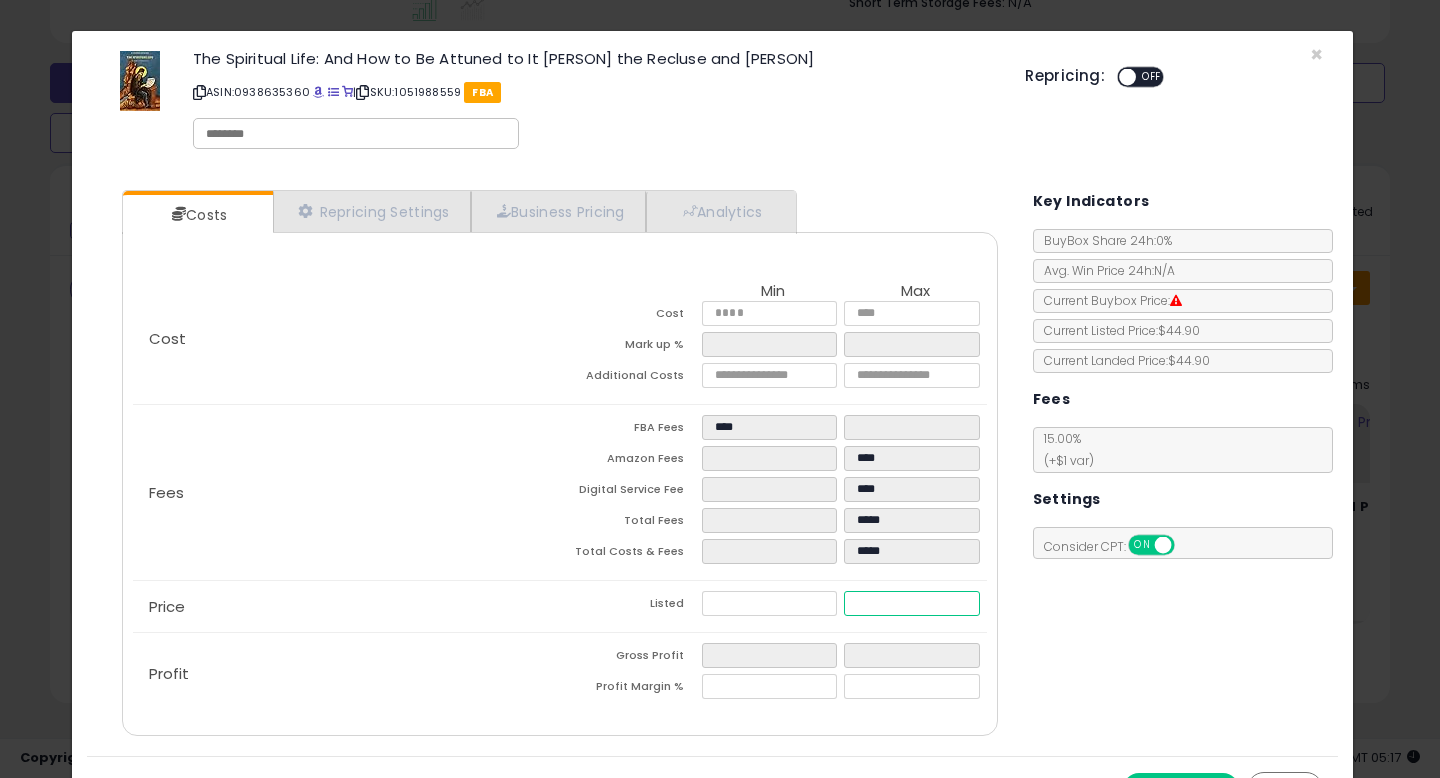 type on "****" 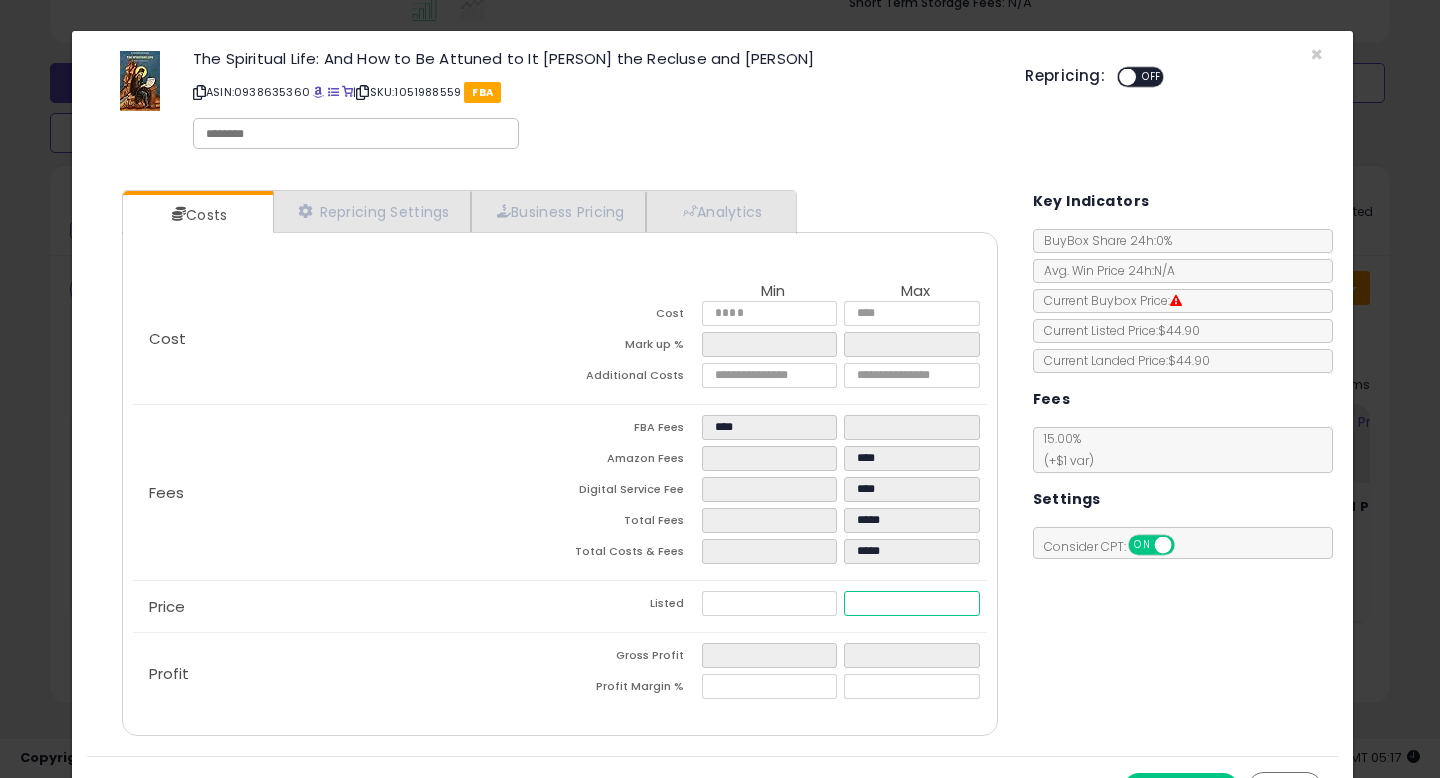 type on "****" 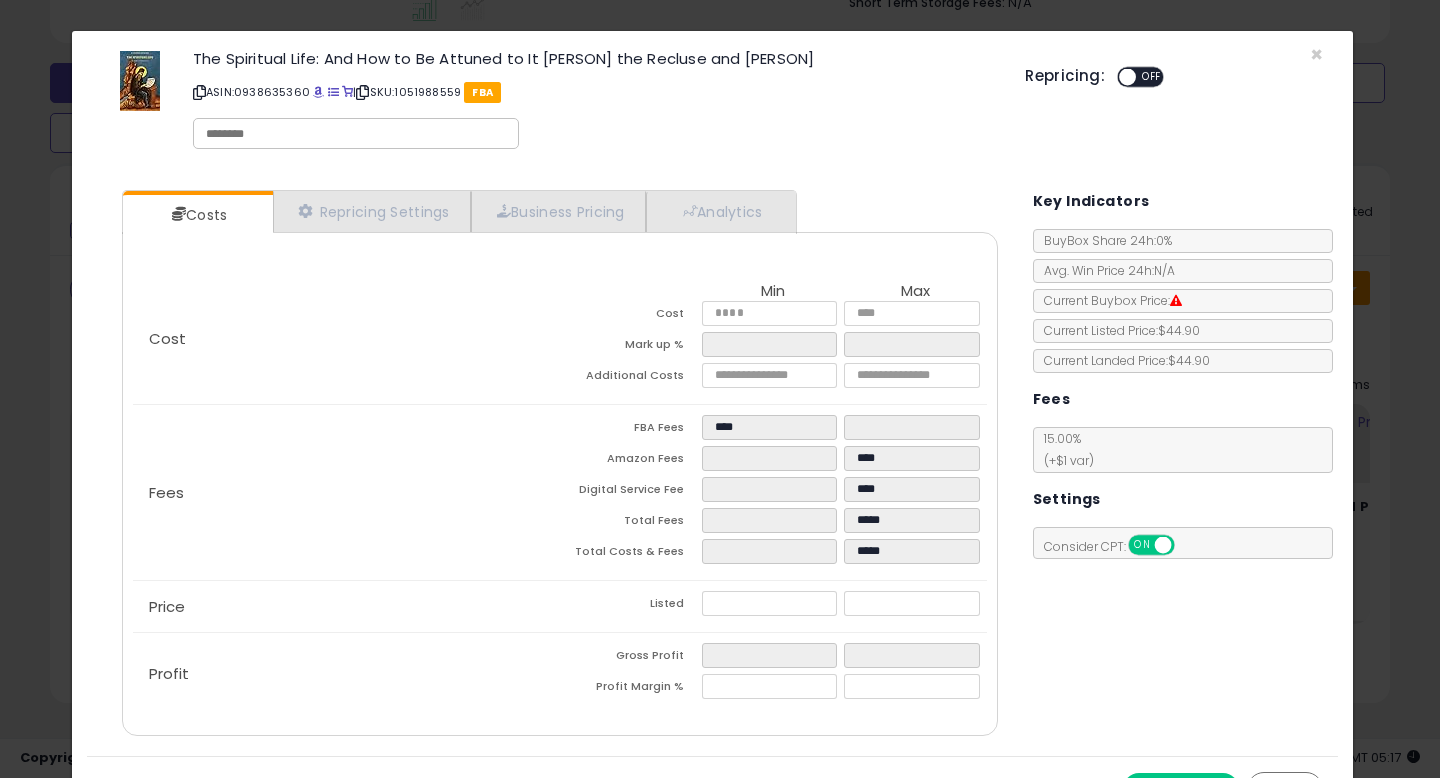 type on "*****" 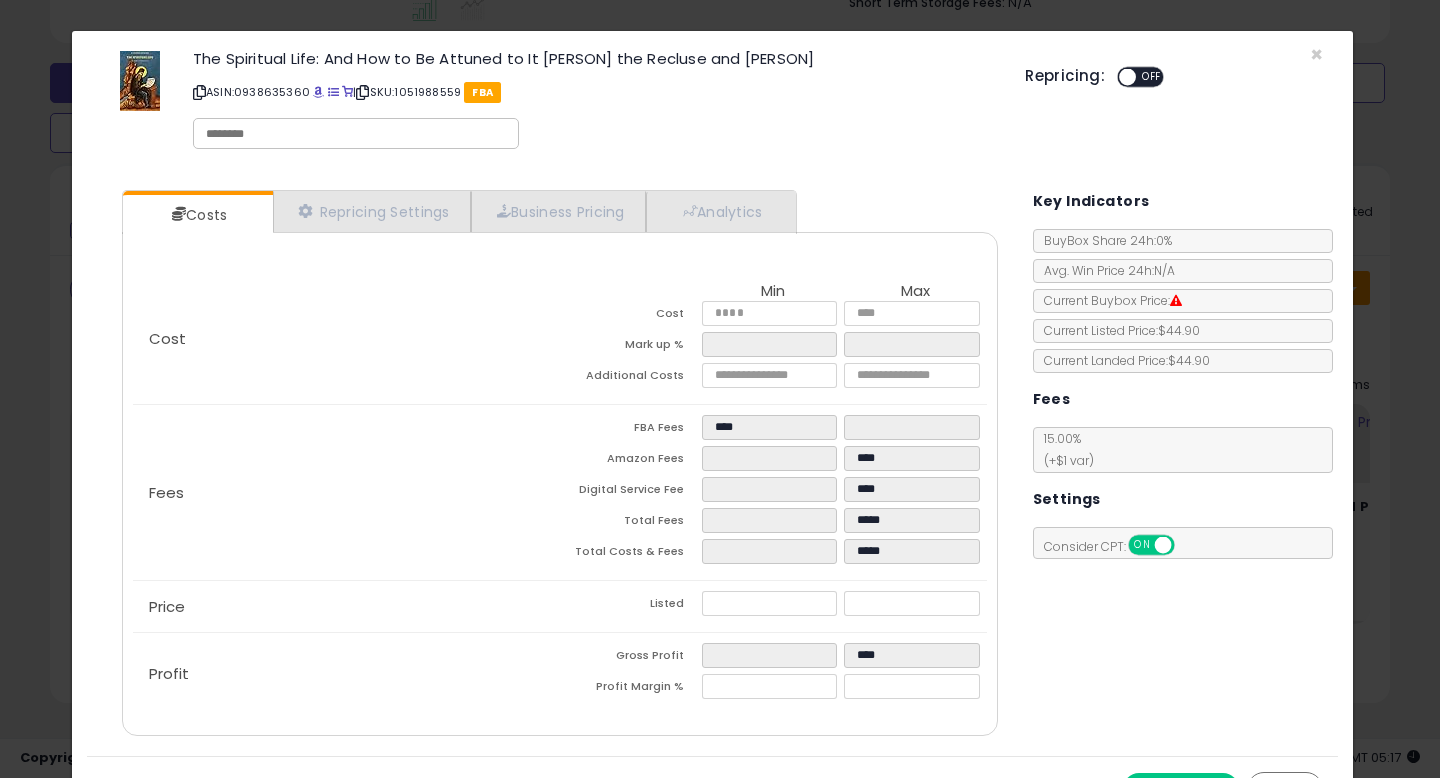 click on "Costs
Repricing Settings
Business Pricing
Analytics
Cost" at bounding box center (712, 465) 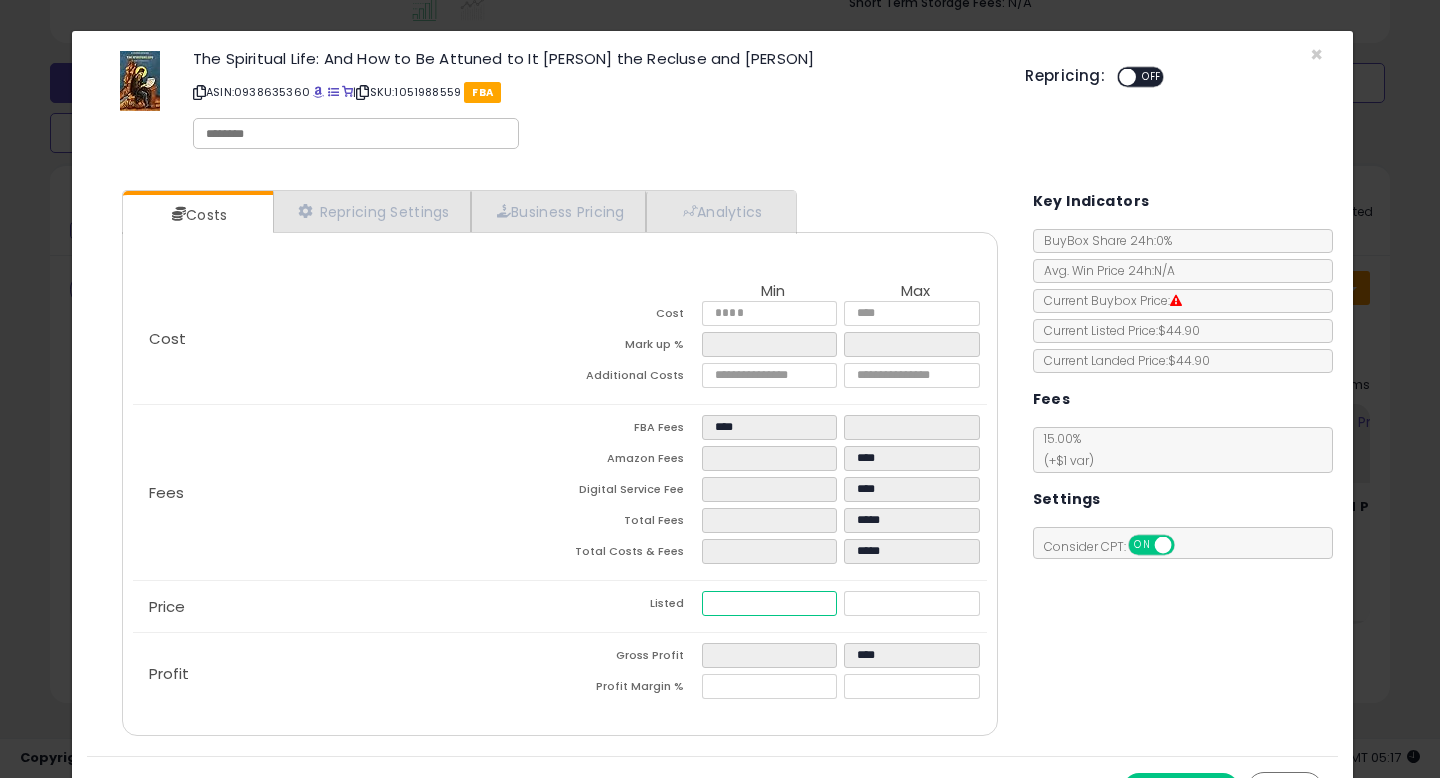 click at bounding box center [769, 603] 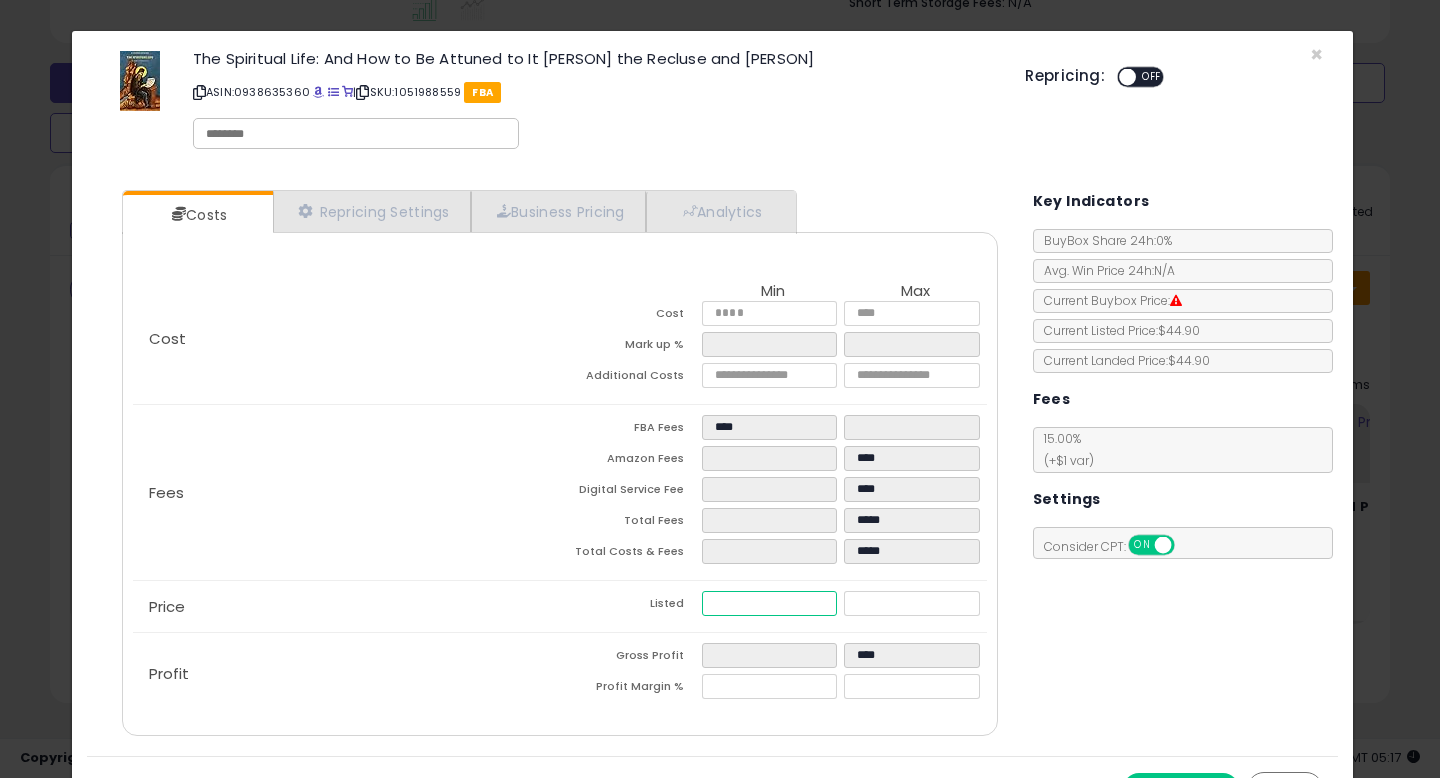 type on "****" 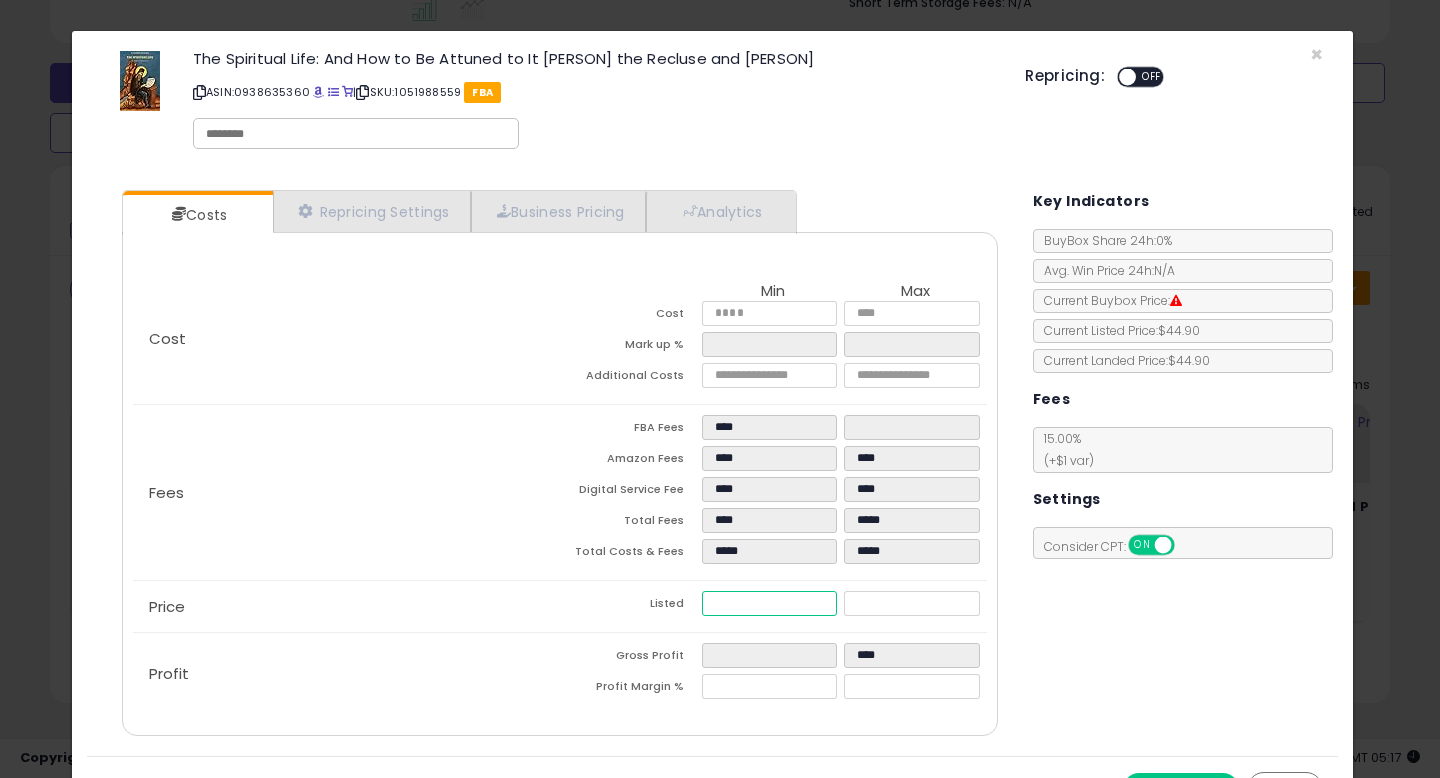 type on "****" 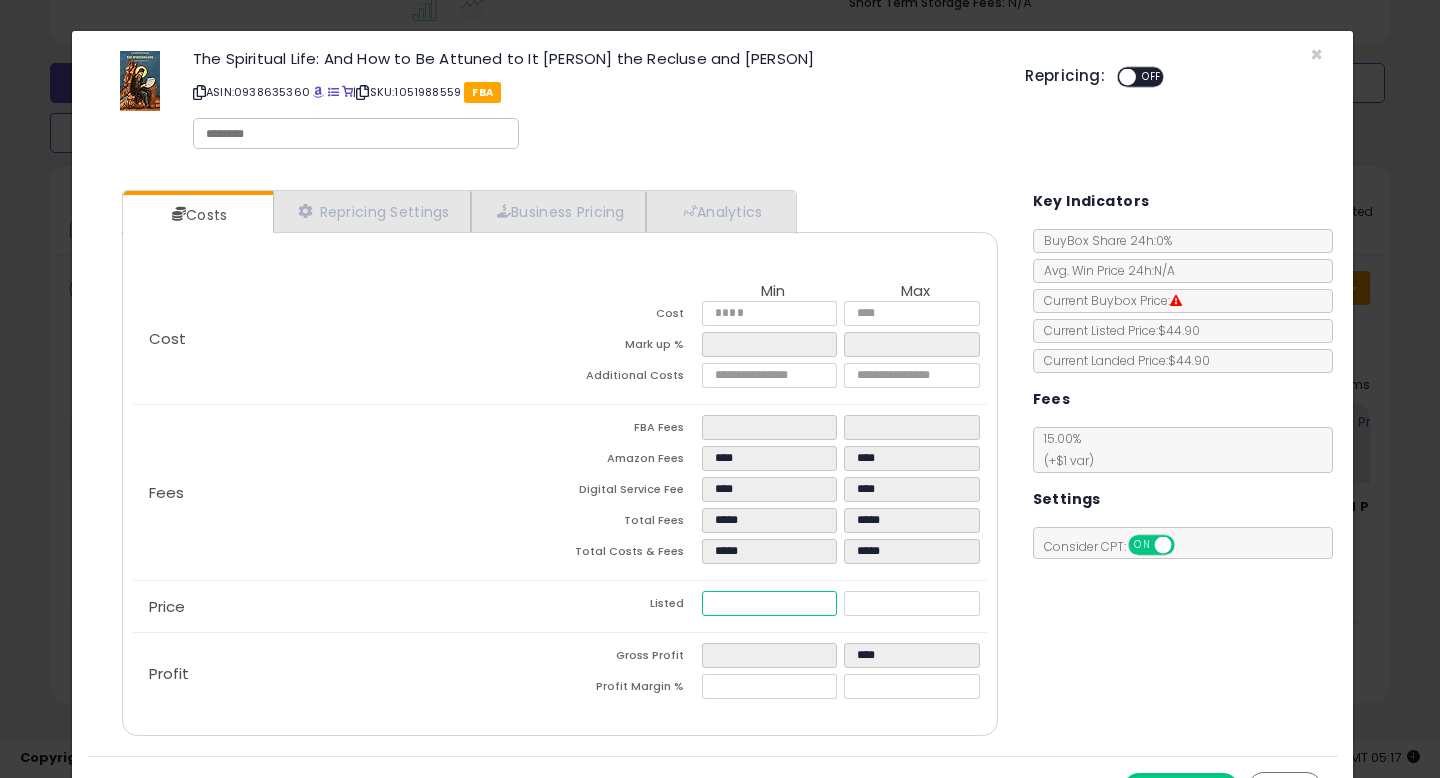 type on "****" 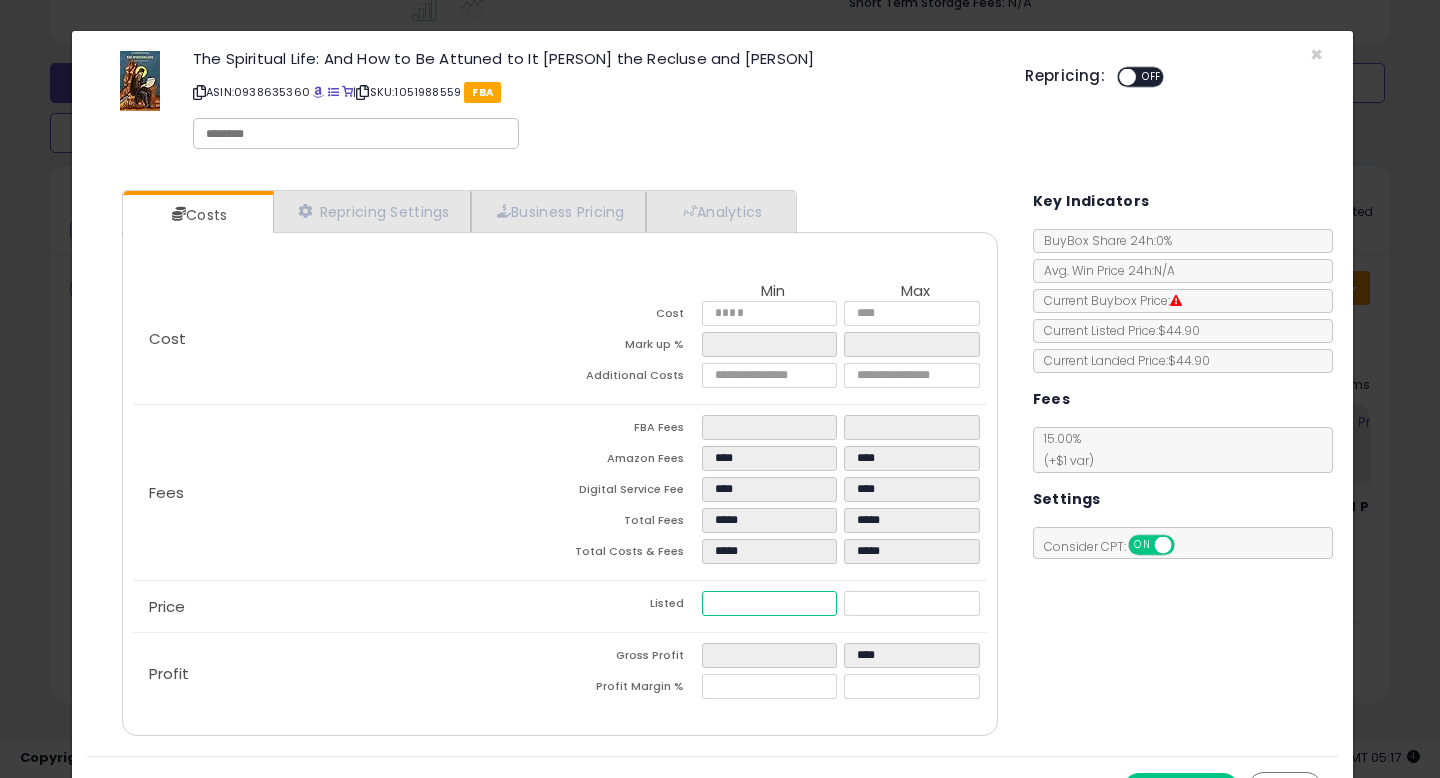 type on "*****" 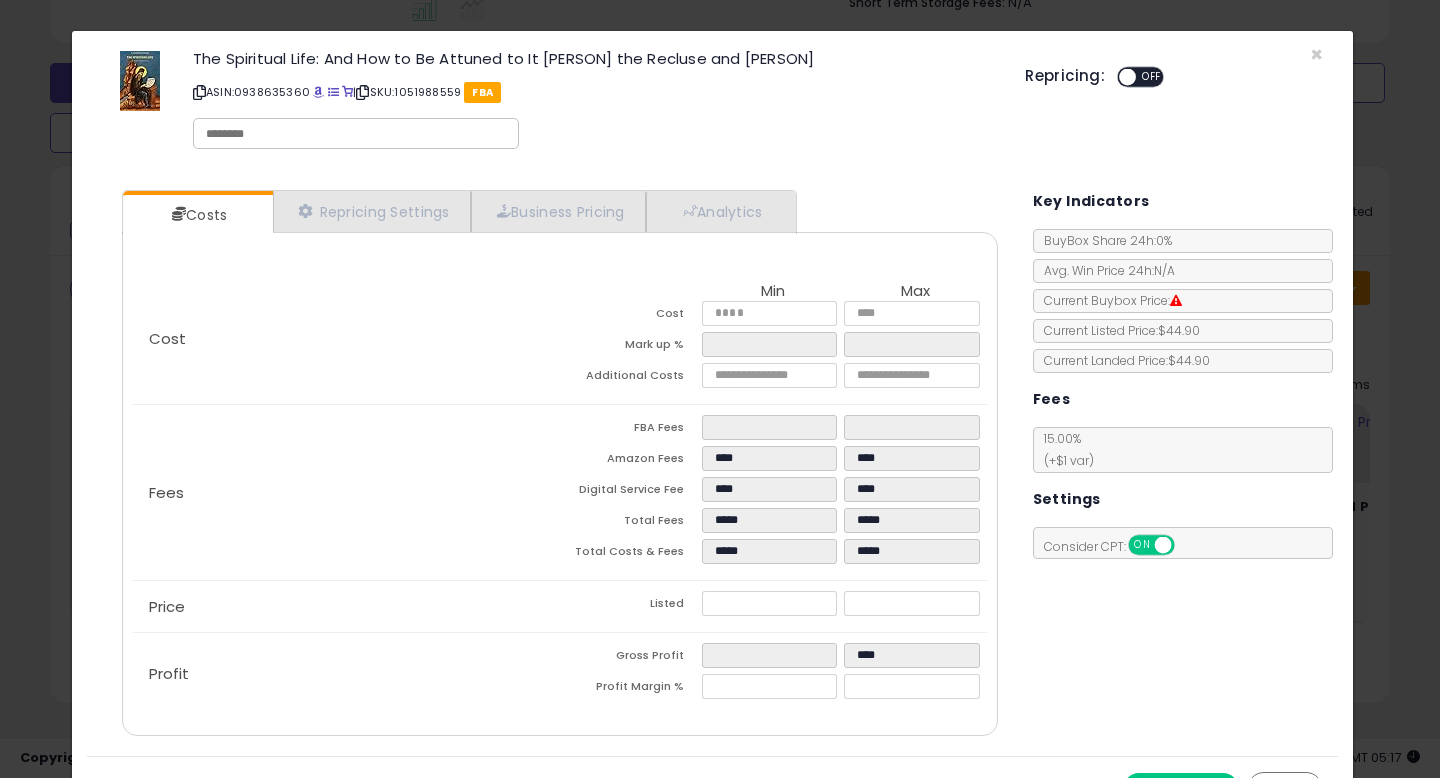 type on "*****" 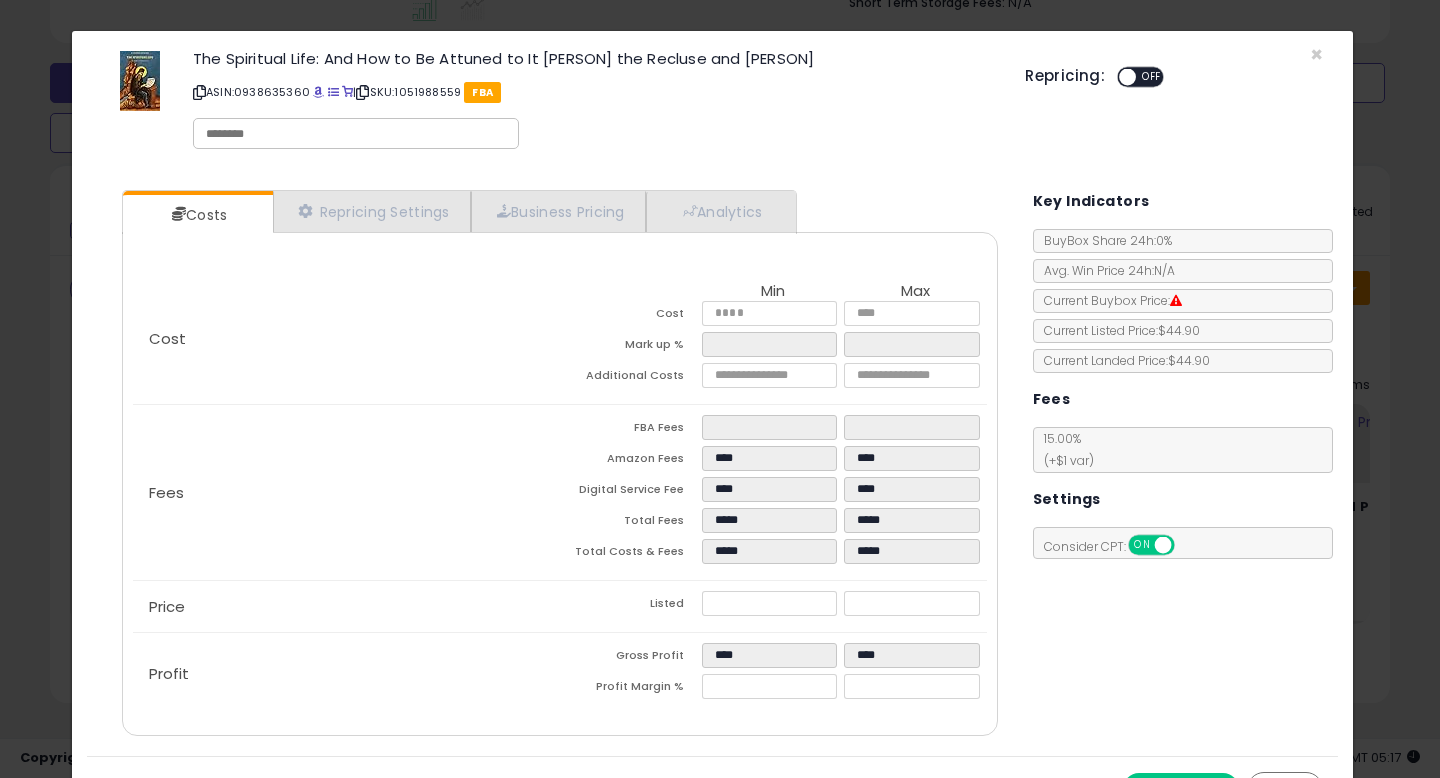 click on "Costs
Repricing Settings
Business Pricing
Analytics
Cost" at bounding box center [712, 465] 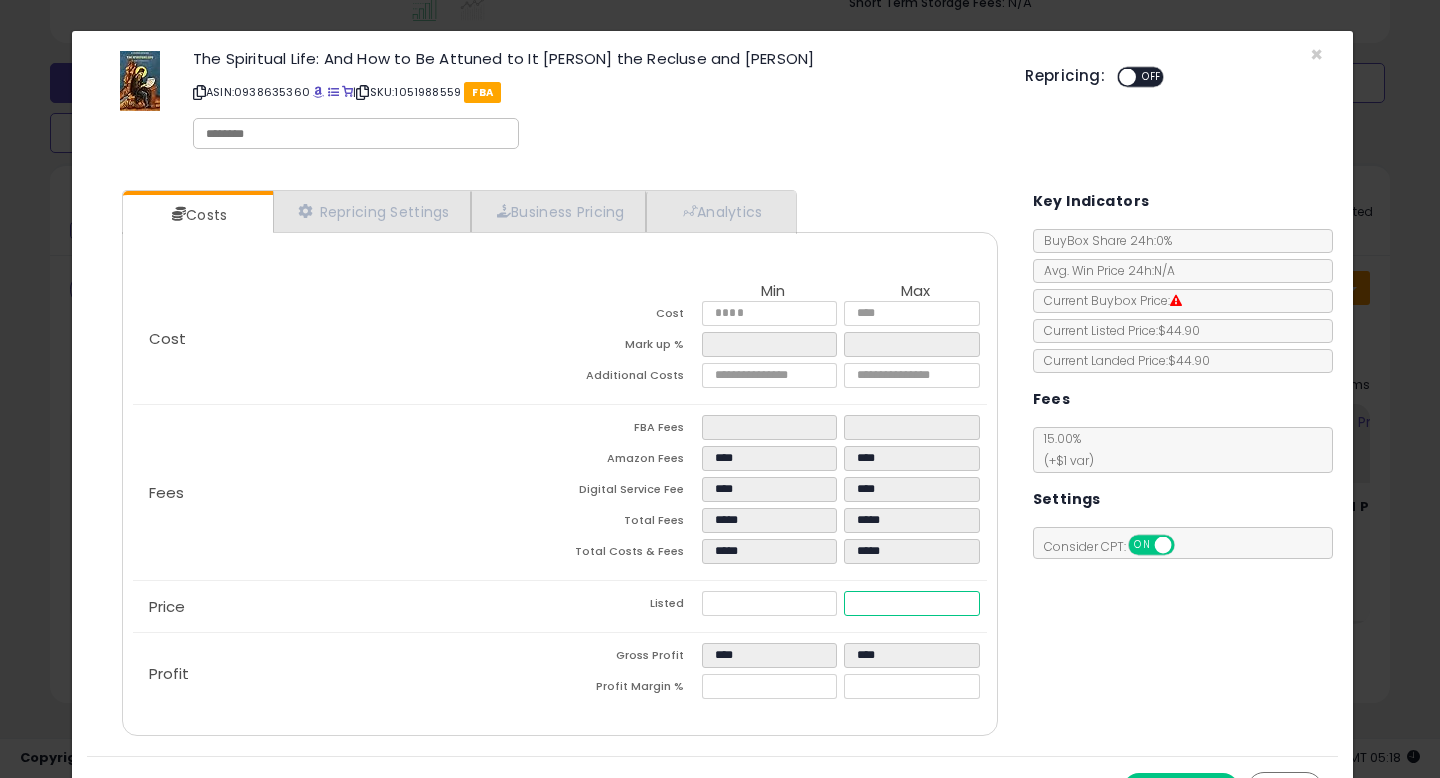 click on "*****" at bounding box center (911, 603) 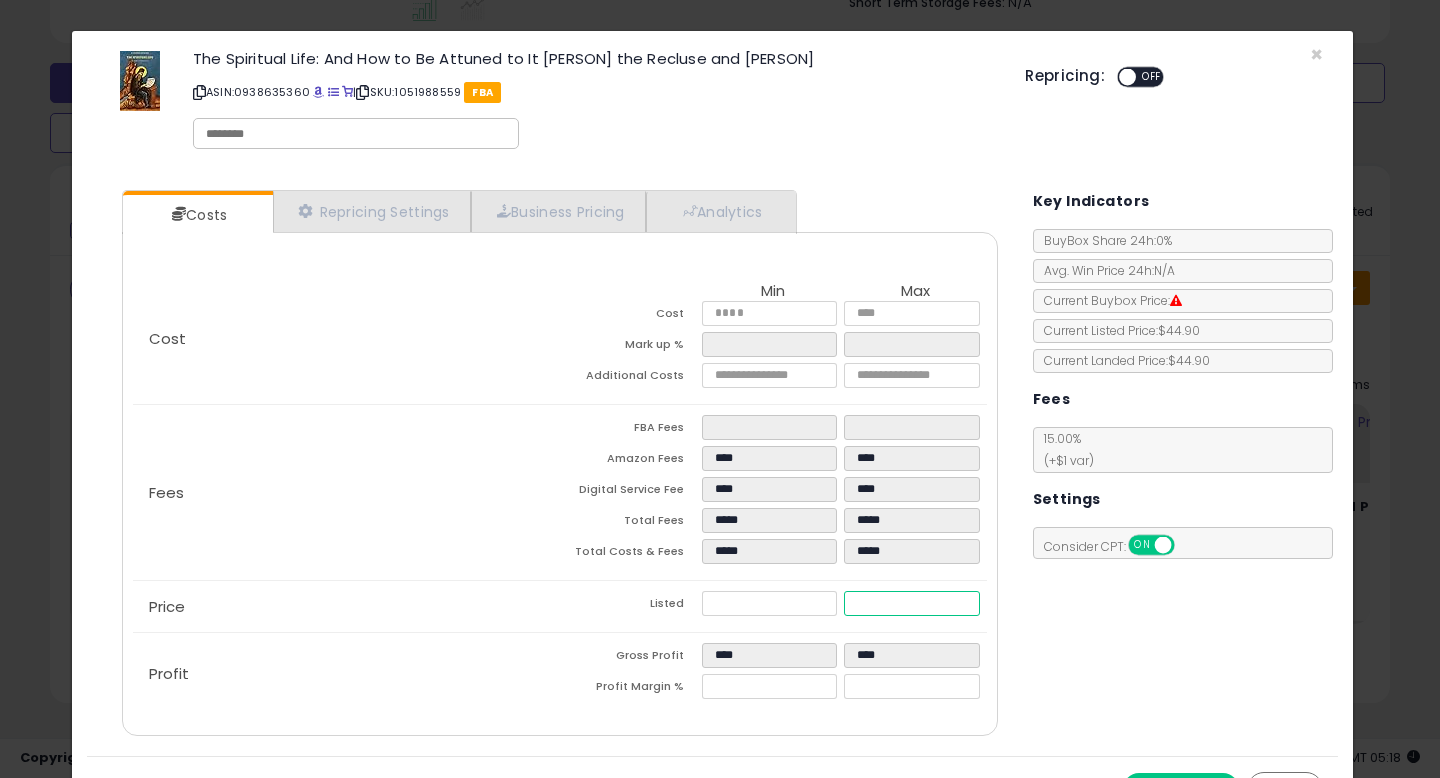 type on "******" 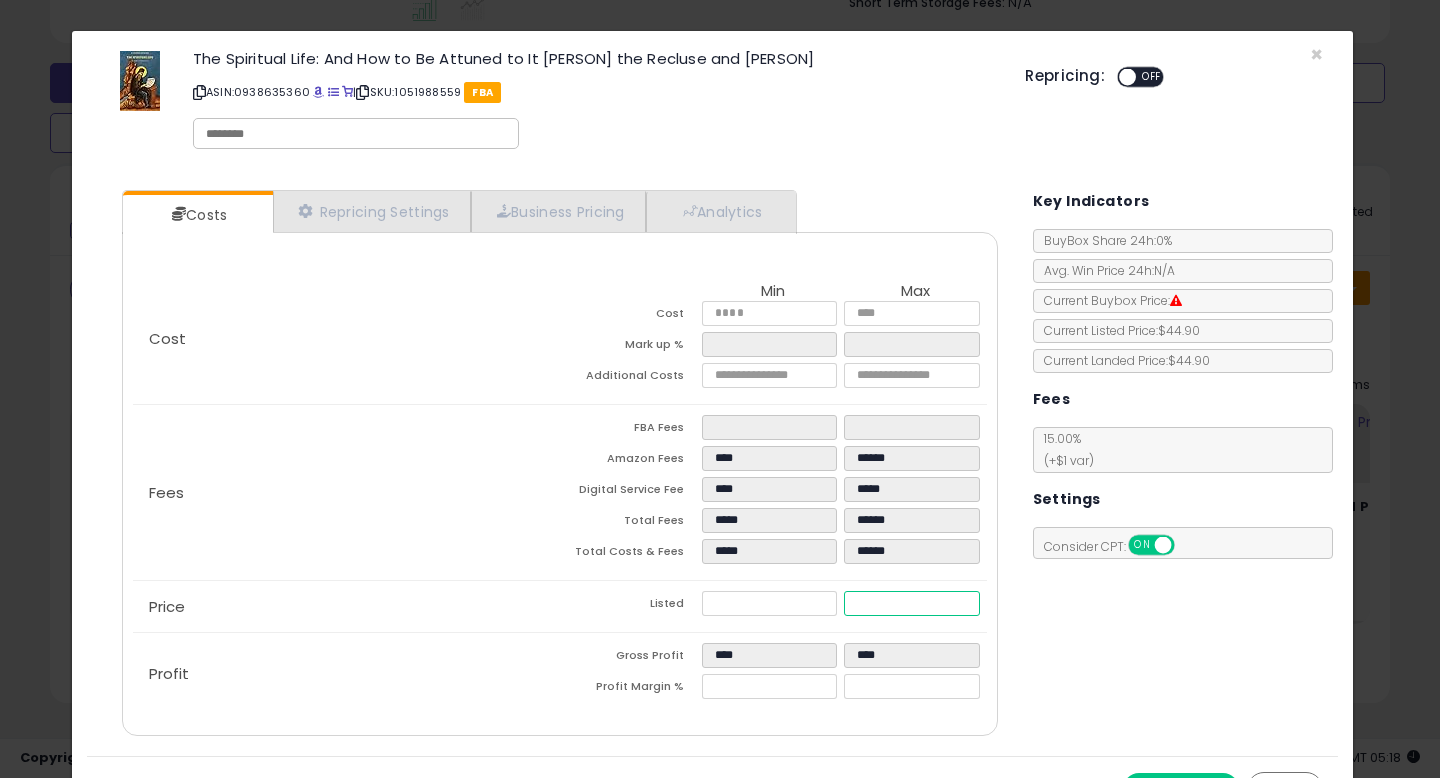 type on "*******" 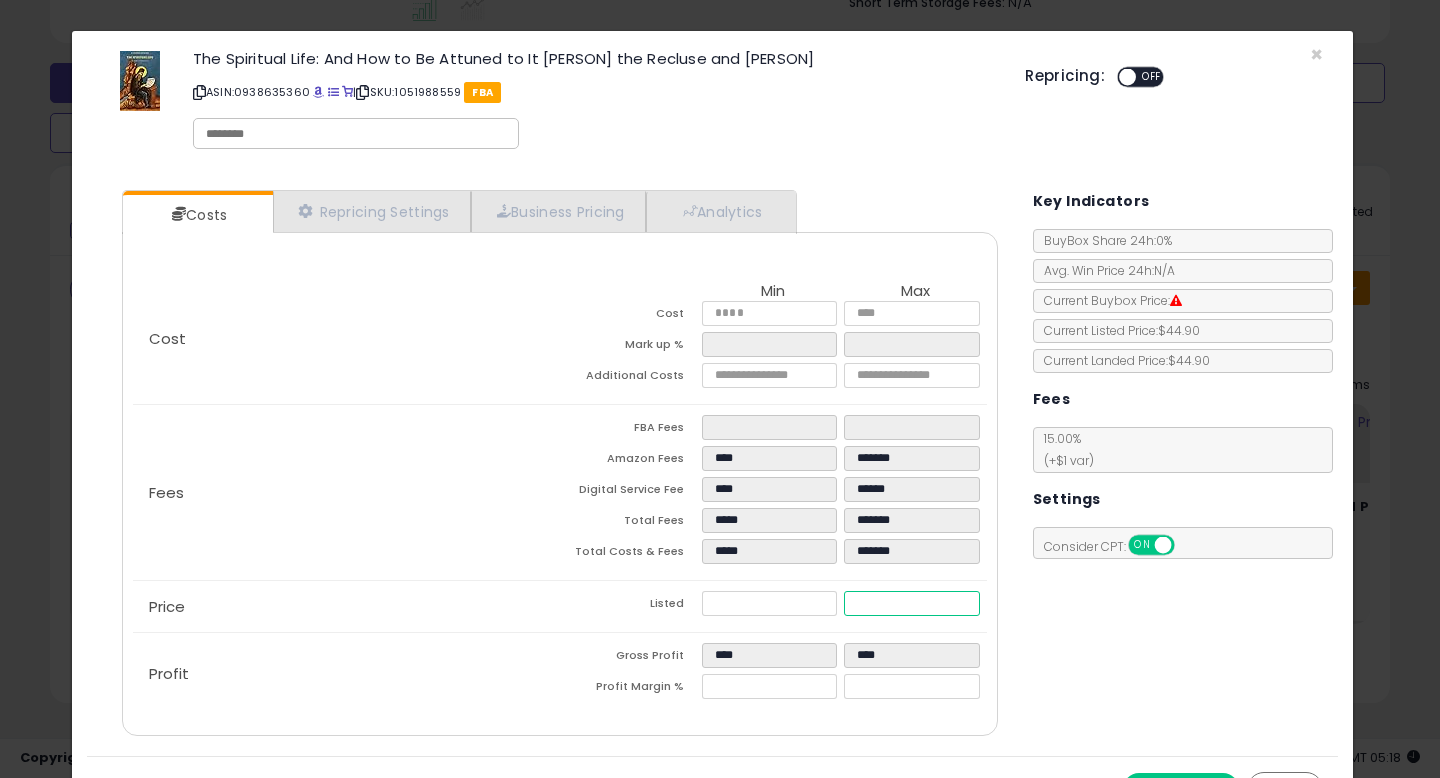 type on "******" 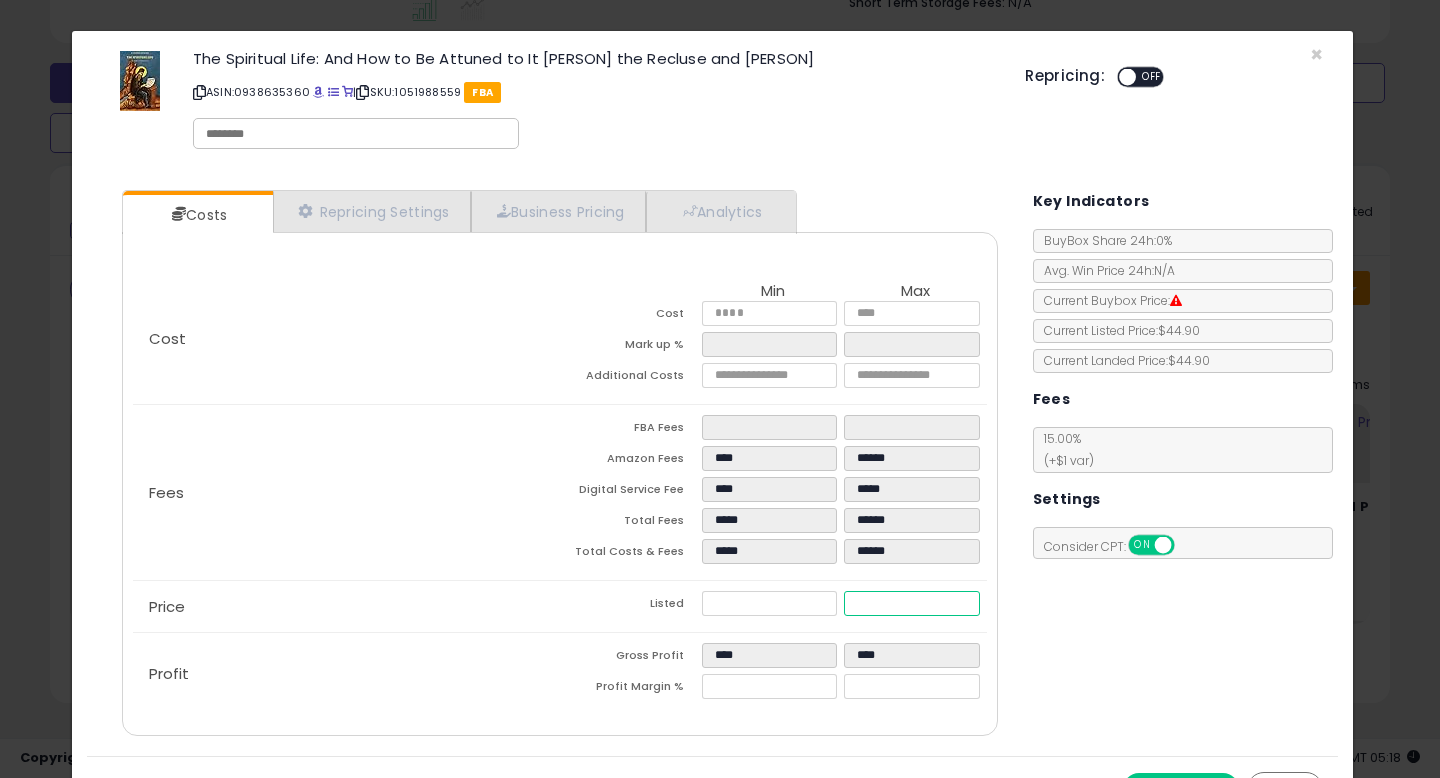 type on "*****" 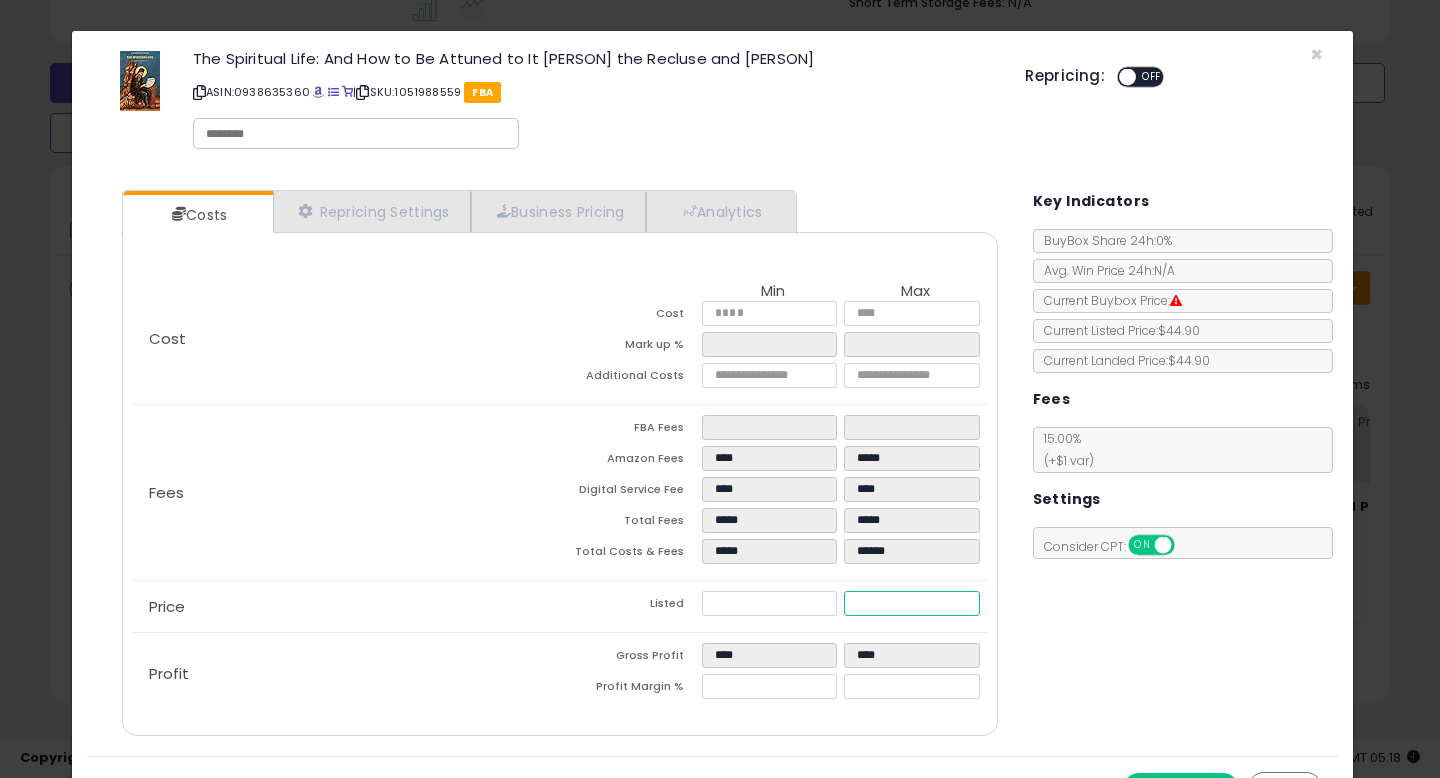 type on "******" 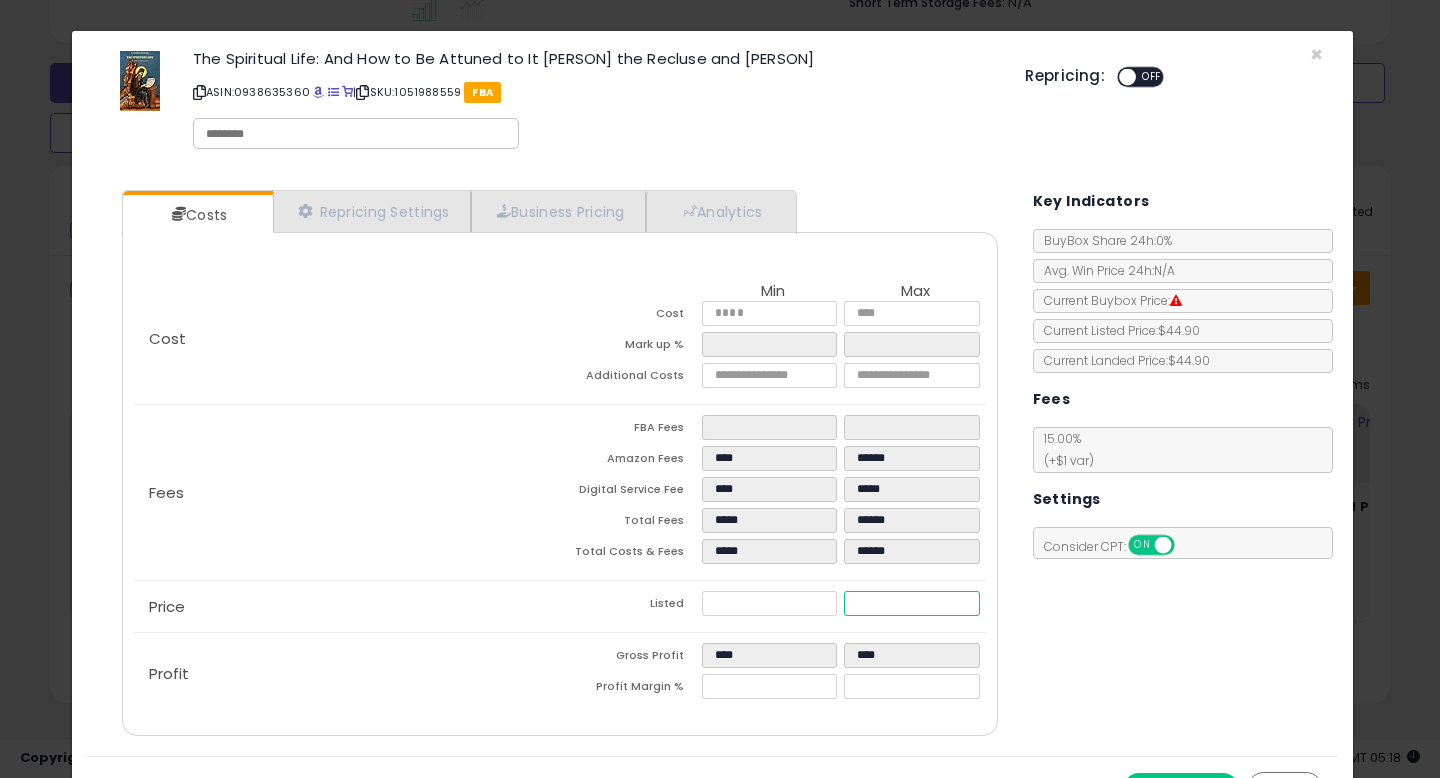type on "****" 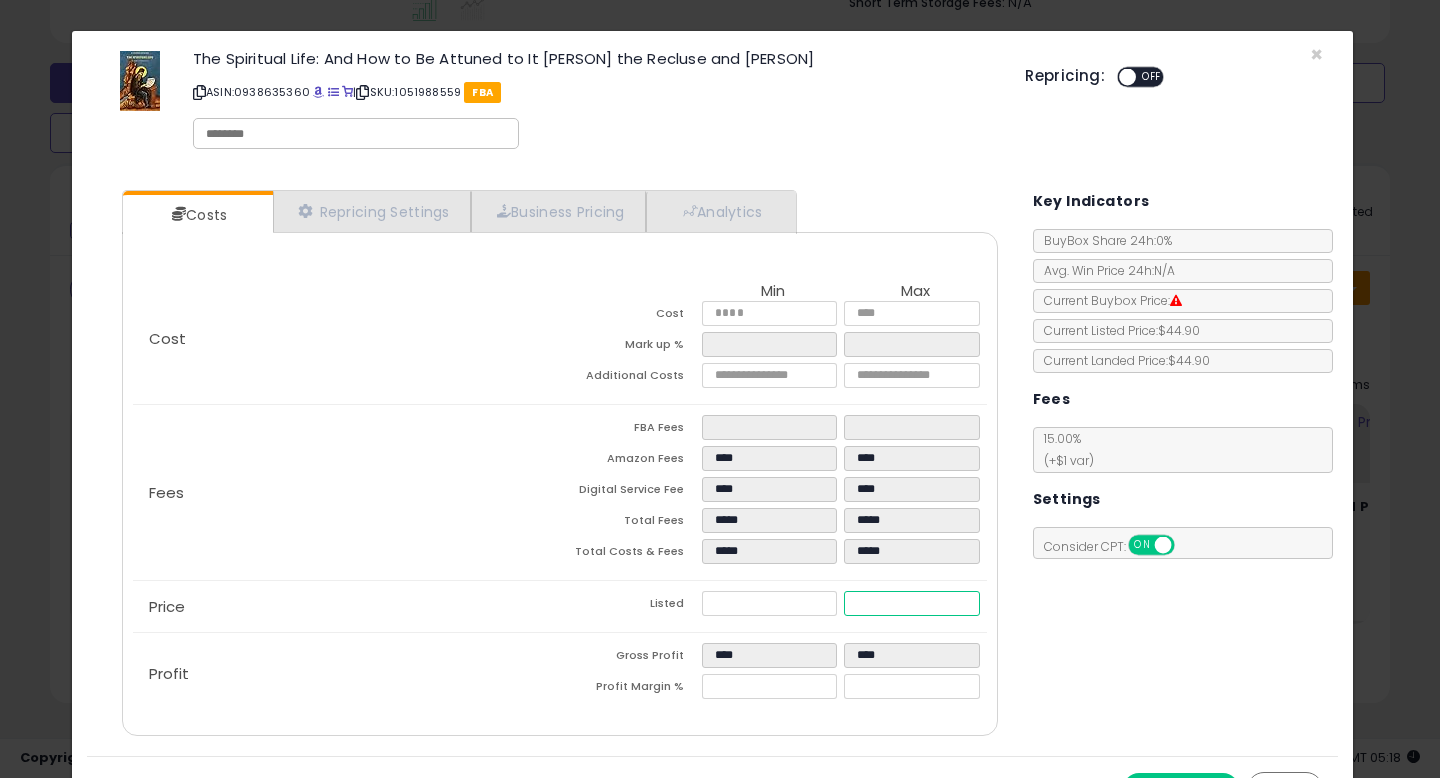 type on "*****" 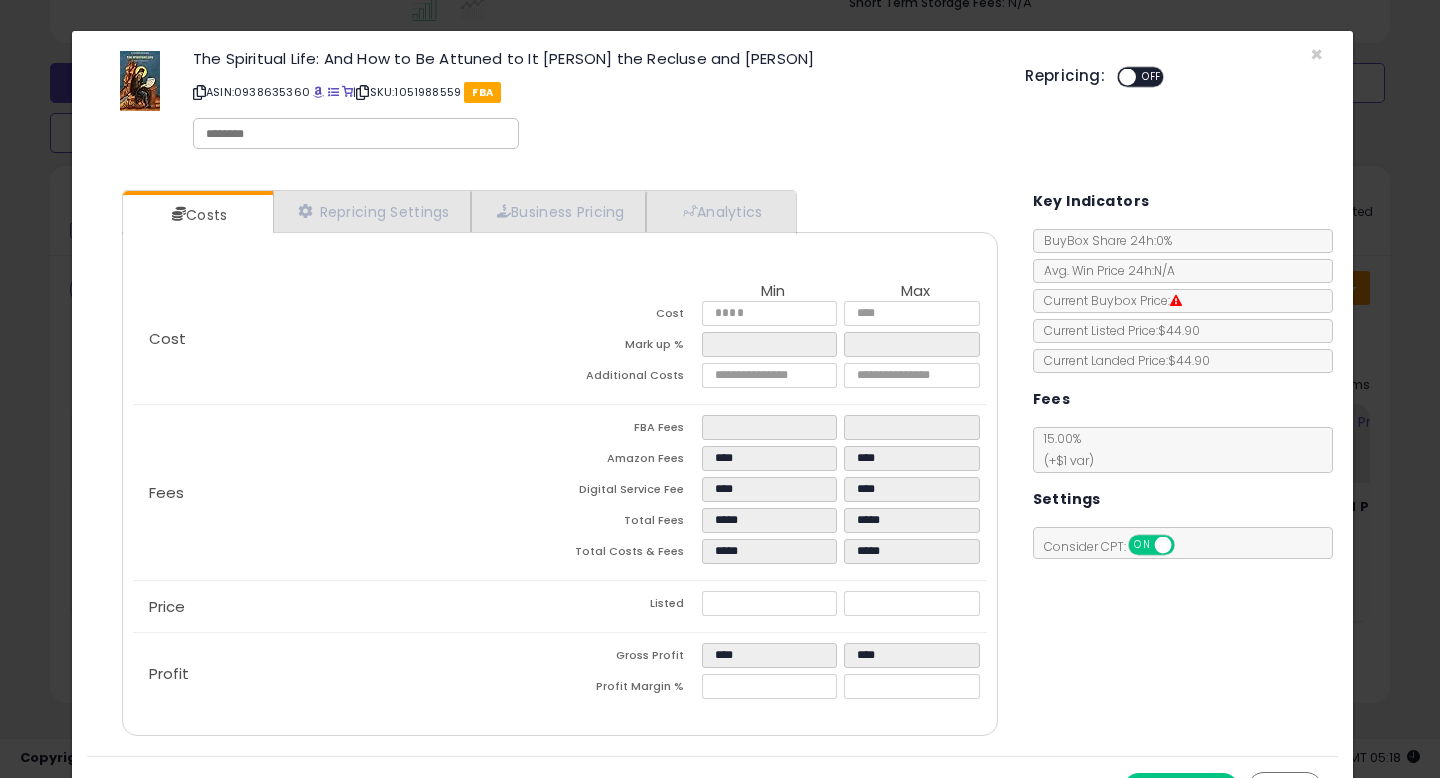 type on "*****" 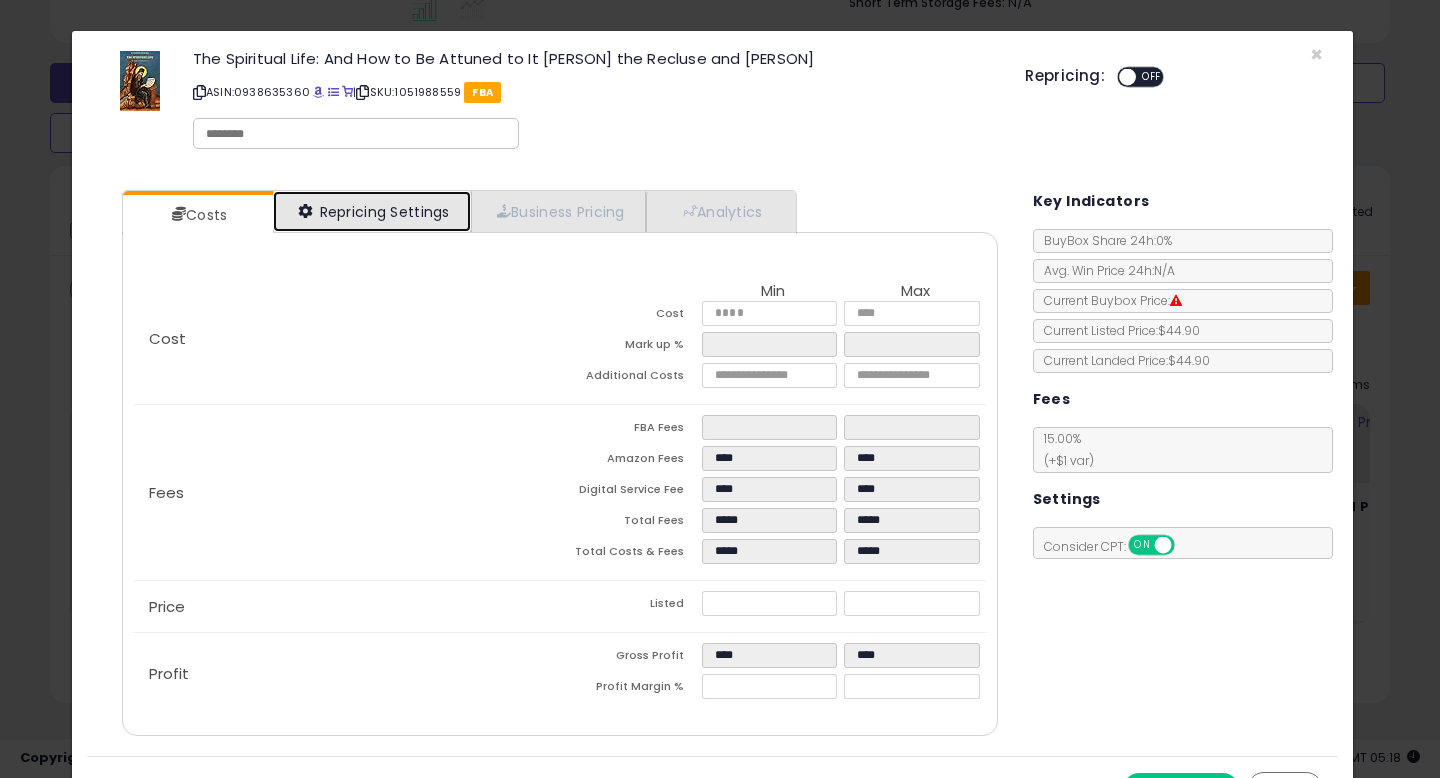 click on "Repricing Settings" at bounding box center [372, 211] 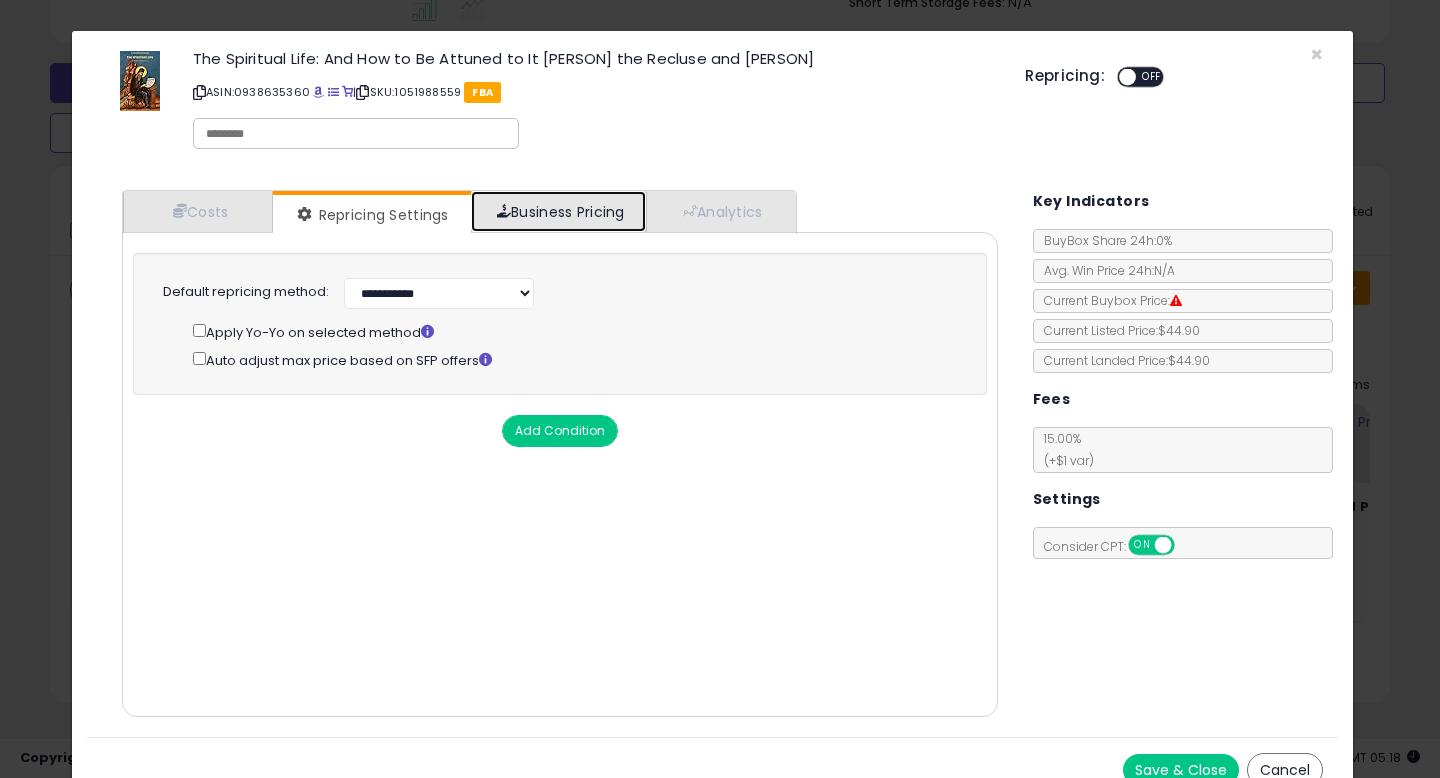 click on "Business Pricing" at bounding box center [558, 211] 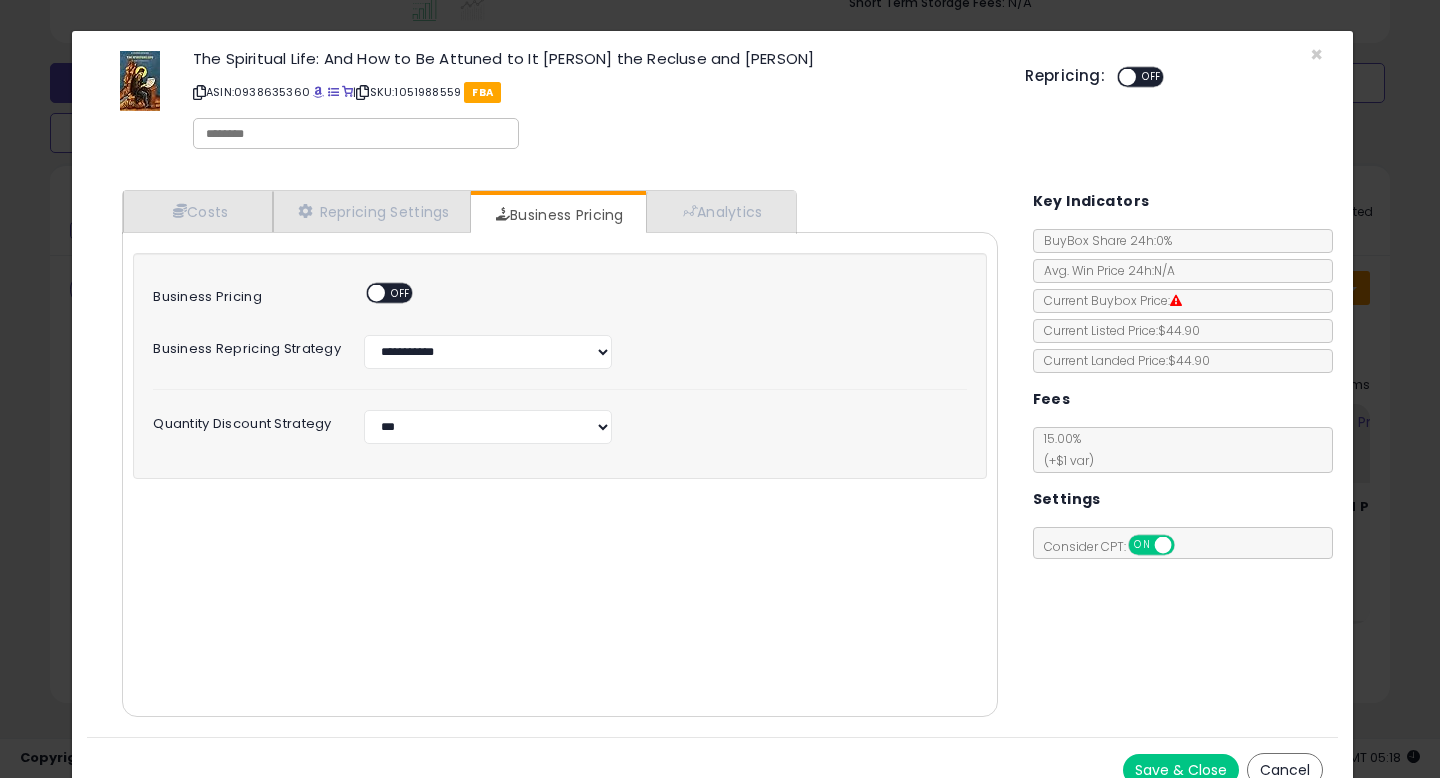 click on "OFF" at bounding box center (401, 293) 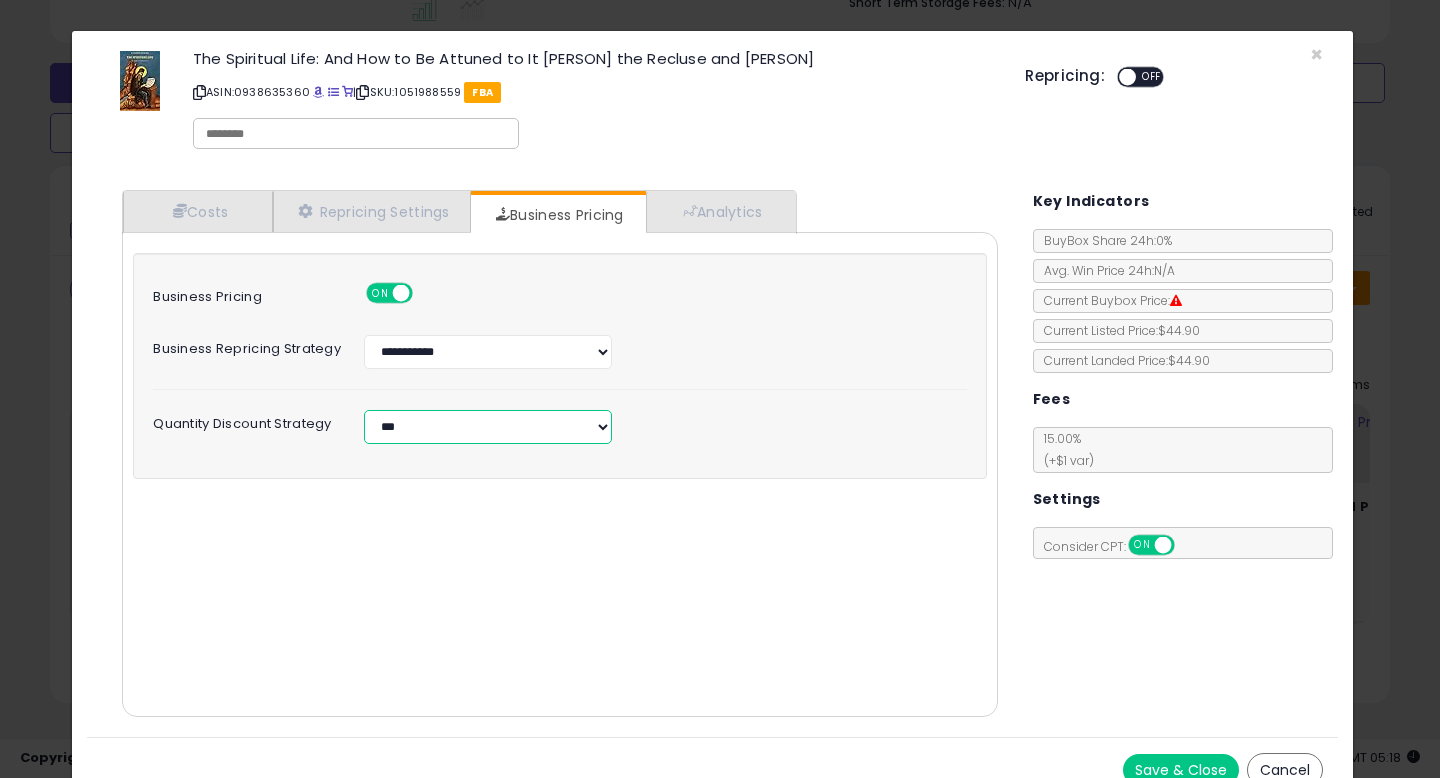 click on "**********" at bounding box center (488, 427) 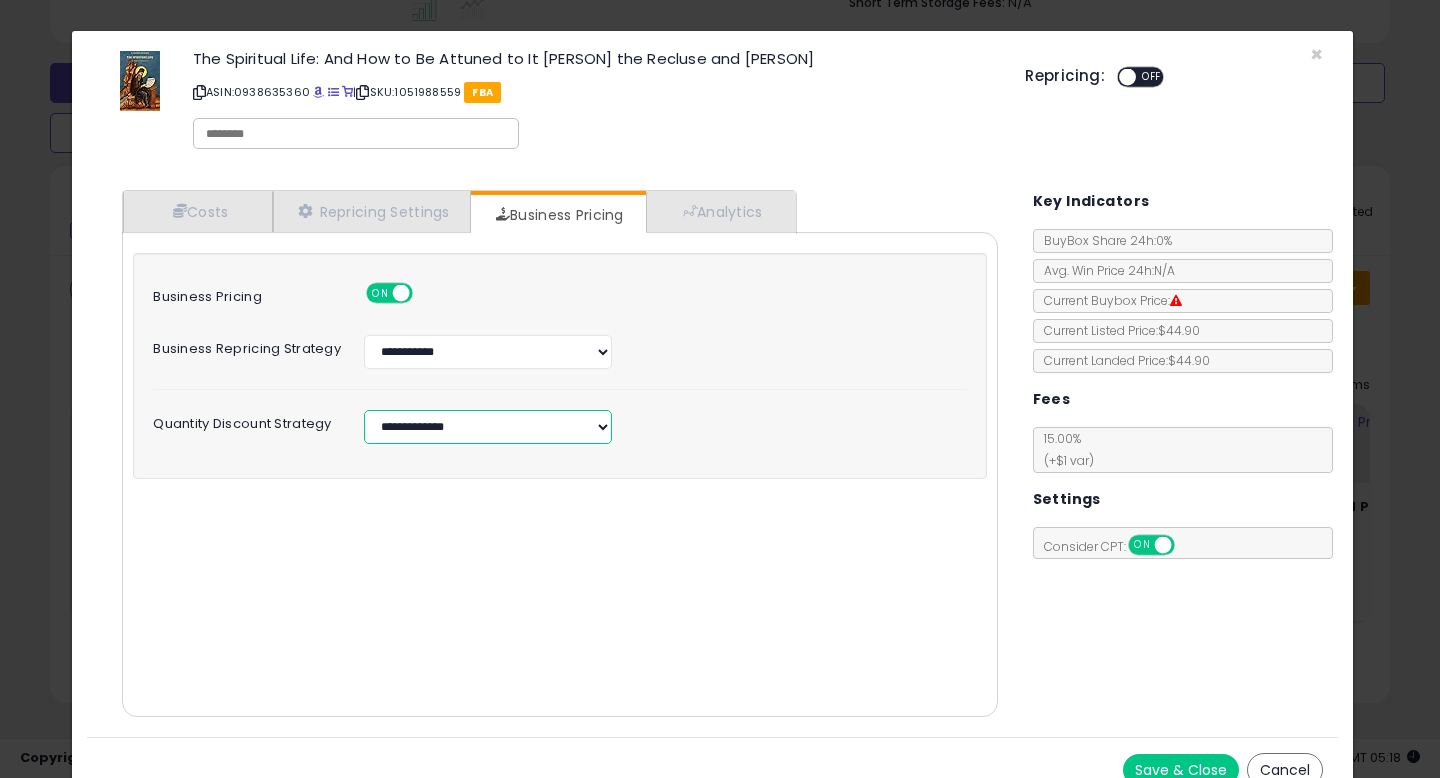 click on "**********" at bounding box center [488, 427] 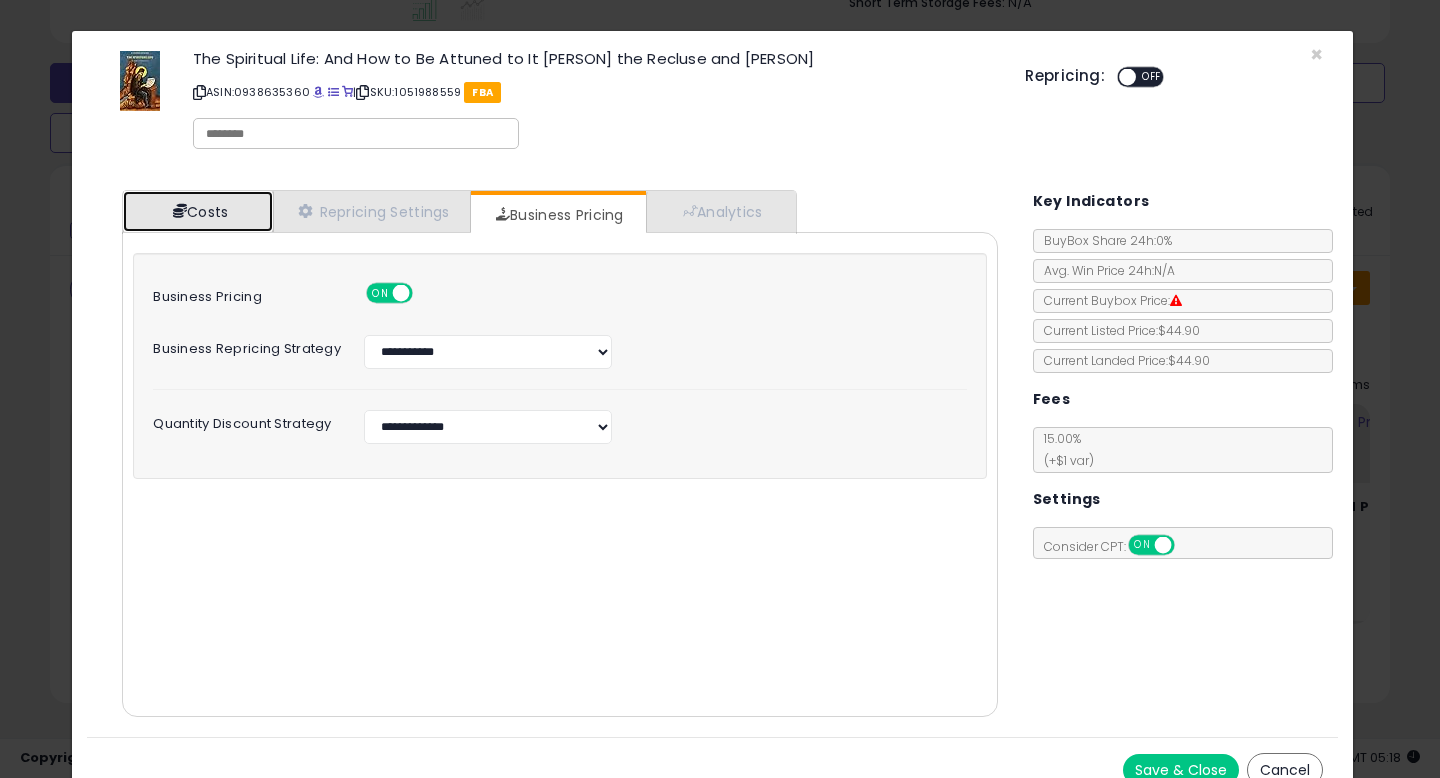 click on "Costs" at bounding box center (198, 211) 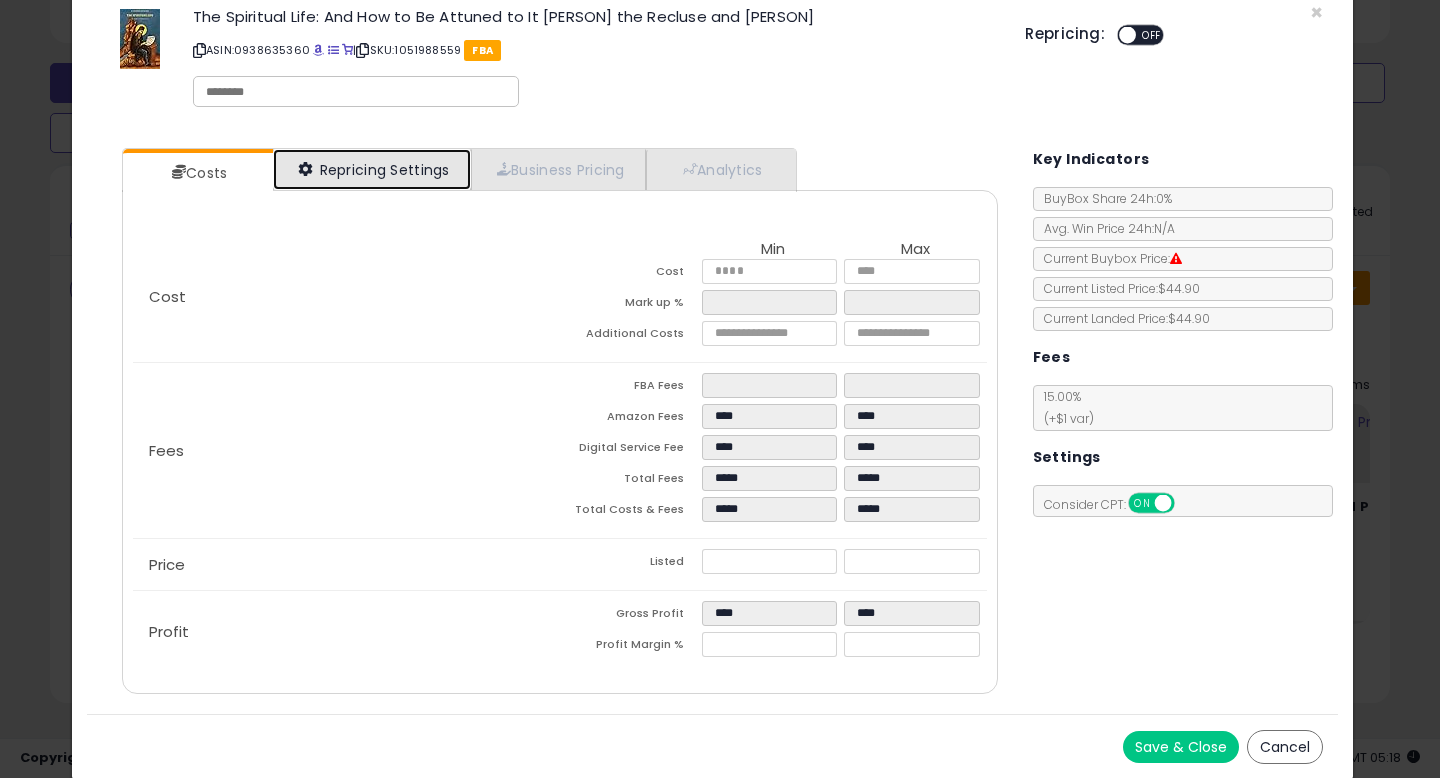 click on "Repricing Settings" at bounding box center [372, 169] 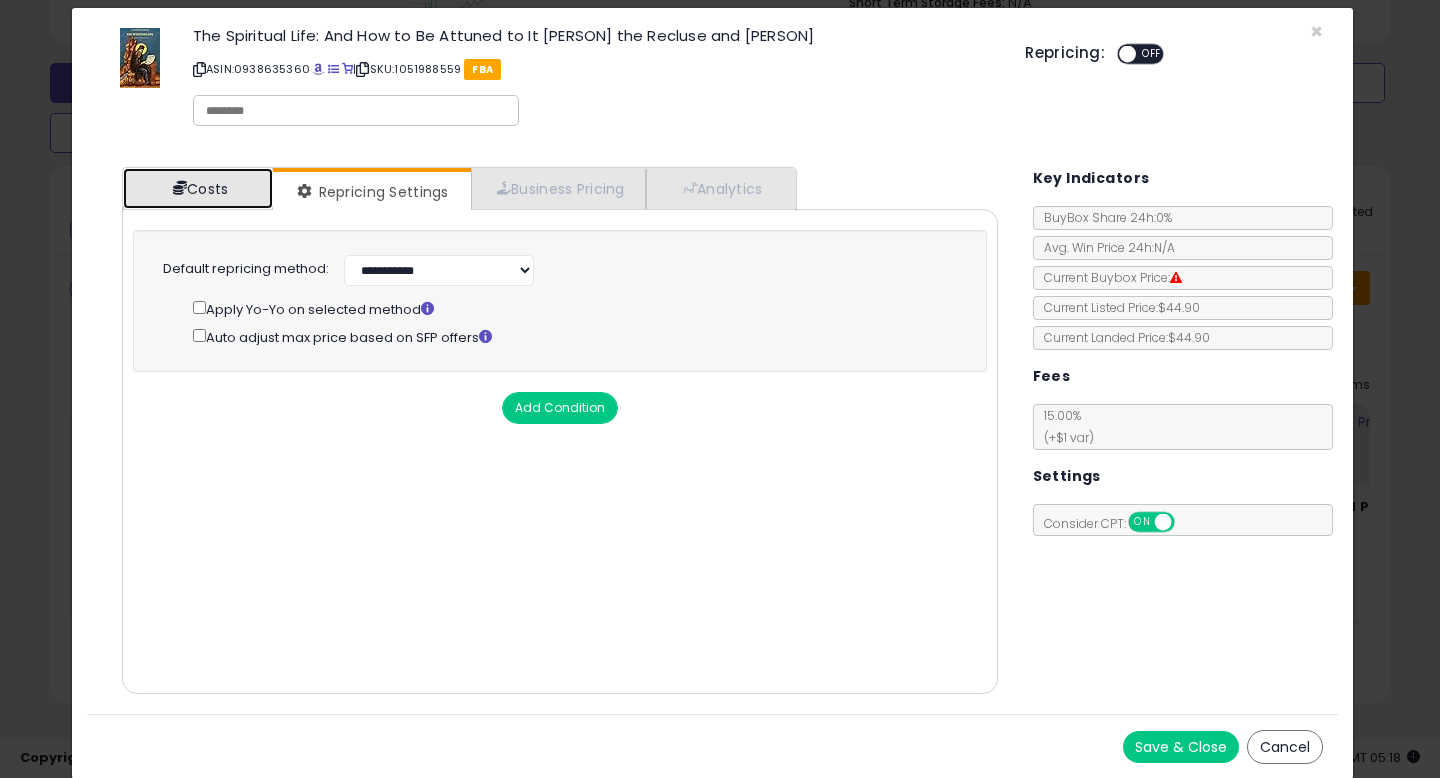 click on "Costs" at bounding box center [198, 188] 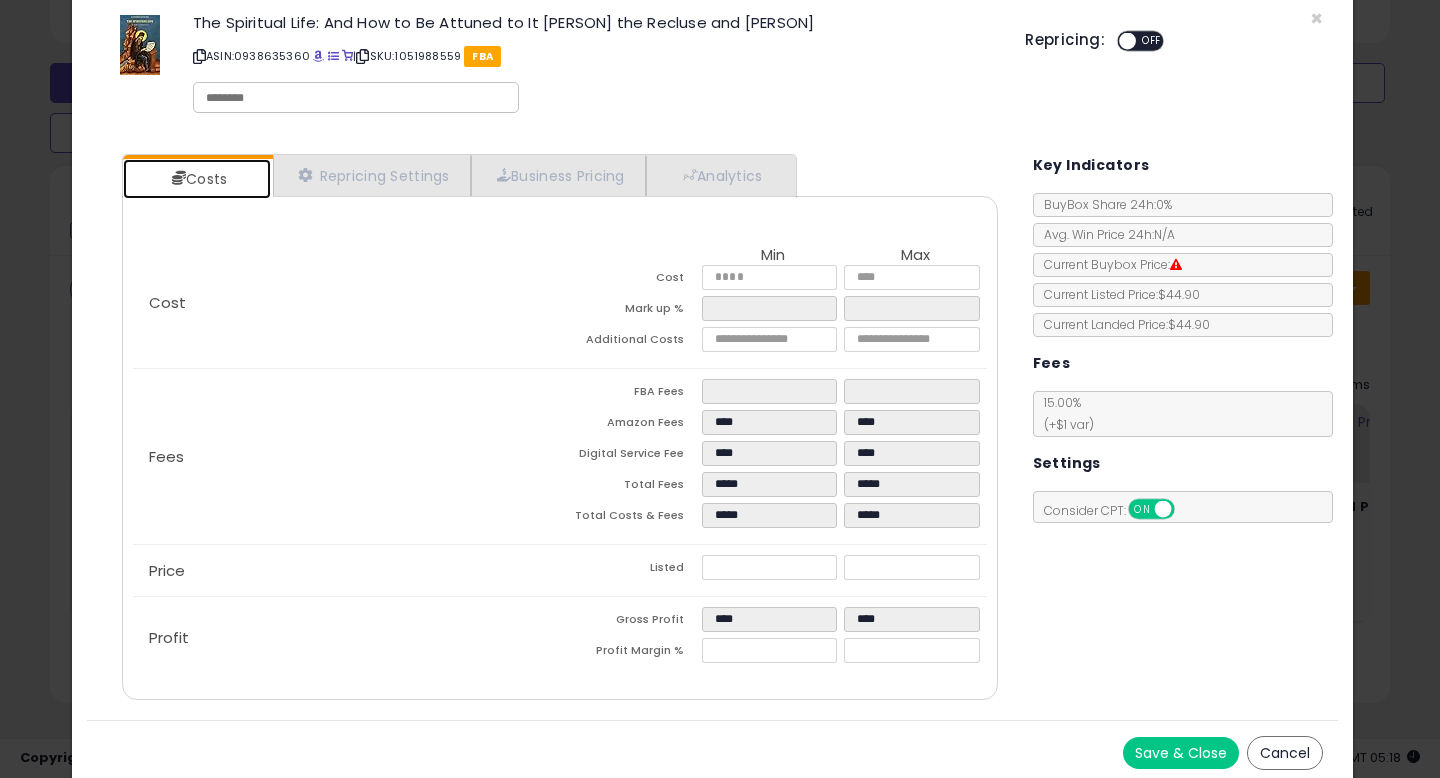 scroll, scrollTop: 42, scrollLeft: 0, axis: vertical 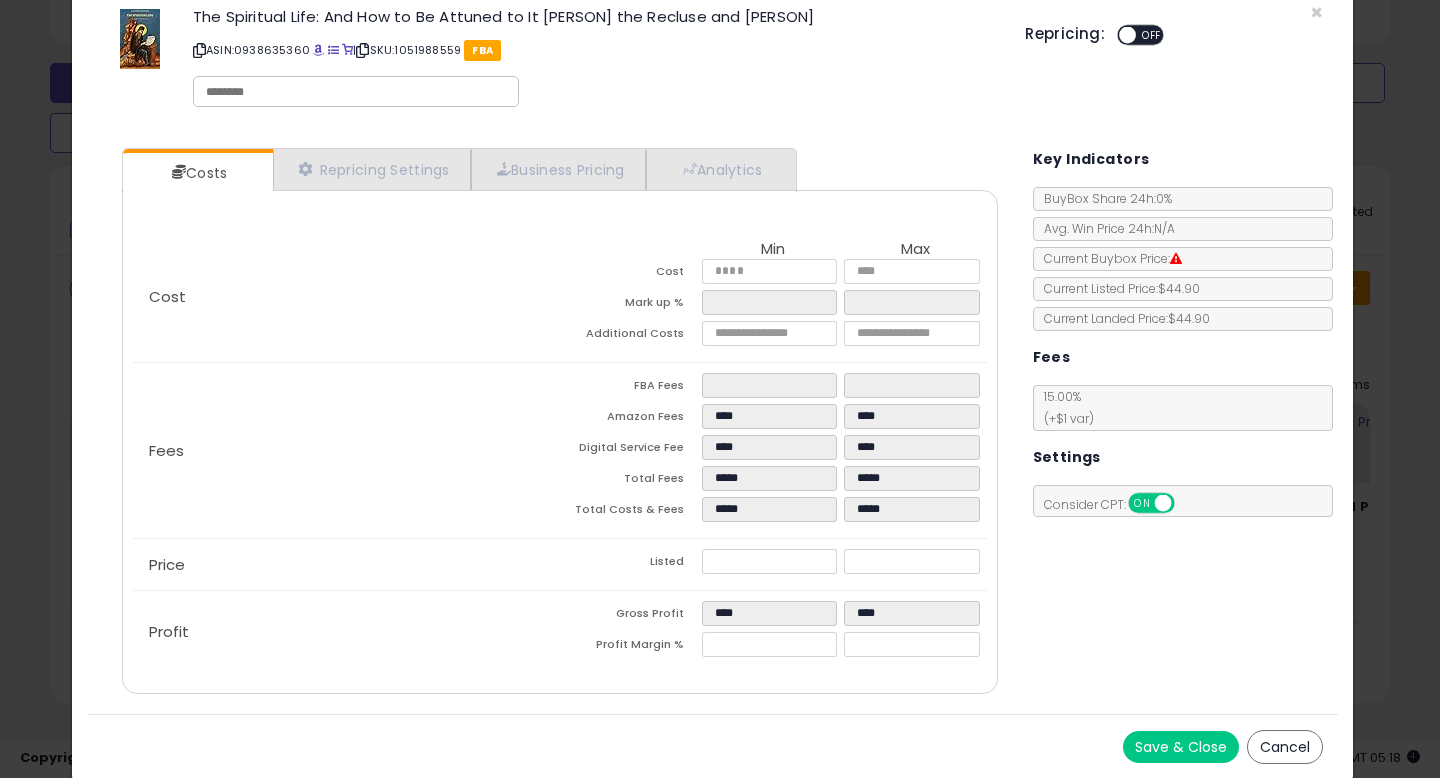 click on "Save & Close" at bounding box center (1181, 747) 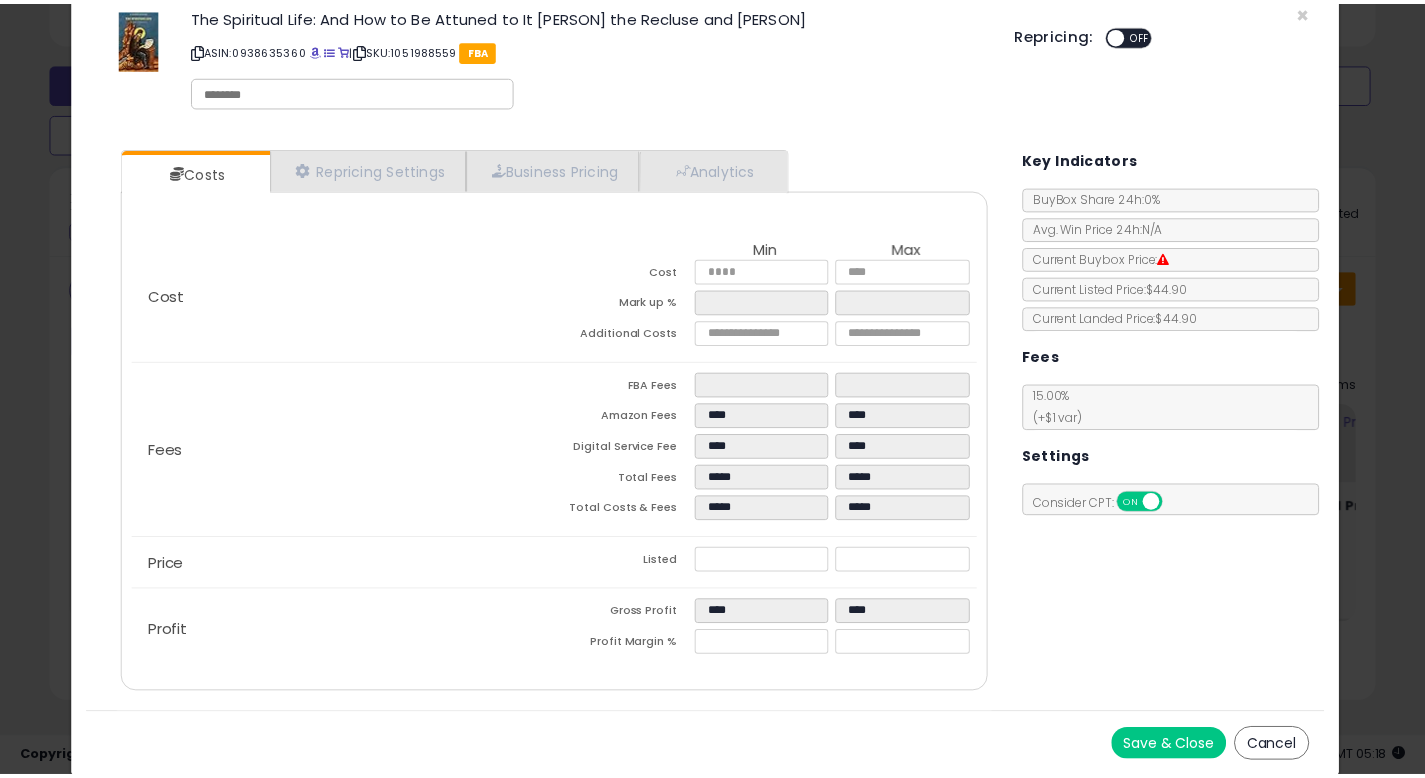 scroll, scrollTop: 0, scrollLeft: 0, axis: both 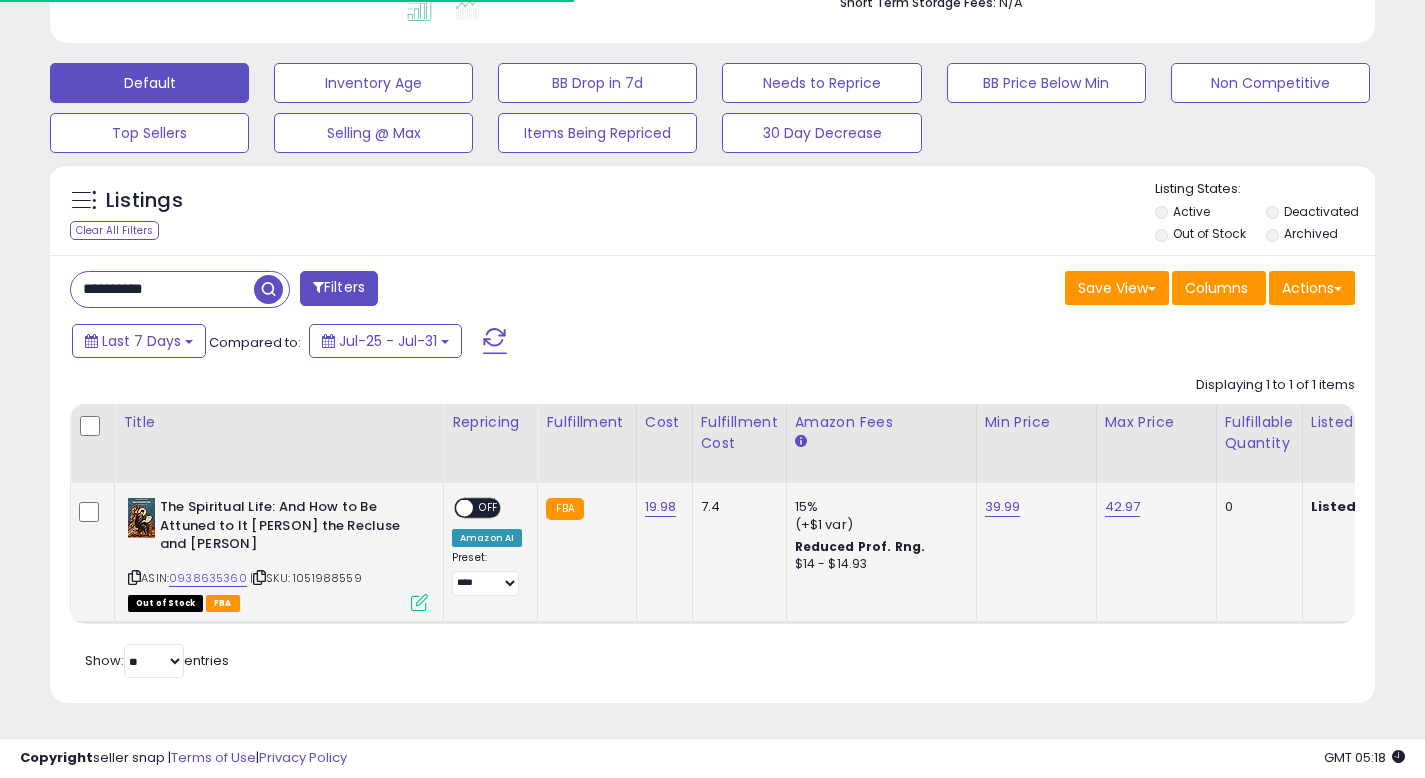 click on "OFF" at bounding box center [489, 508] 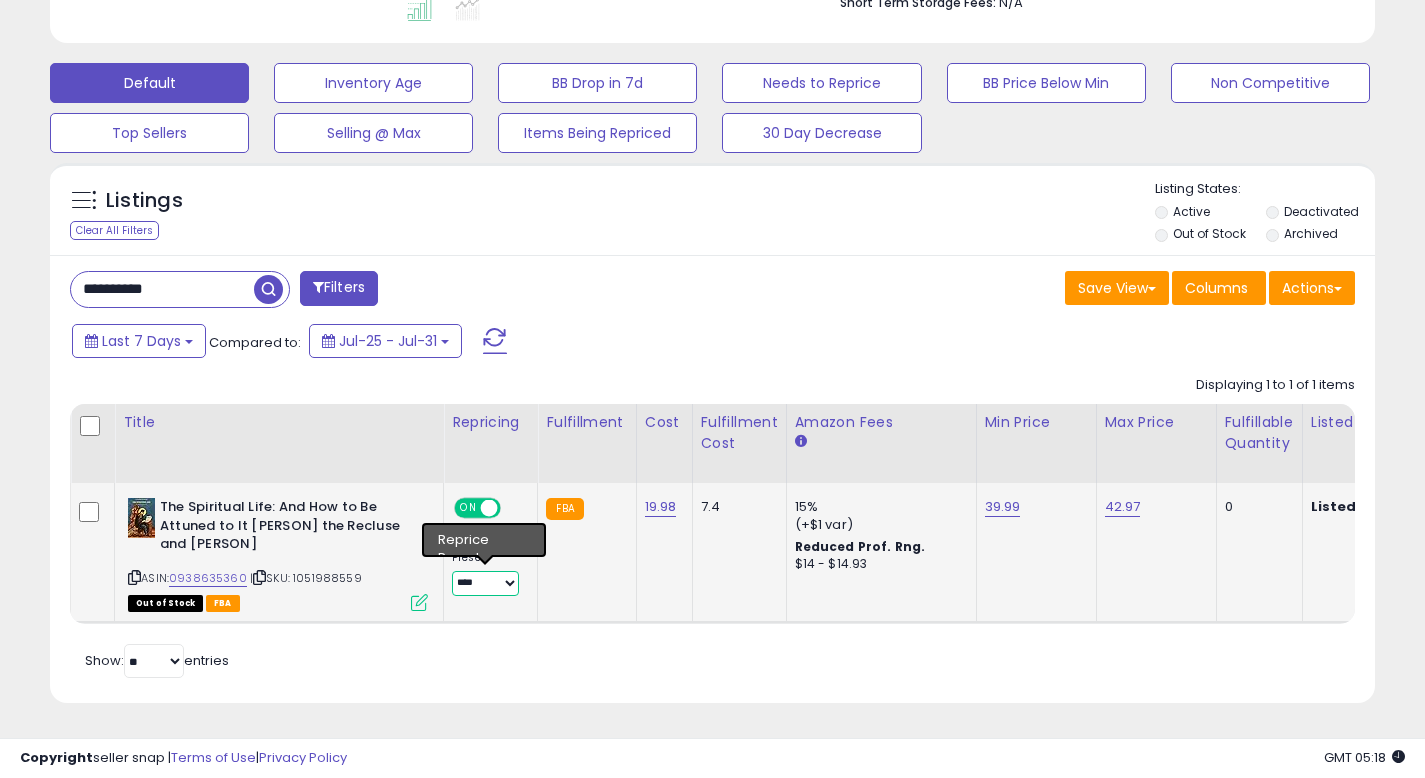 click on "**********" at bounding box center [485, 583] 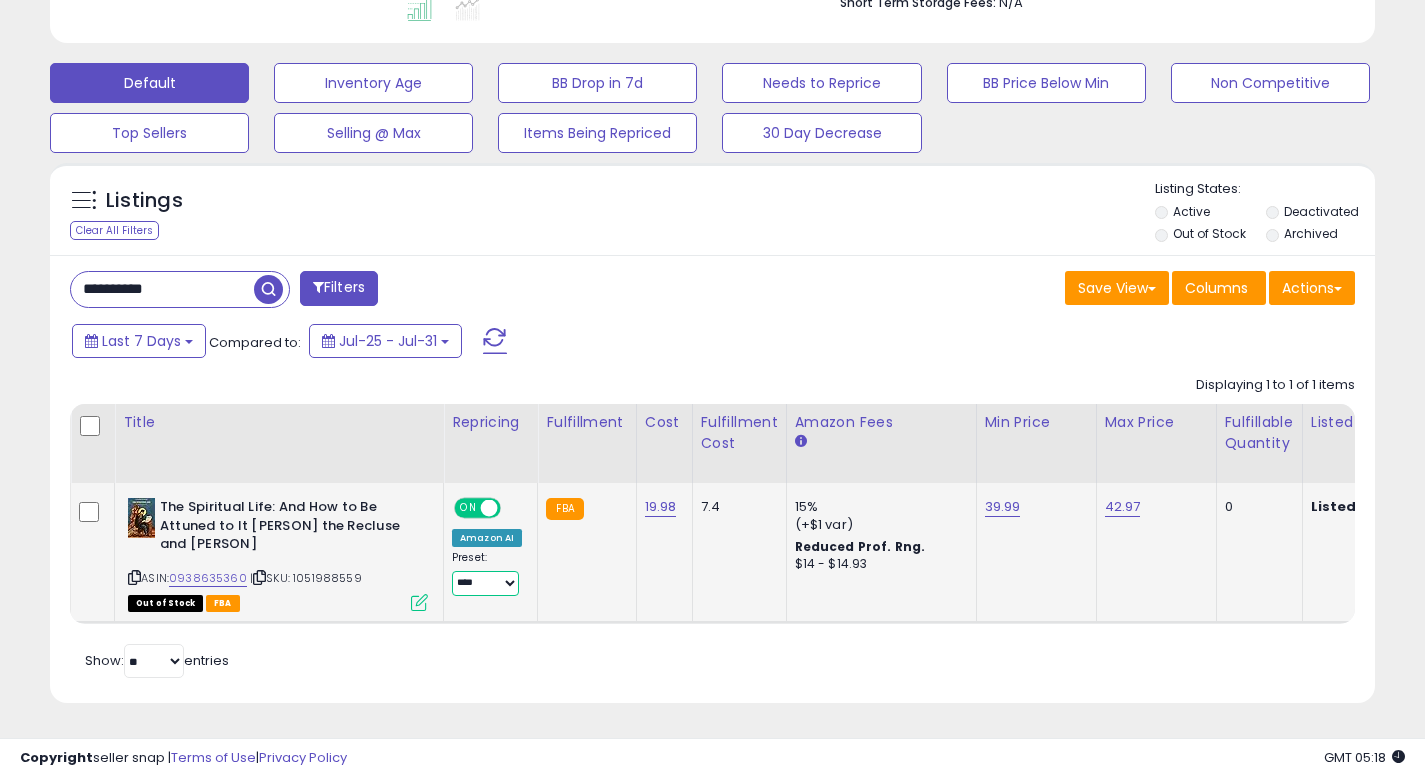 select on "**********" 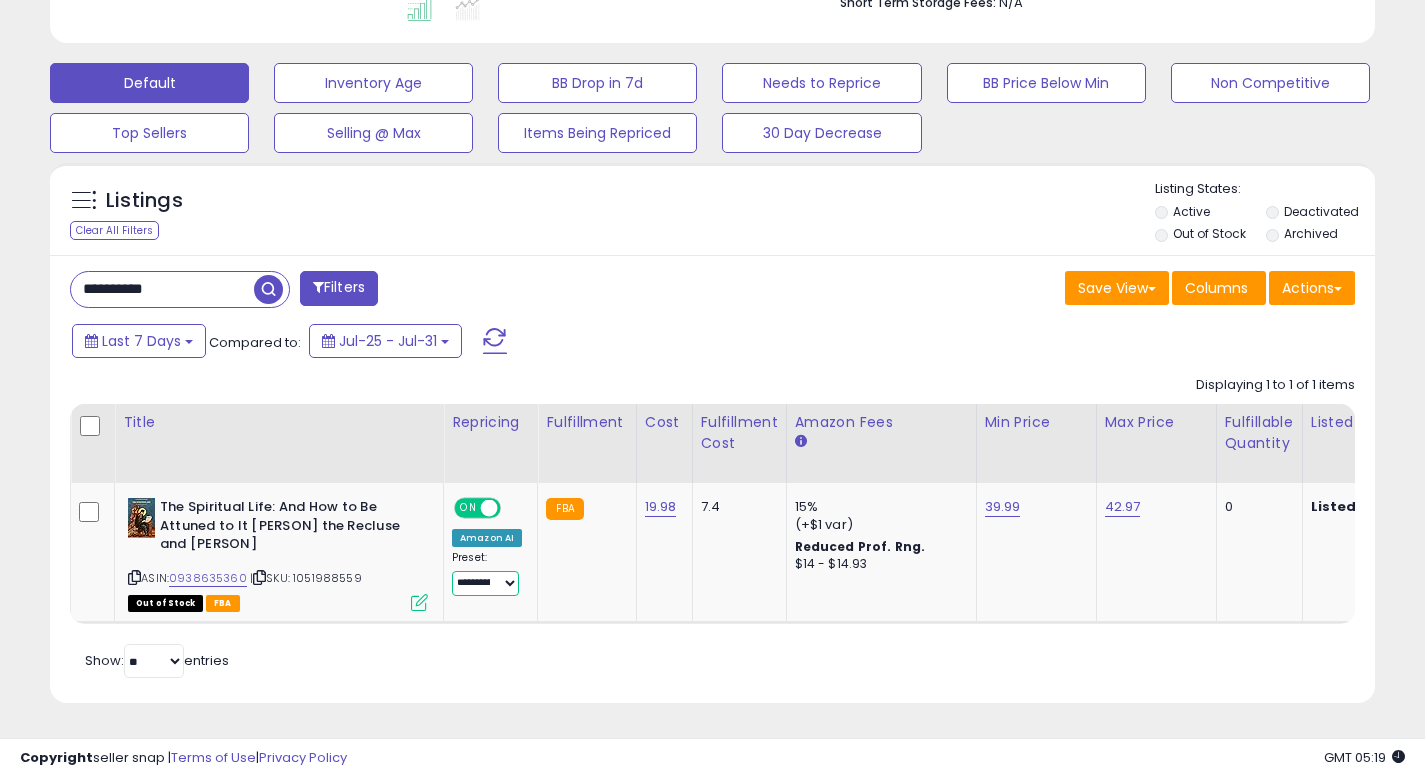 scroll, scrollTop: 0, scrollLeft: 80, axis: horizontal 